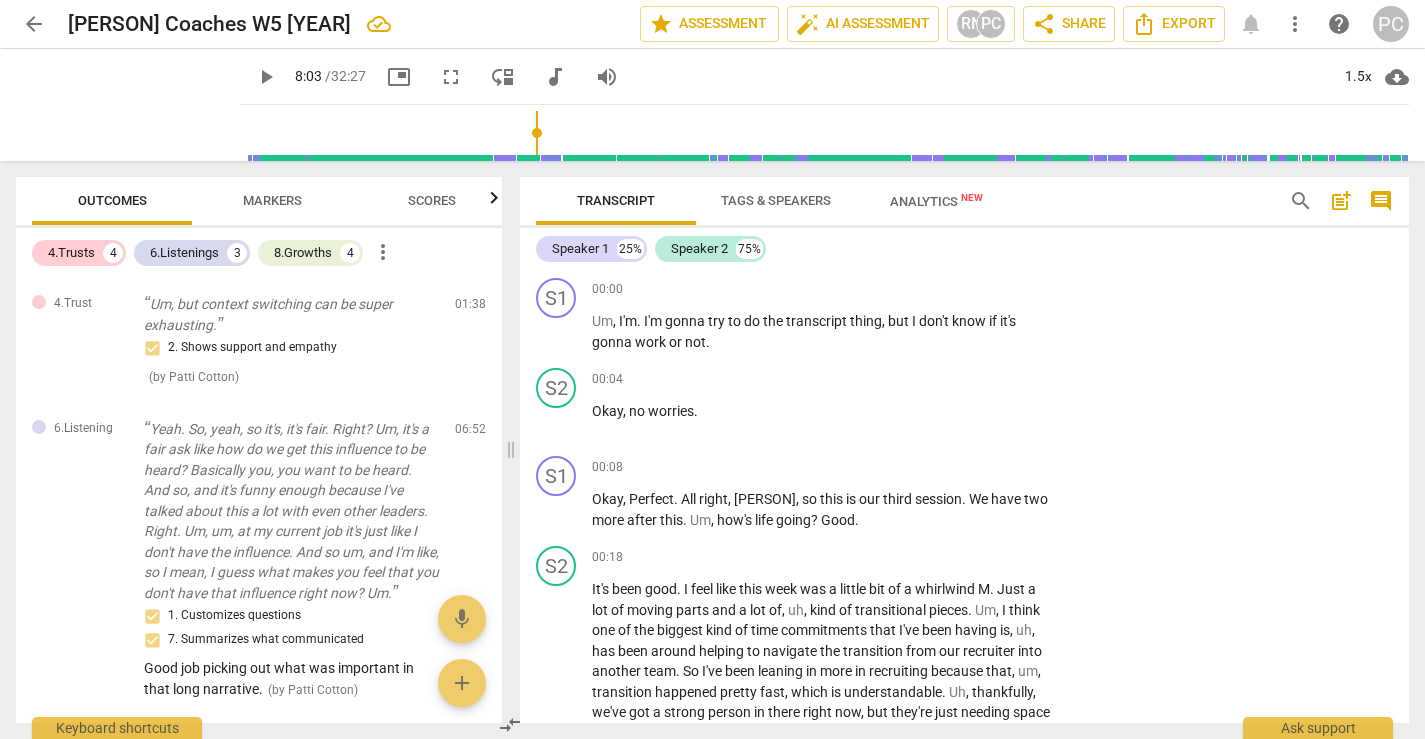 scroll, scrollTop: 0, scrollLeft: 0, axis: both 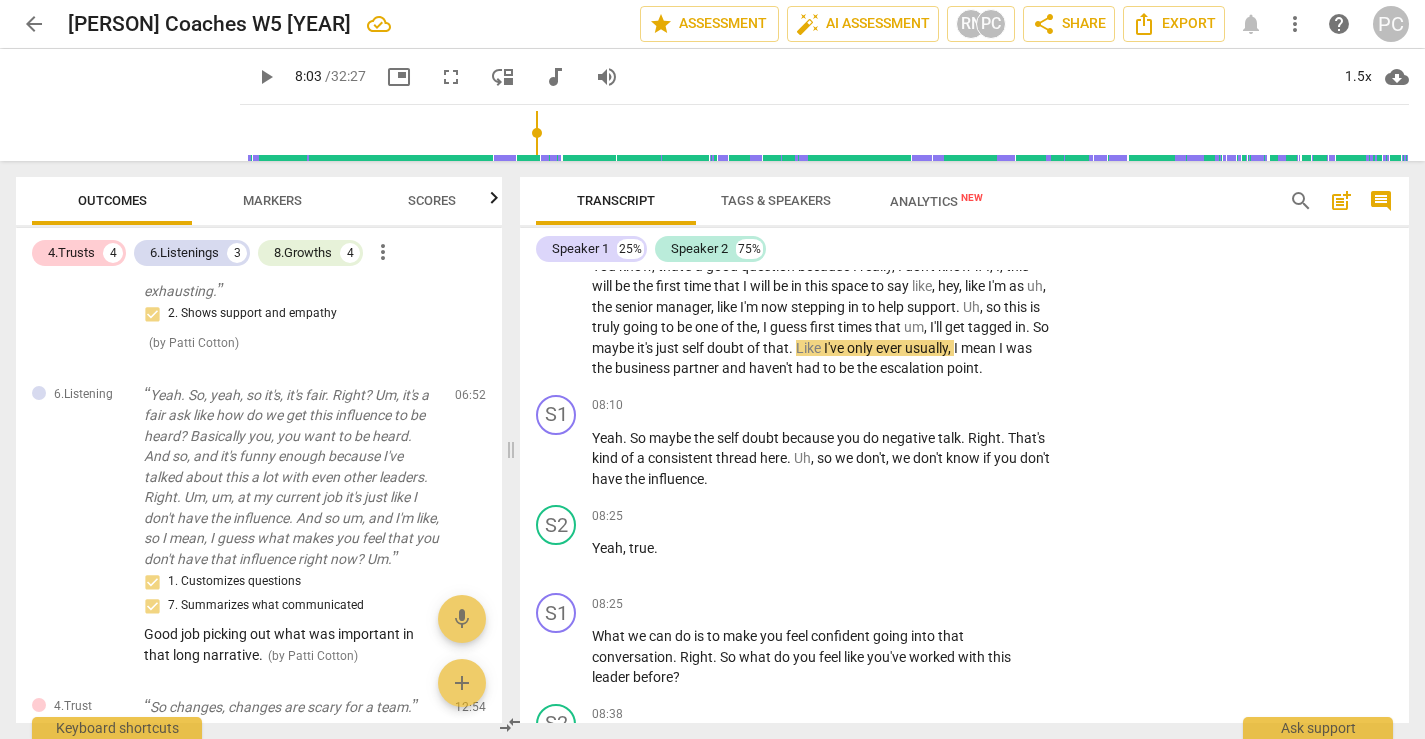 type on "483" 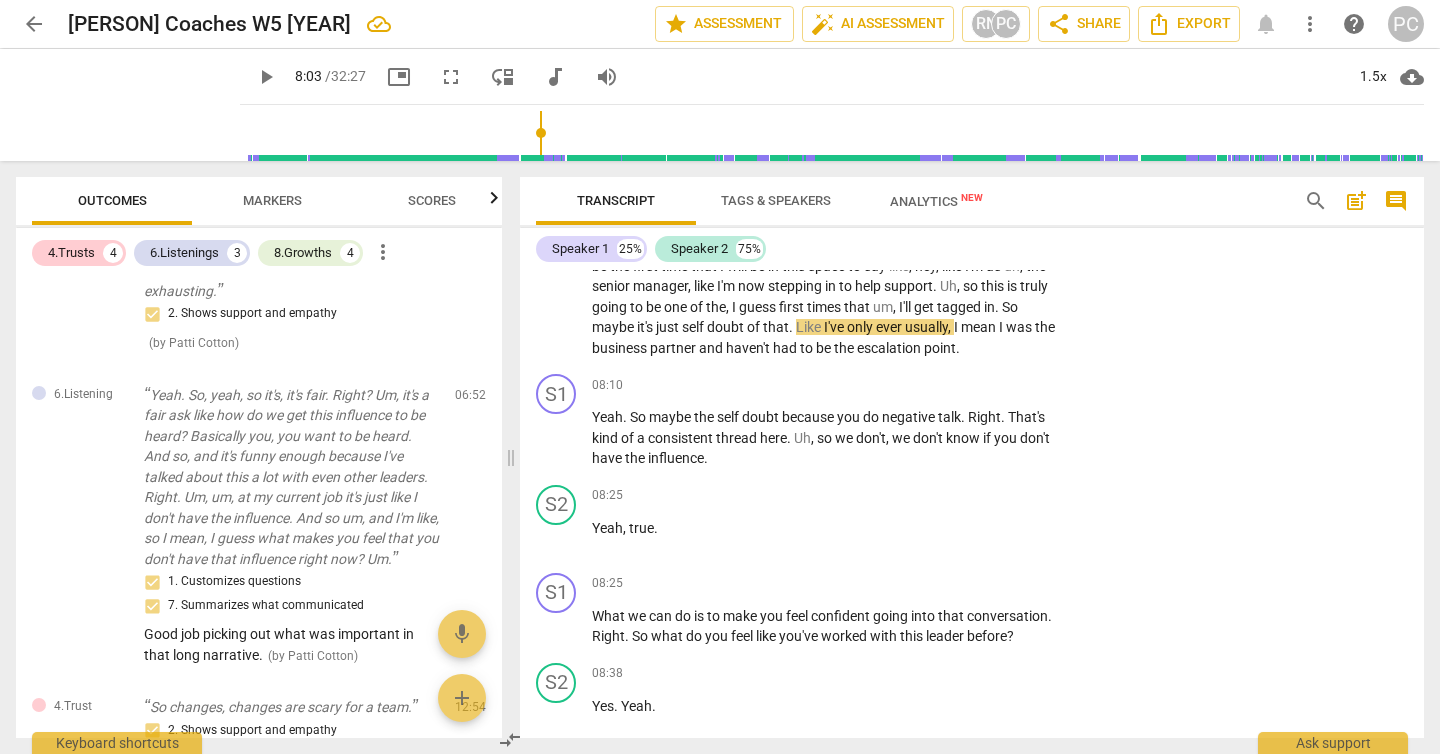 scroll, scrollTop: 2202, scrollLeft: 0, axis: vertical 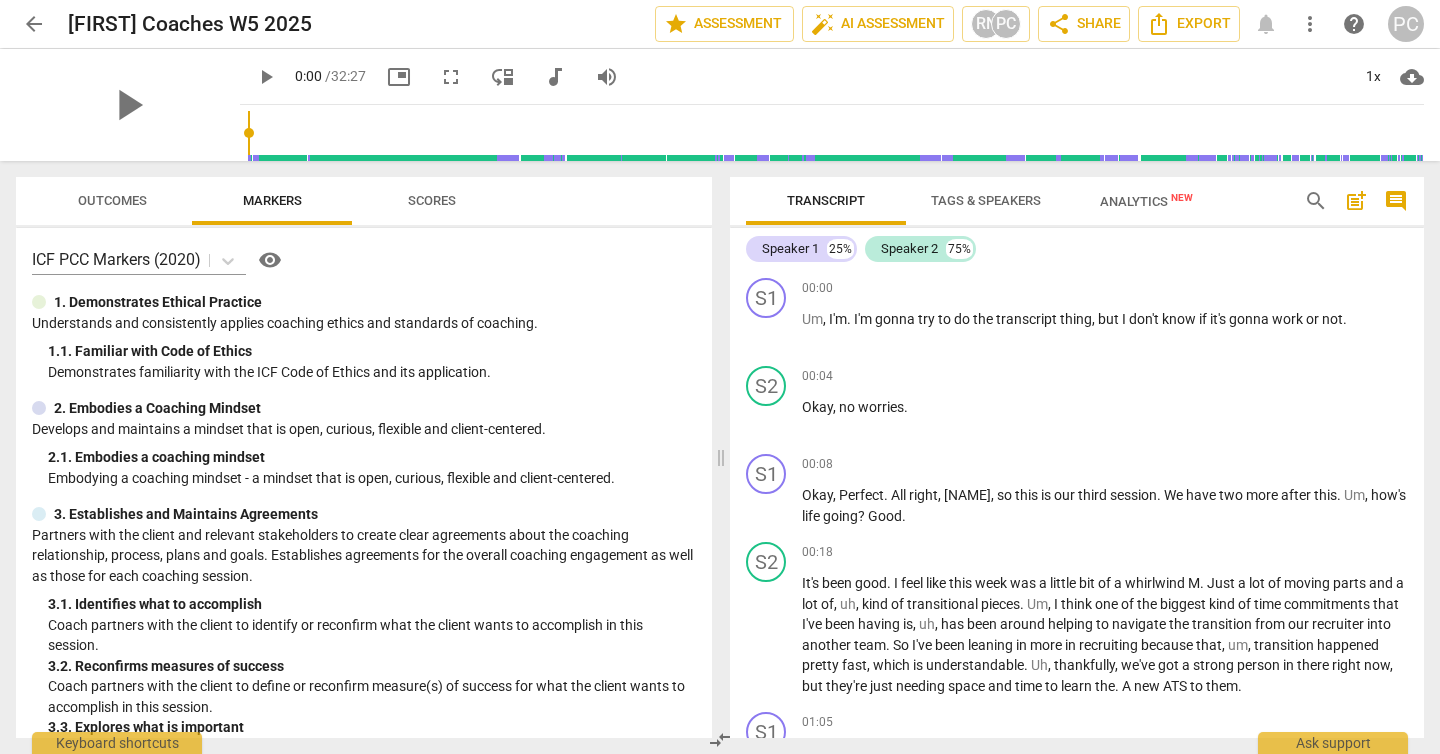 click at bounding box center [836, 133] 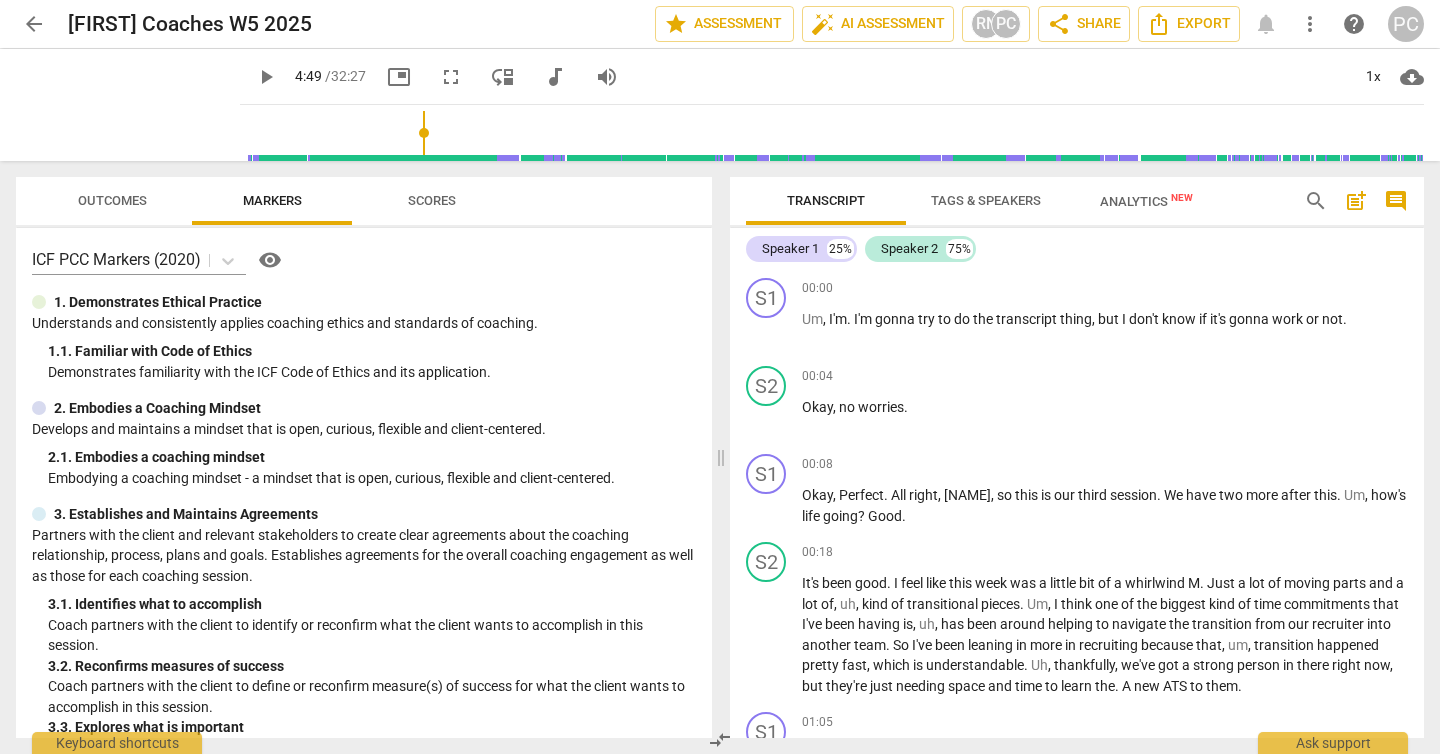 scroll, scrollTop: 1292, scrollLeft: 0, axis: vertical 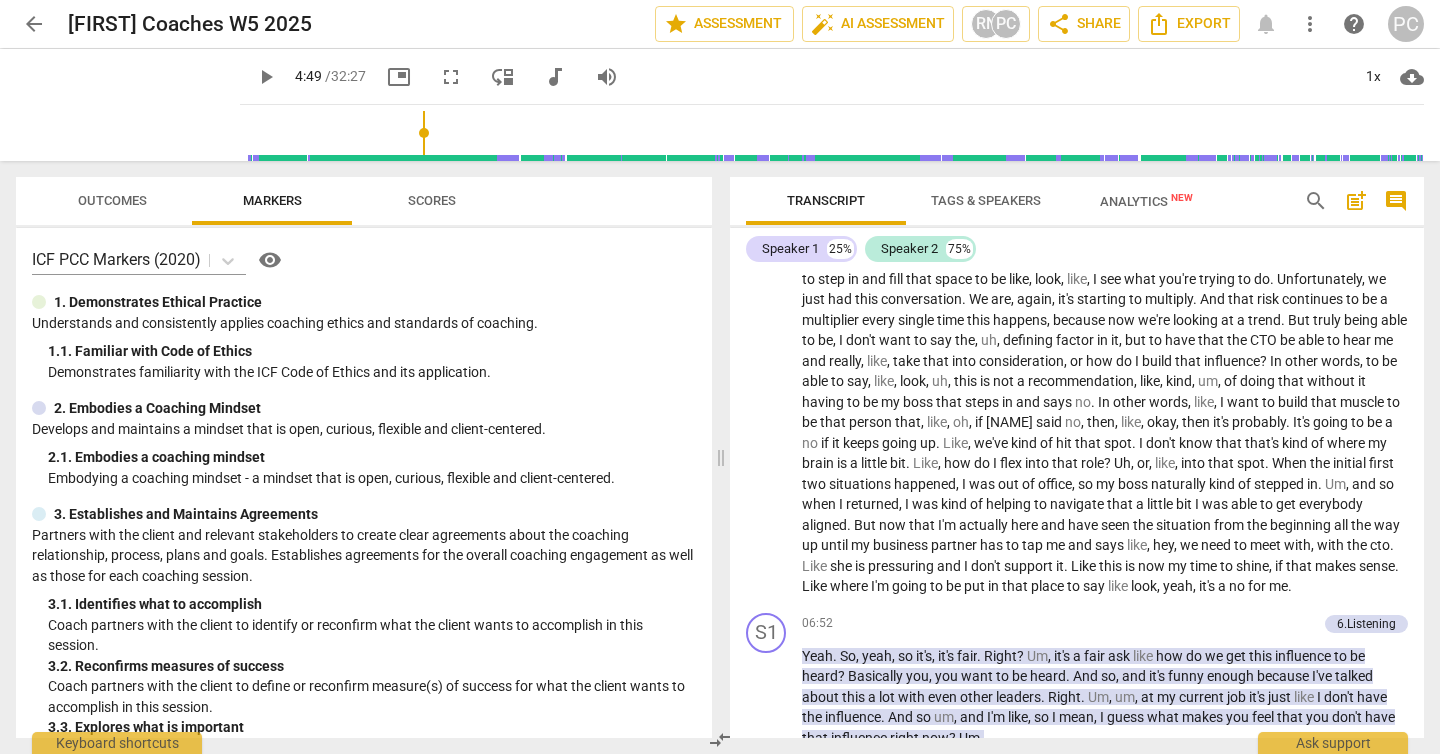 click at bounding box center [836, 133] 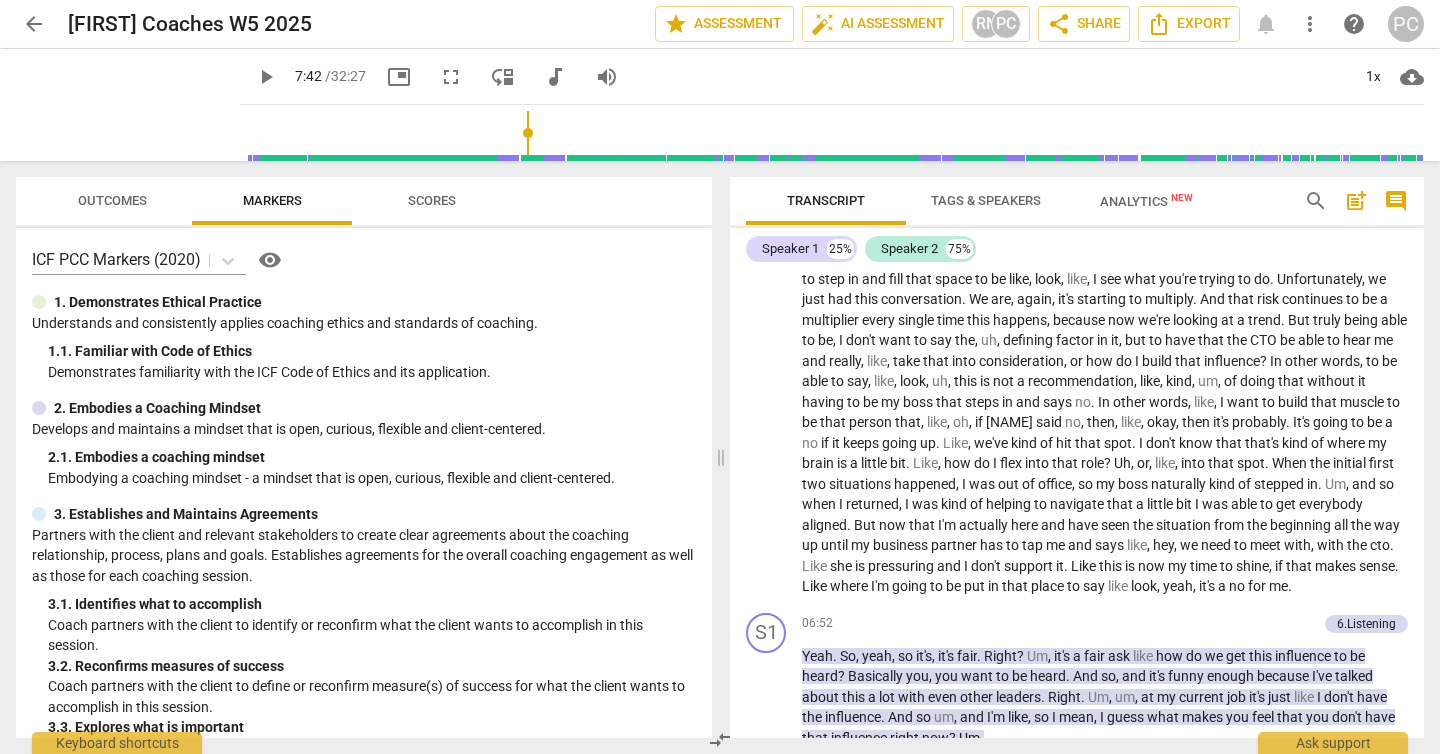 click at bounding box center (836, 133) 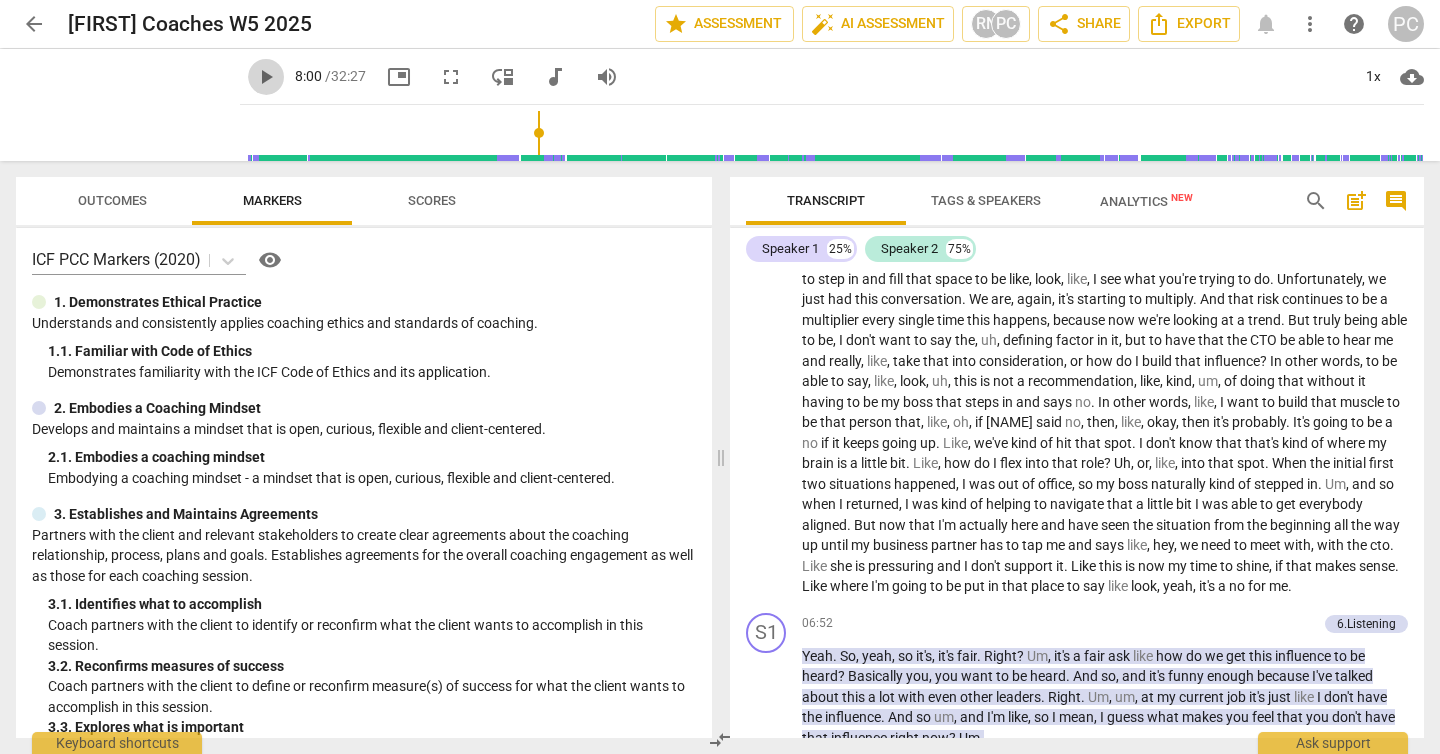 click on "play_arrow" at bounding box center [266, 77] 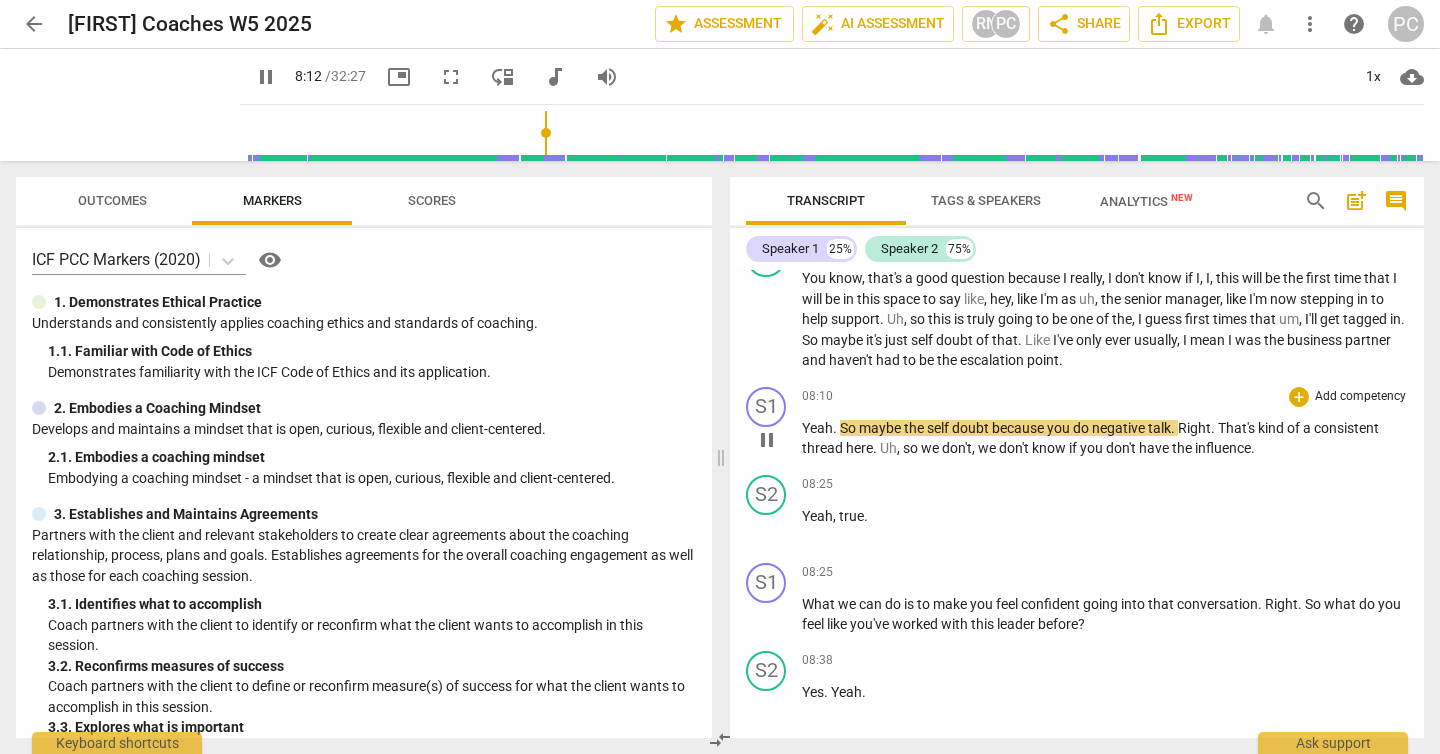 scroll, scrollTop: 1817, scrollLeft: 0, axis: vertical 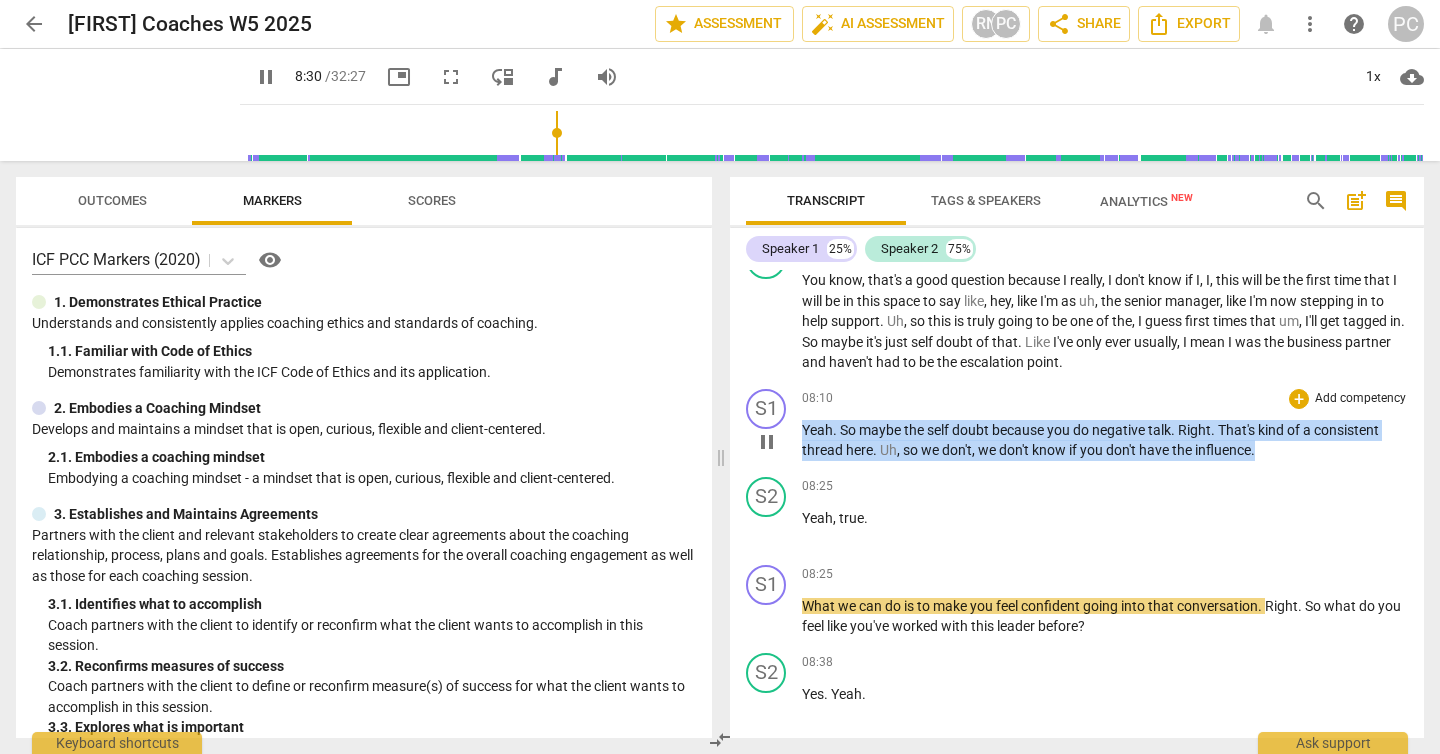 drag, startPoint x: 804, startPoint y: 471, endPoint x: 1272, endPoint y: 497, distance: 468.72168 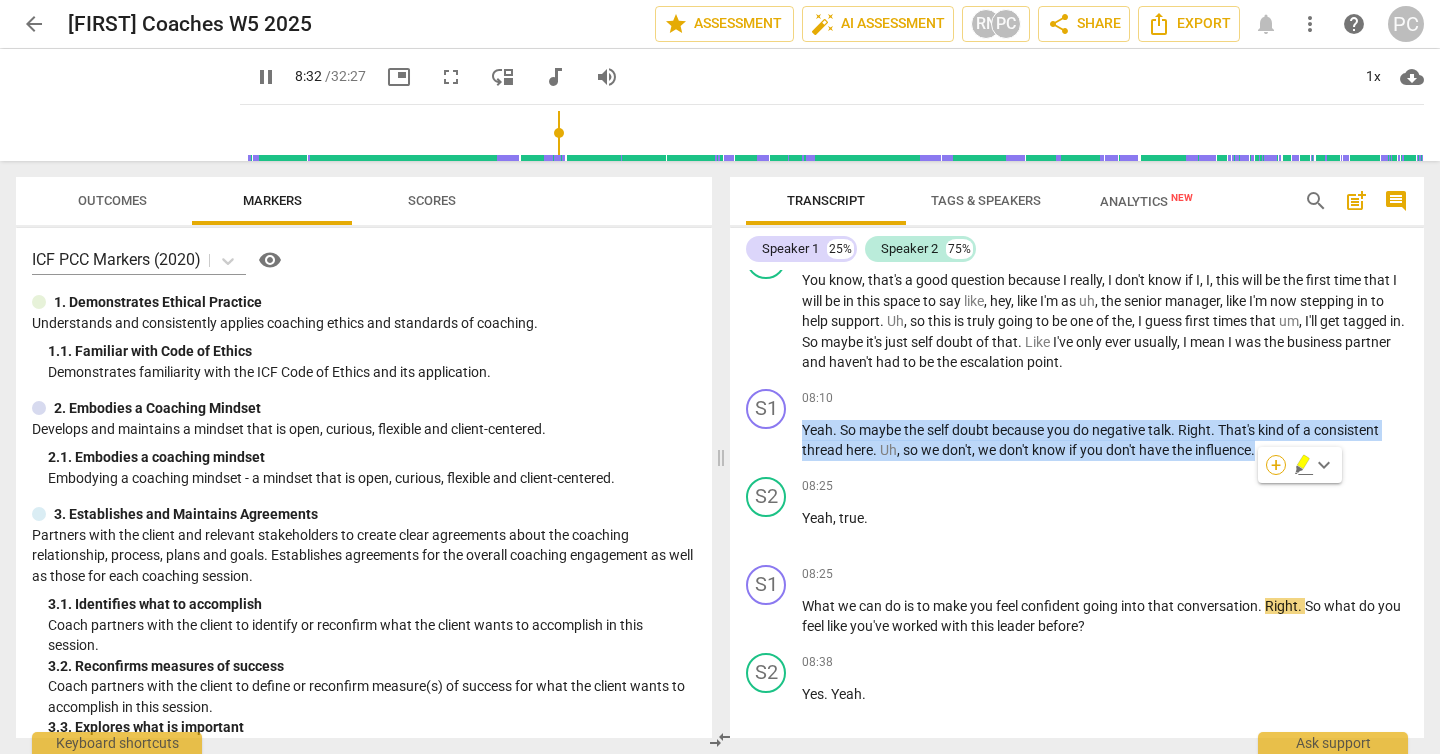 click on "+" at bounding box center [1276, 465] 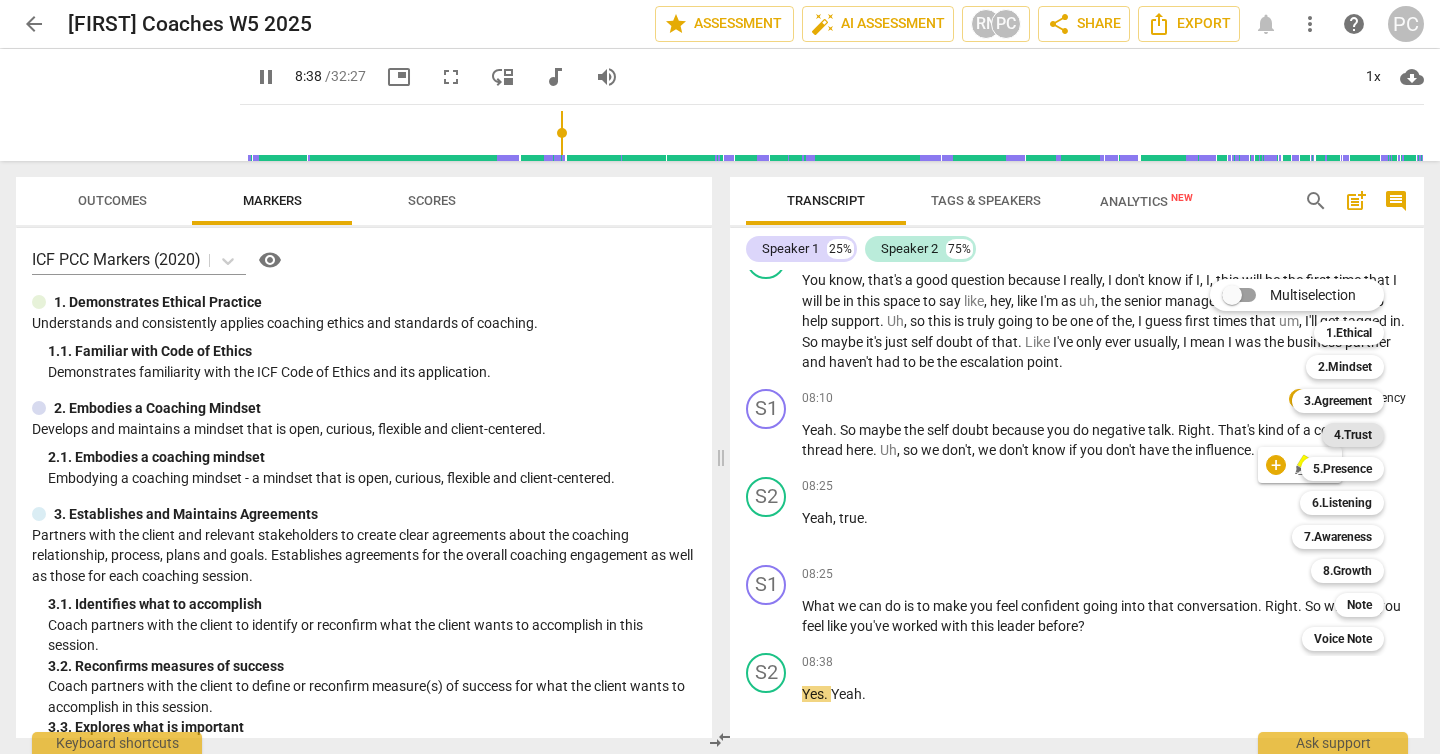 click on "4.Trust" at bounding box center (1353, 435) 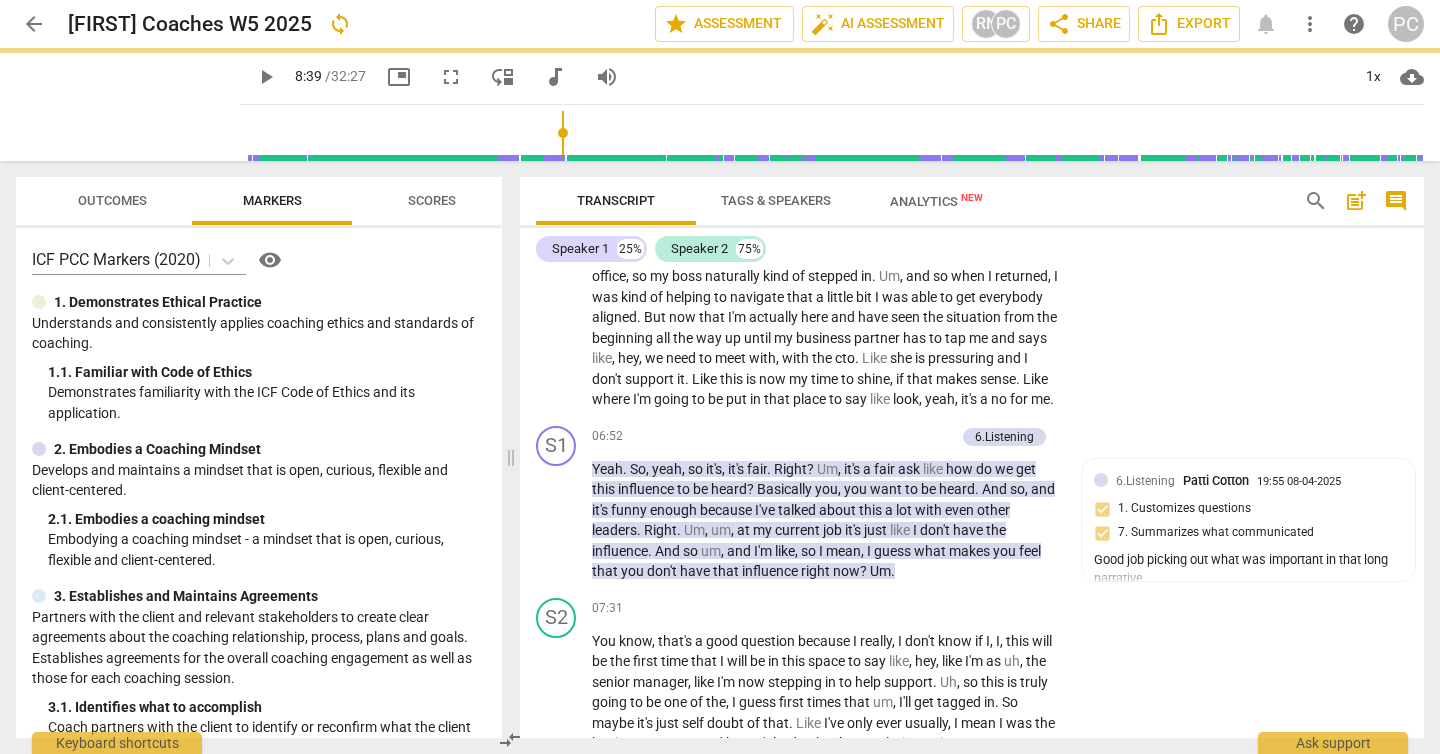 scroll, scrollTop: 2135, scrollLeft: 0, axis: vertical 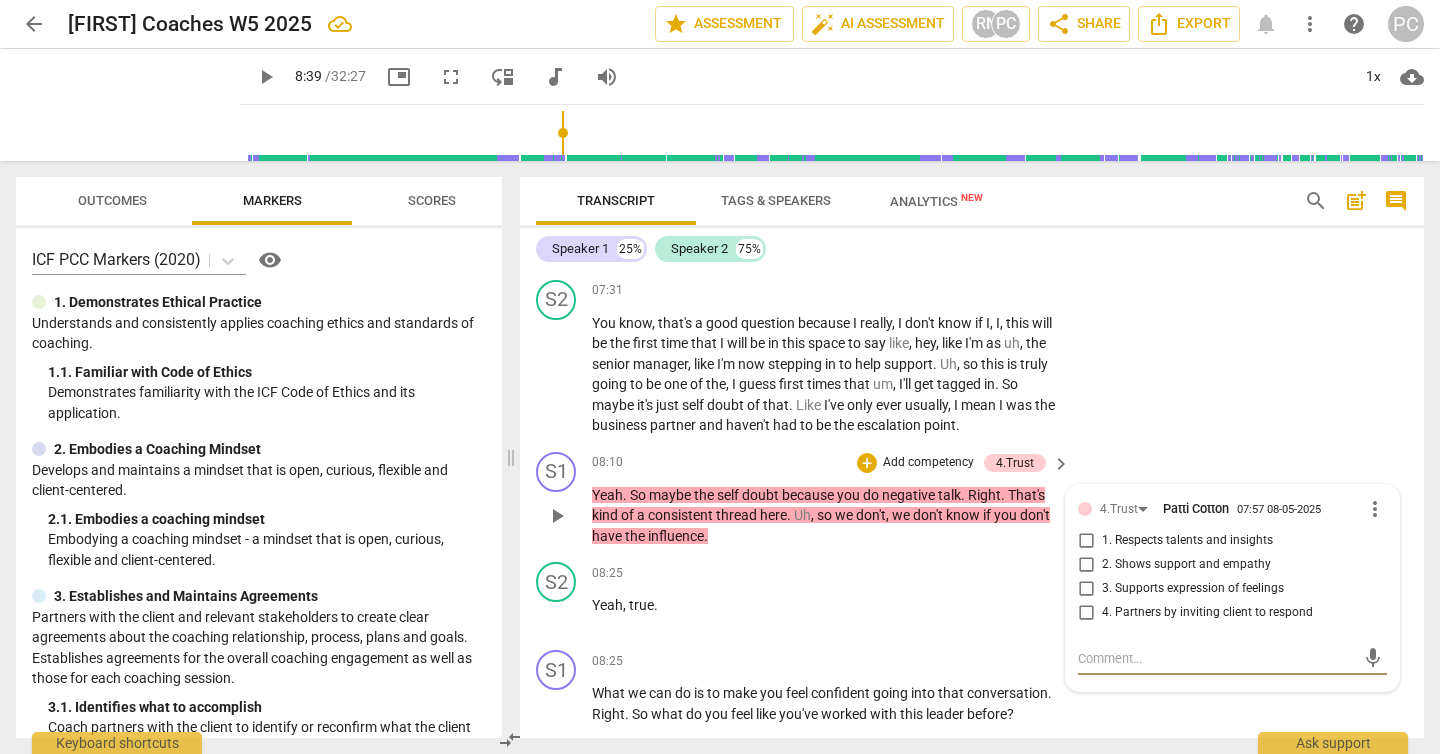 click on "more_vert" at bounding box center (1375, 509) 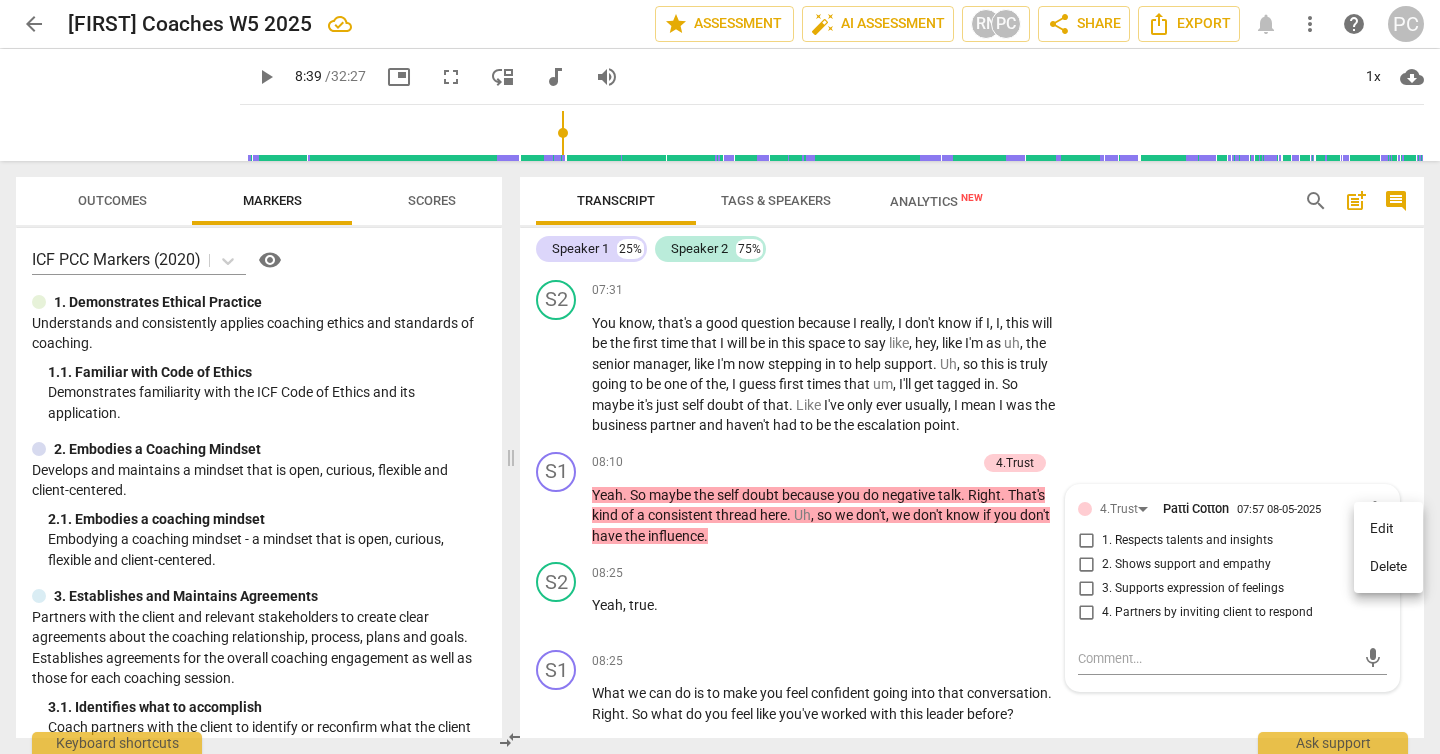 click on "Delete" at bounding box center (1388, 567) 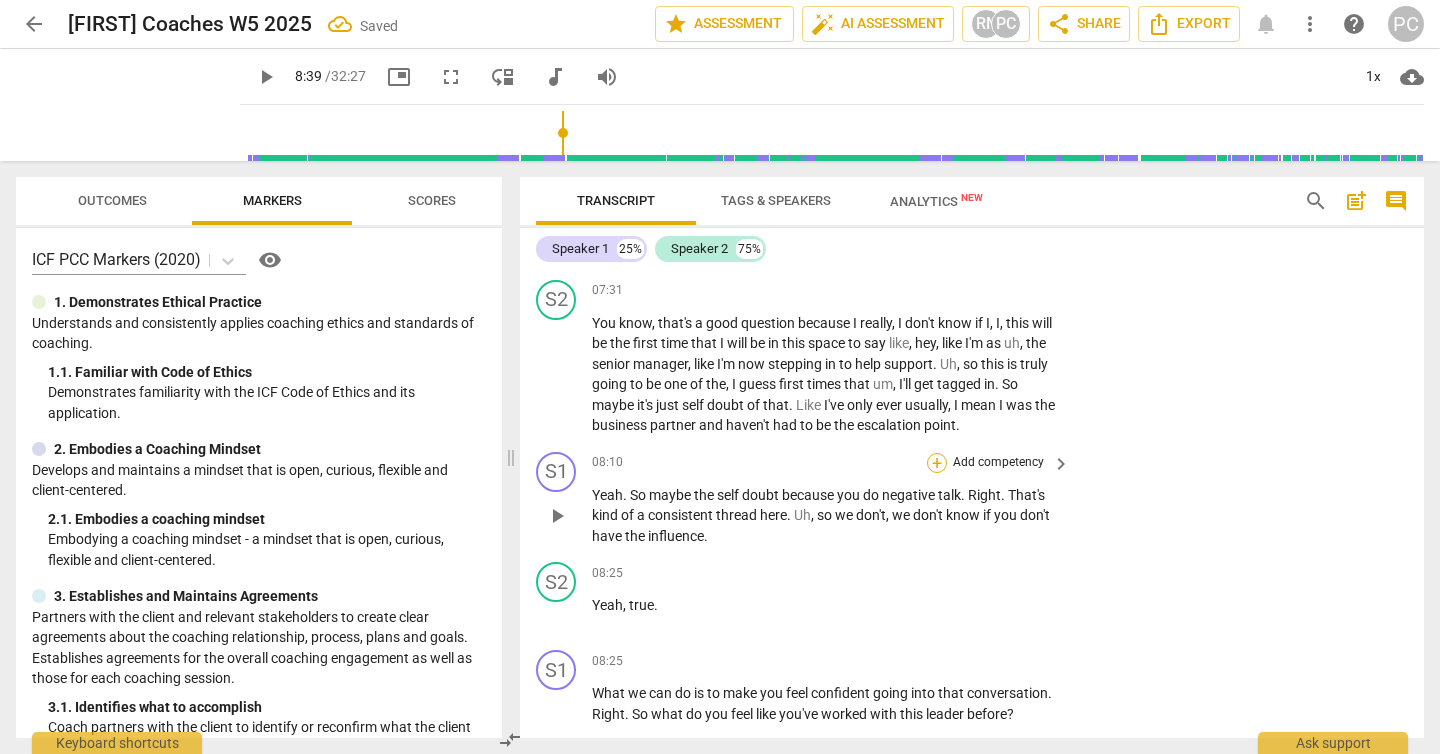 click on "+" at bounding box center (937, 463) 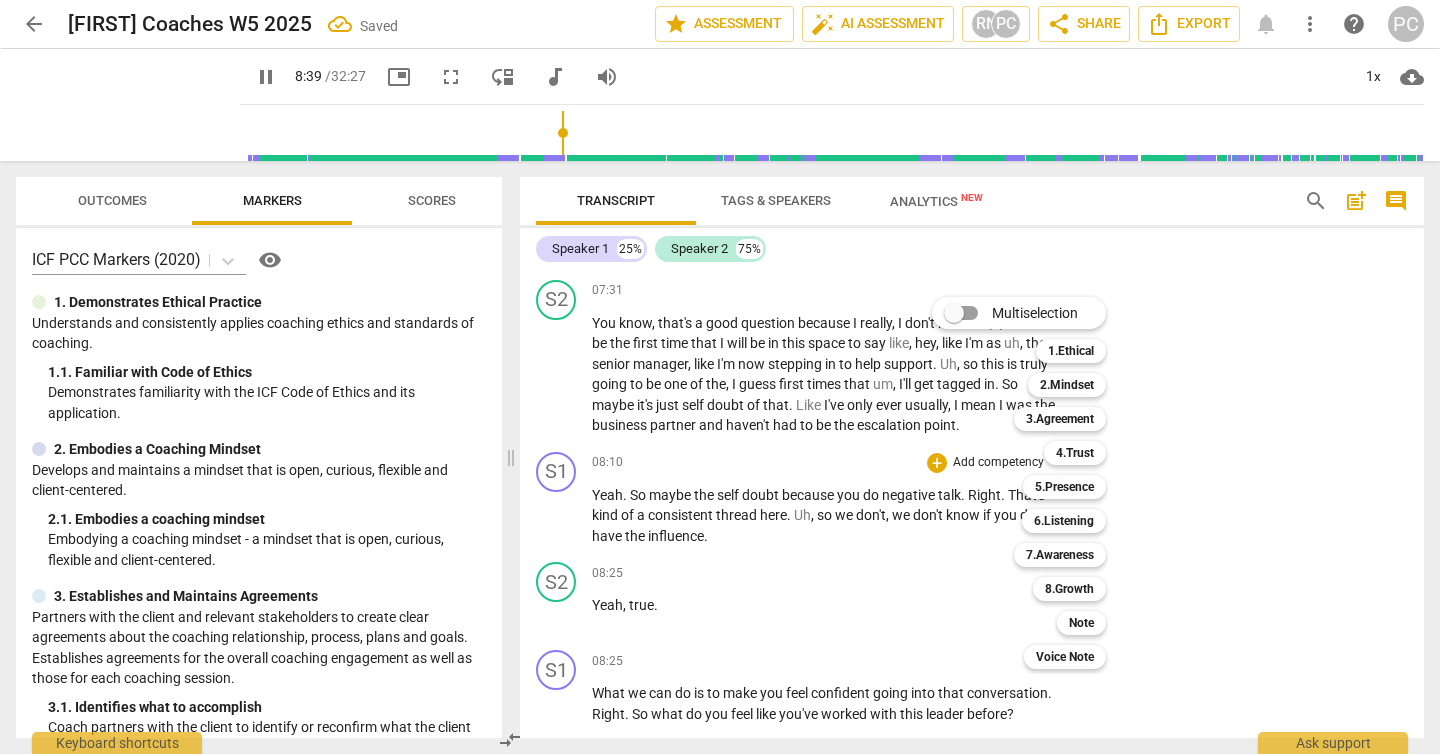 scroll, scrollTop: 2660, scrollLeft: 0, axis: vertical 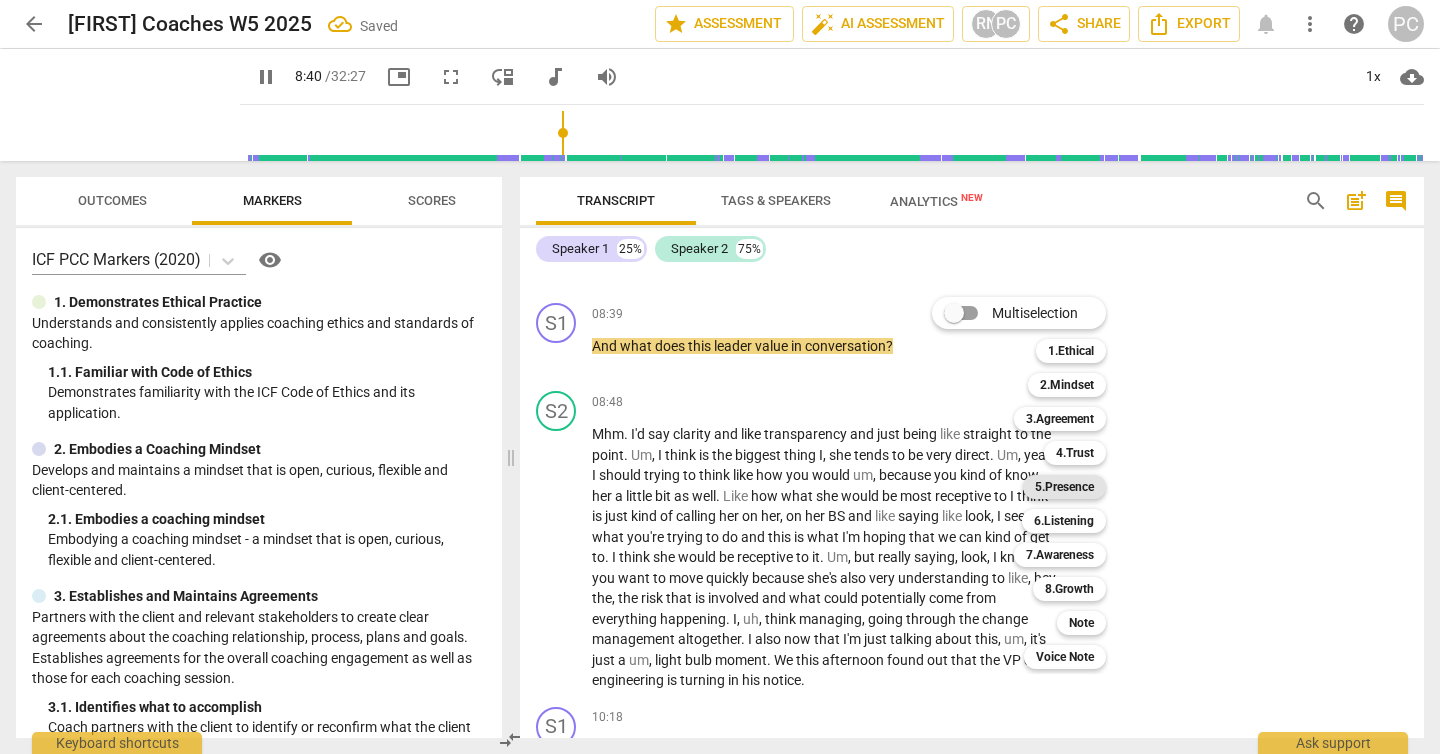 click on "5.Presence" at bounding box center (1064, 487) 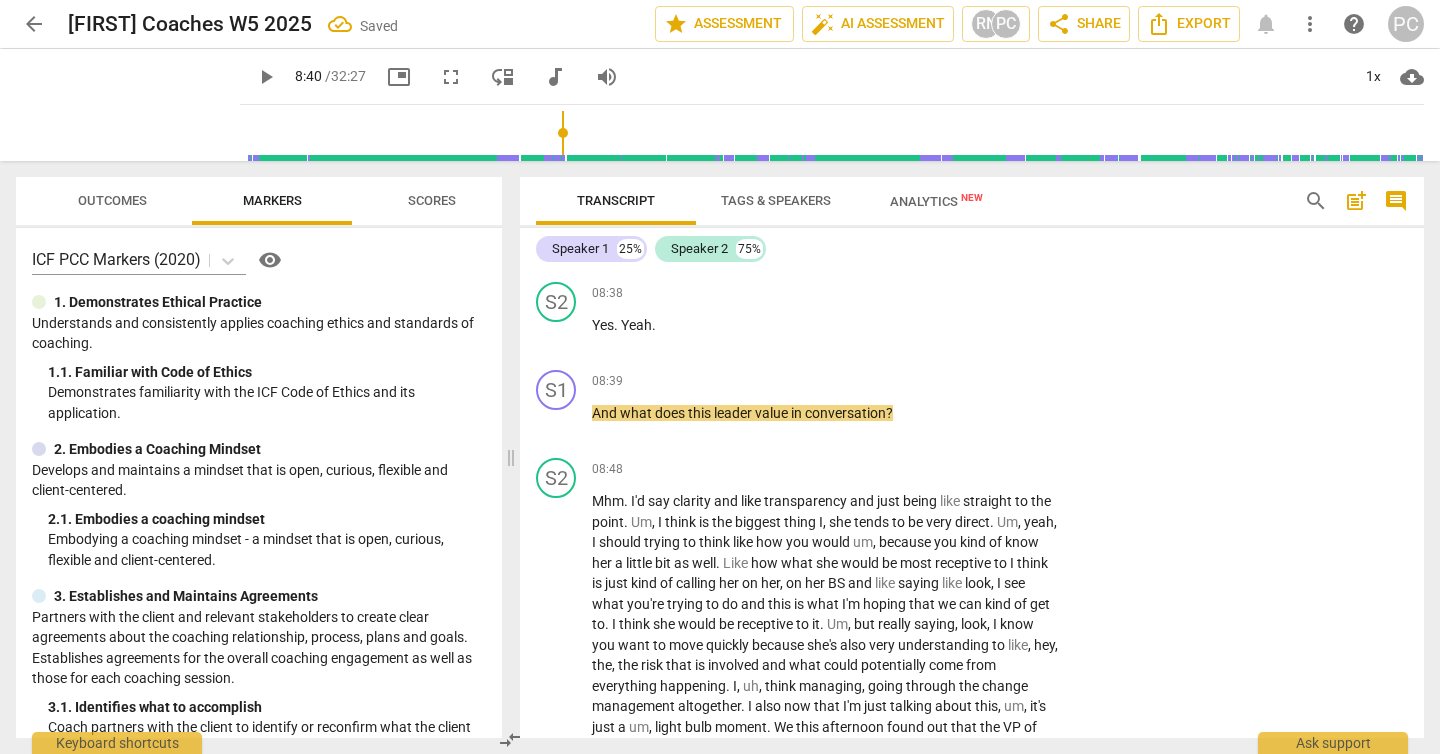 scroll, scrollTop: 2316, scrollLeft: 0, axis: vertical 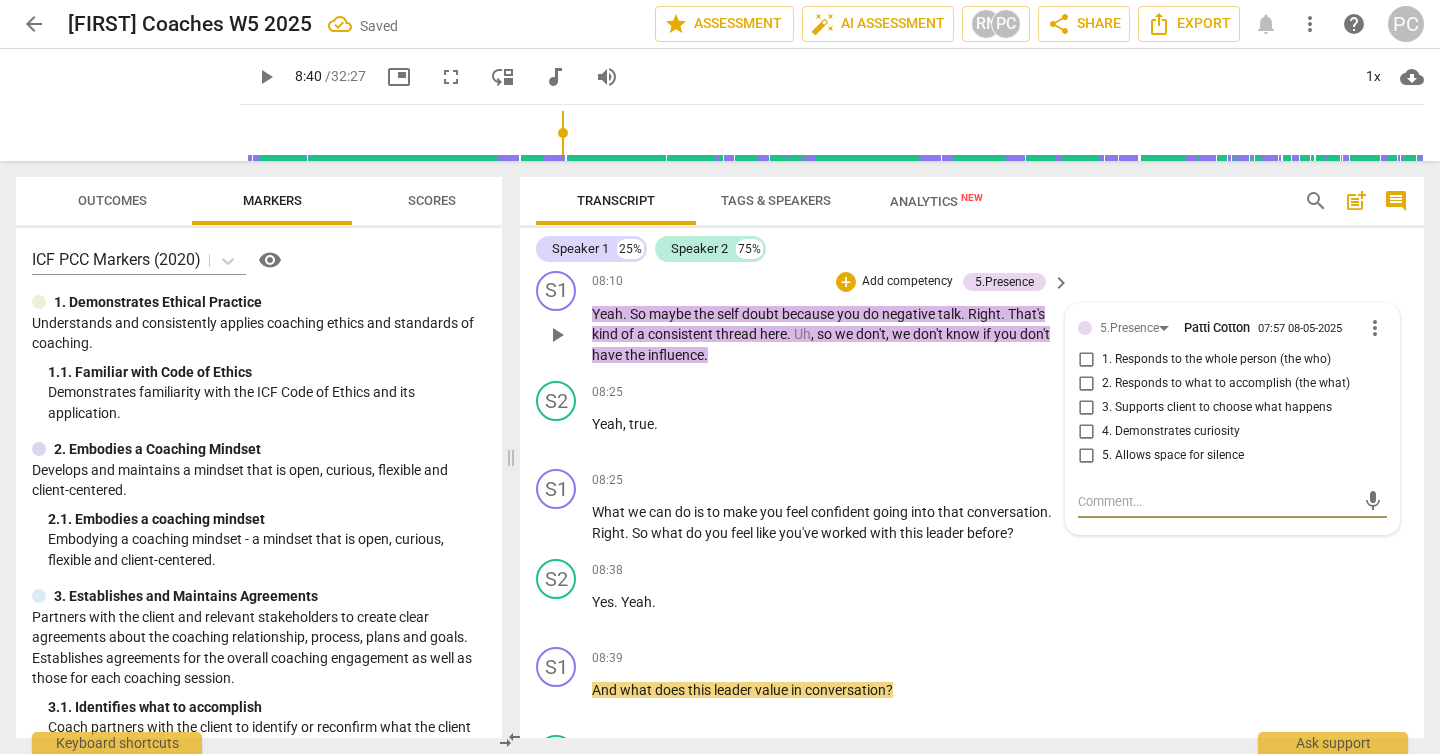 click on "more_vert" at bounding box center (1375, 328) 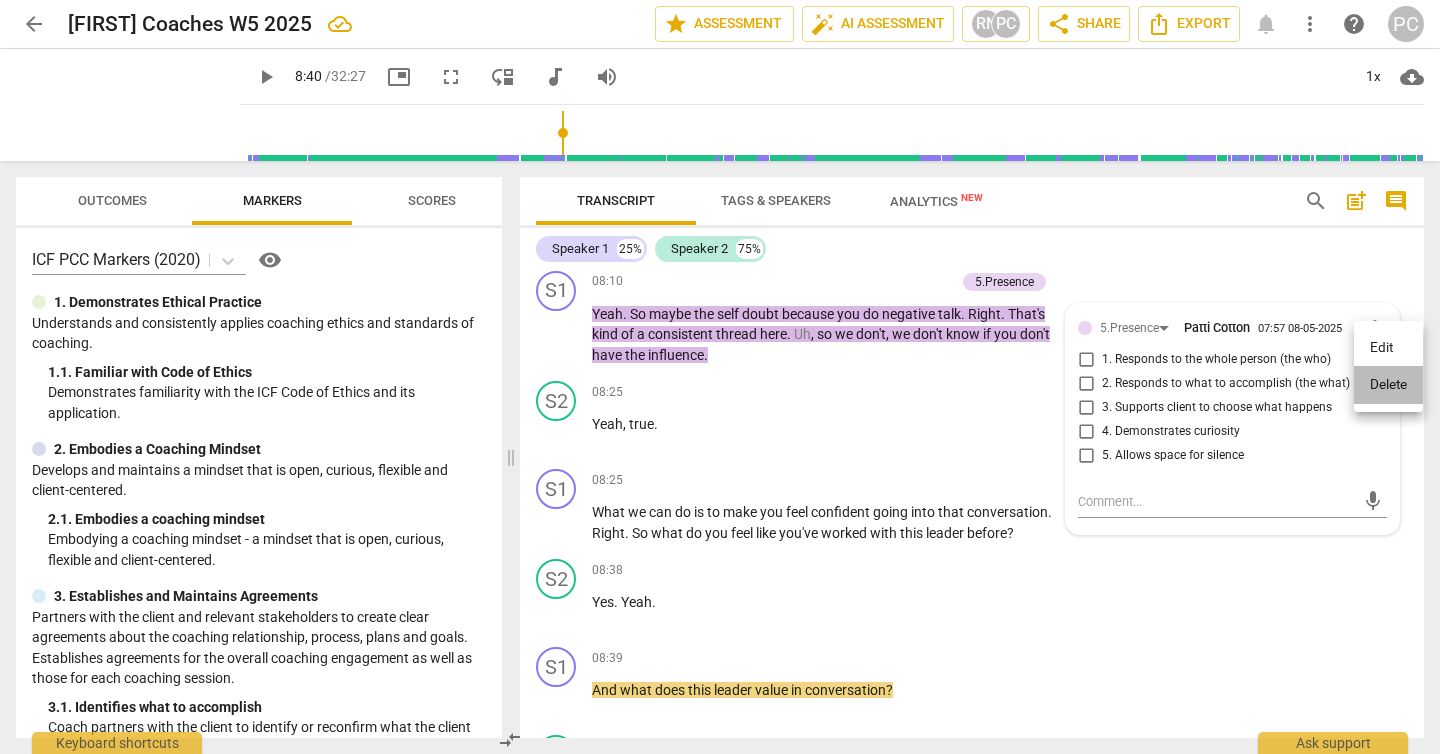 click on "Delete" at bounding box center [1388, 385] 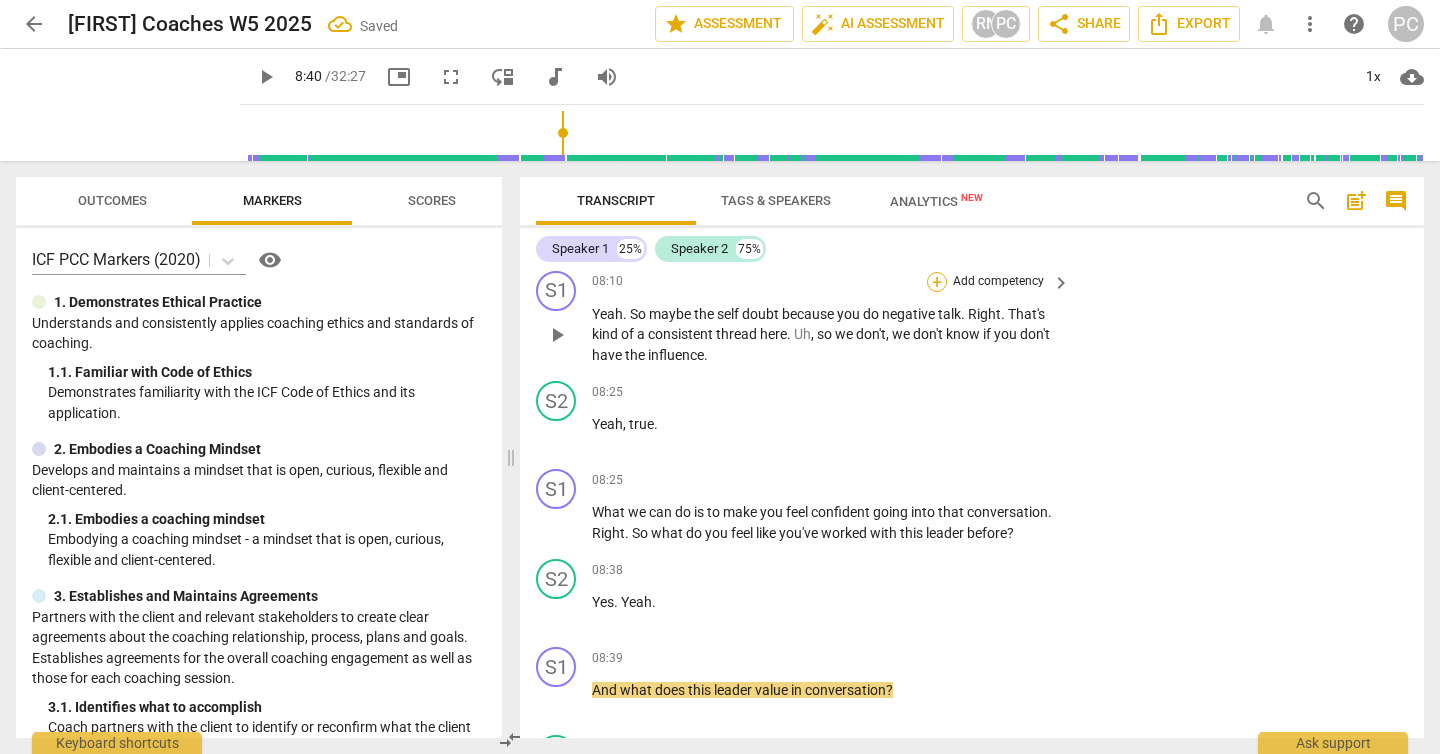 click on "+" at bounding box center (937, 282) 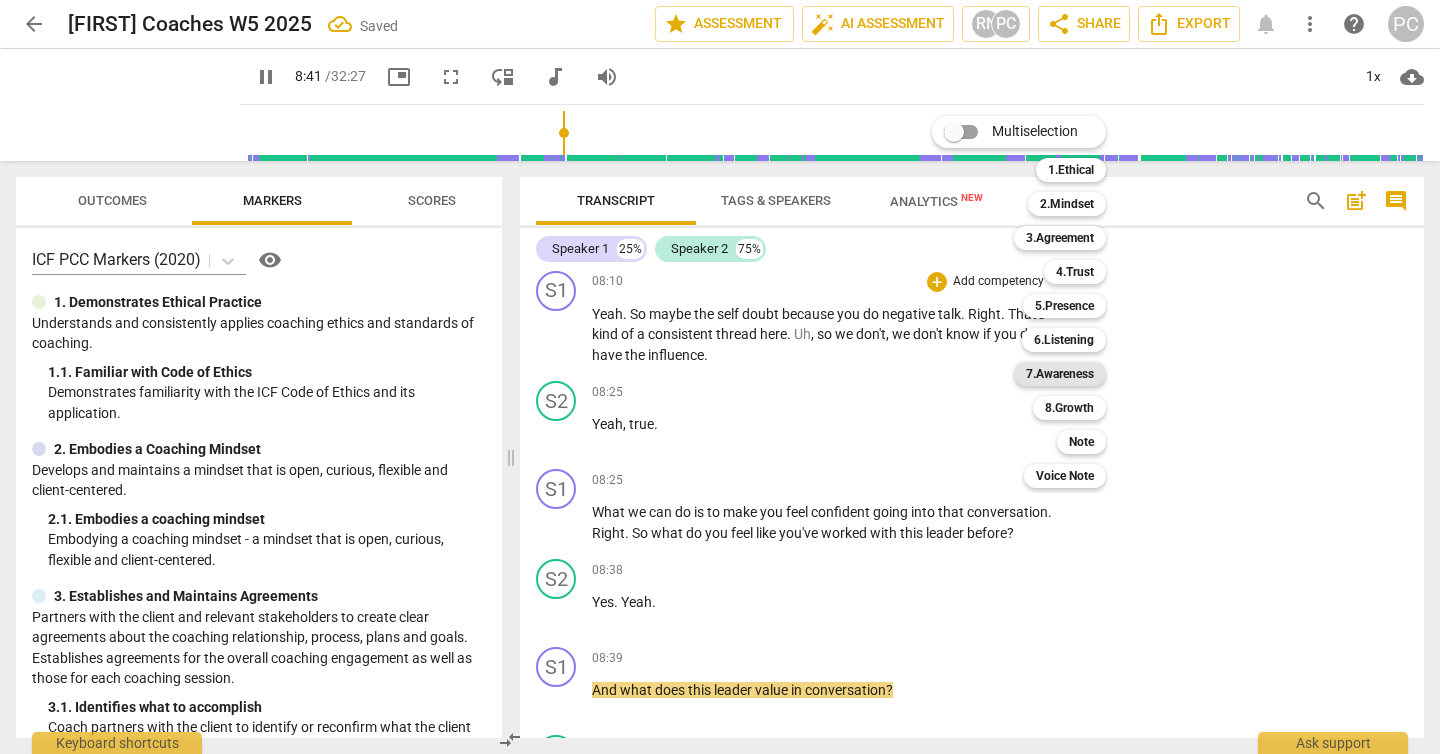 click on "7.Awareness" at bounding box center (1060, 374) 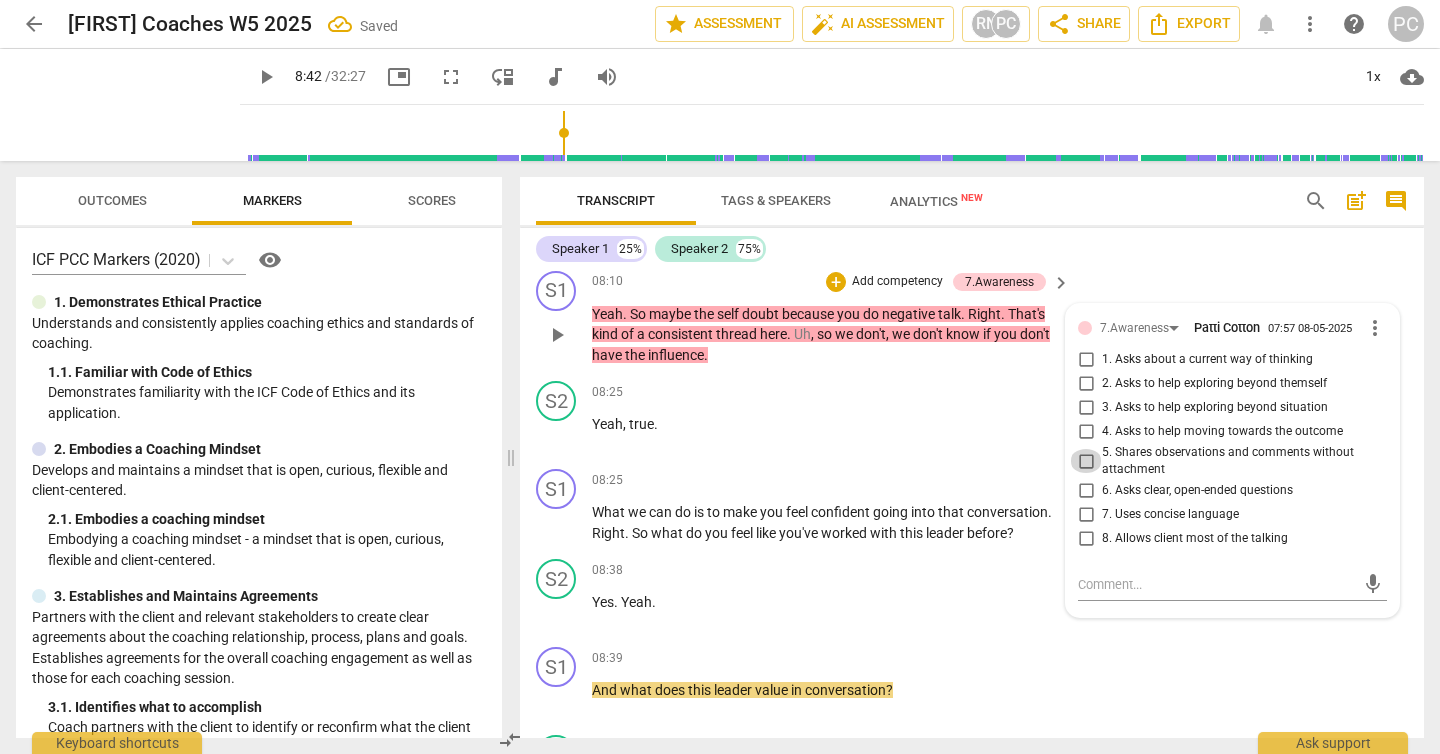 click on "5. Shares observations and comments without attachment" at bounding box center (1086, 461) 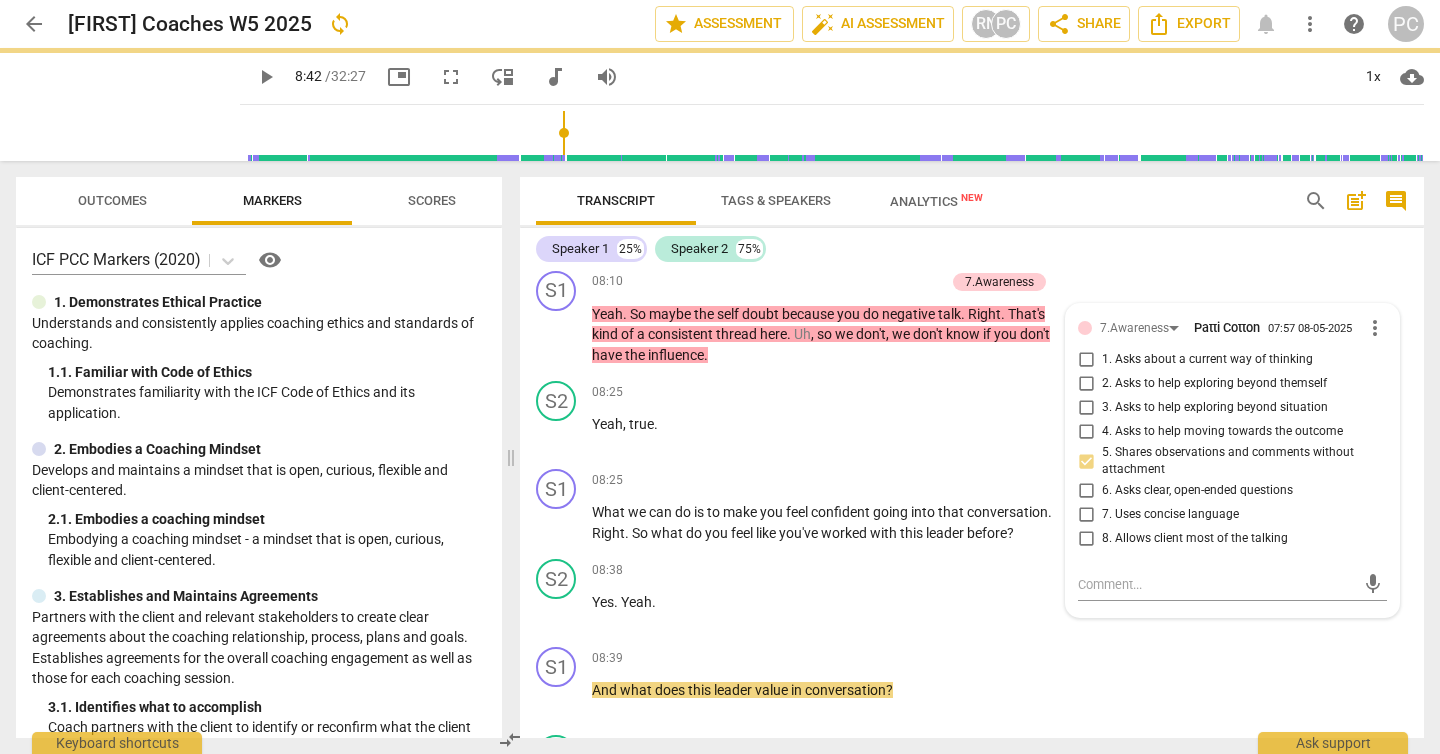 click on "S2 play_arrow pause [TIME] + Add competency keyboard_arrow_right You know, that's a good question because I really, I don't know if I, I, this will be the first time that I will be in this space to say like, hey, like I'm as uh, the senior manager, like I'm now stepping in to help support. Uh, so this is truly going to be one of the, I guess first times that um, I'll get tagged in. So maybe it's just self doubt of that. Like I've only ever usually, I mean I was the business partner and haven't had to be the escalation point." at bounding box center (972, 177) 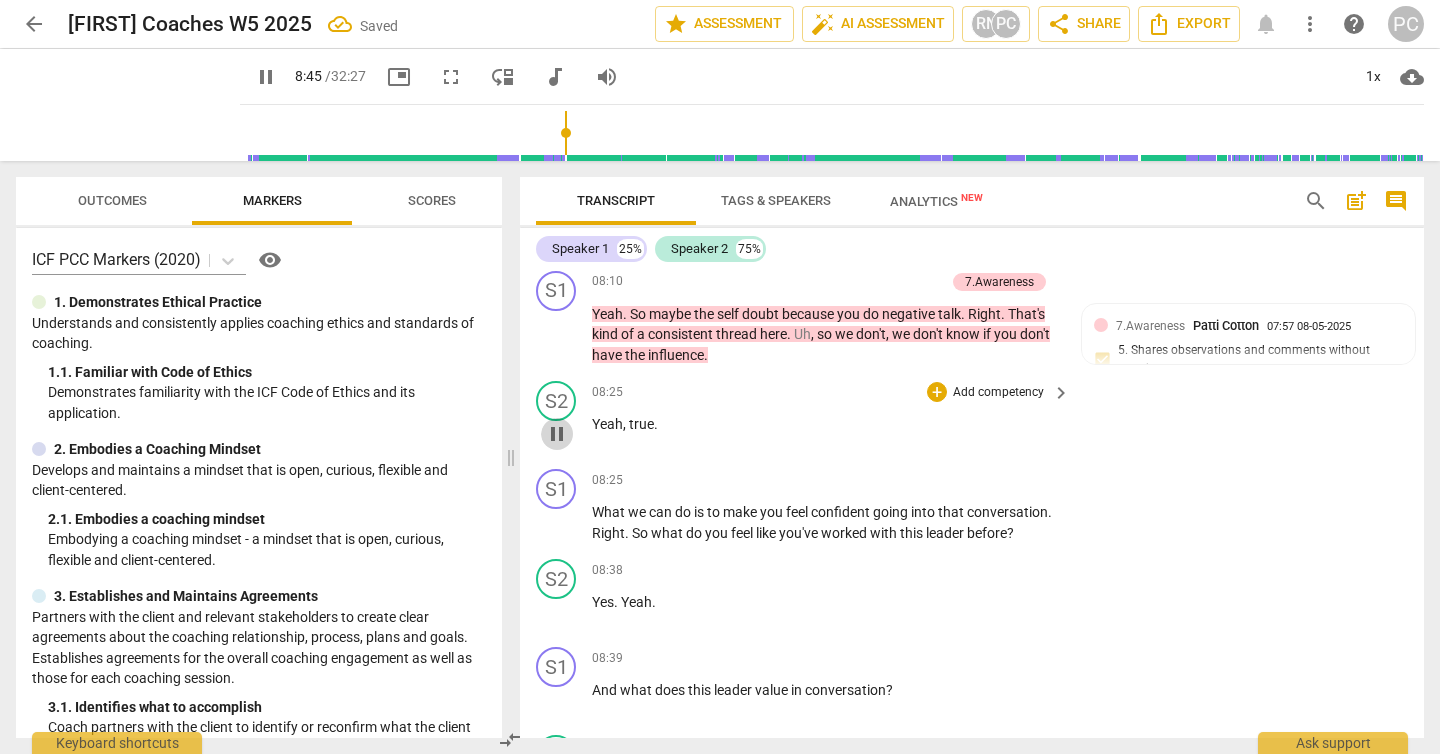 click on "pause" at bounding box center (557, 434) 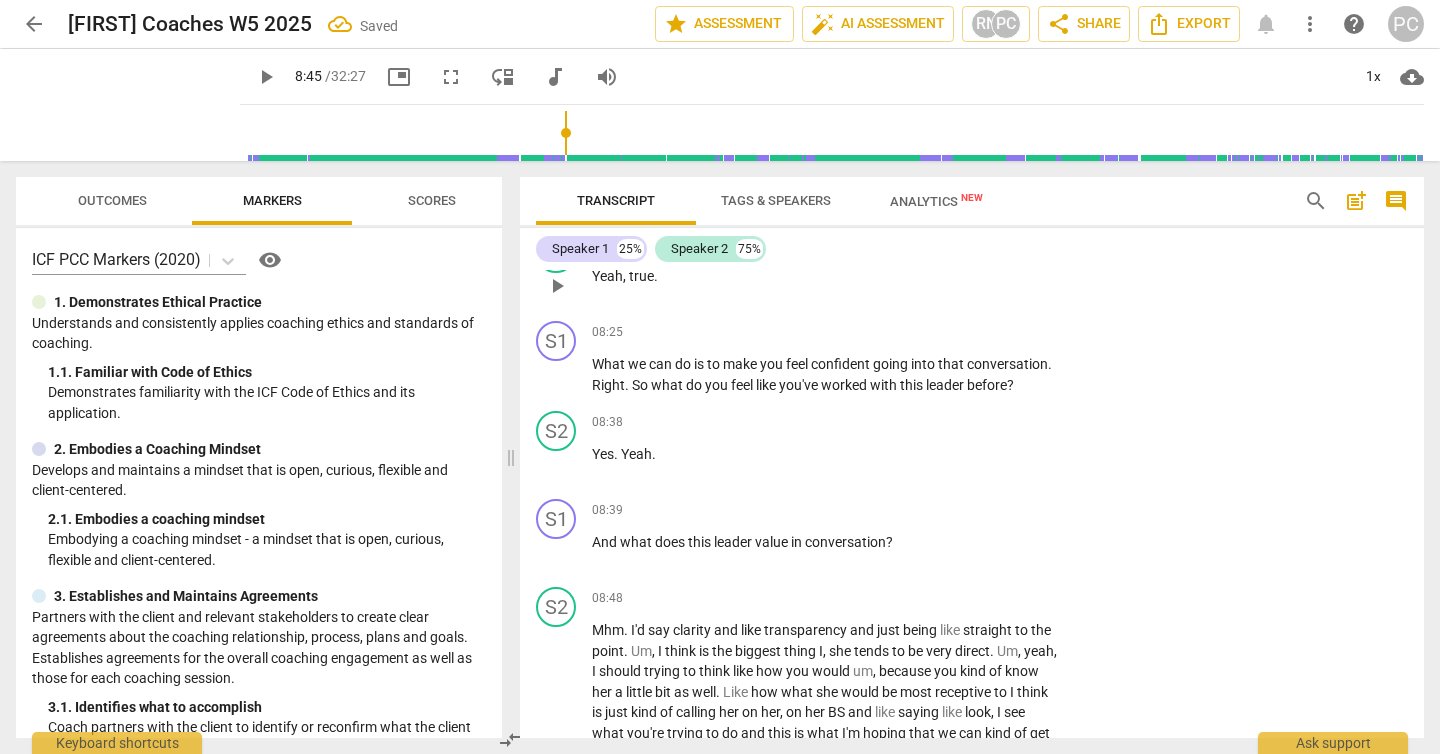 scroll, scrollTop: 2468, scrollLeft: 0, axis: vertical 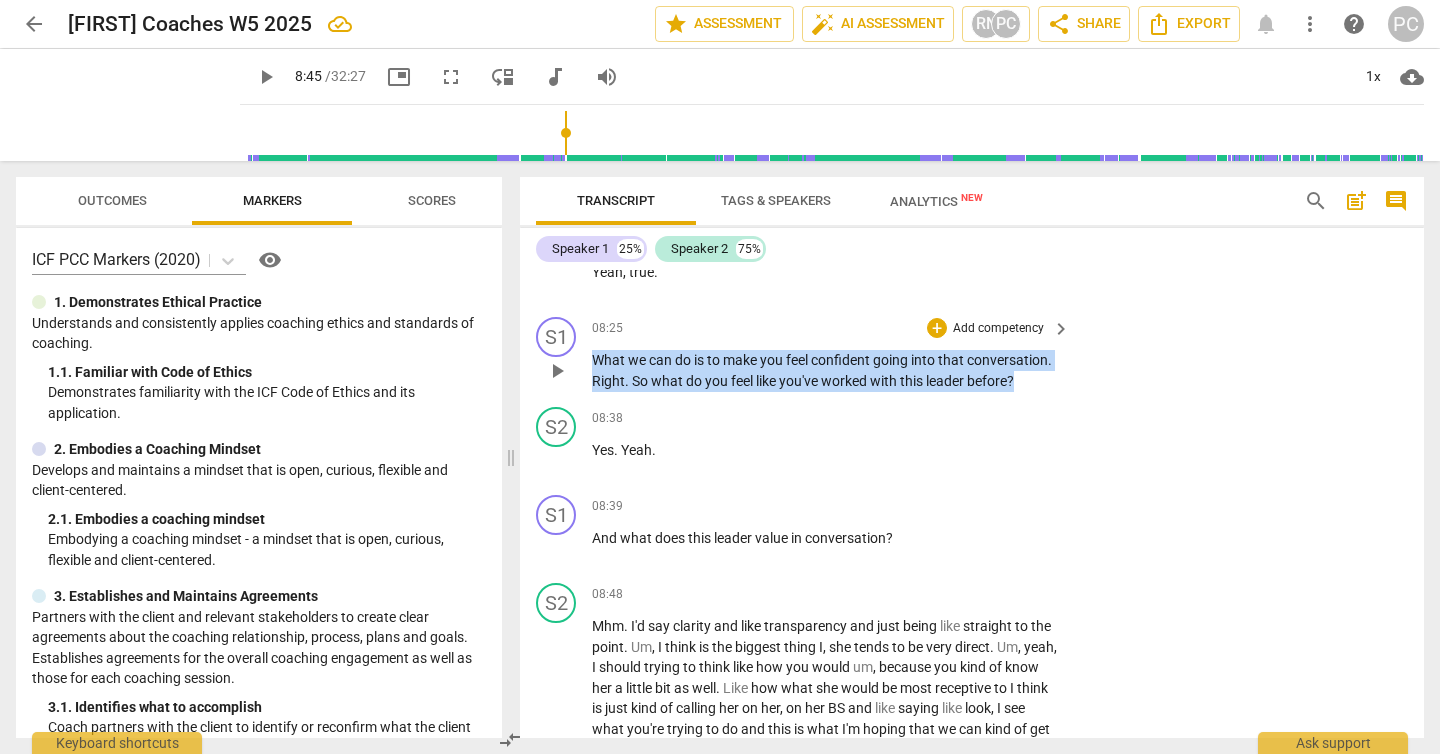 drag, startPoint x: 593, startPoint y: 381, endPoint x: 1064, endPoint y: 397, distance: 471.2717 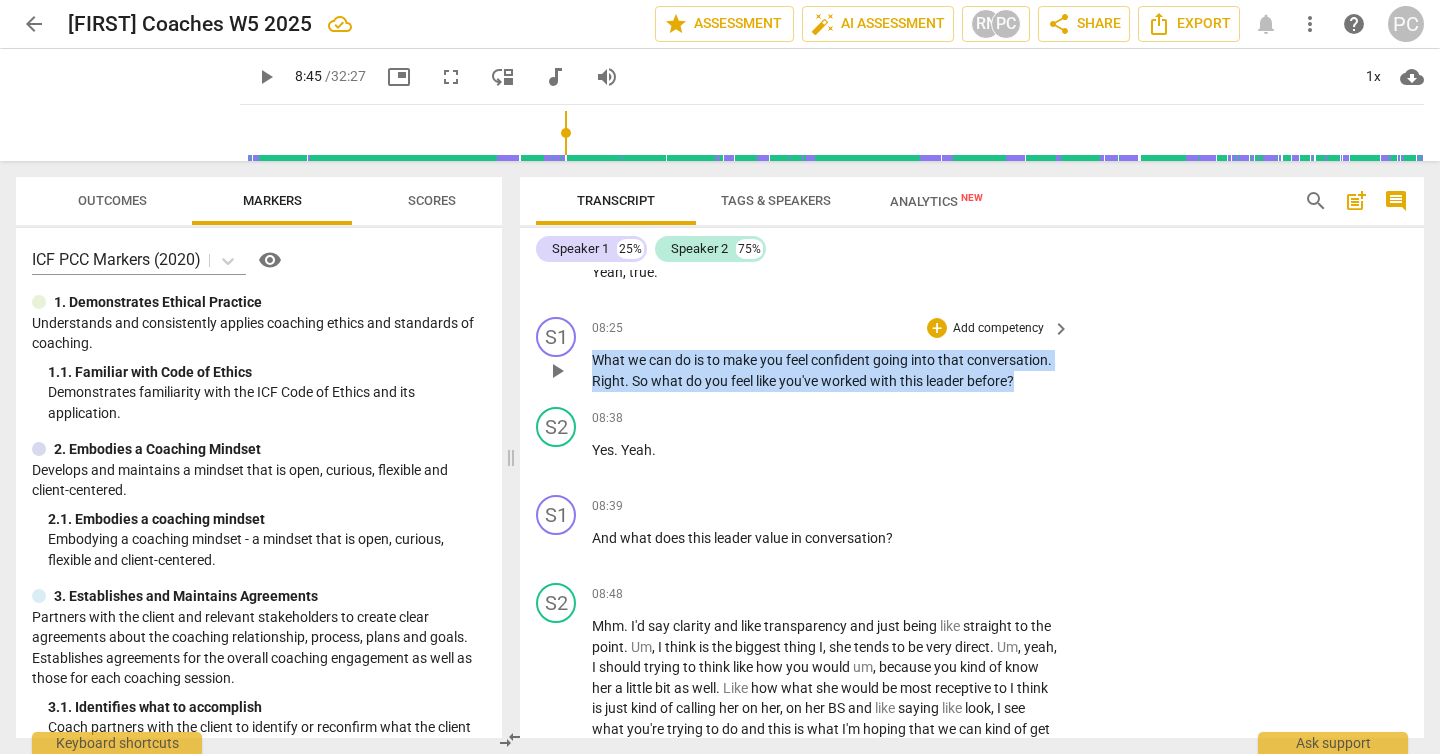 click on "What   we   can   do   is   to   make   you   feel   confident   going   into   that   conversation .   Right .   So   what   do   you   feel   like   you've   worked   with   this   leader   before ?" at bounding box center (832, 370) 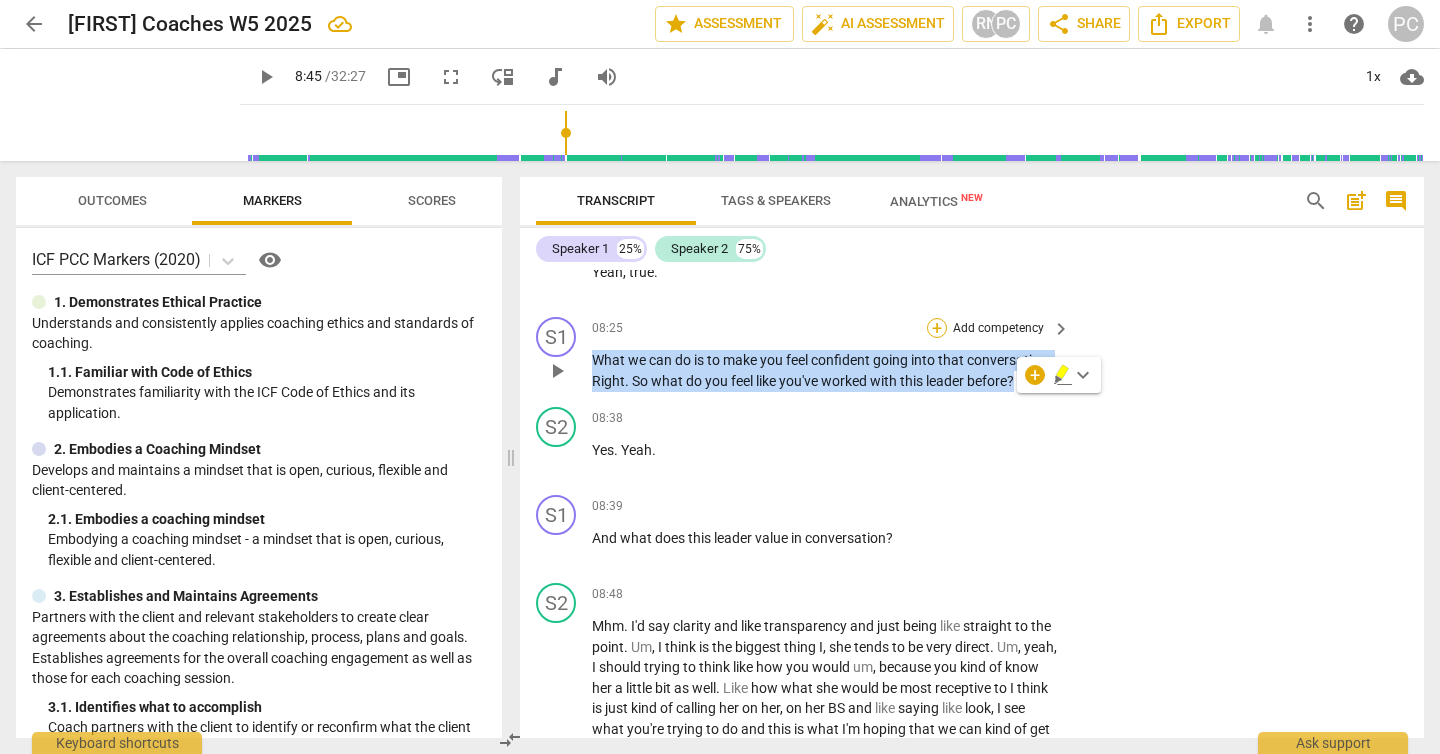 click on "+" at bounding box center (937, 328) 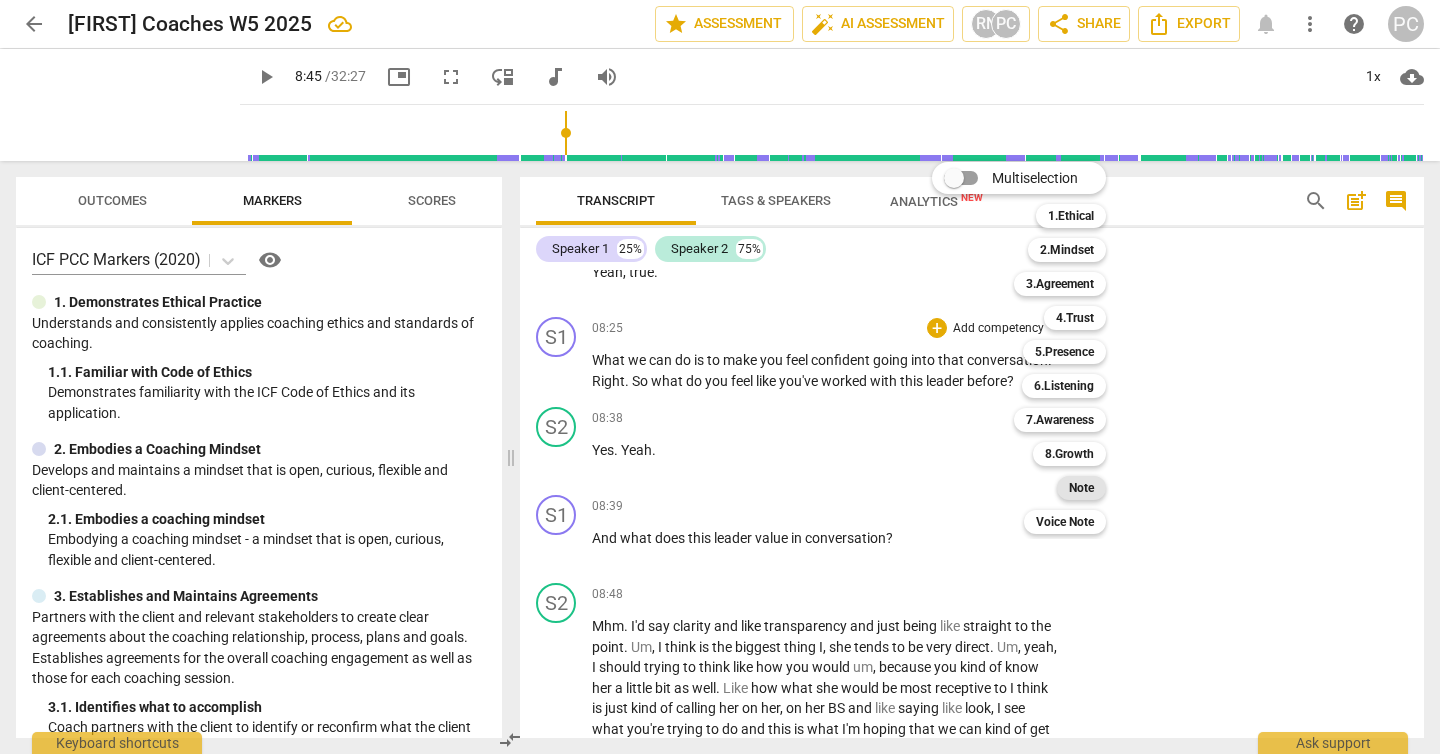 click on "Note" at bounding box center (1081, 488) 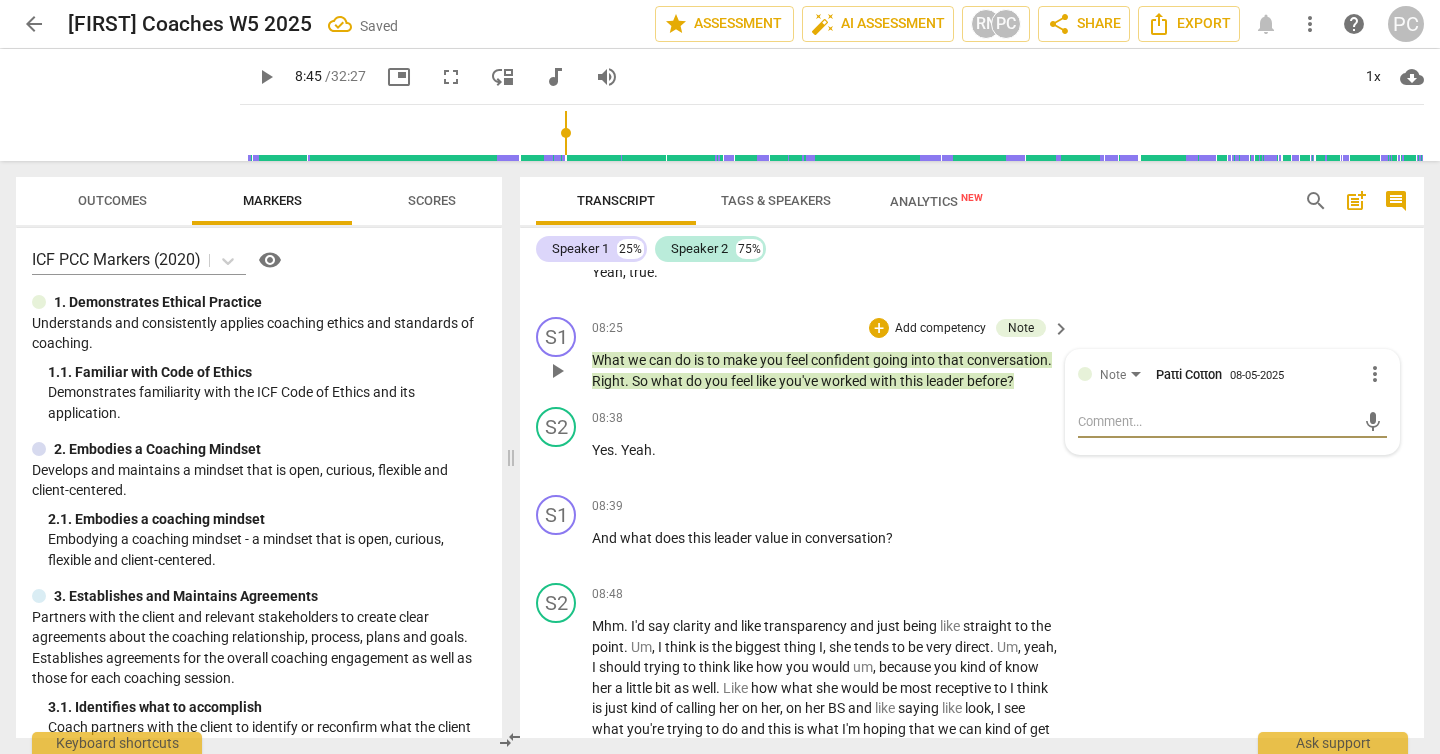 type on "M" 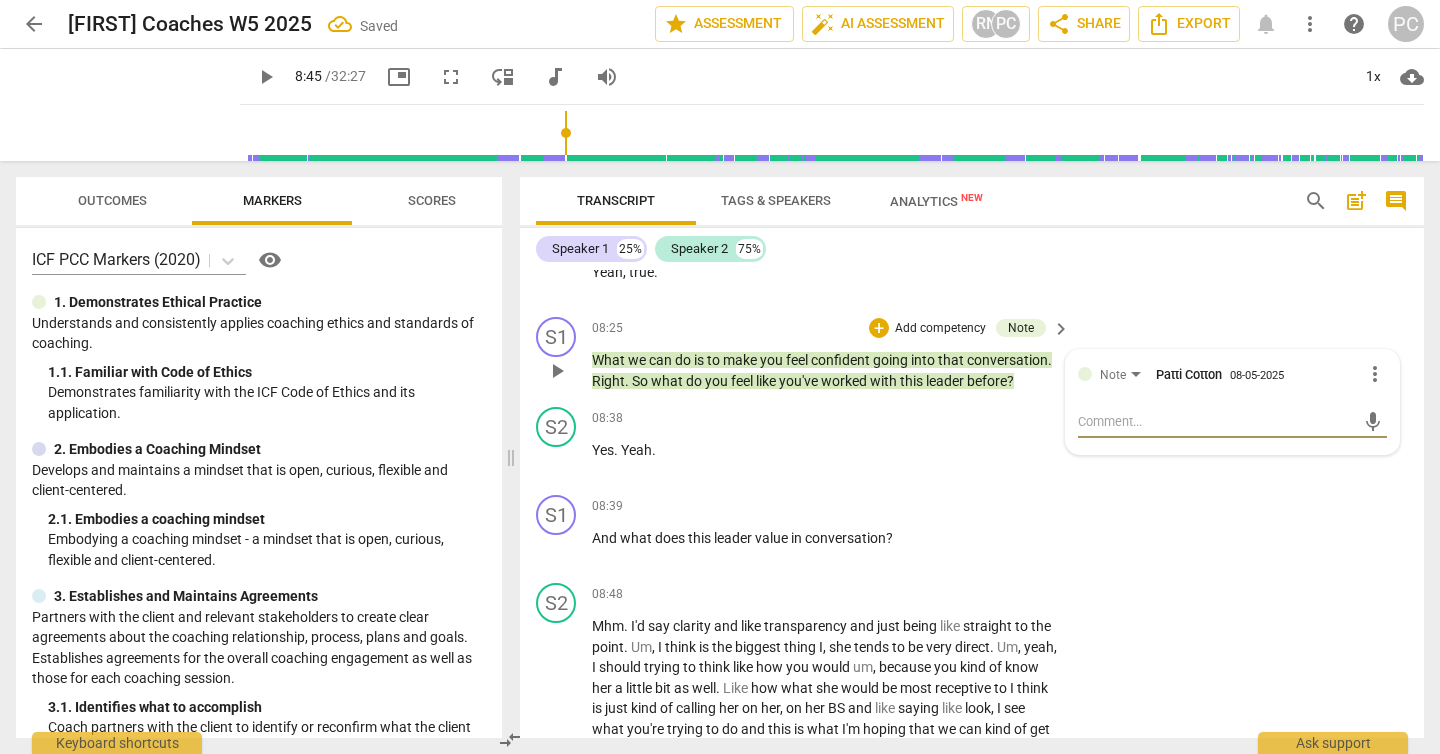 type on "M" 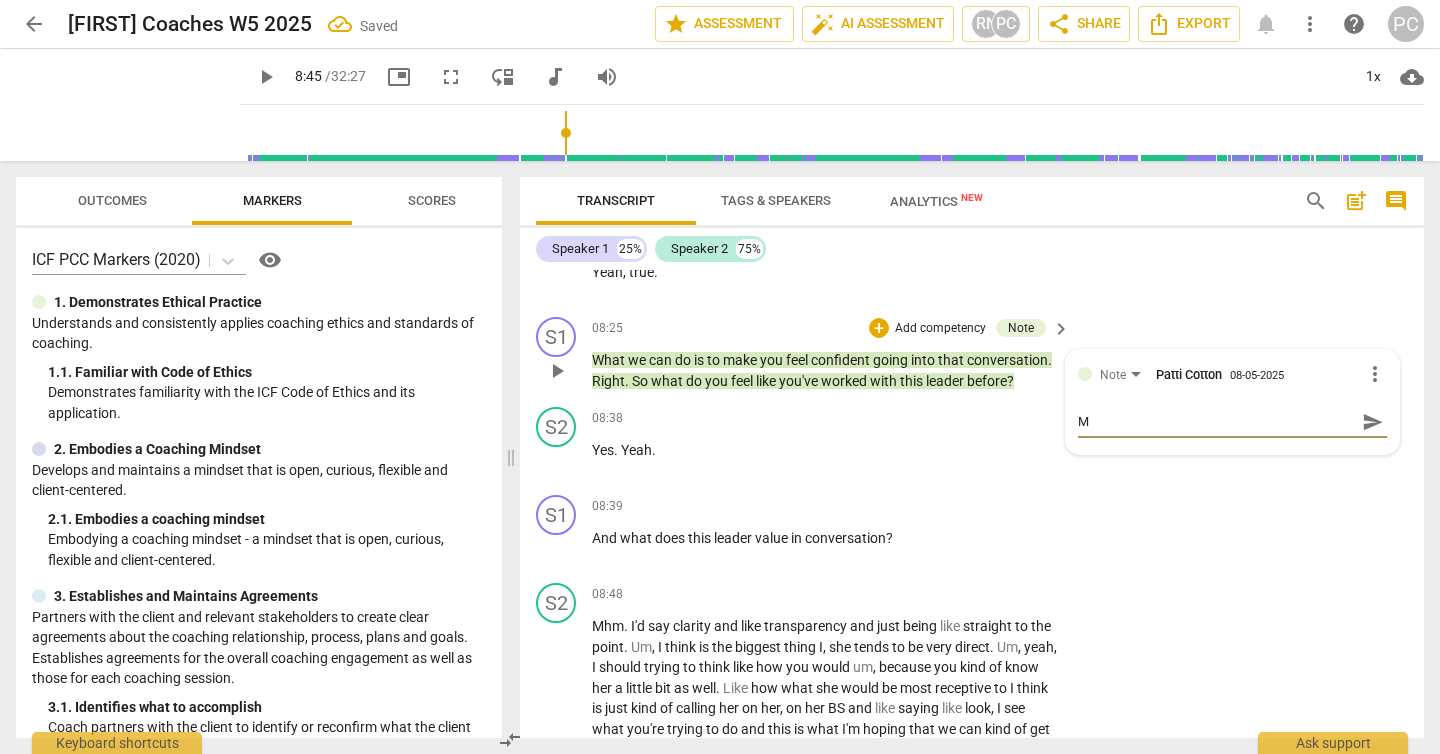 type on "Ma" 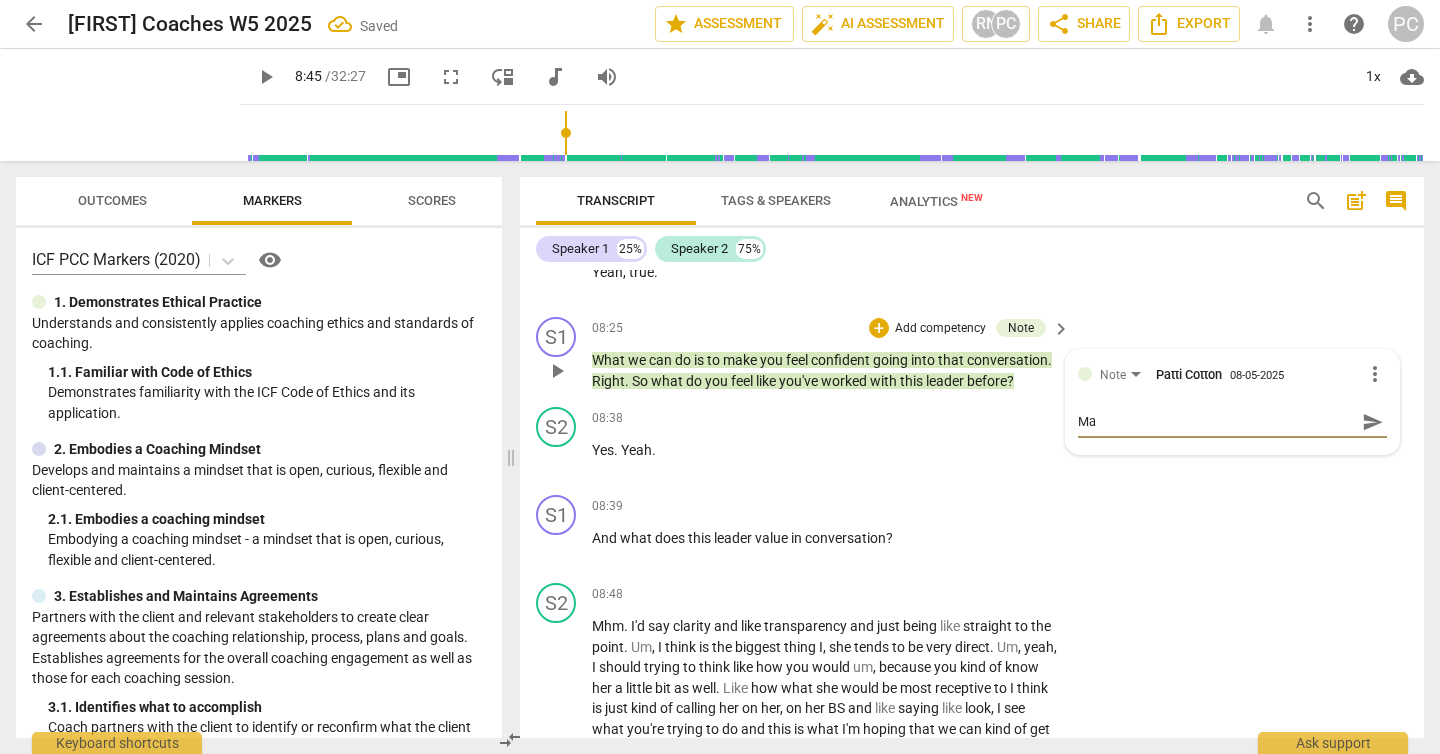 type on "Mar" 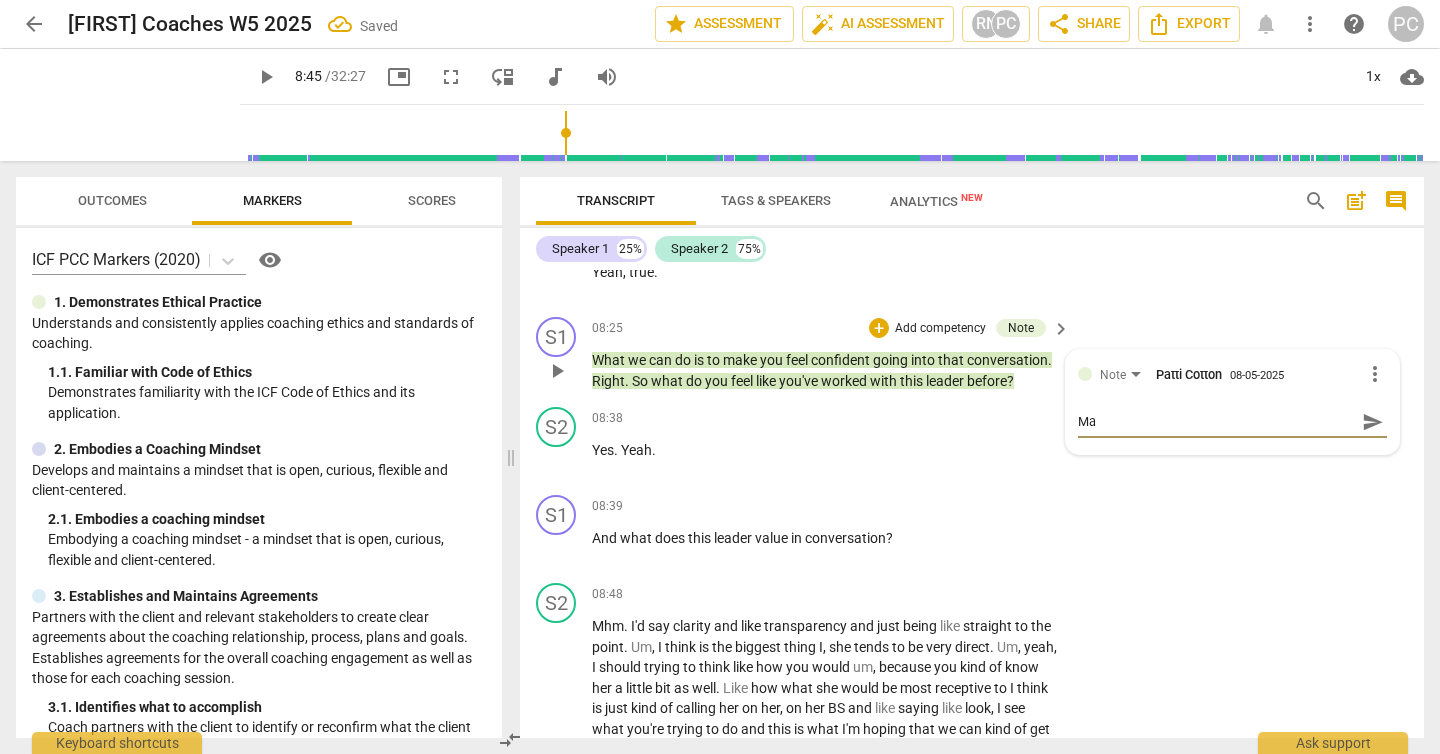 type on "Mar" 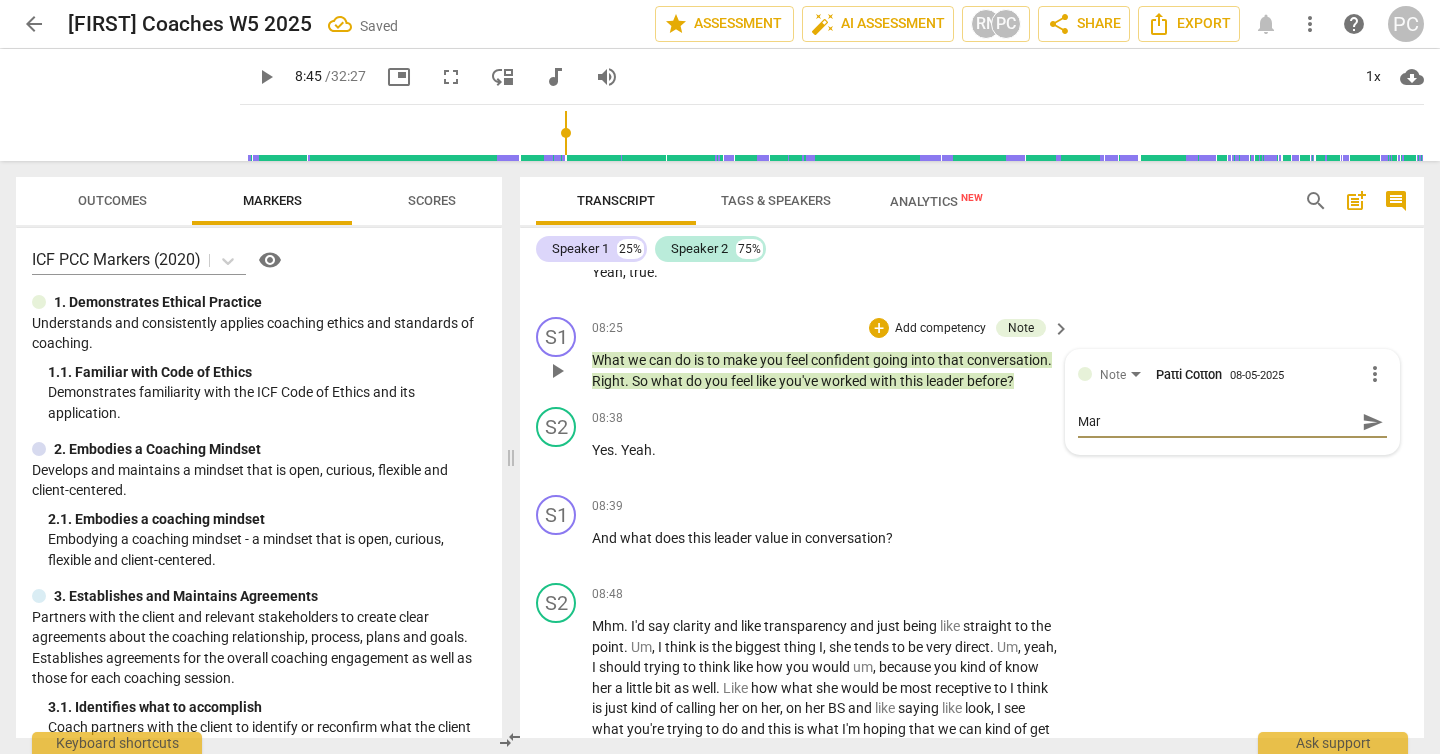 type on "Marc" 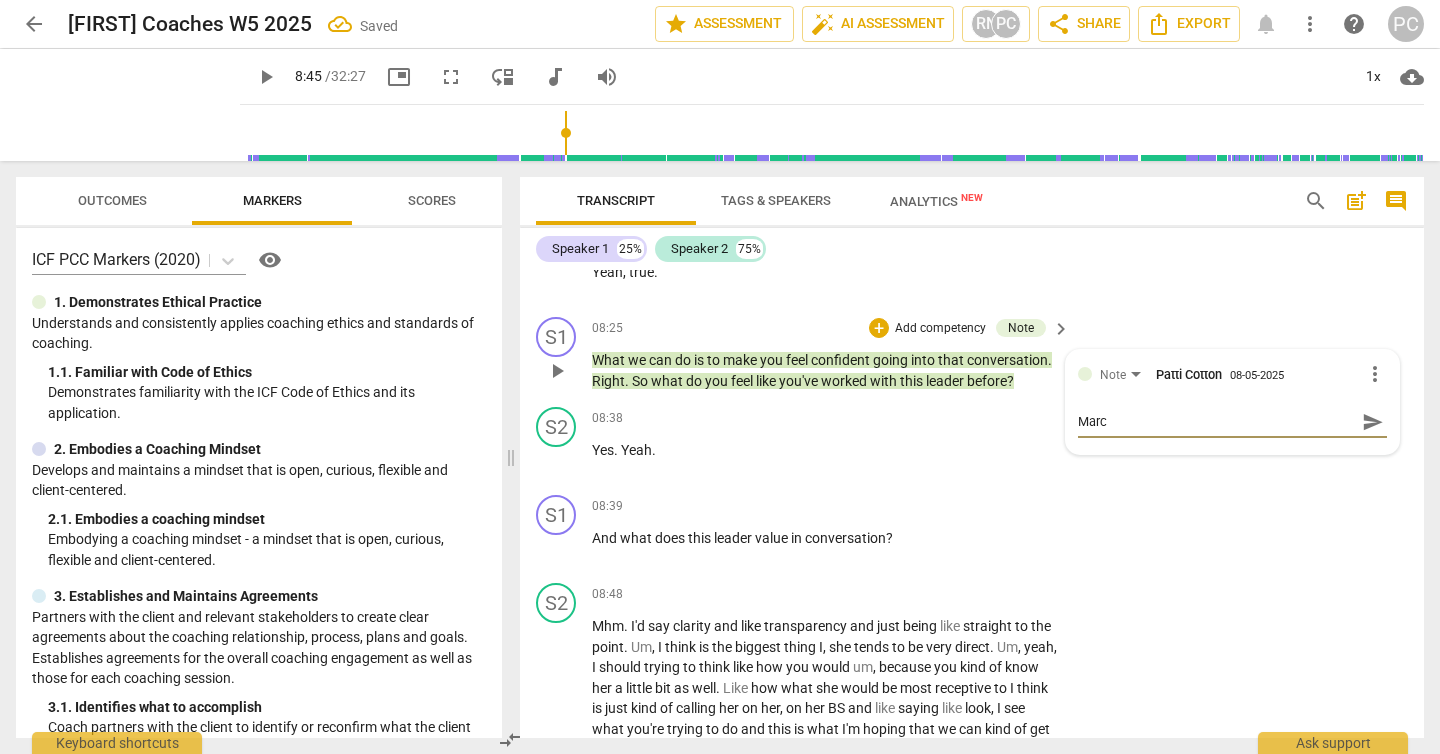 type on "Marco" 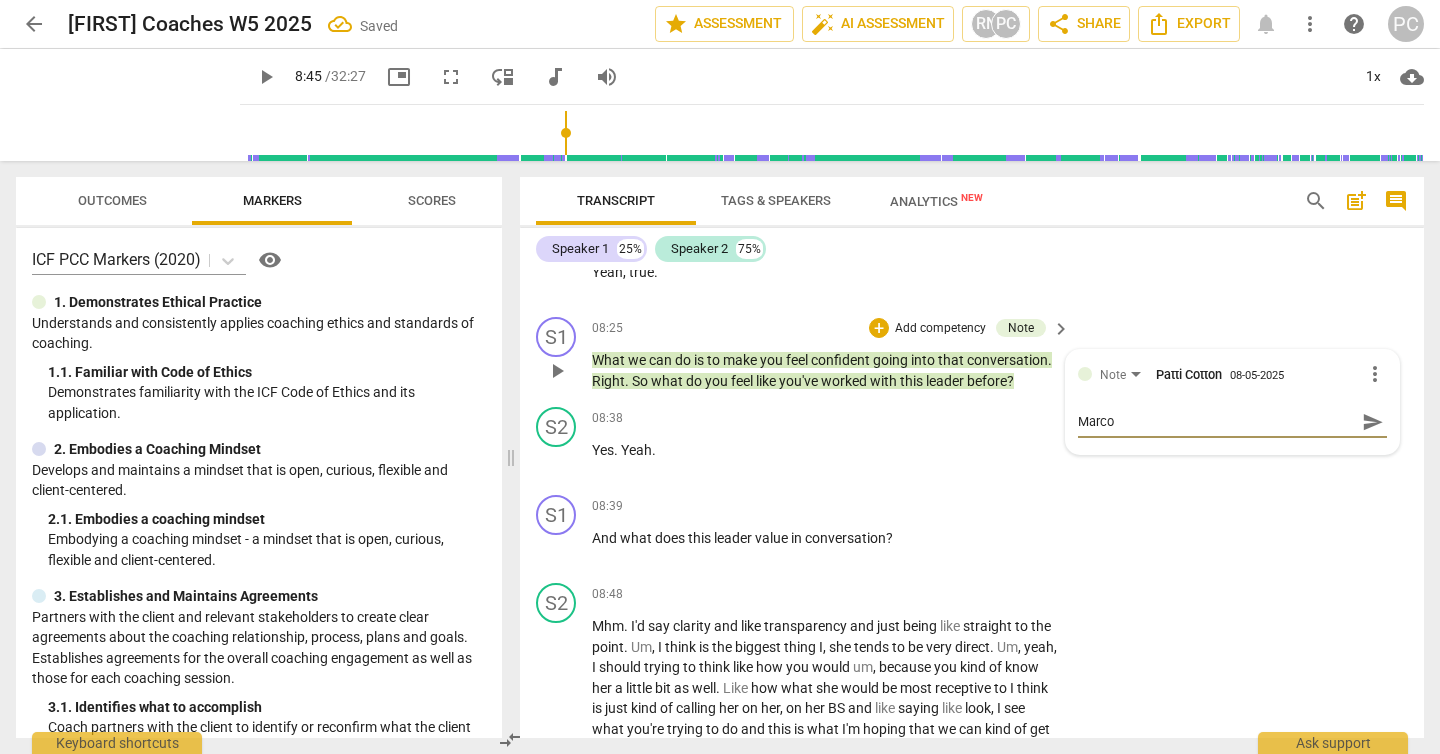 type on "Marcos" 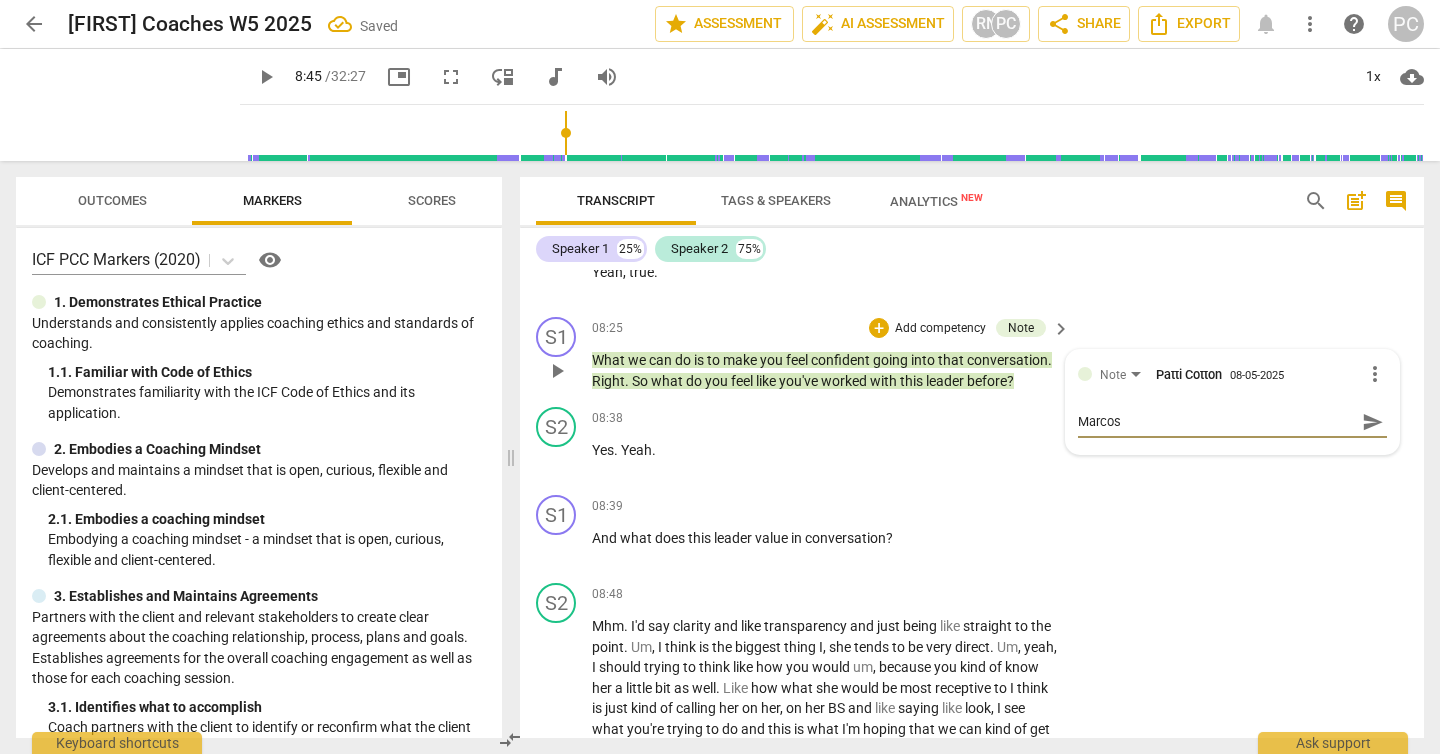 type on "Marcos," 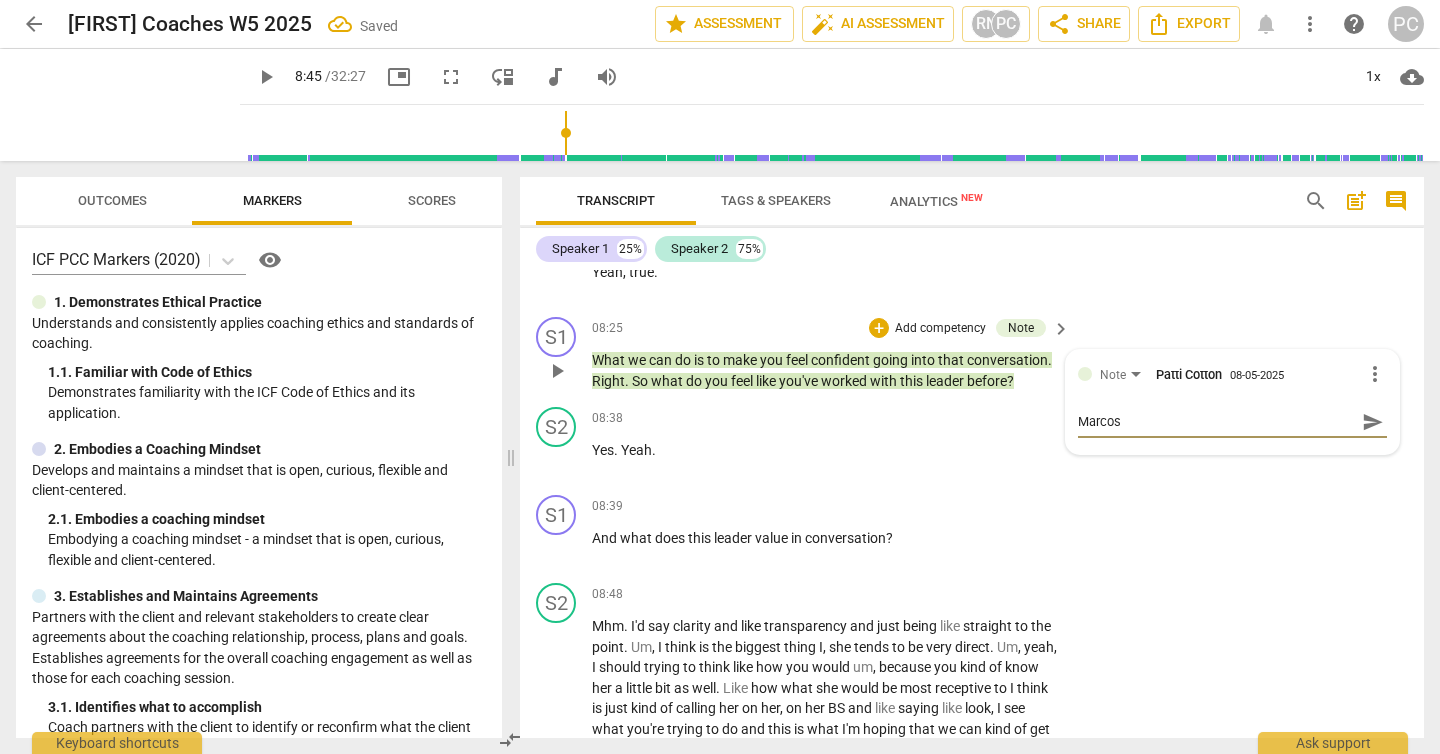 type on "Marcos," 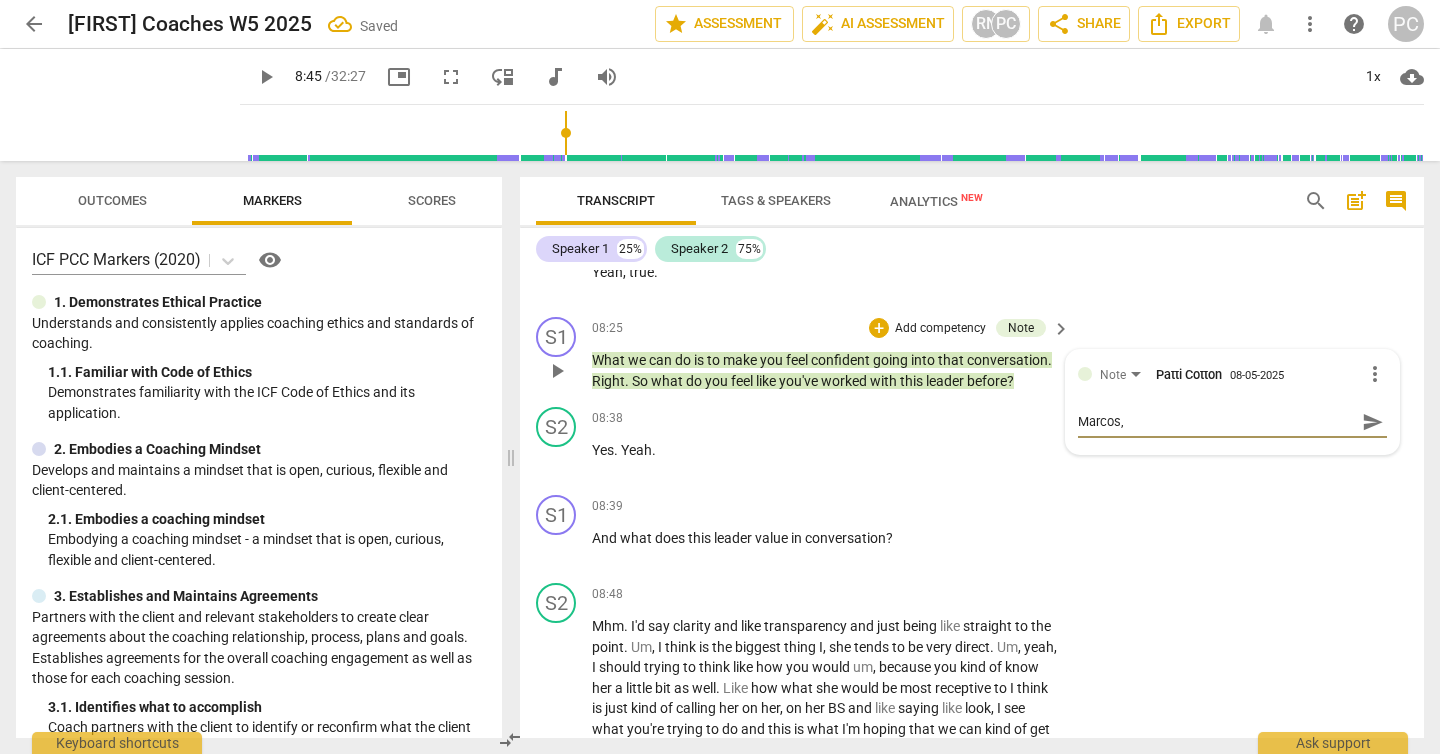 type on "Marcos," 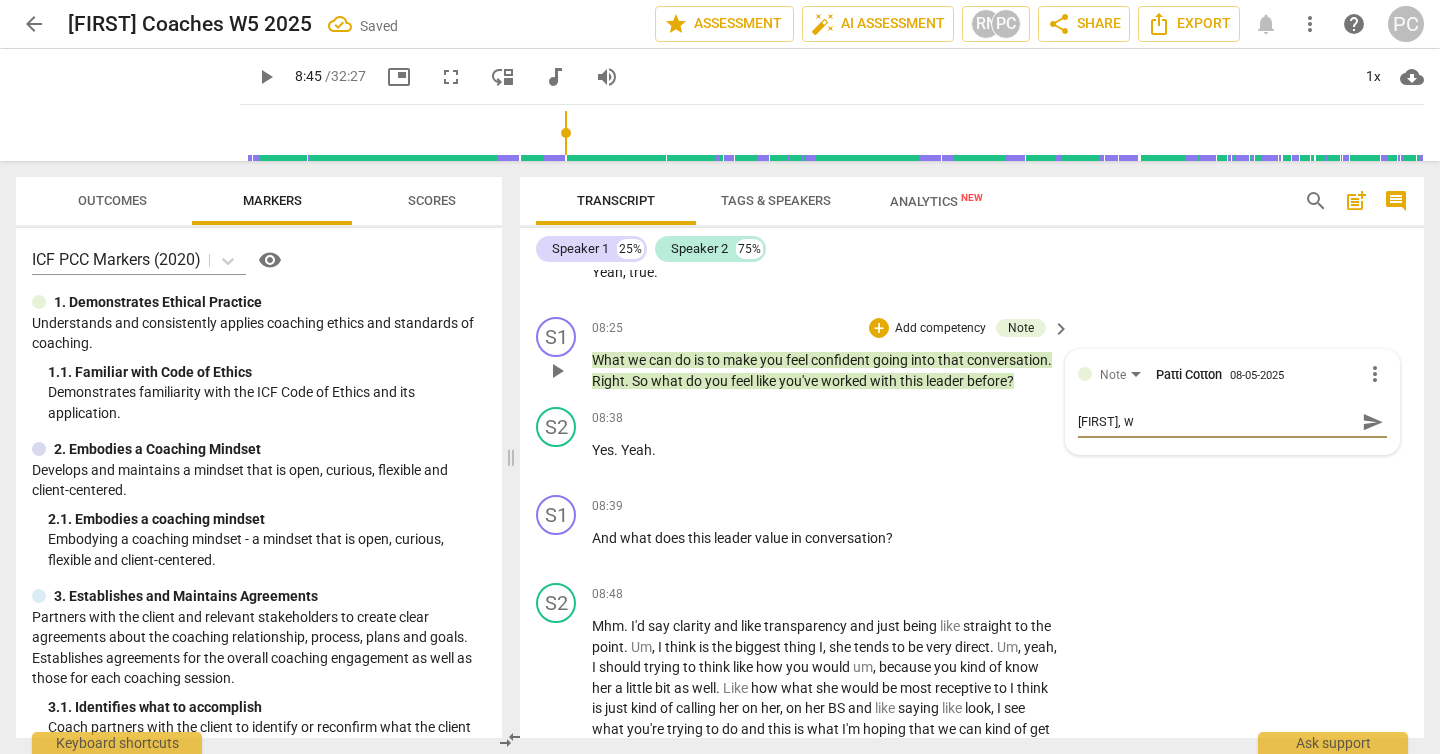 type on "[FIRST], wh" 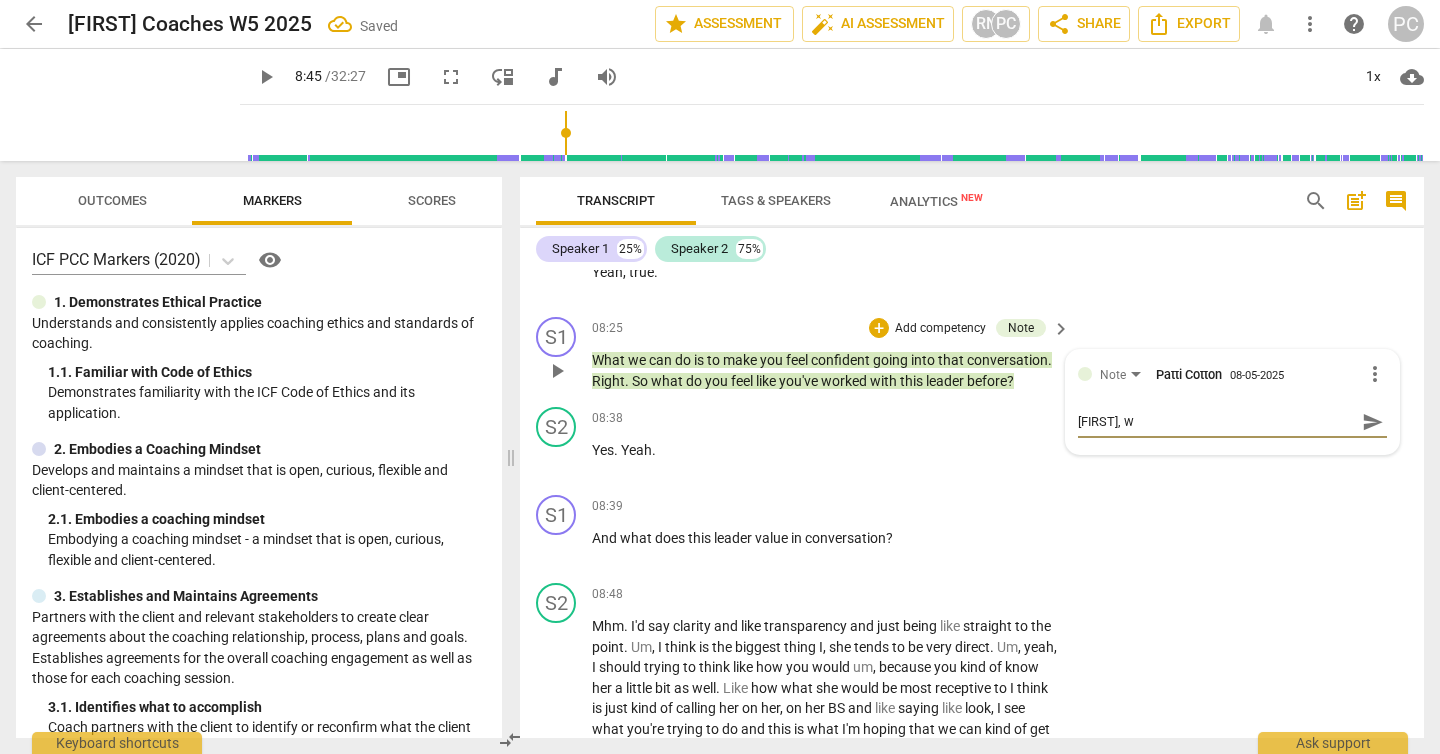 type on "[FIRST], wh" 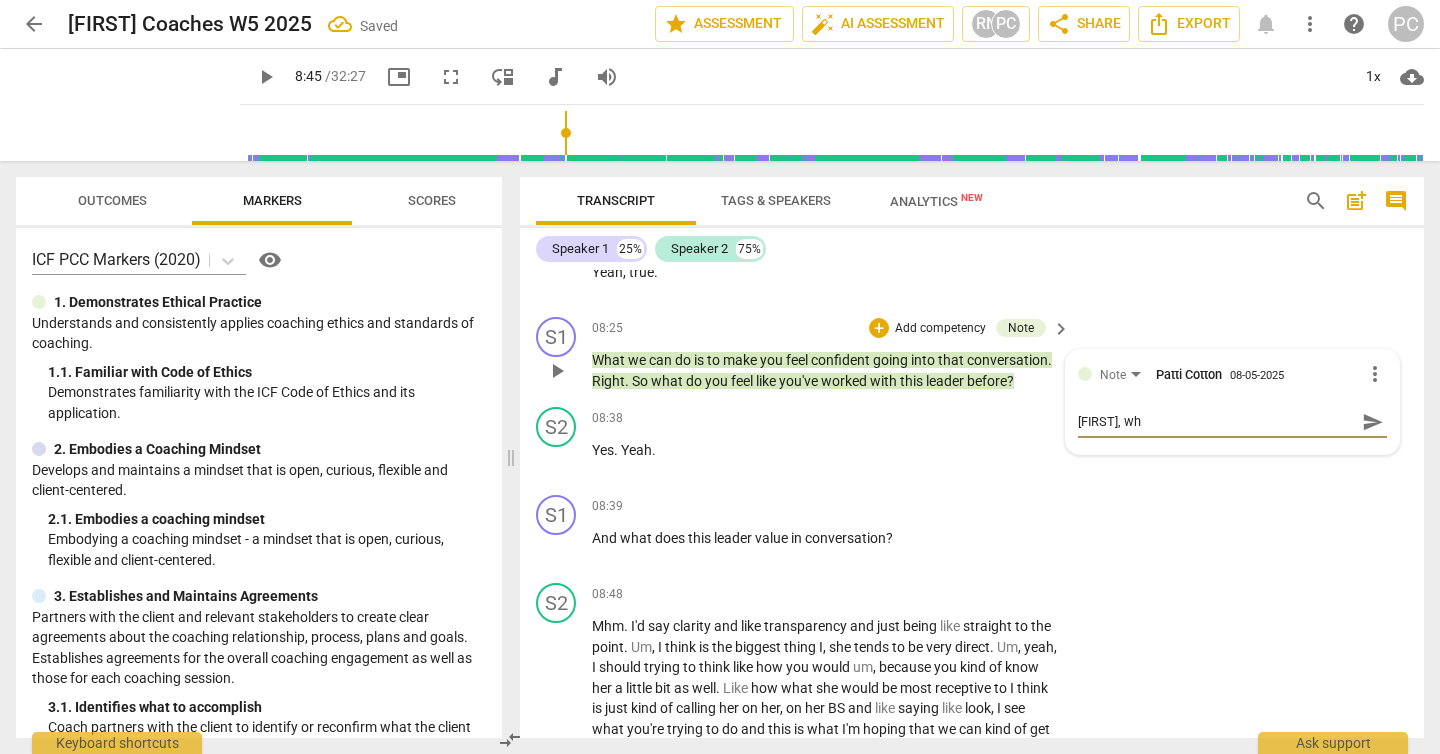 type on "Marcos, wha" 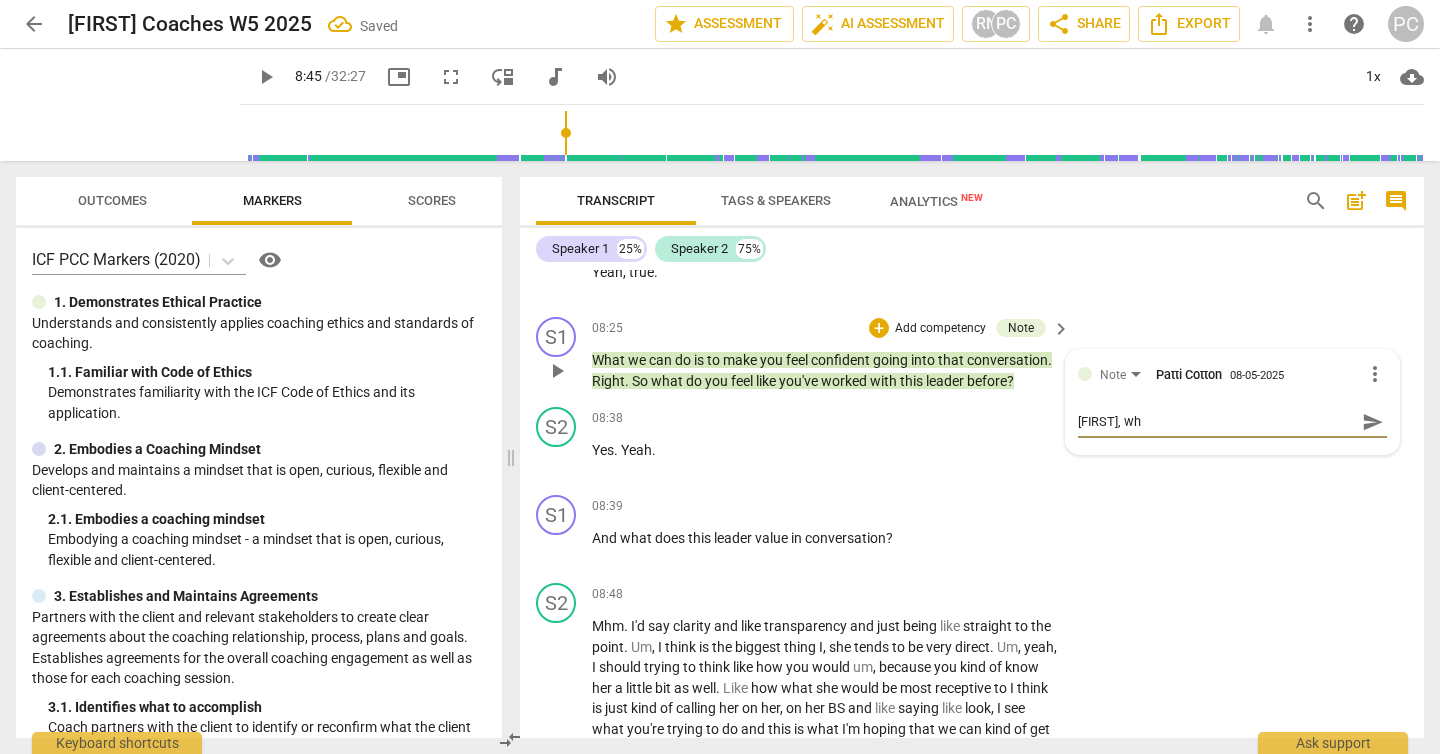 type on "Marcos, wha" 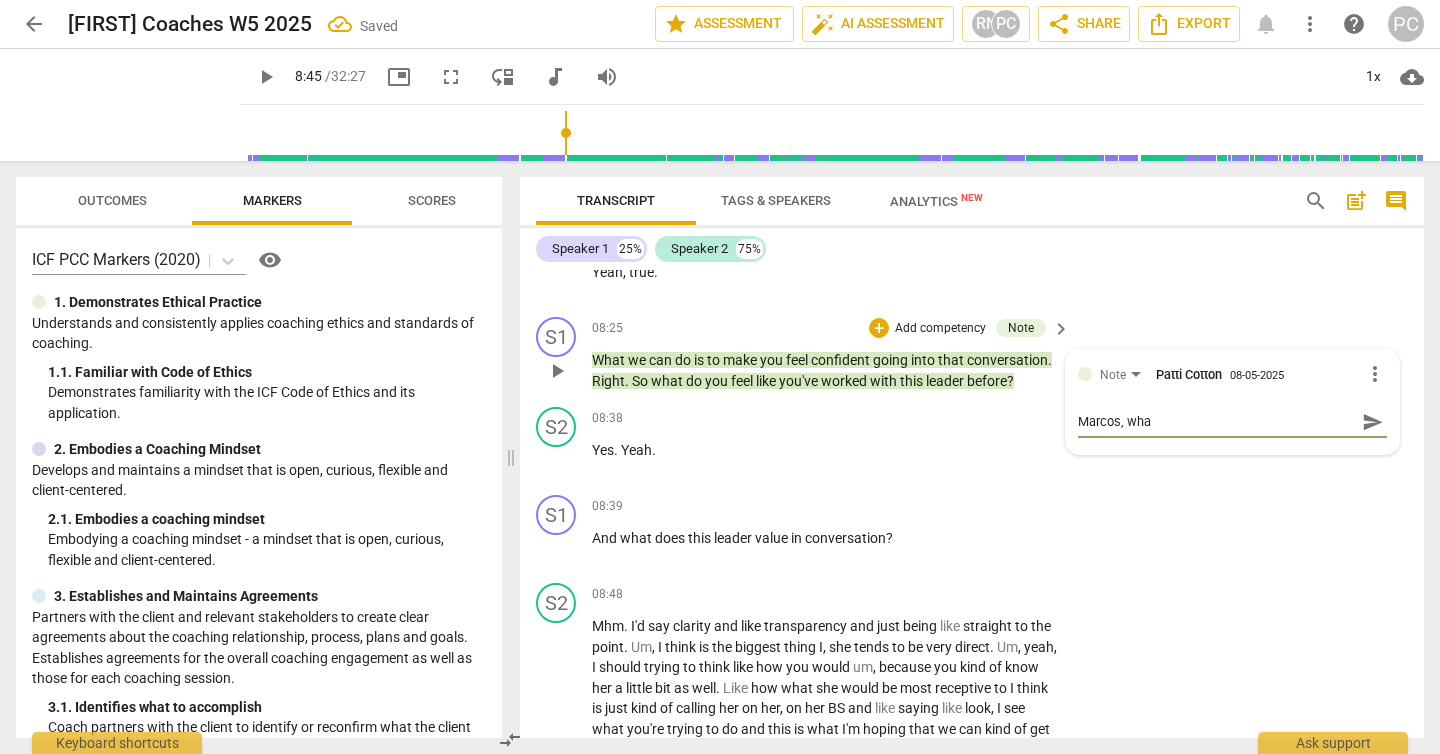 type on "Marcos, what" 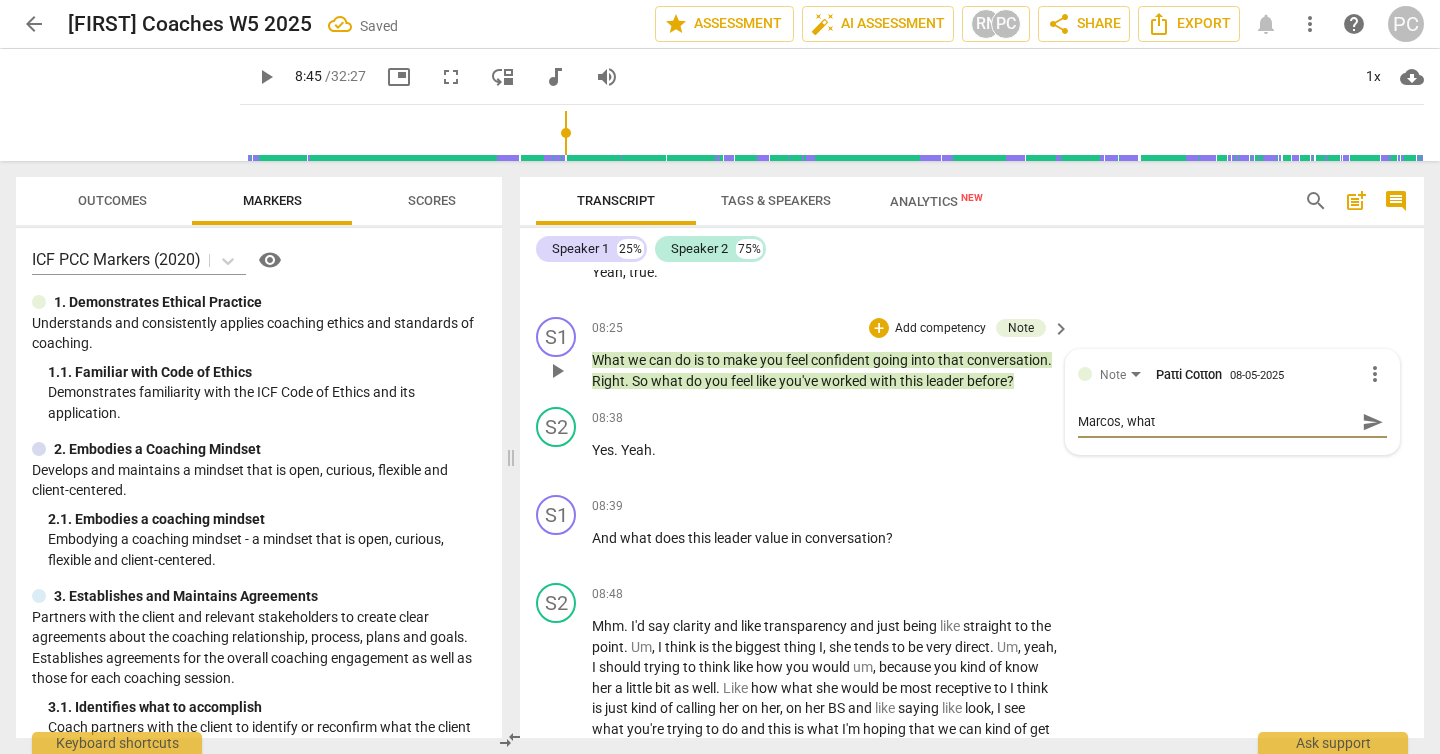 type on "Marcos, what" 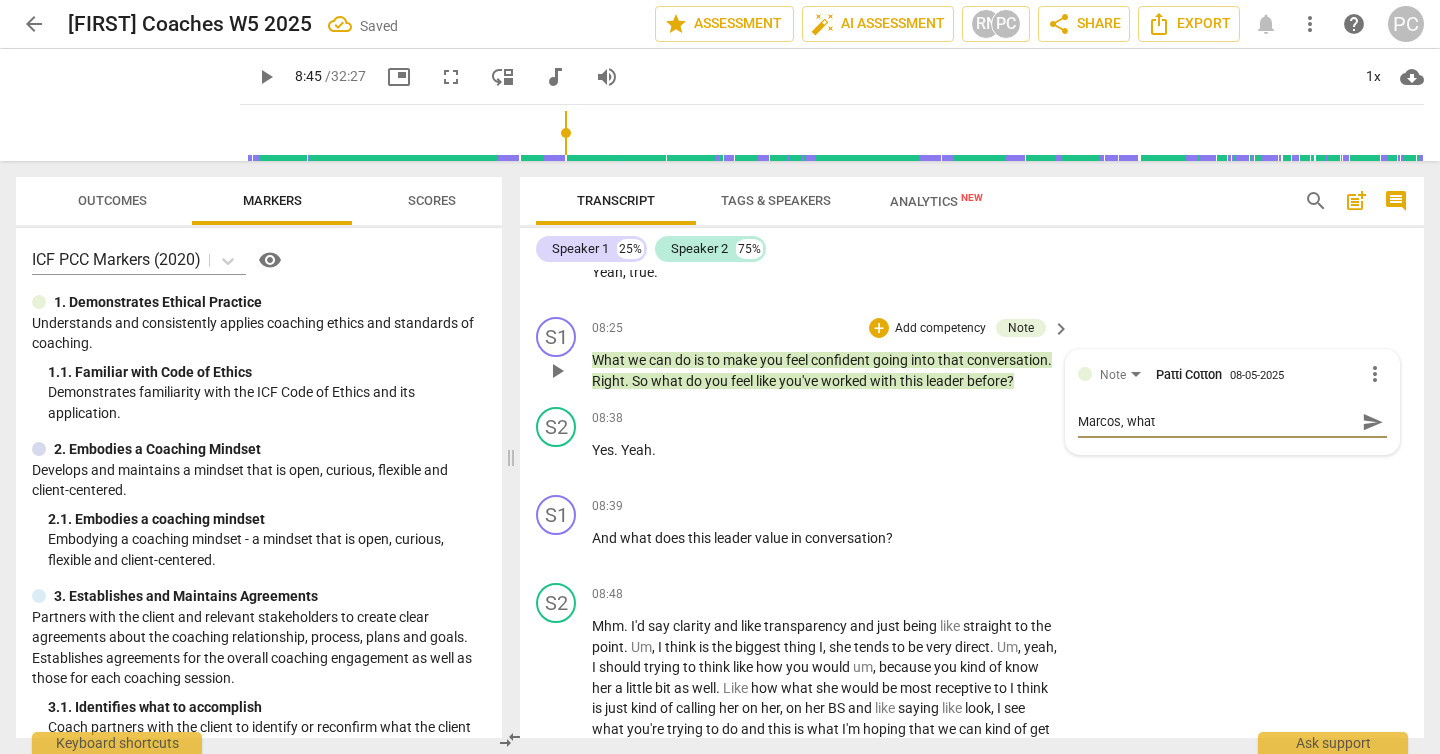 type on "Marcos, what" 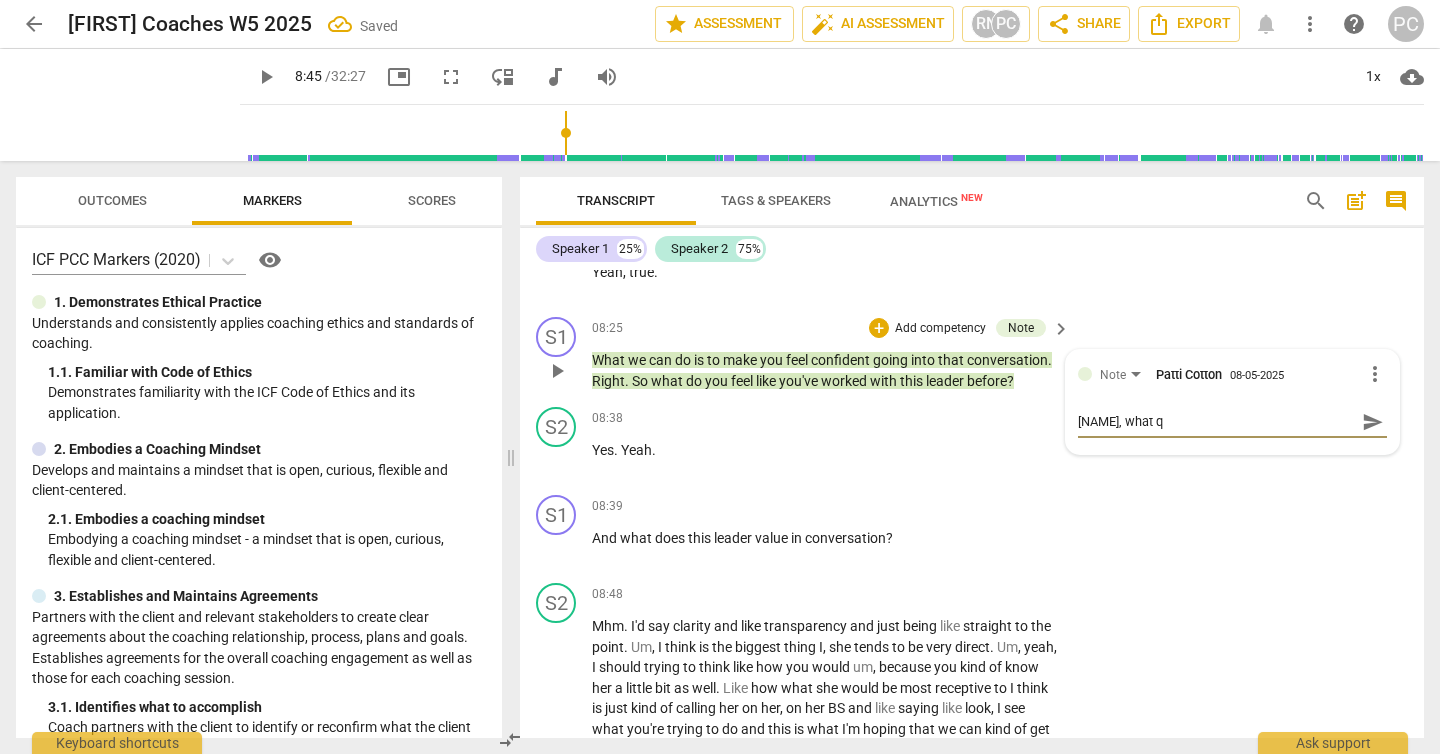 type on "Marcos, what qu" 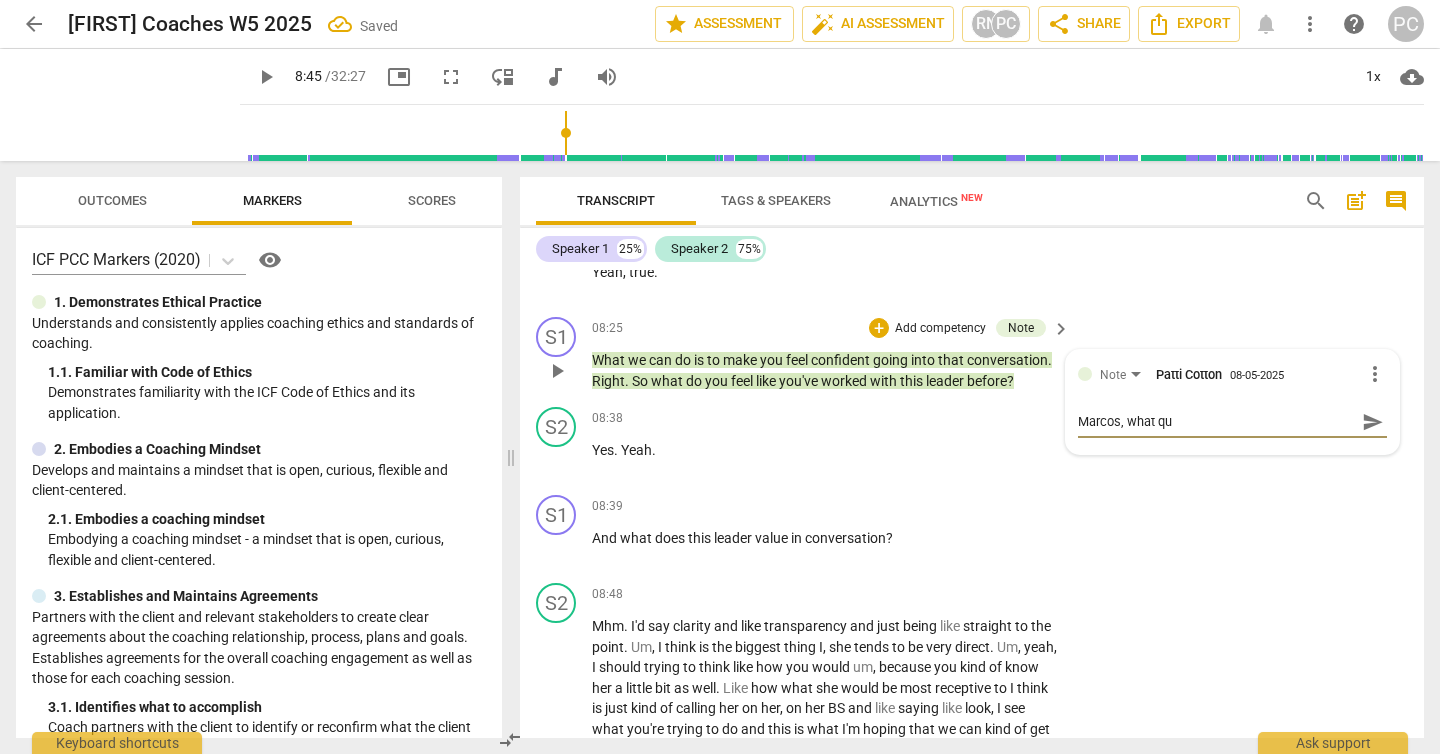 type on "[FIRST], what que" 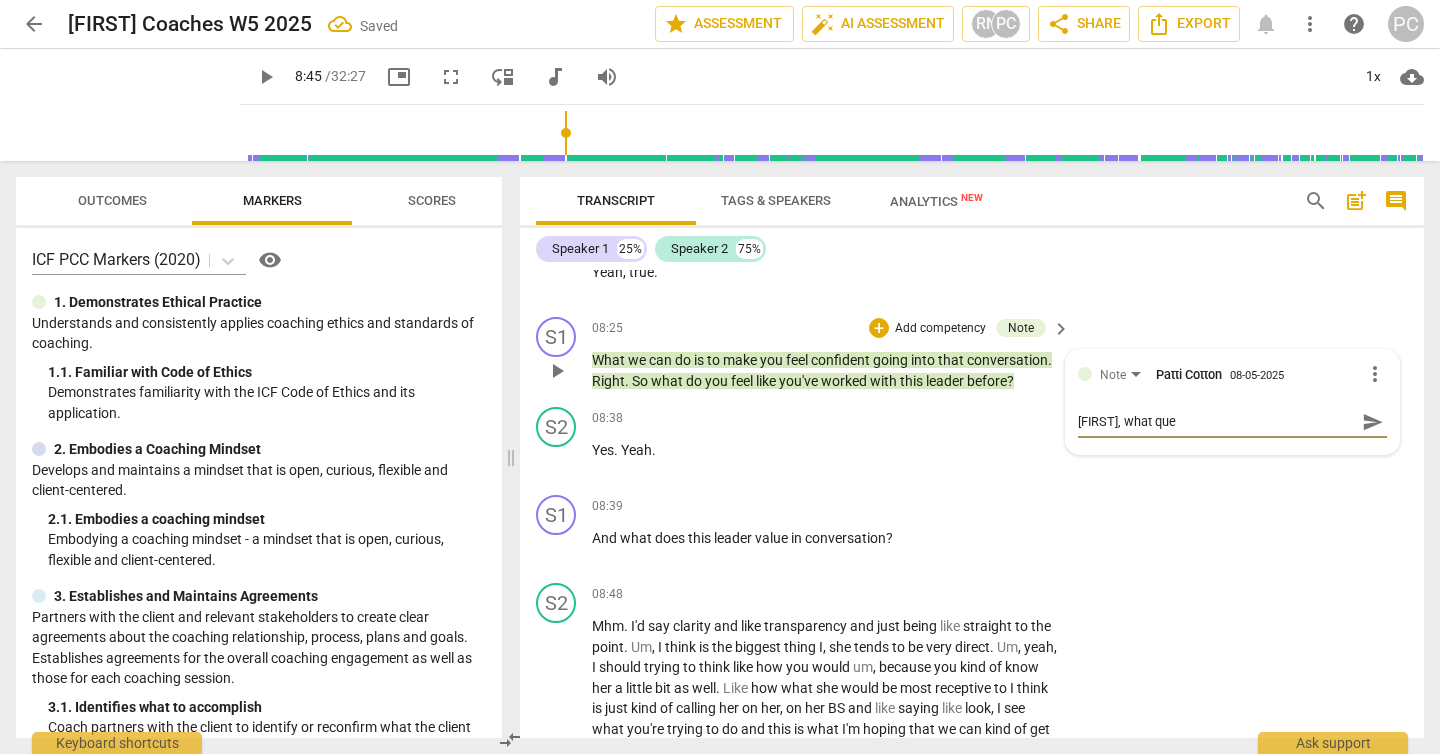 type on "[FIRST], what ques" 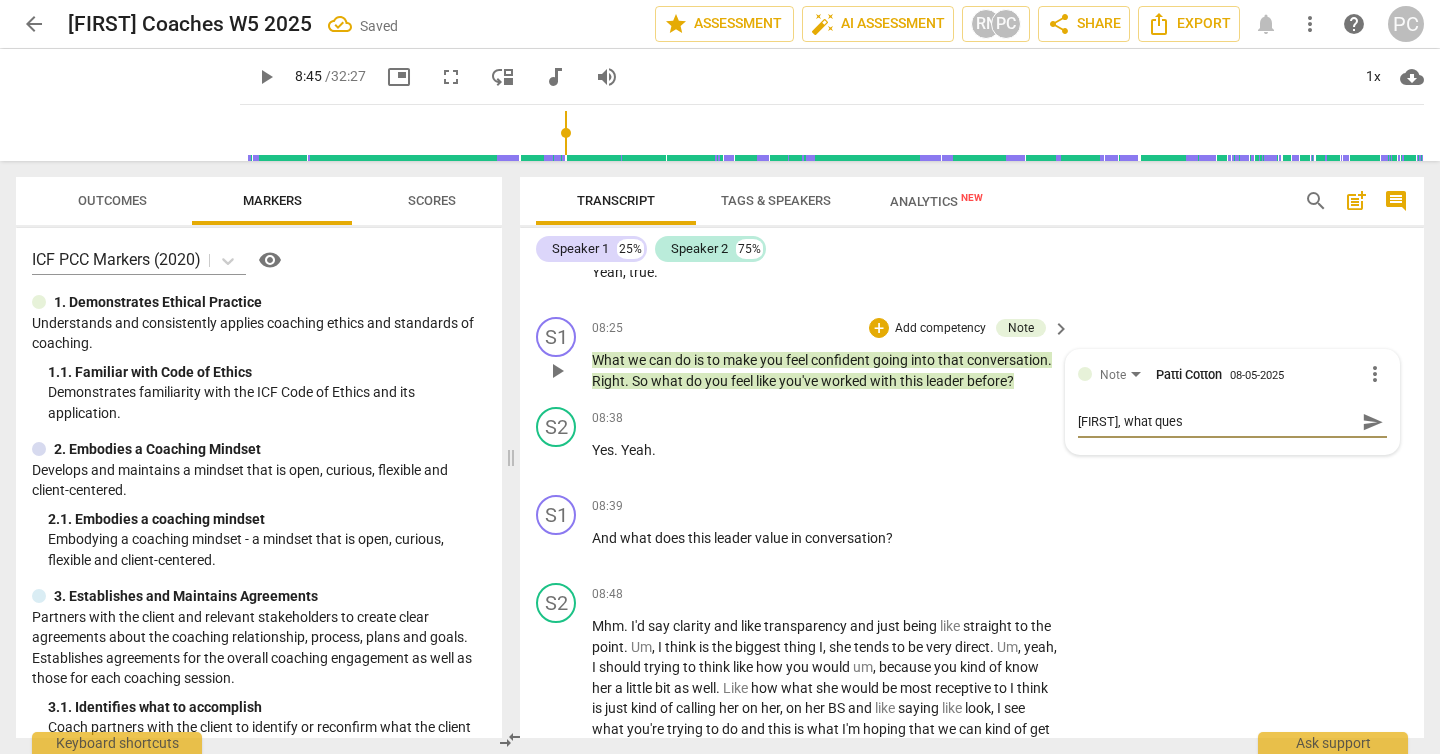 type on "Marcos, what quese" 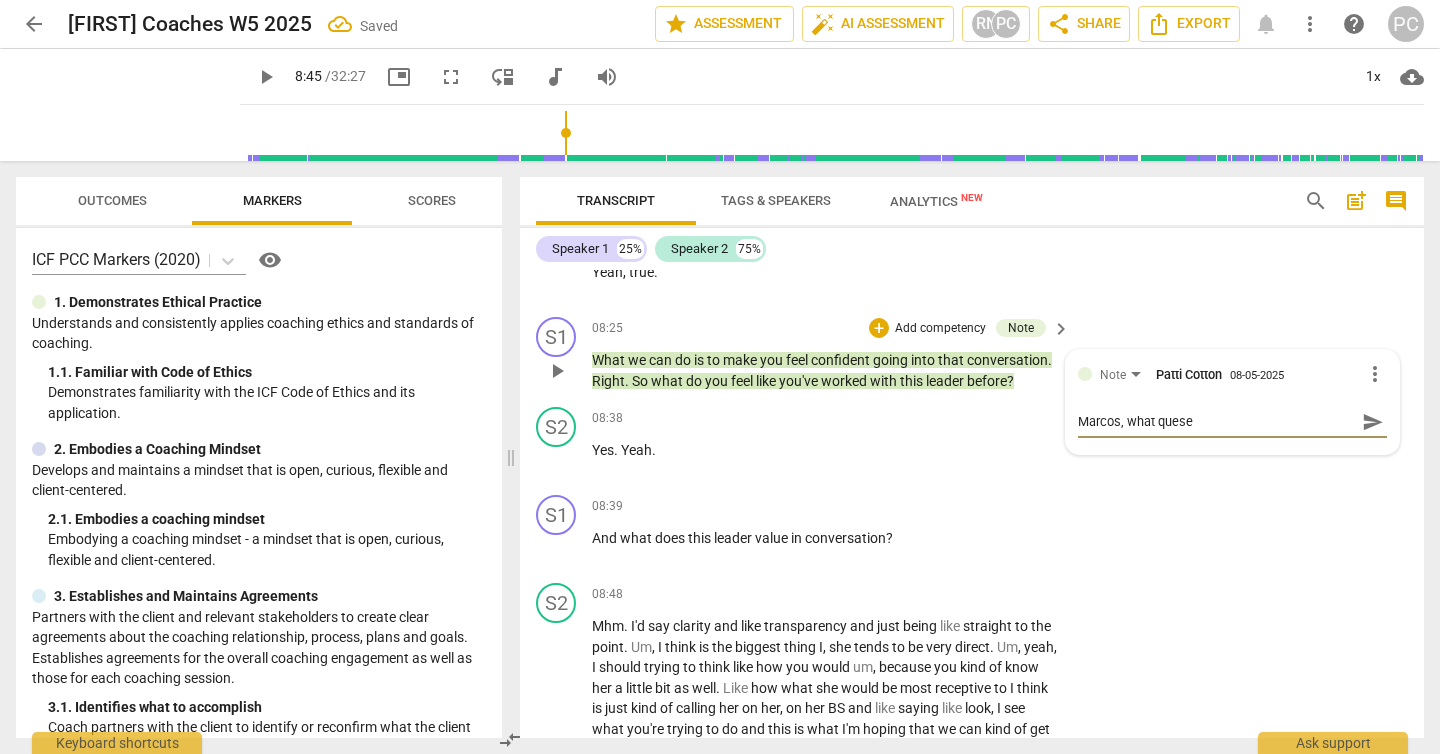 type on "[NAME], what queset" 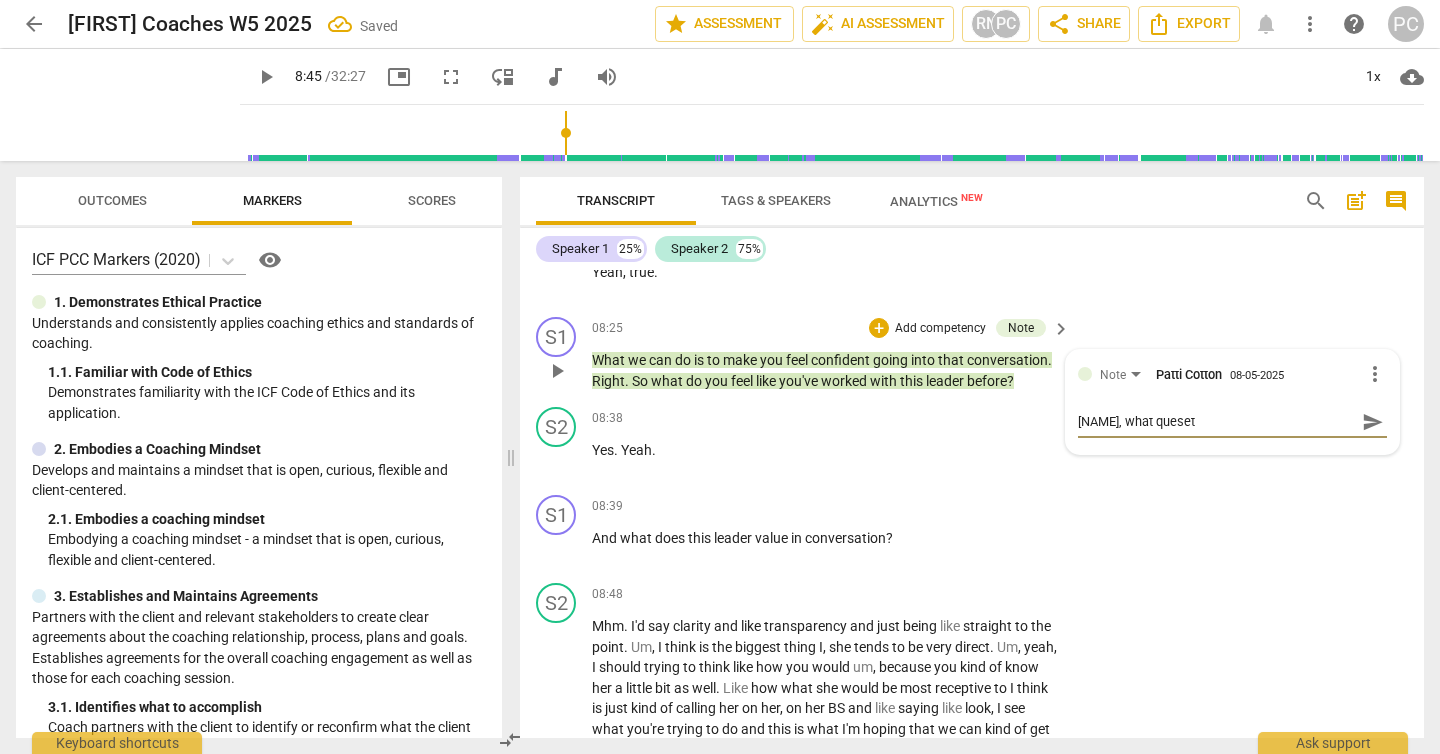 type on "[NAME], what queseti" 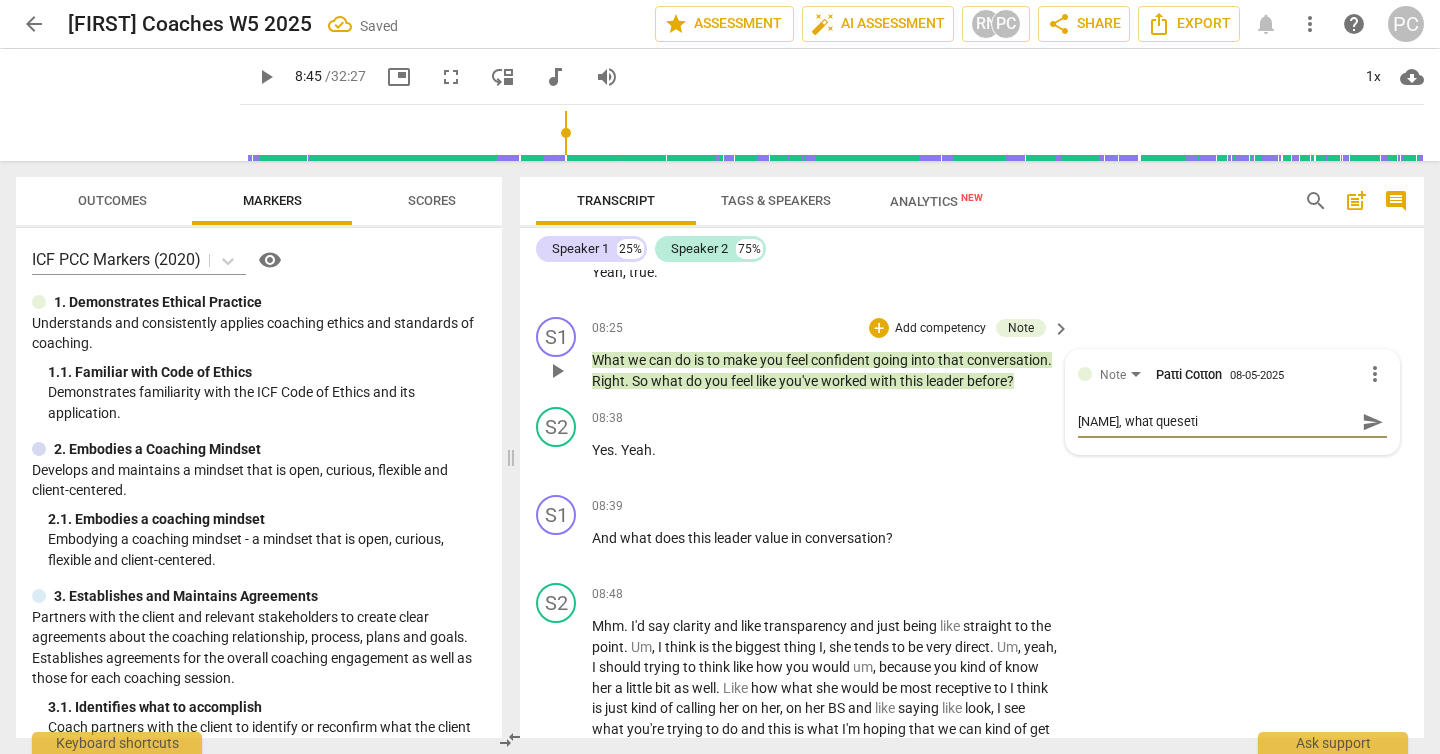 type on "[FIRST], what quesetio" 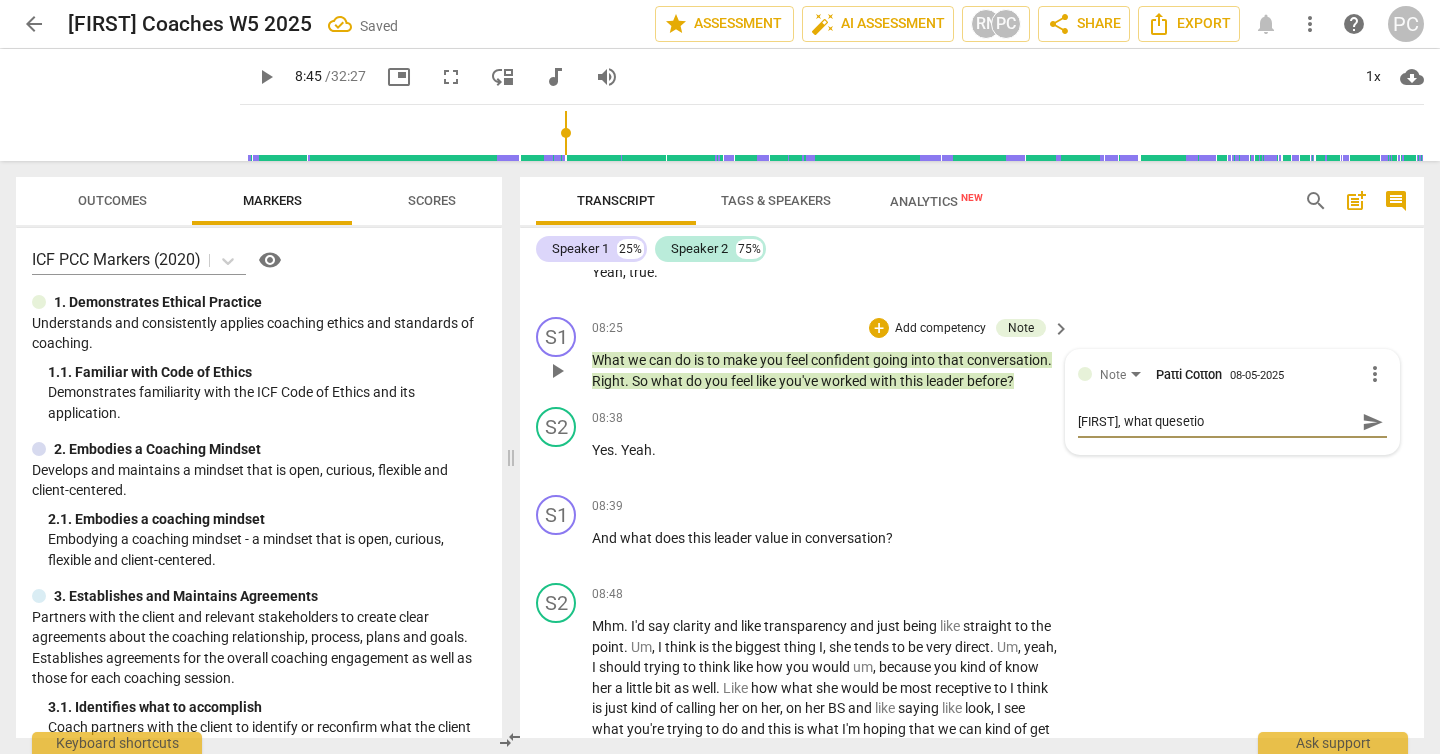 type on "Marcos, what quesetion" 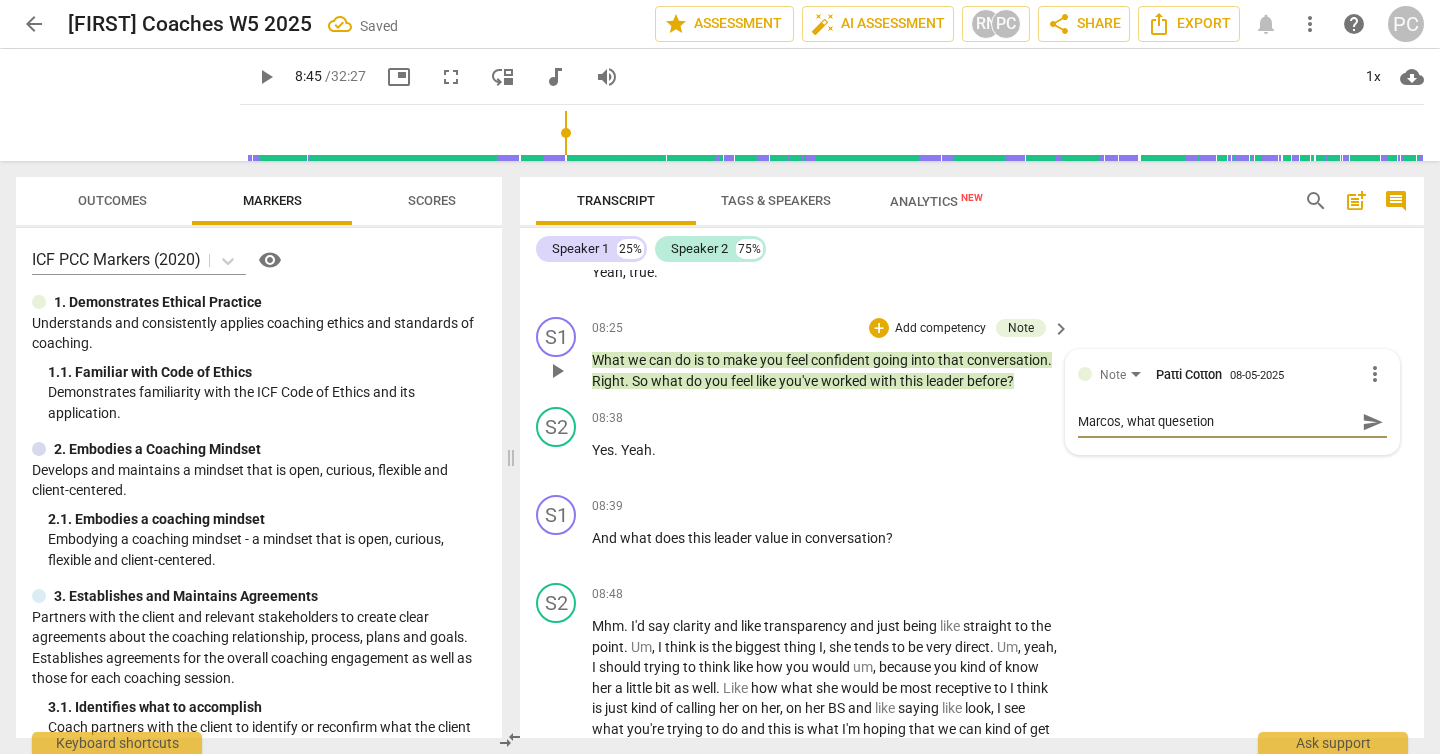 type on "Marcos, what quesetion" 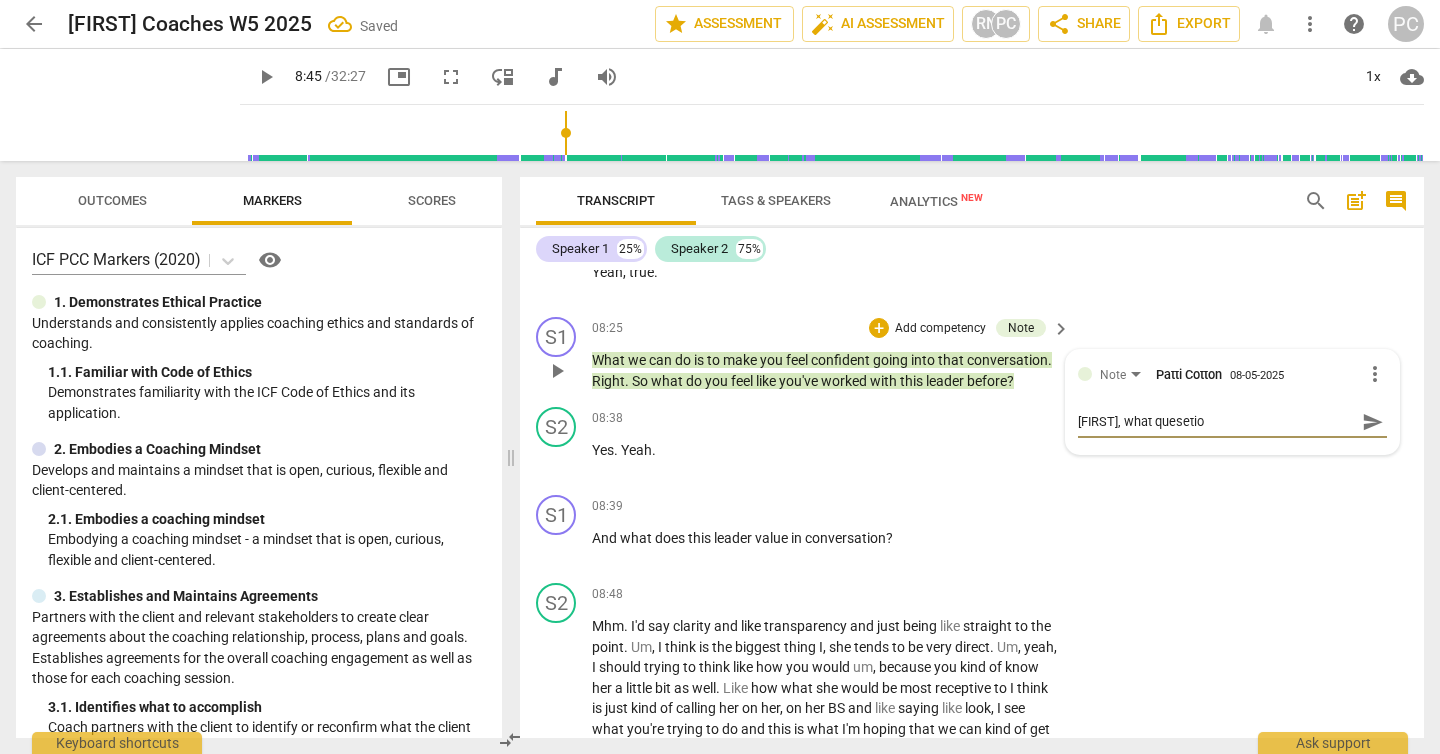 type on "[NAME], what queseti" 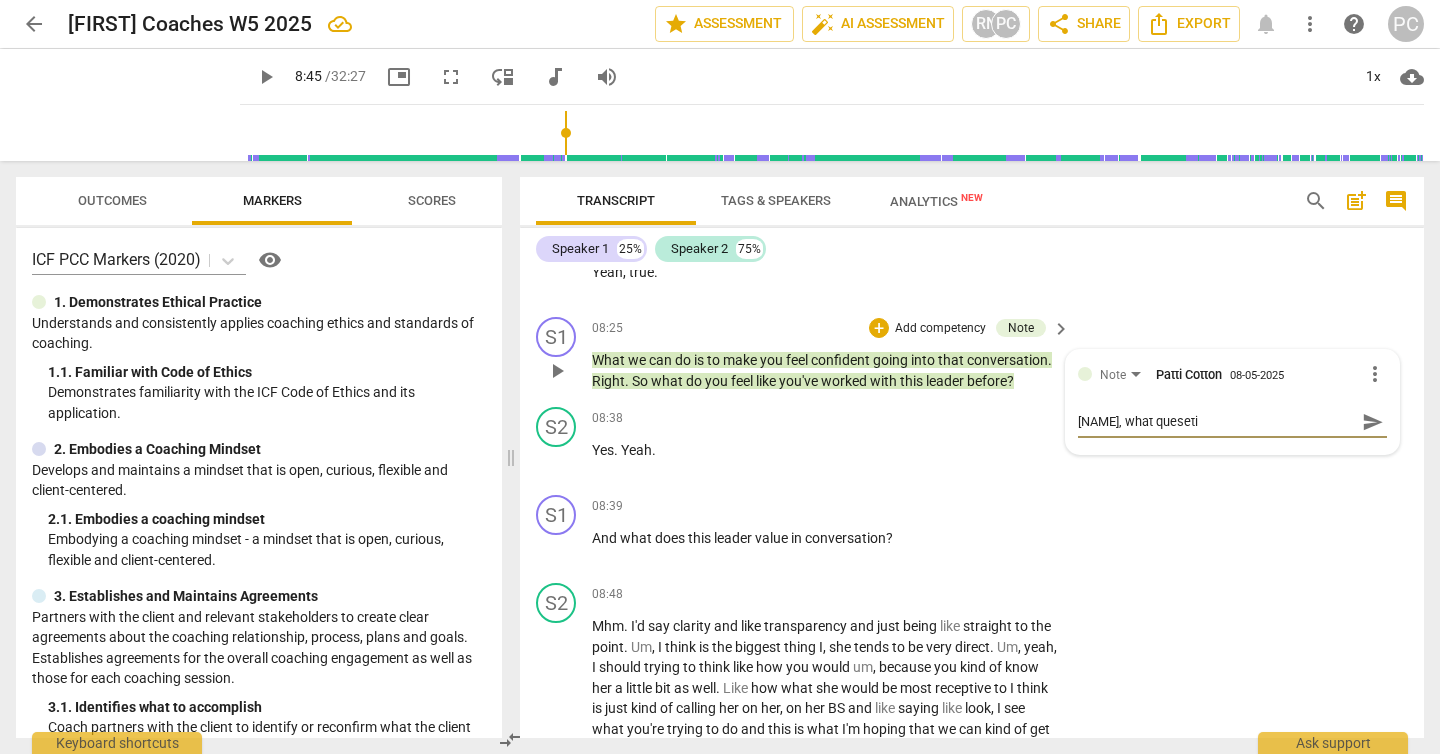 type on "[NAME], what queset" 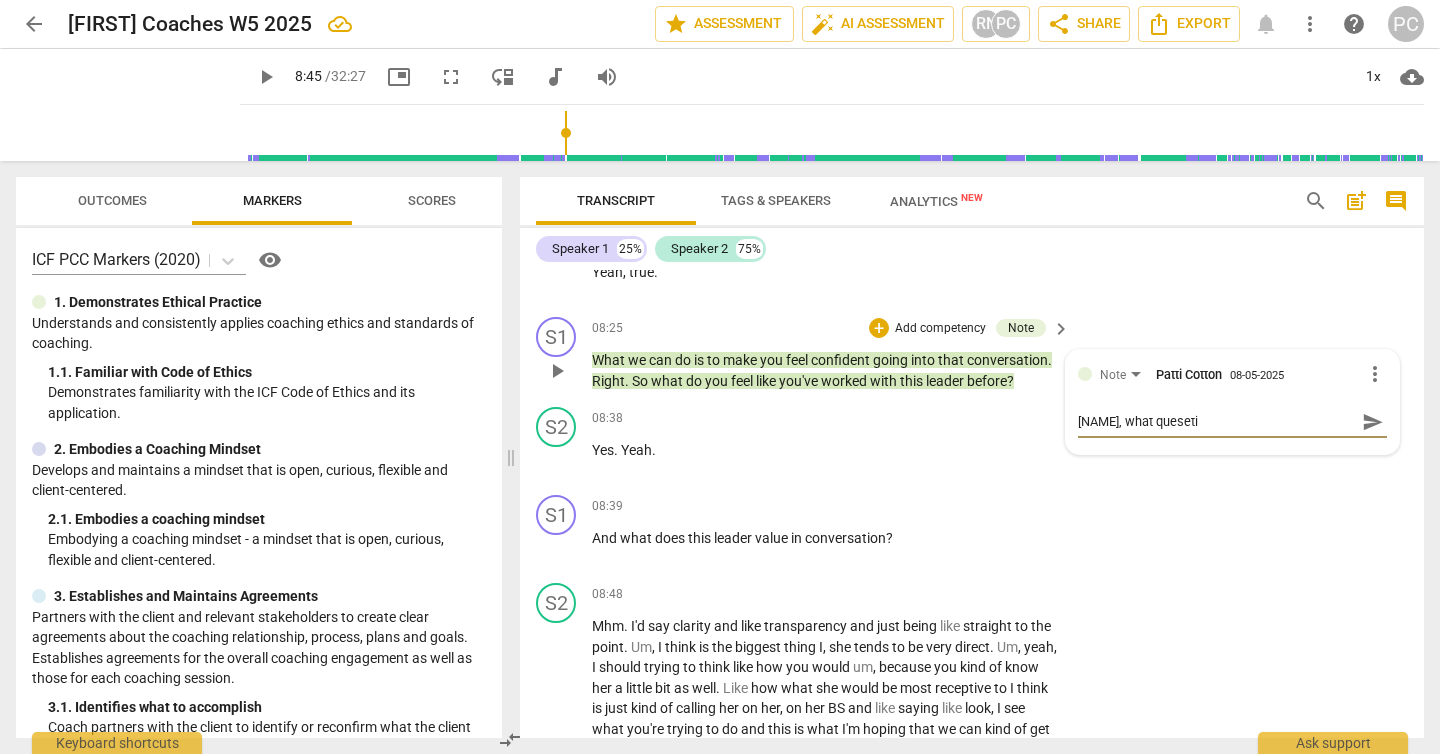 type on "[NAME], what queset" 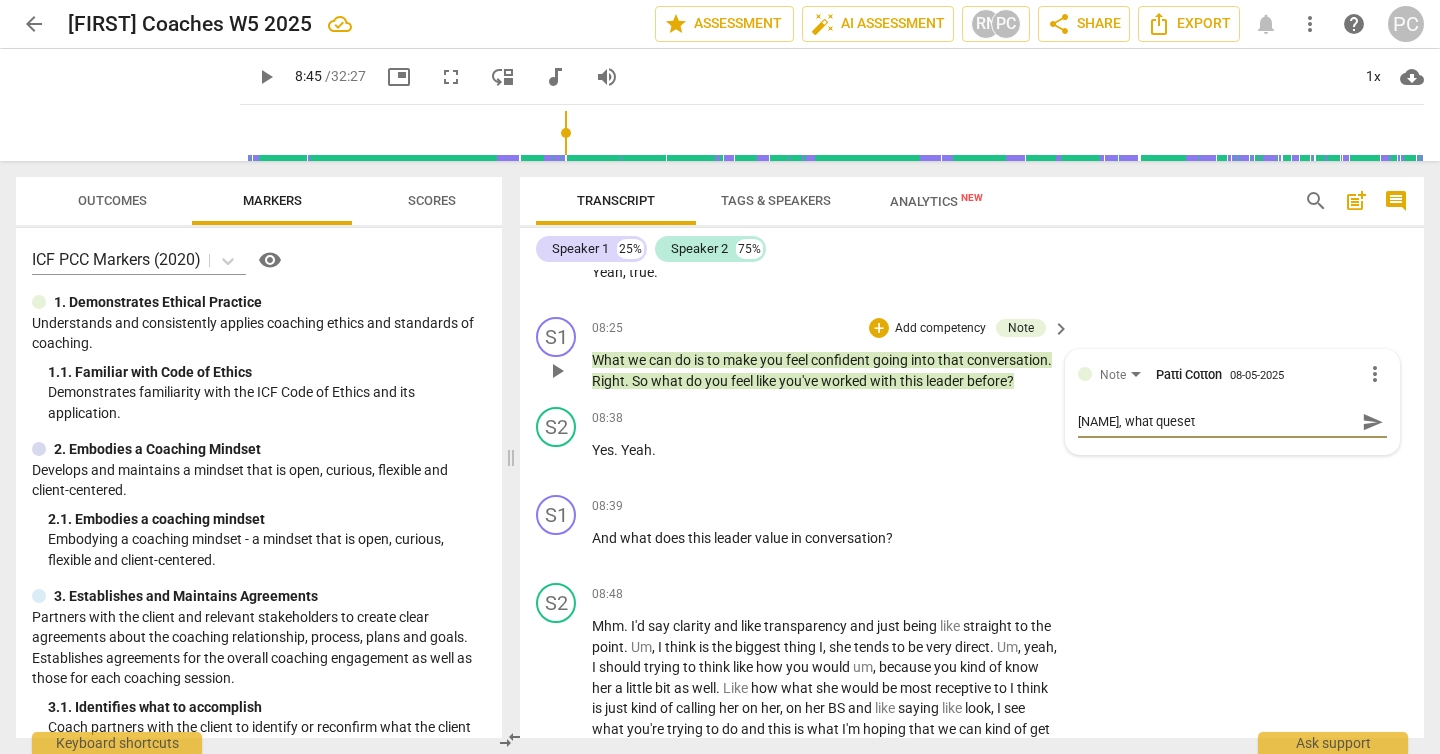 type on "Marcos, what quese" 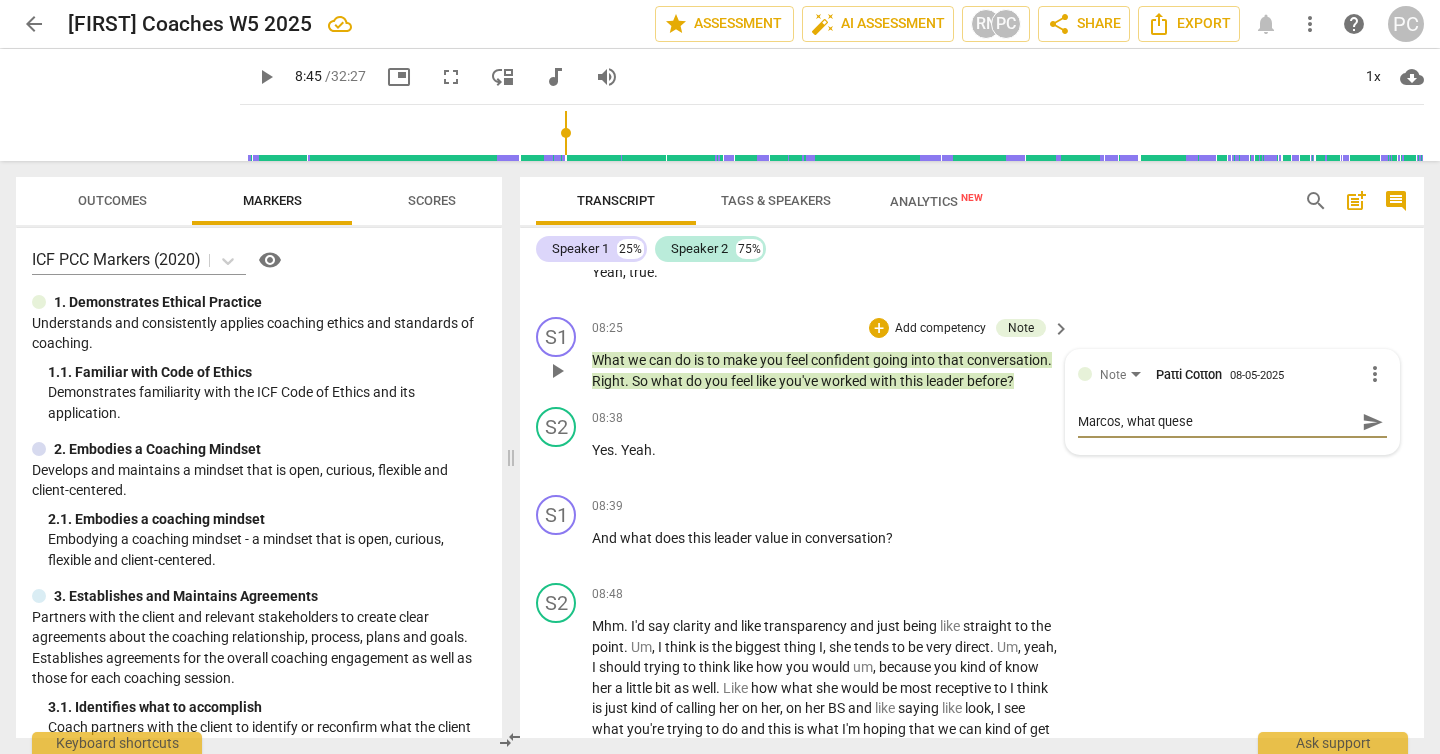 type on "[FIRST], what ques" 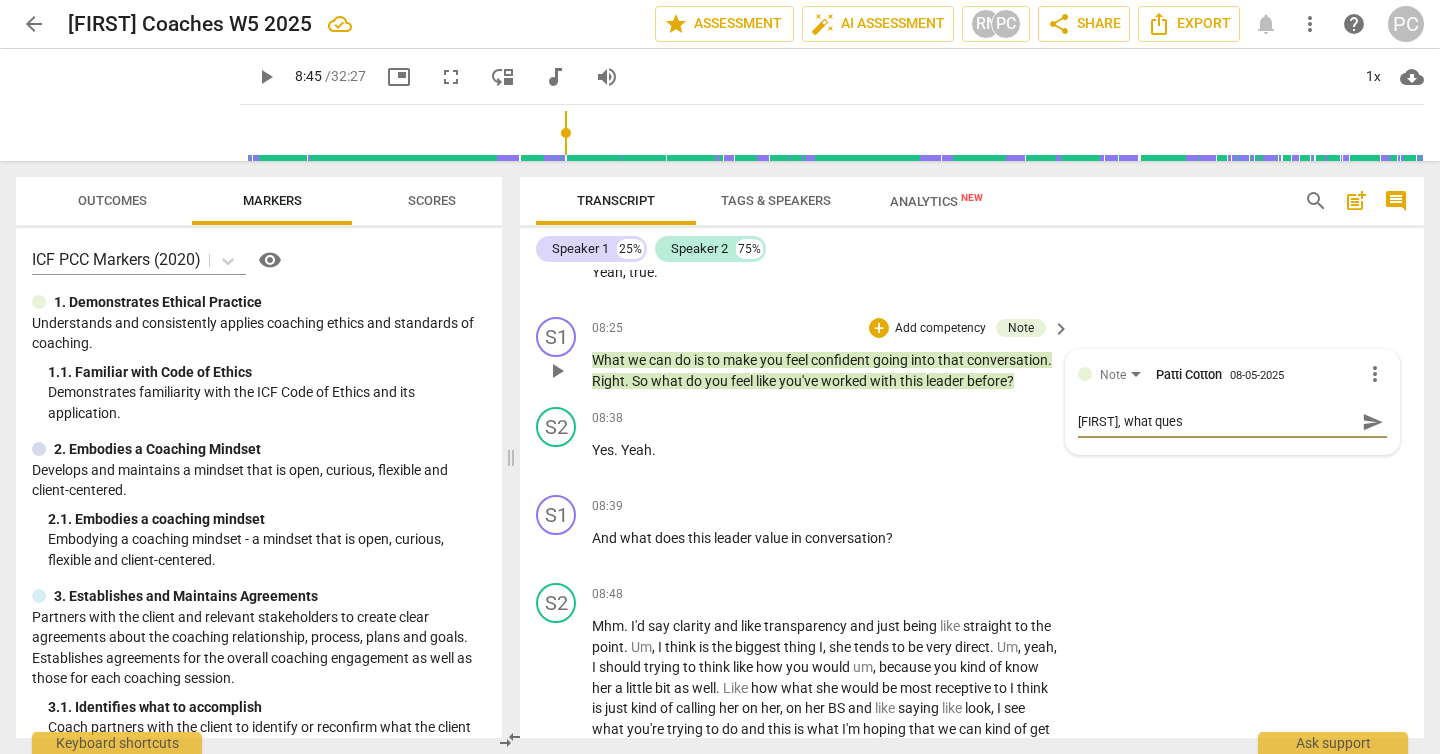 type on "Marcos, what quest" 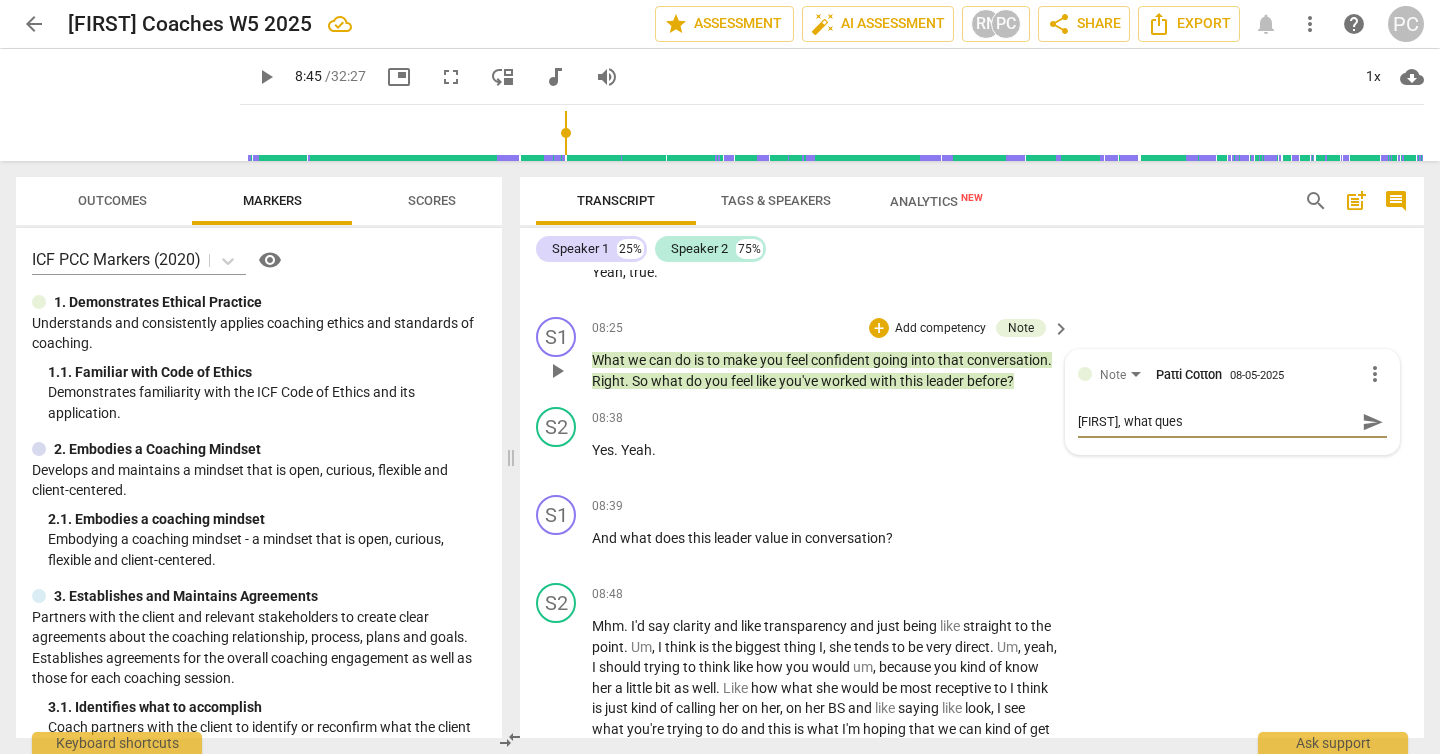 type on "Marcos, what quest" 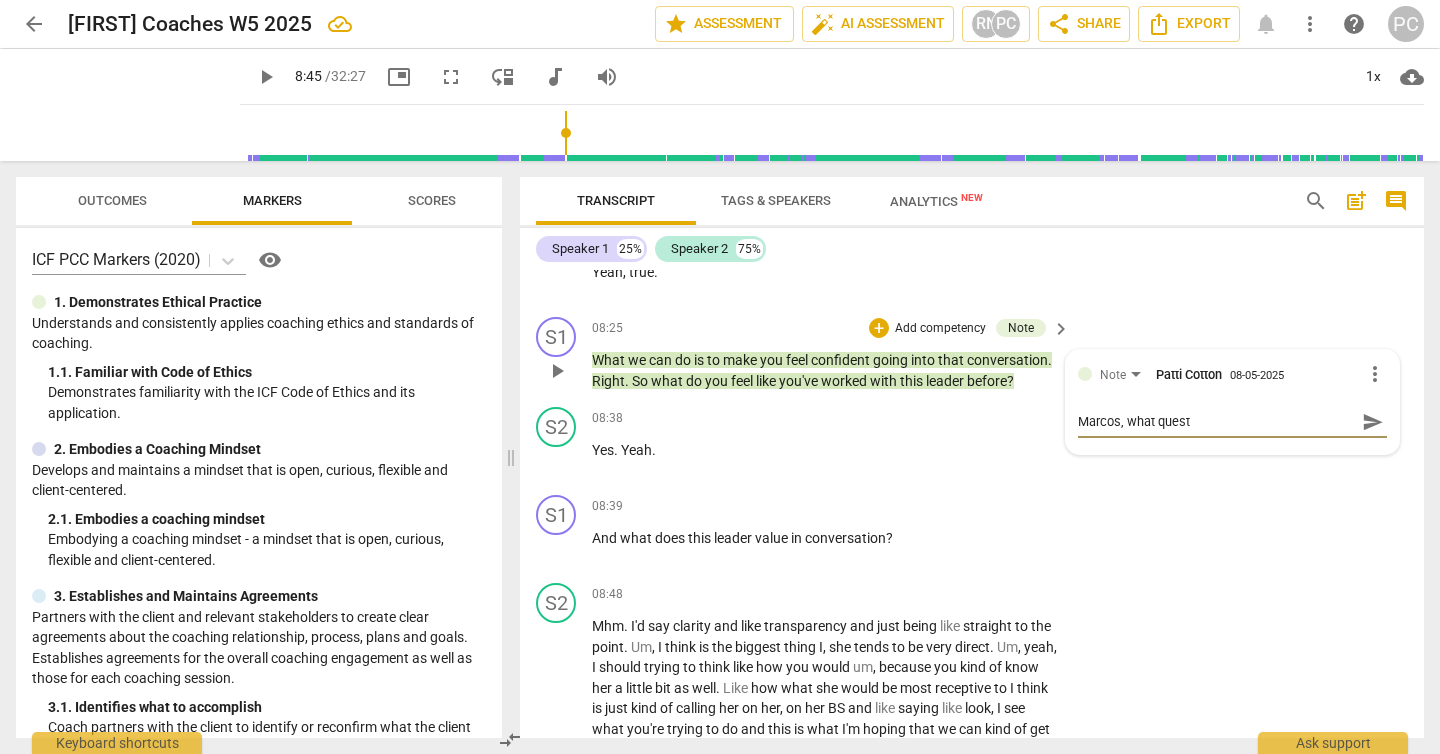 type on "[FIRST], what questi" 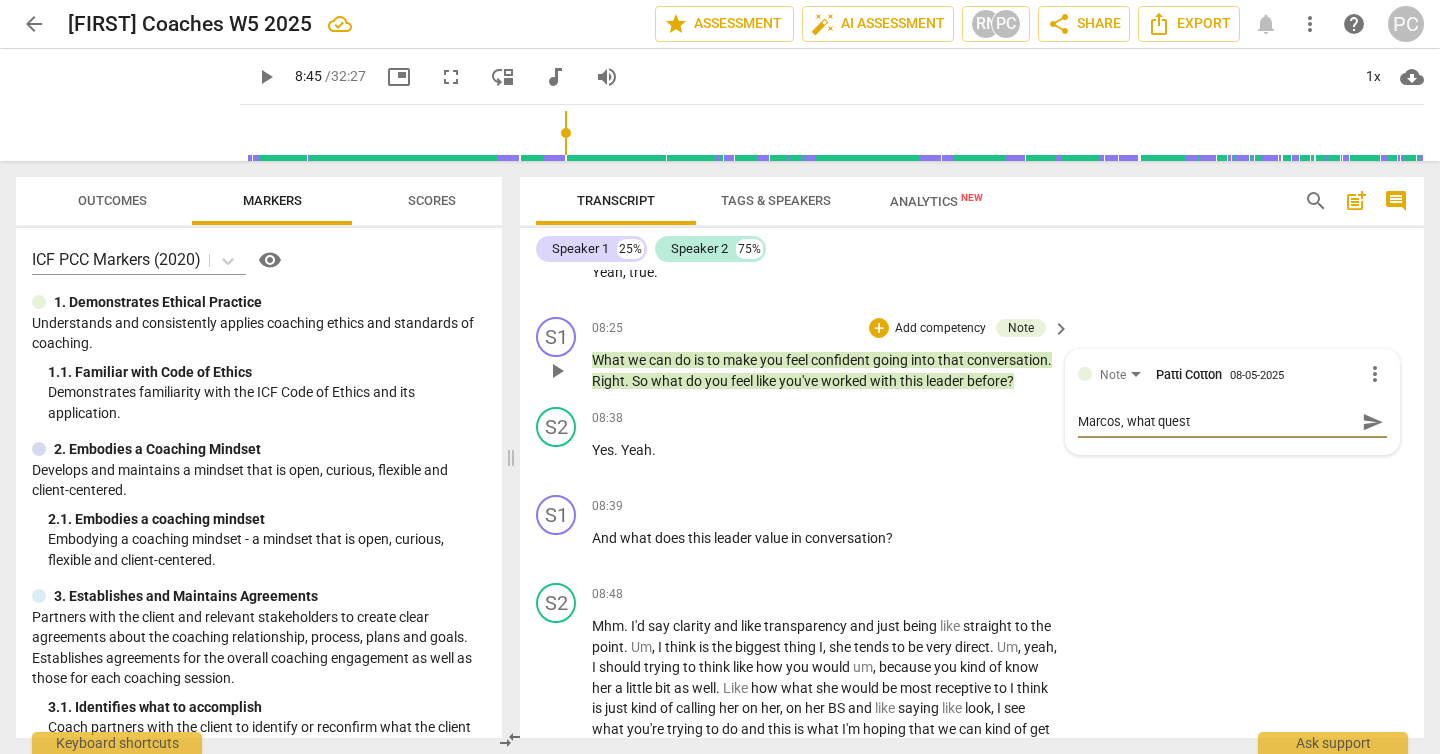type on "[FIRST], what questi" 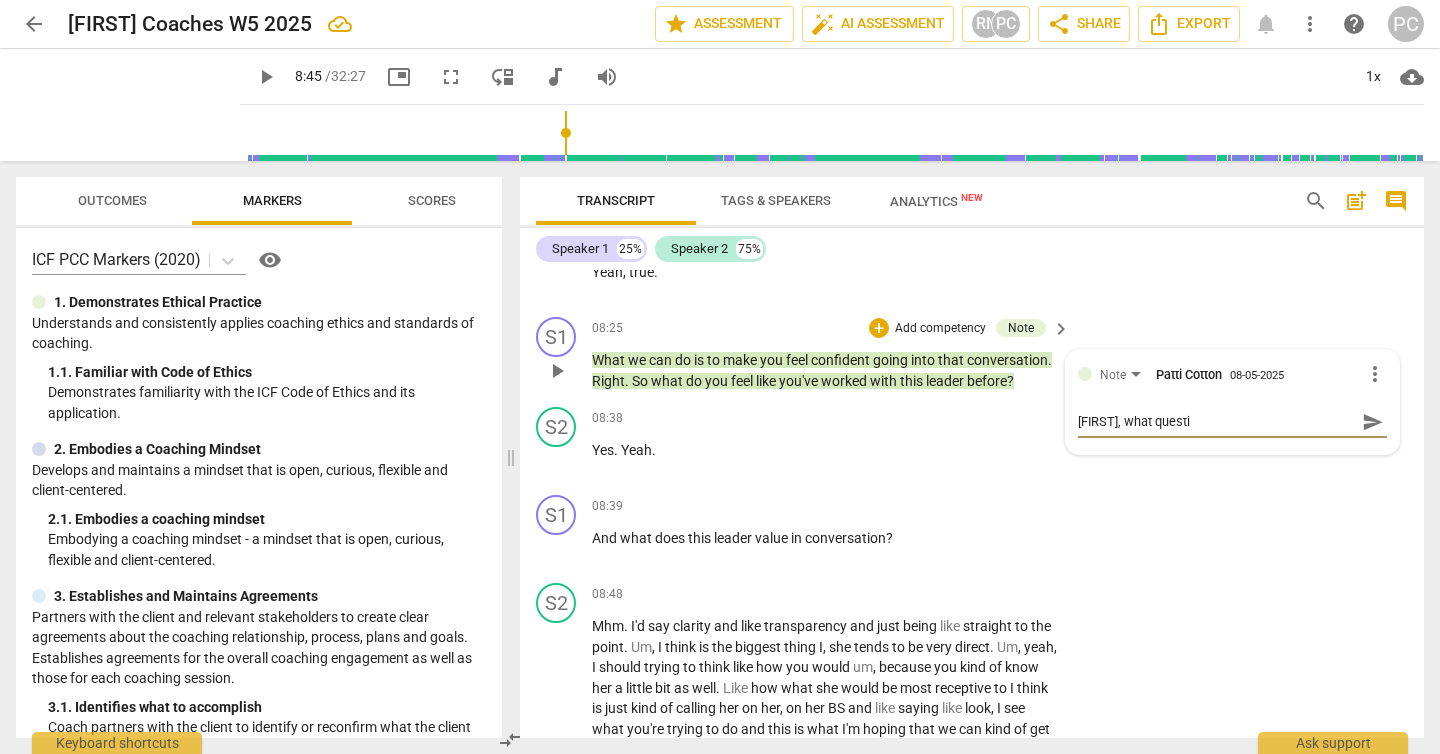 type on "[FIRST], what questio" 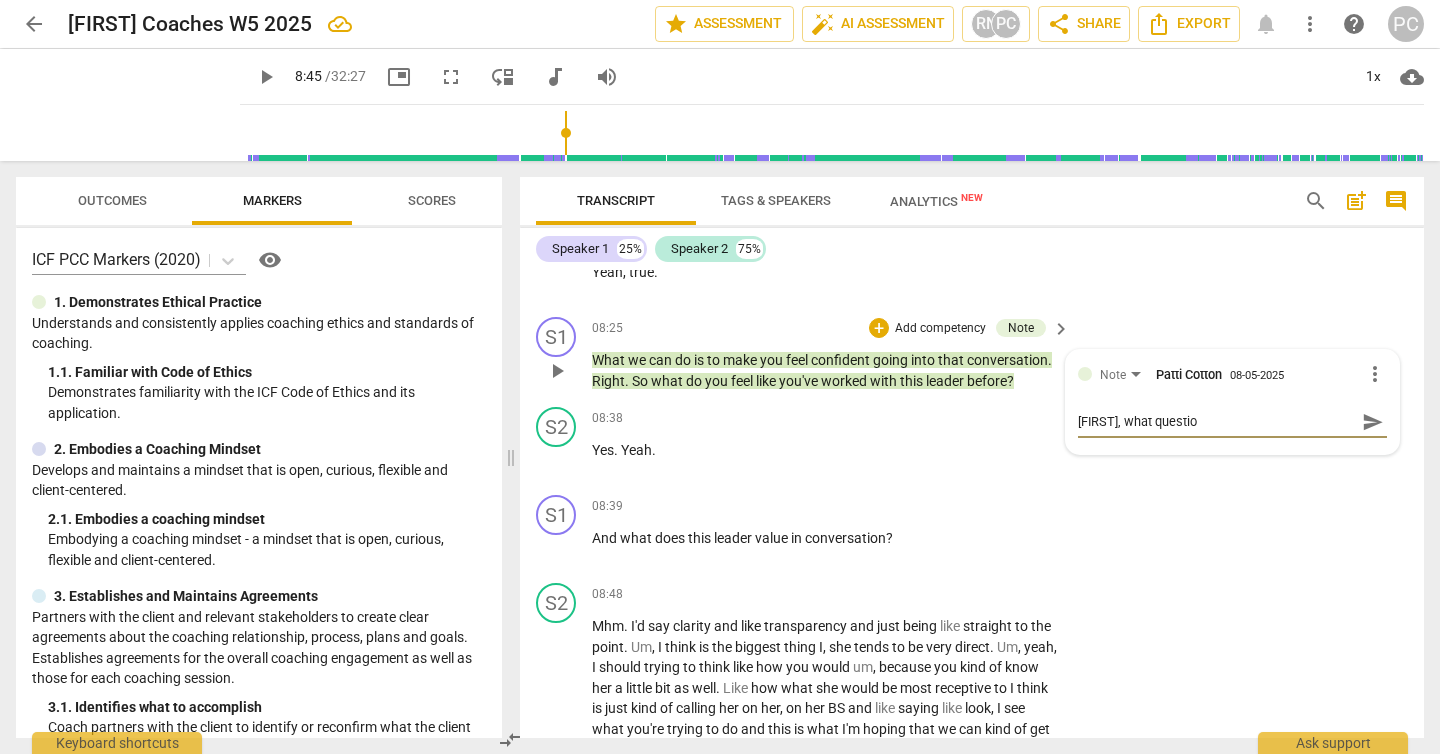 type on "Marcos, what question" 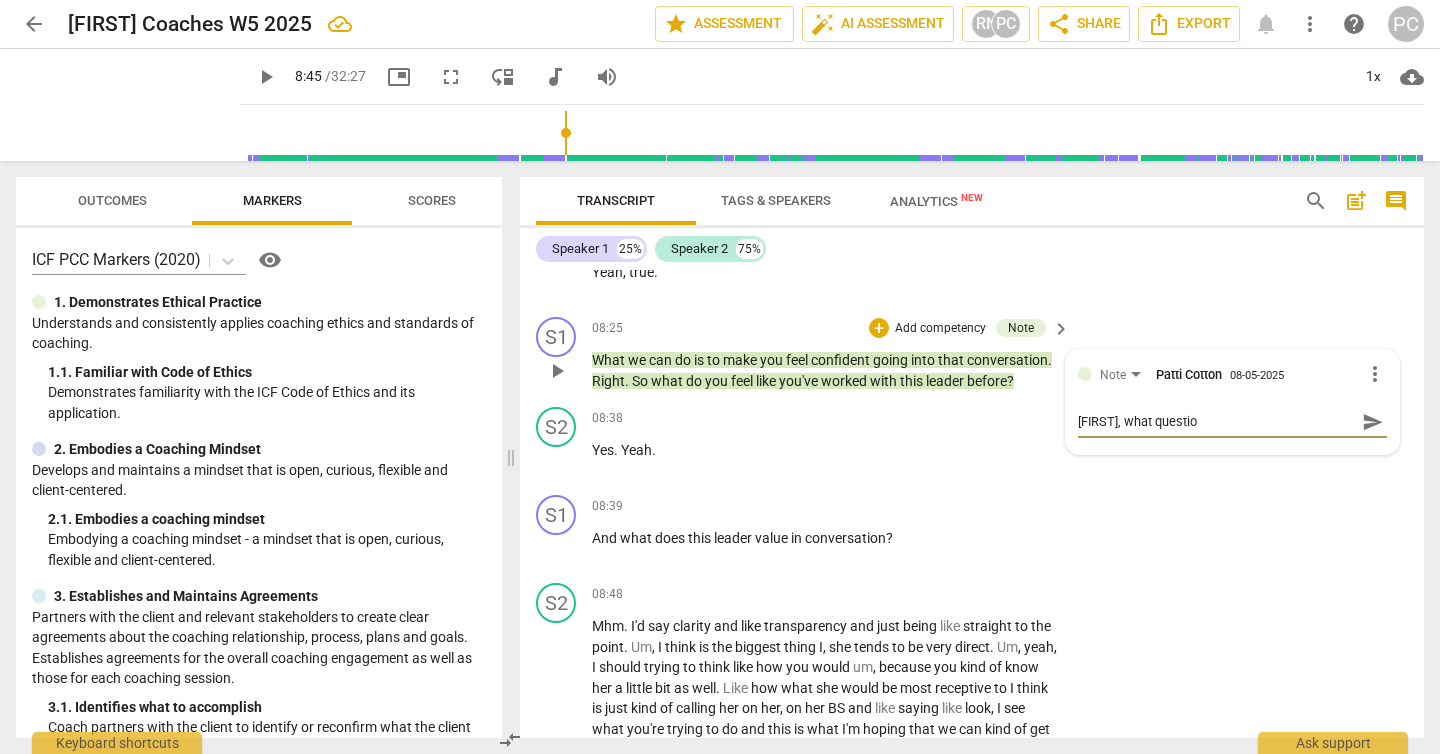 type on "Marcos, what question" 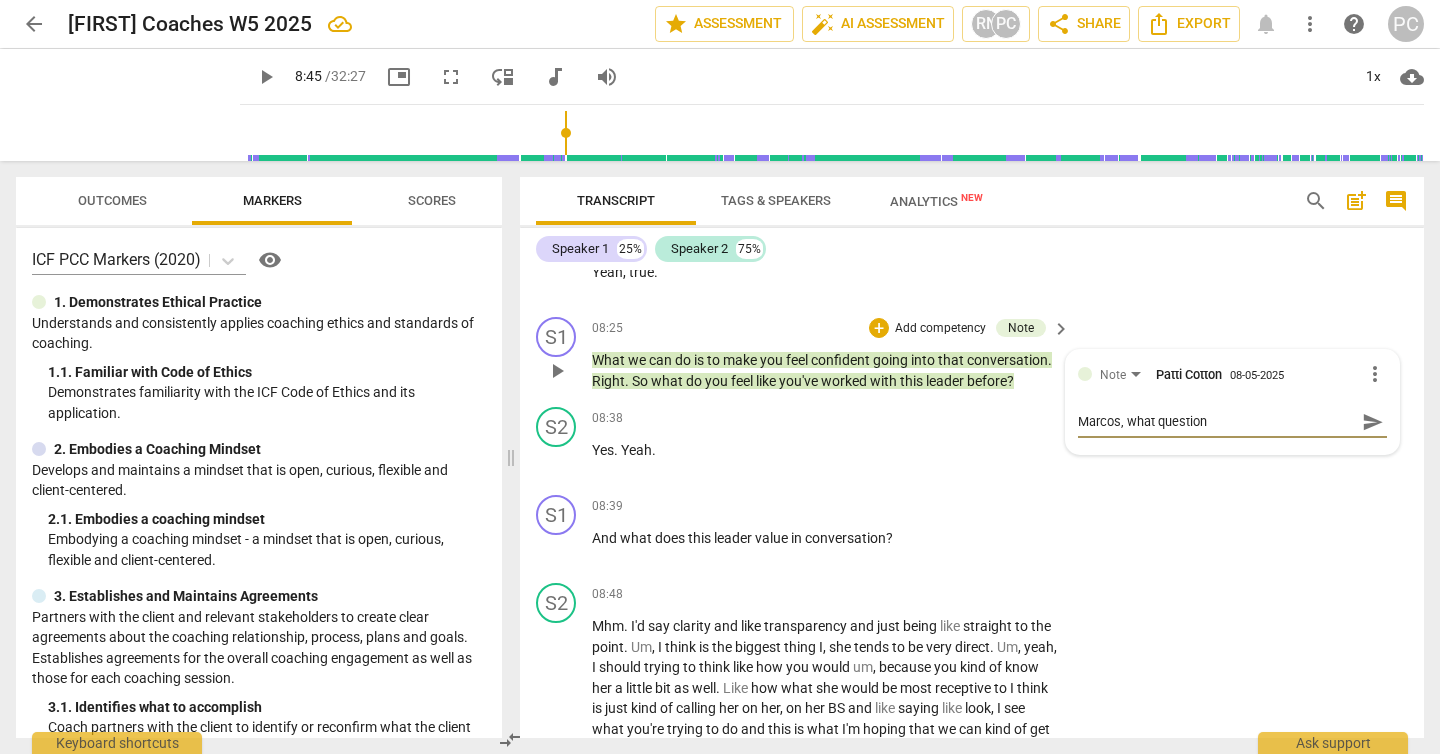type on "Marcos, what question" 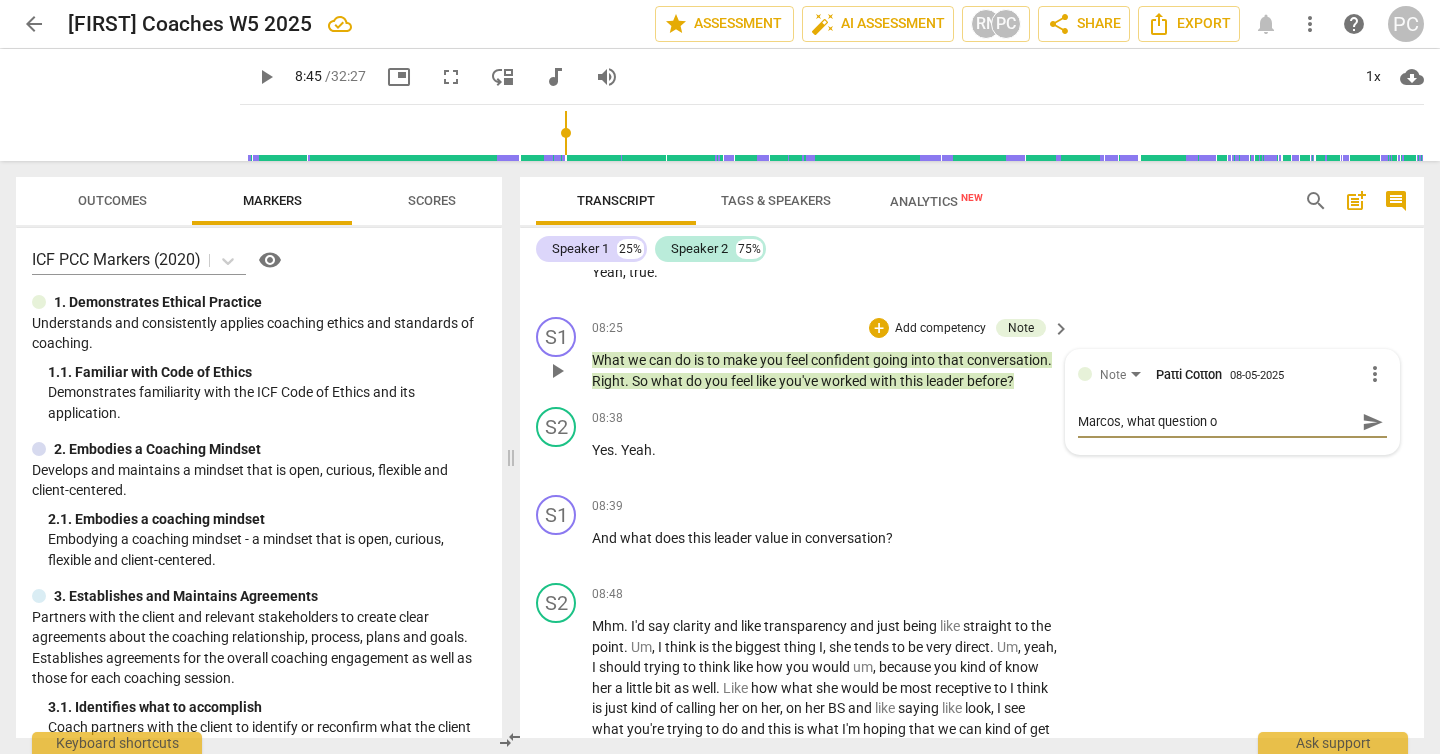 type on "Marcos, what question or" 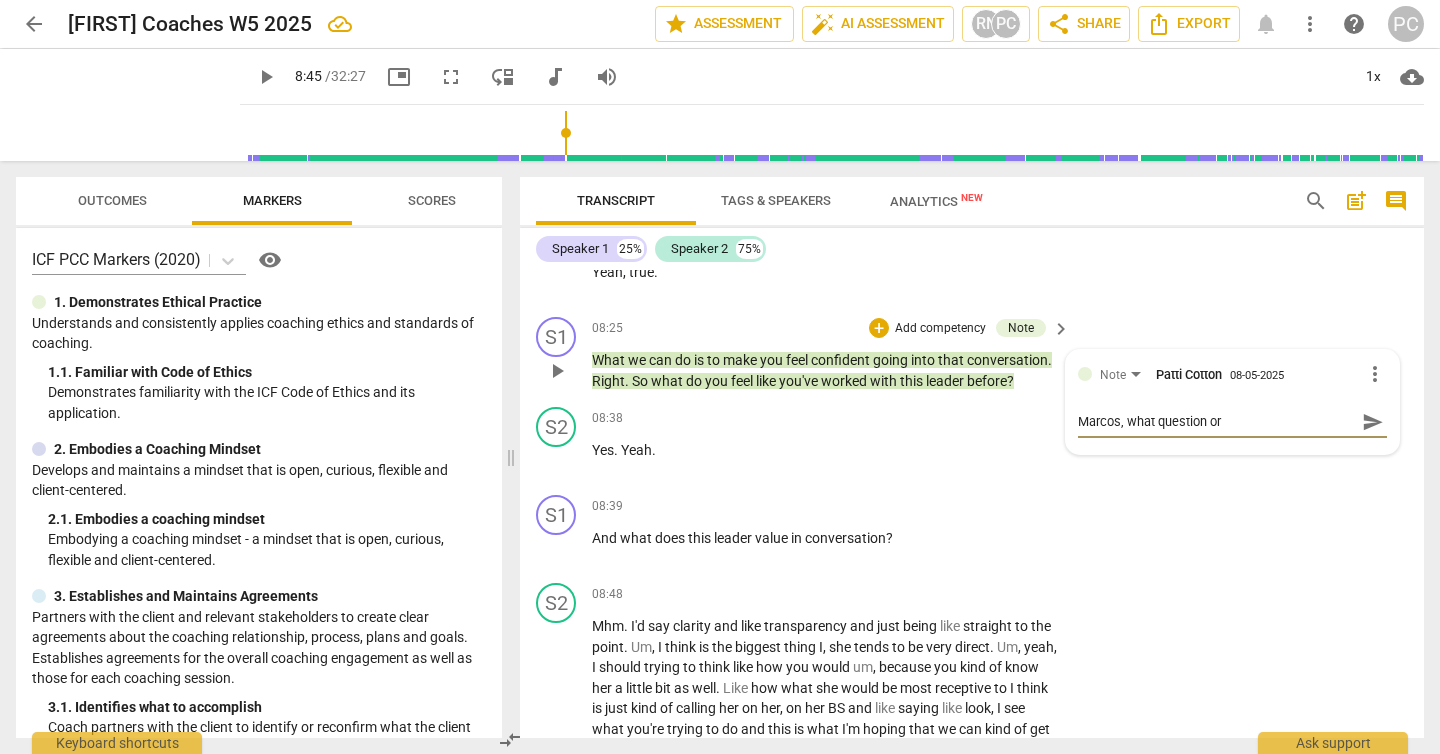 type on "Marcos, what question or" 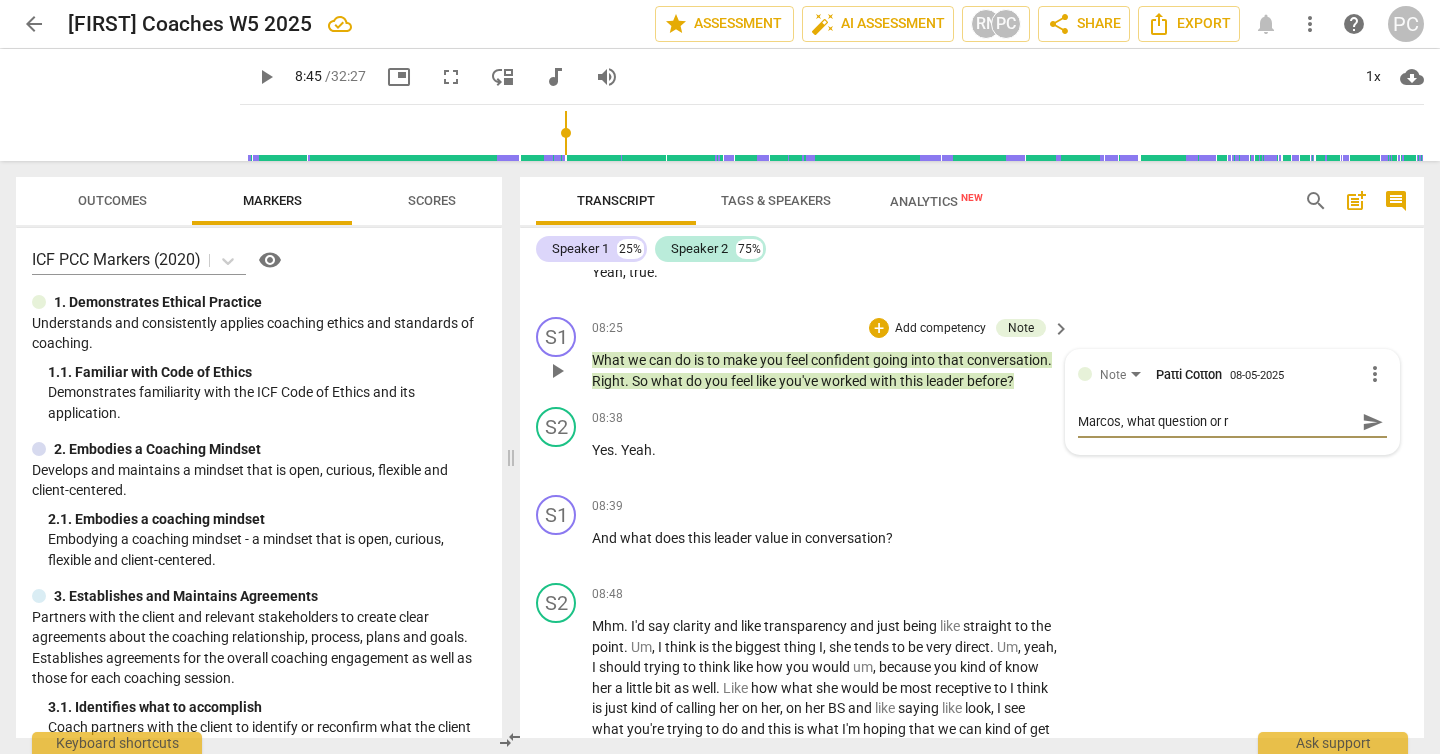 type on "[FIRST], what question or response can you re" 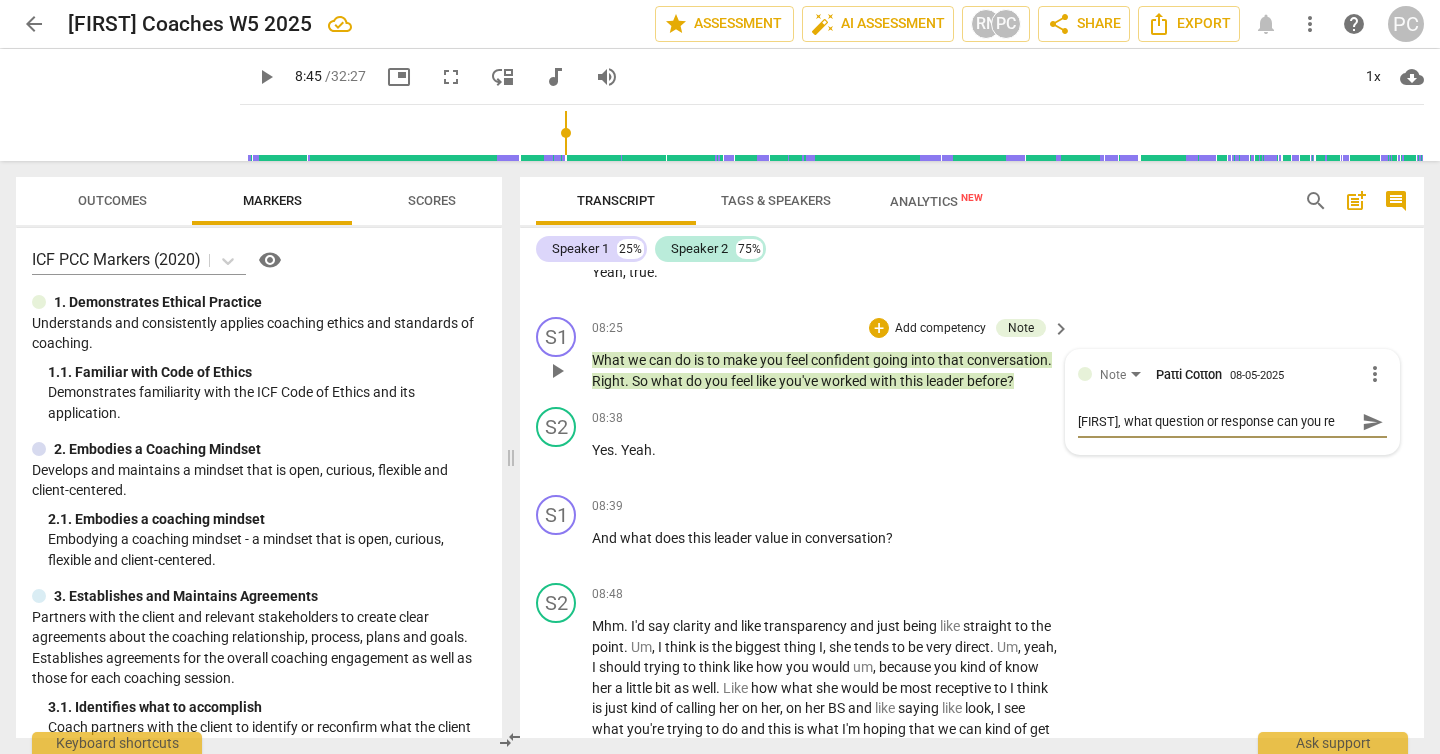 type on "Marcos, what question or res" 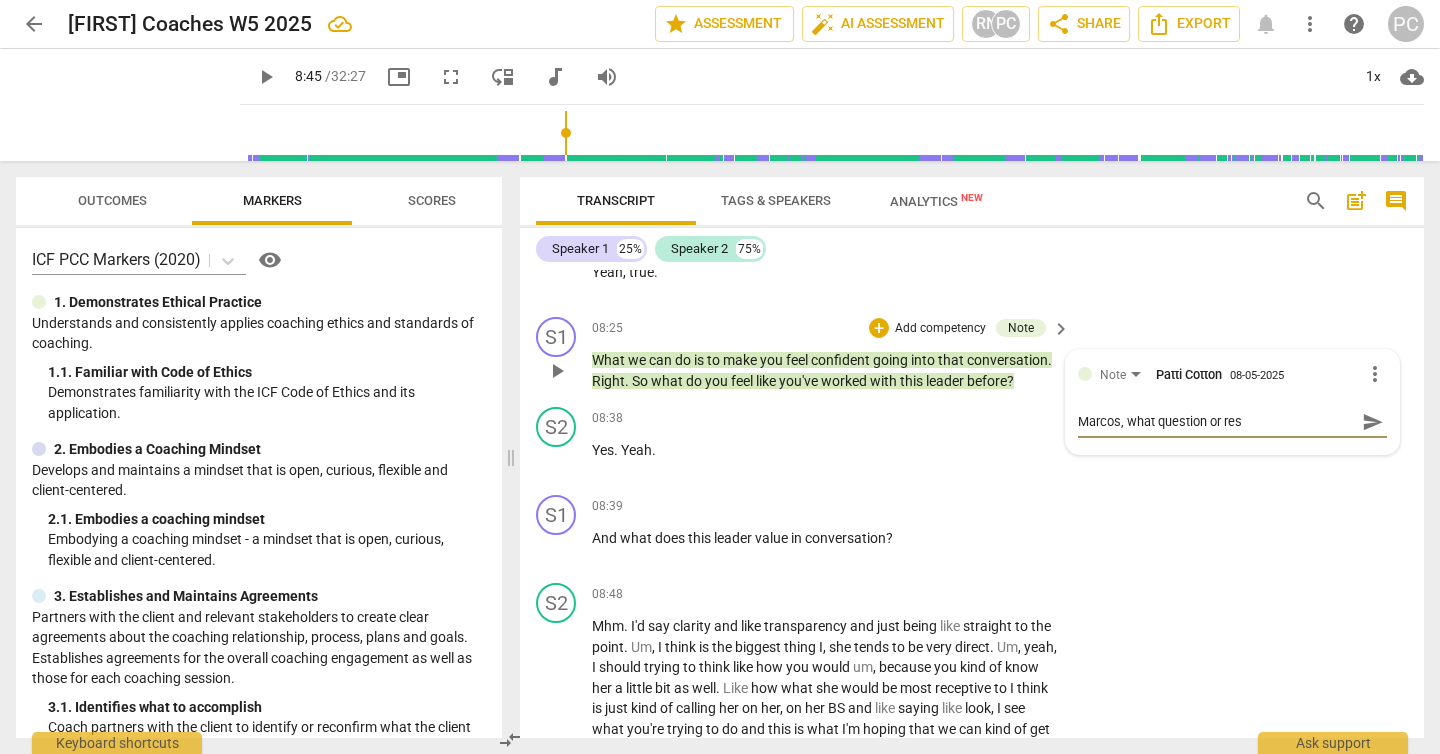 type on "[FIRST], what question or resp" 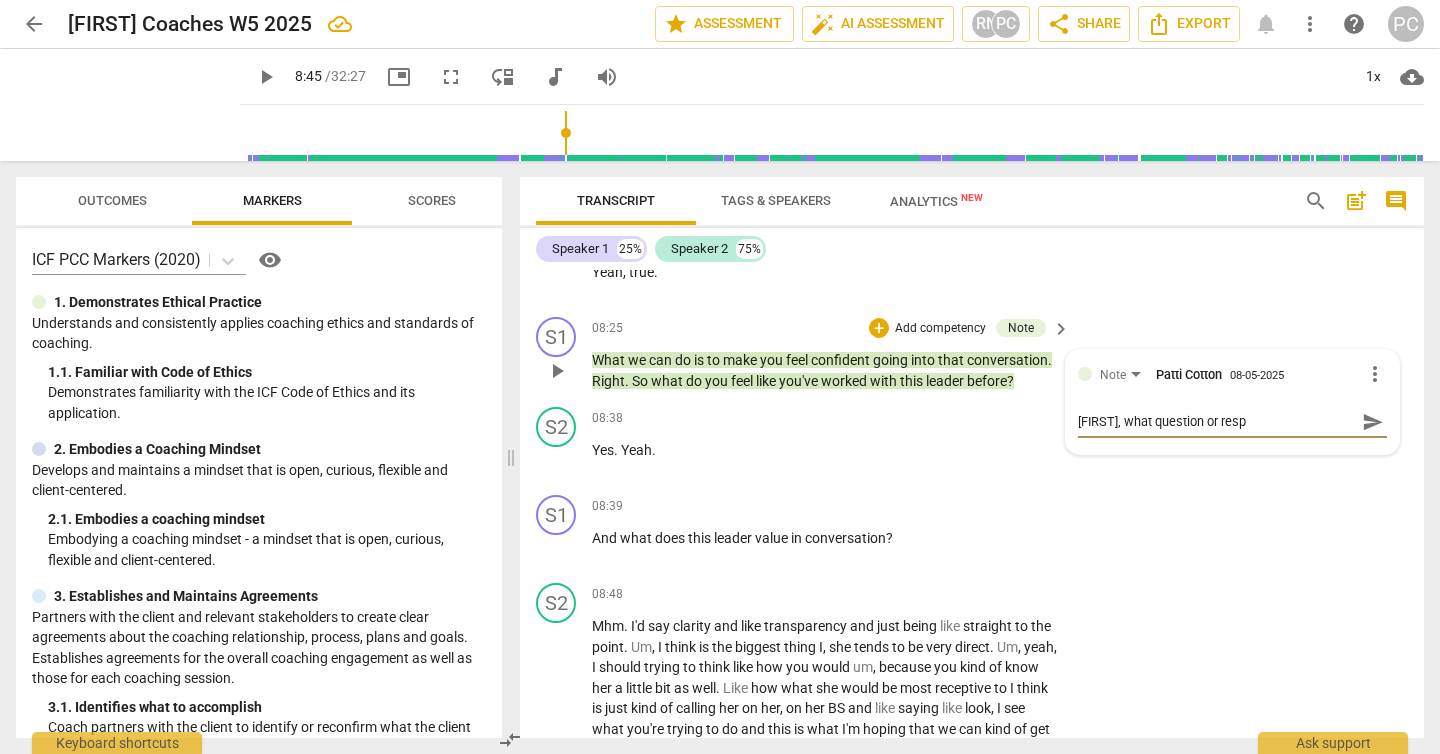 type on "Marcos, what question or respo" 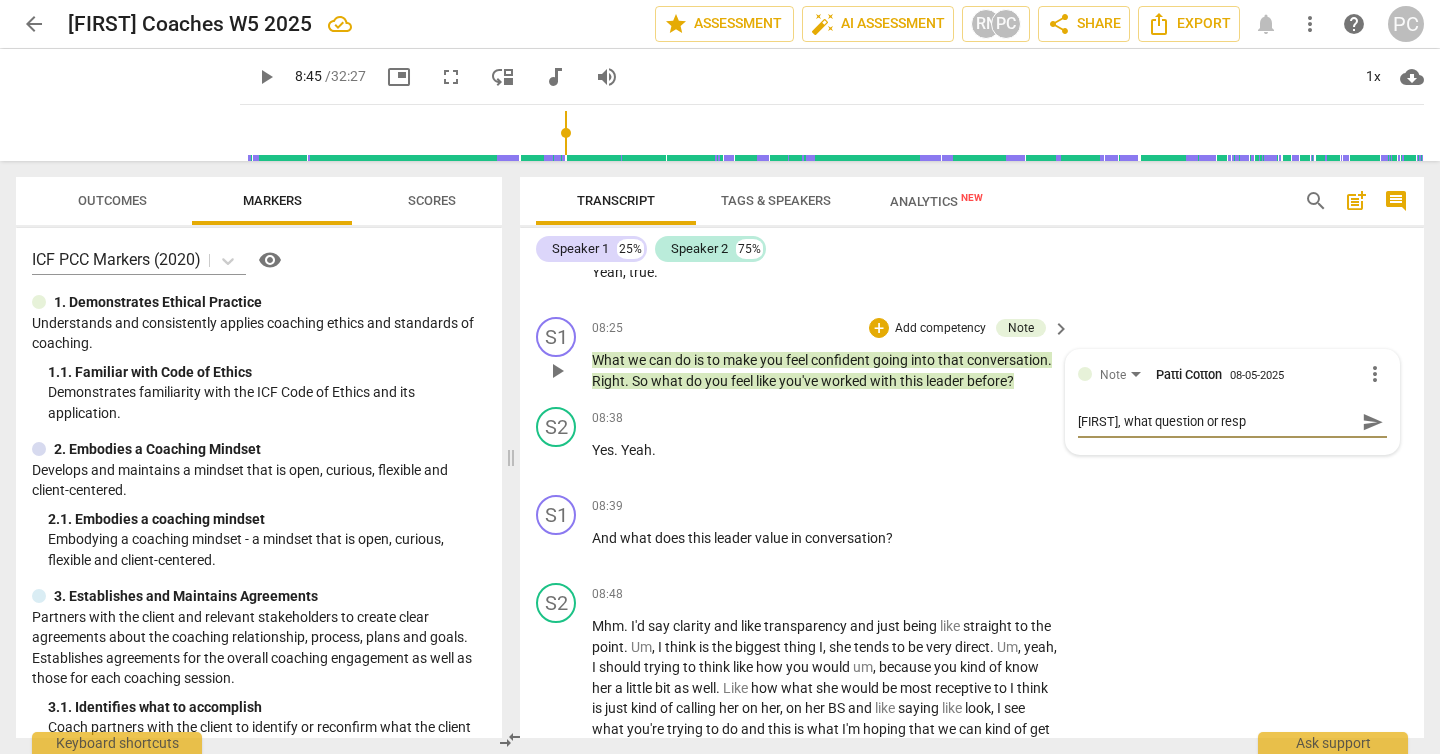 type on "Marcos, what question or respo" 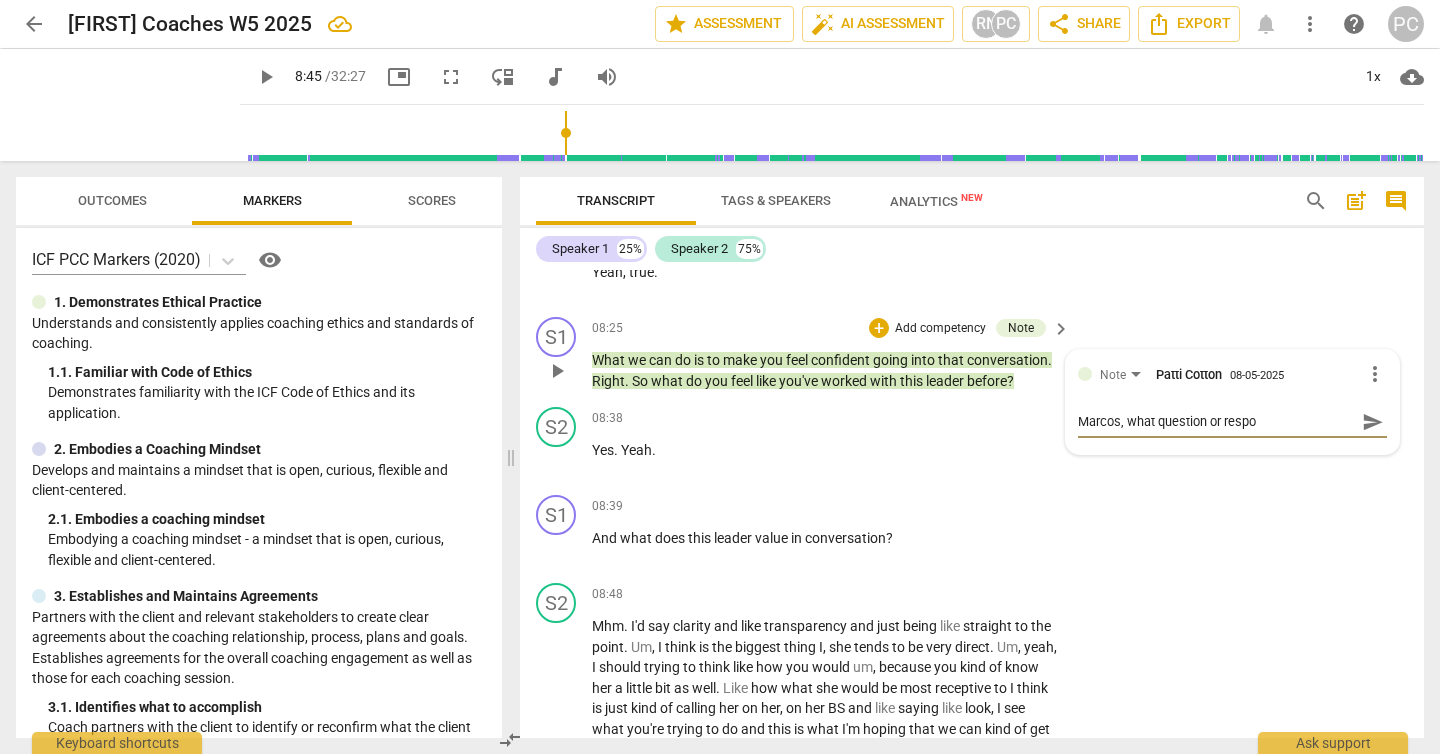 type on "[NAME], what question or respon" 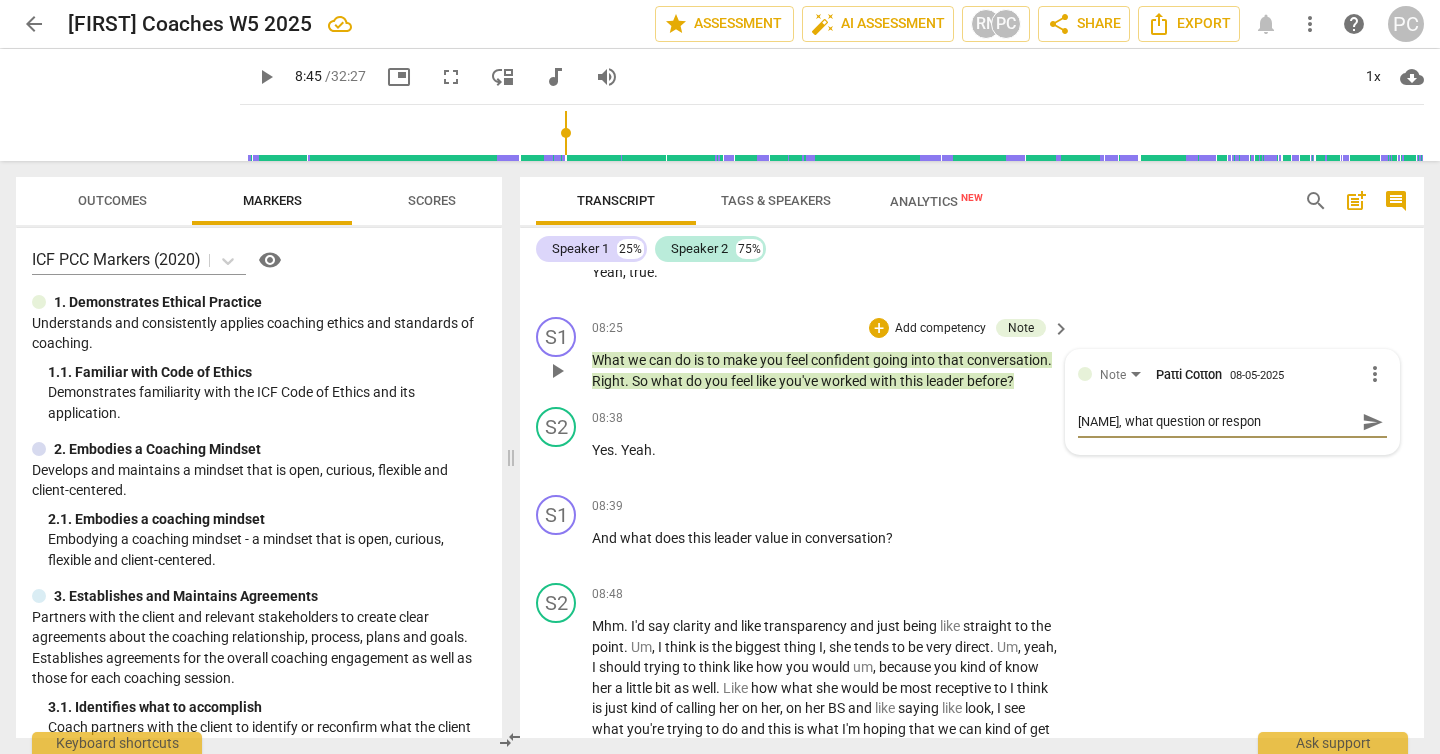 type on "[FIRST], what question or respons" 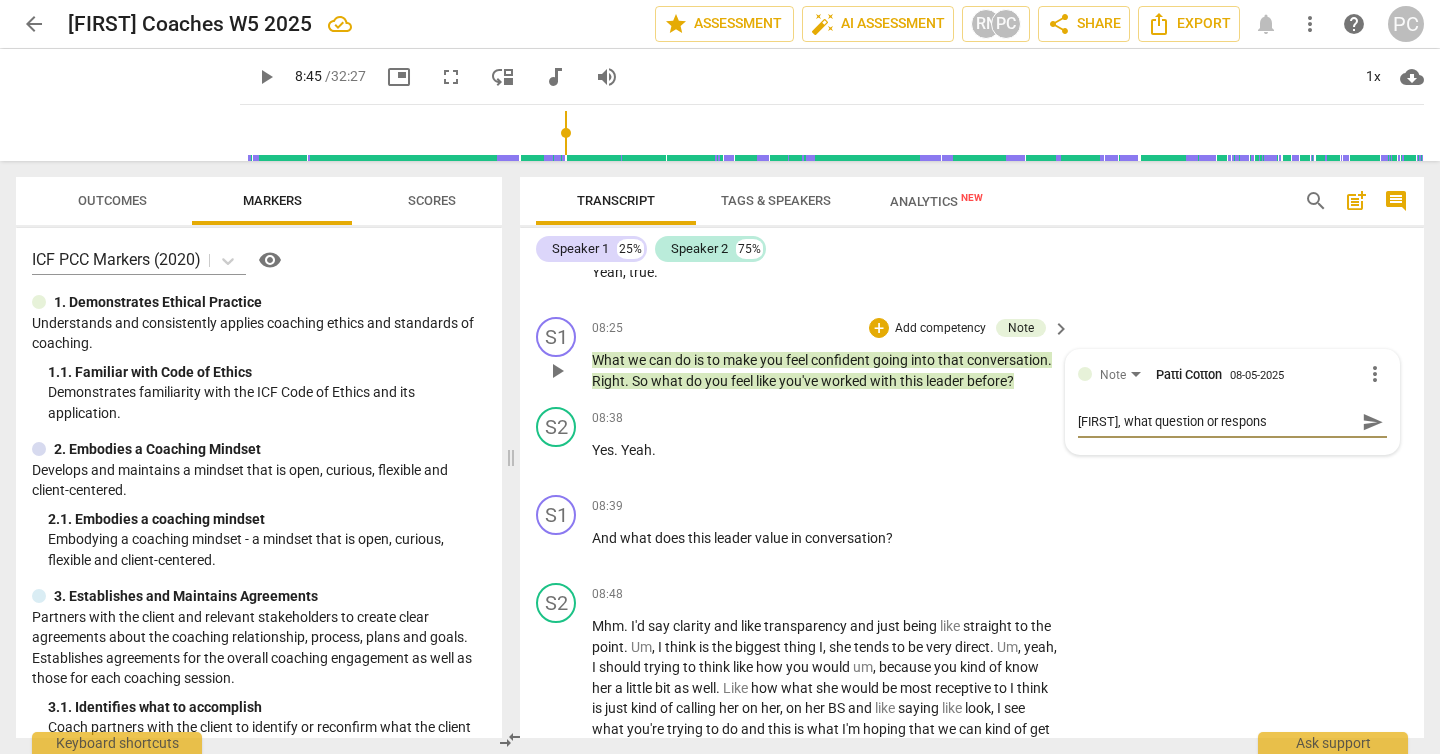 type on "Marcos, what question or response" 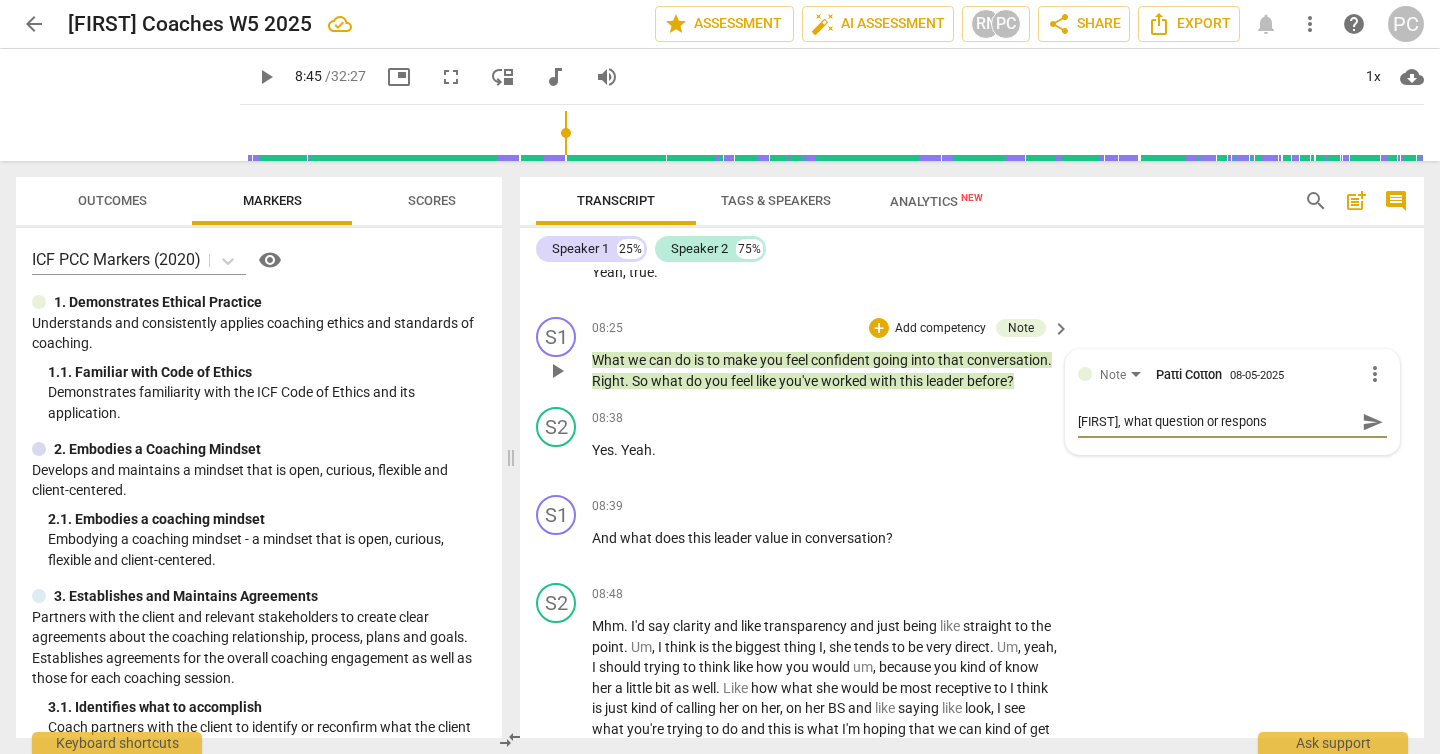type on "Marcos, what question or response" 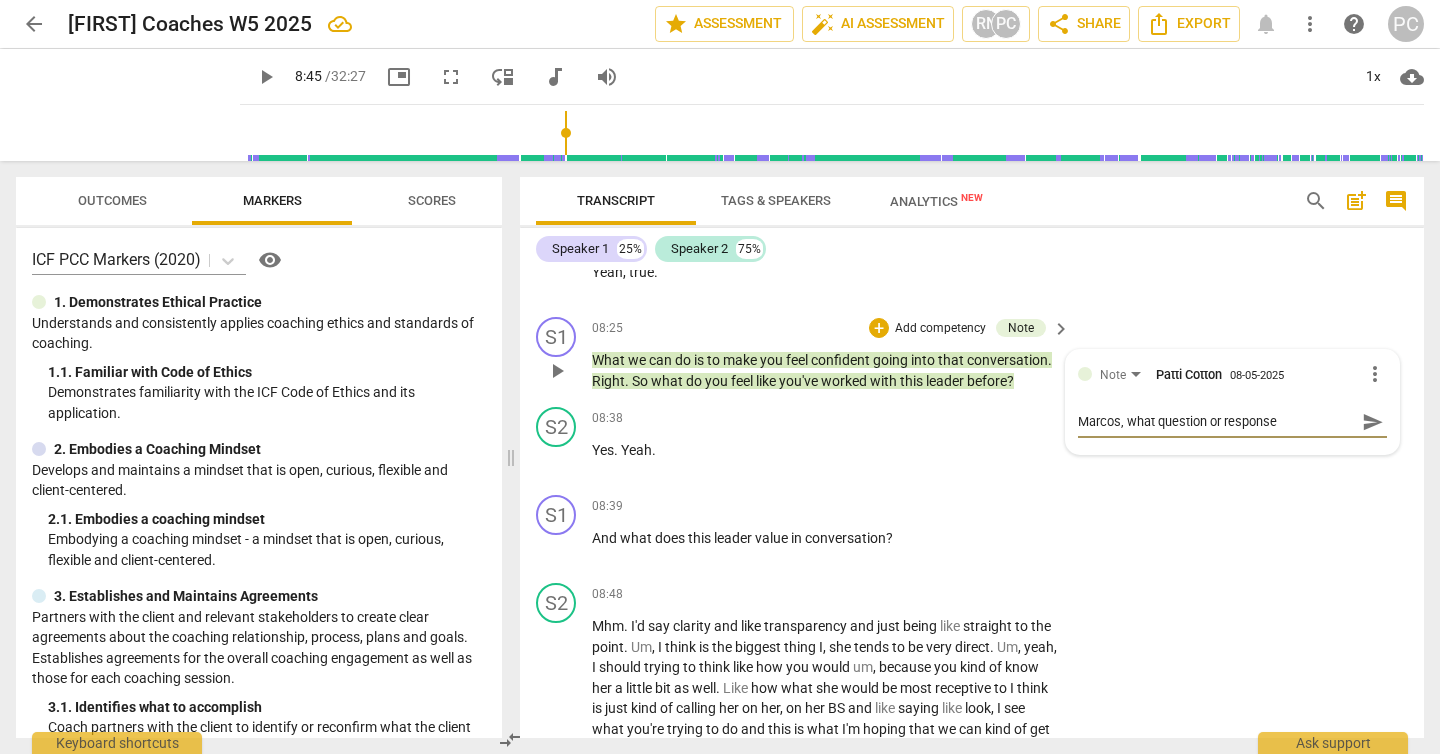 type on "Marcos, what question or response" 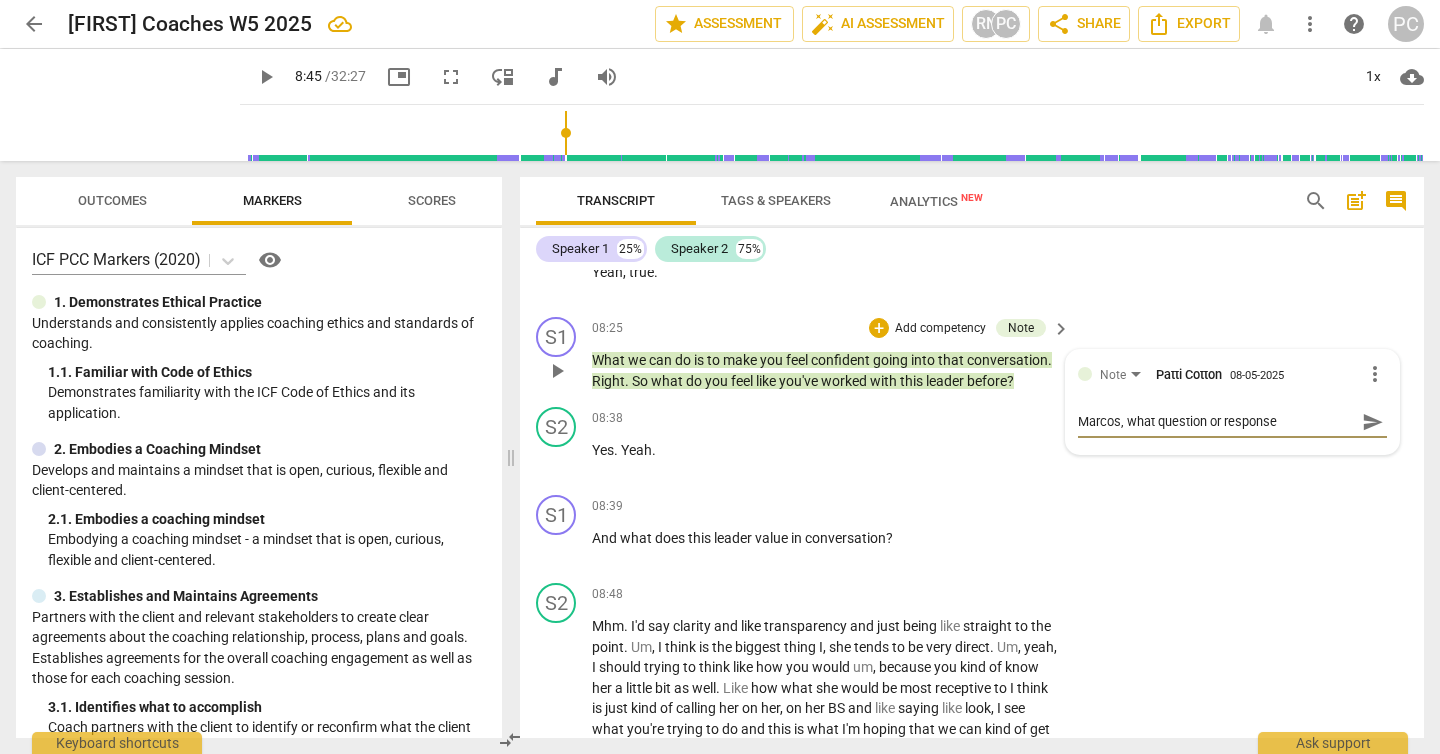 type on "Marcos, what question or response" 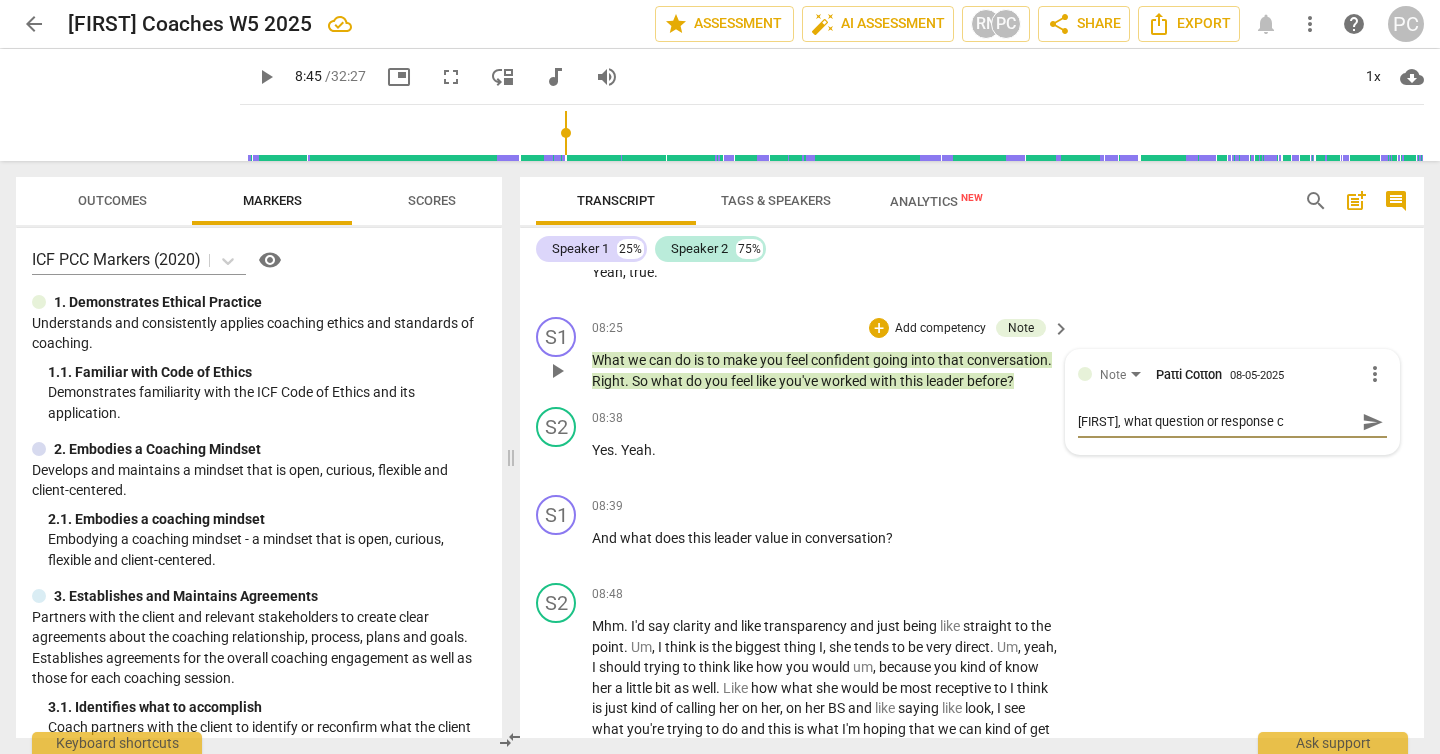 type on "Marcos, what question or response ca" 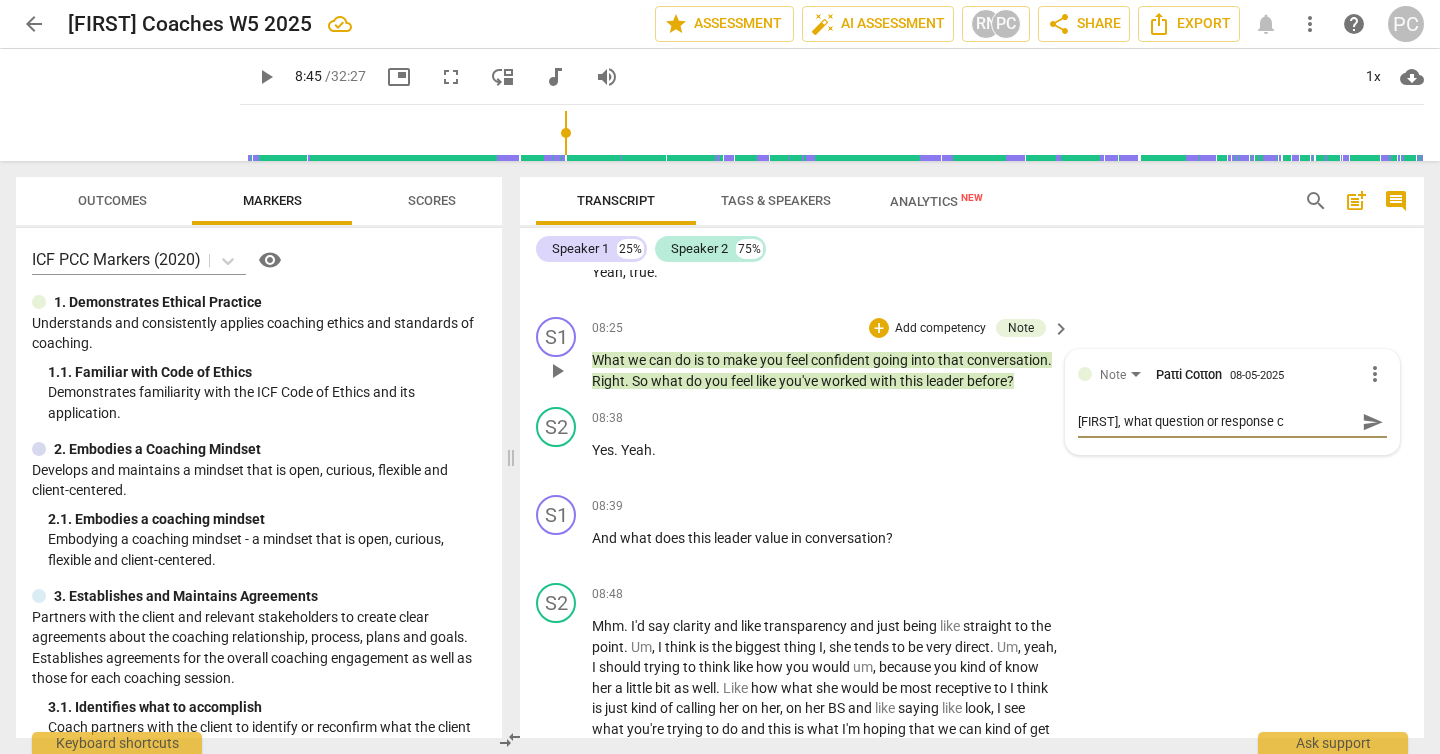 type on "Marcos, what question or response ca" 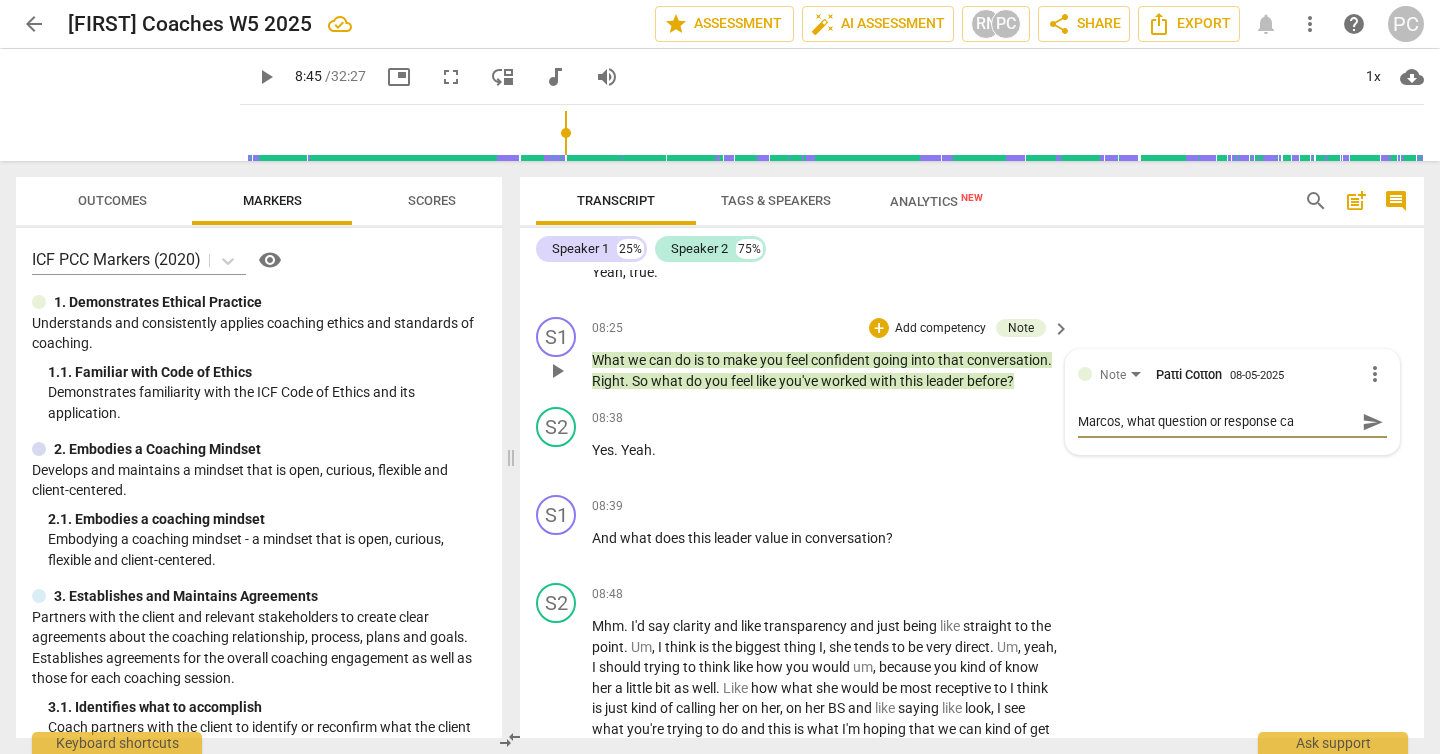 type on "[NAME], what question or response can you give instead" 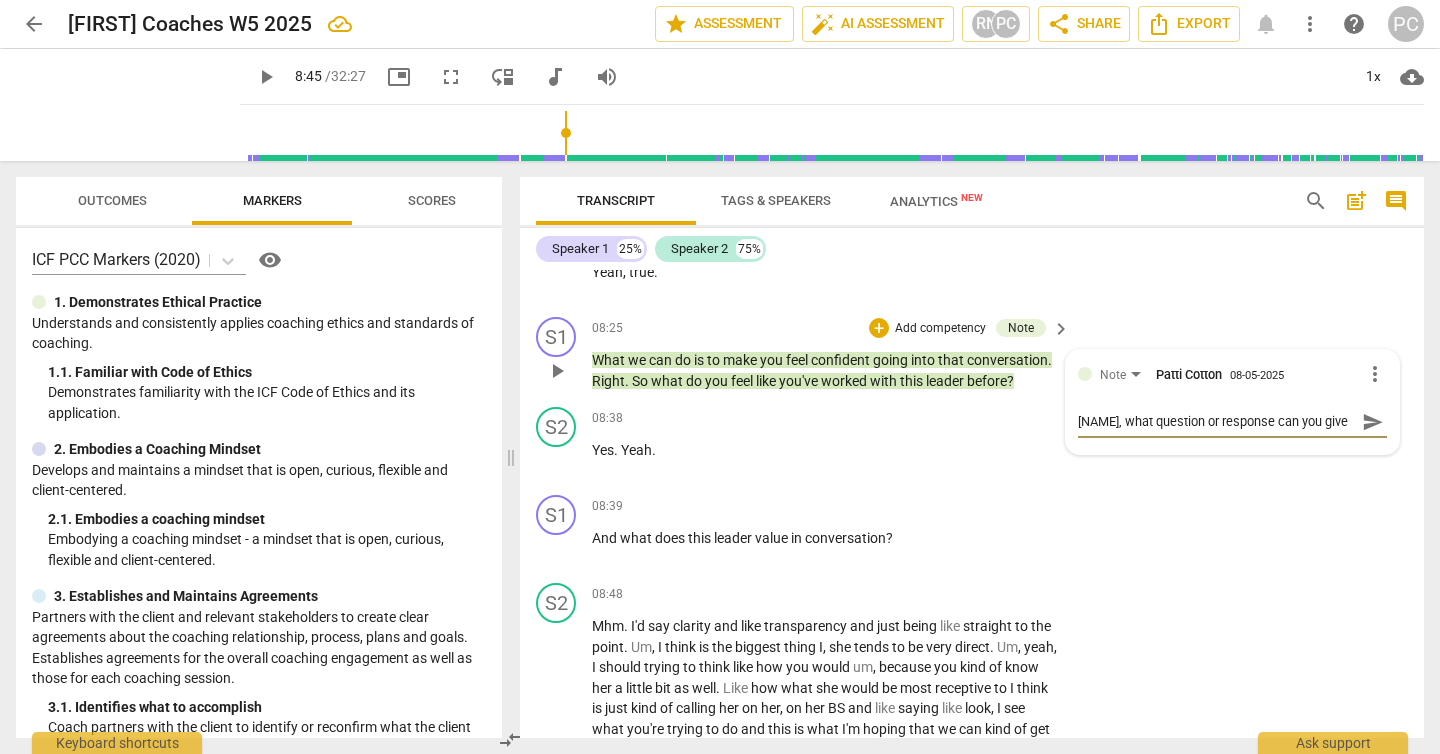 type on "[NAME], what question or response can you give instead" 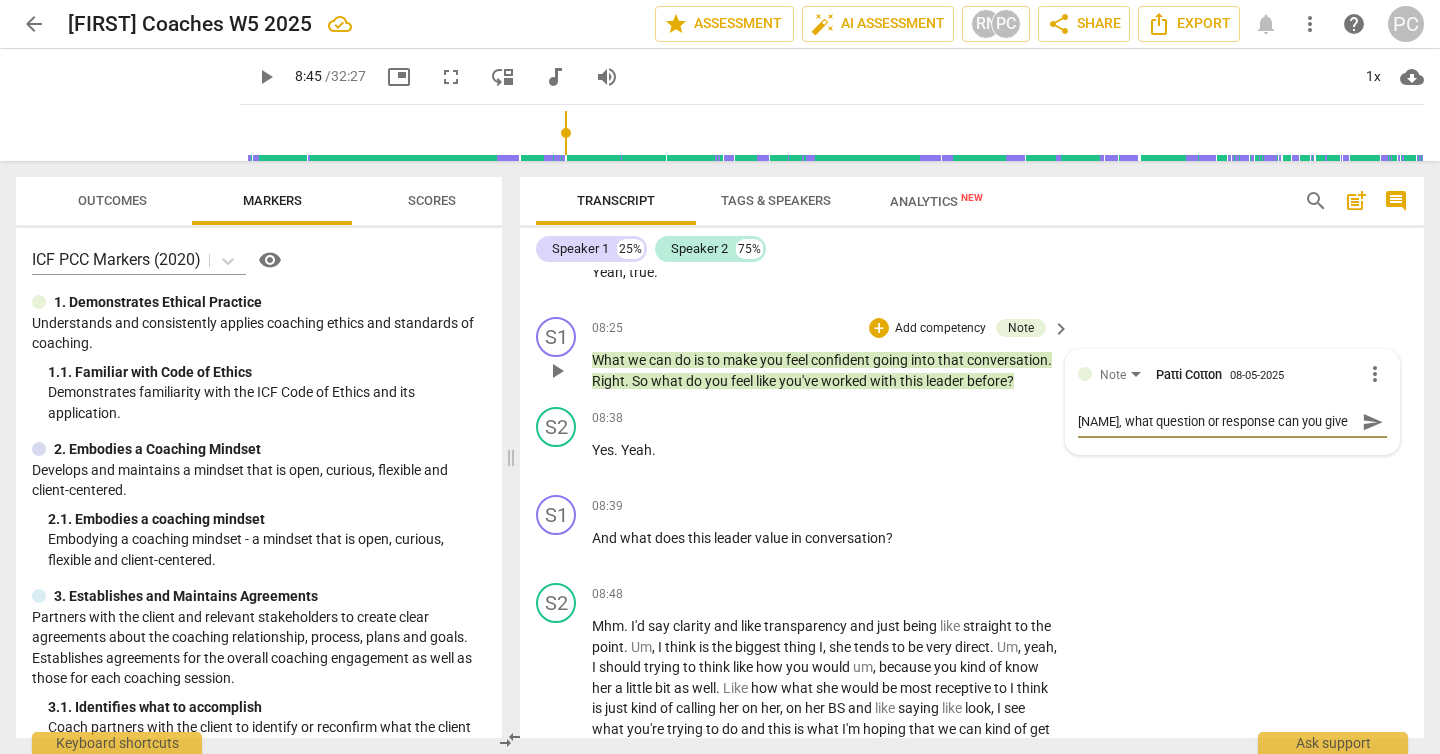 type on "[FIRST], what question or response can you" 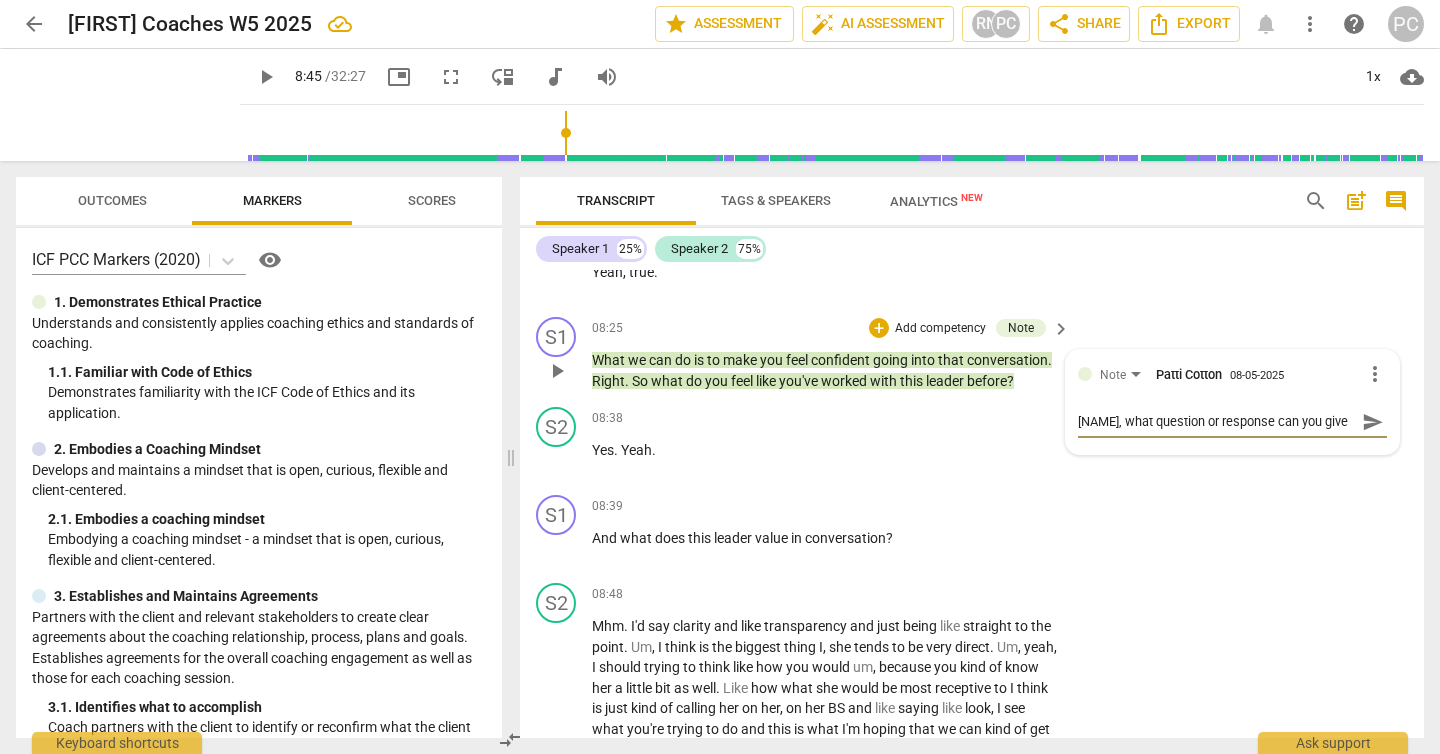 type on "[FIRST], what question or response can you" 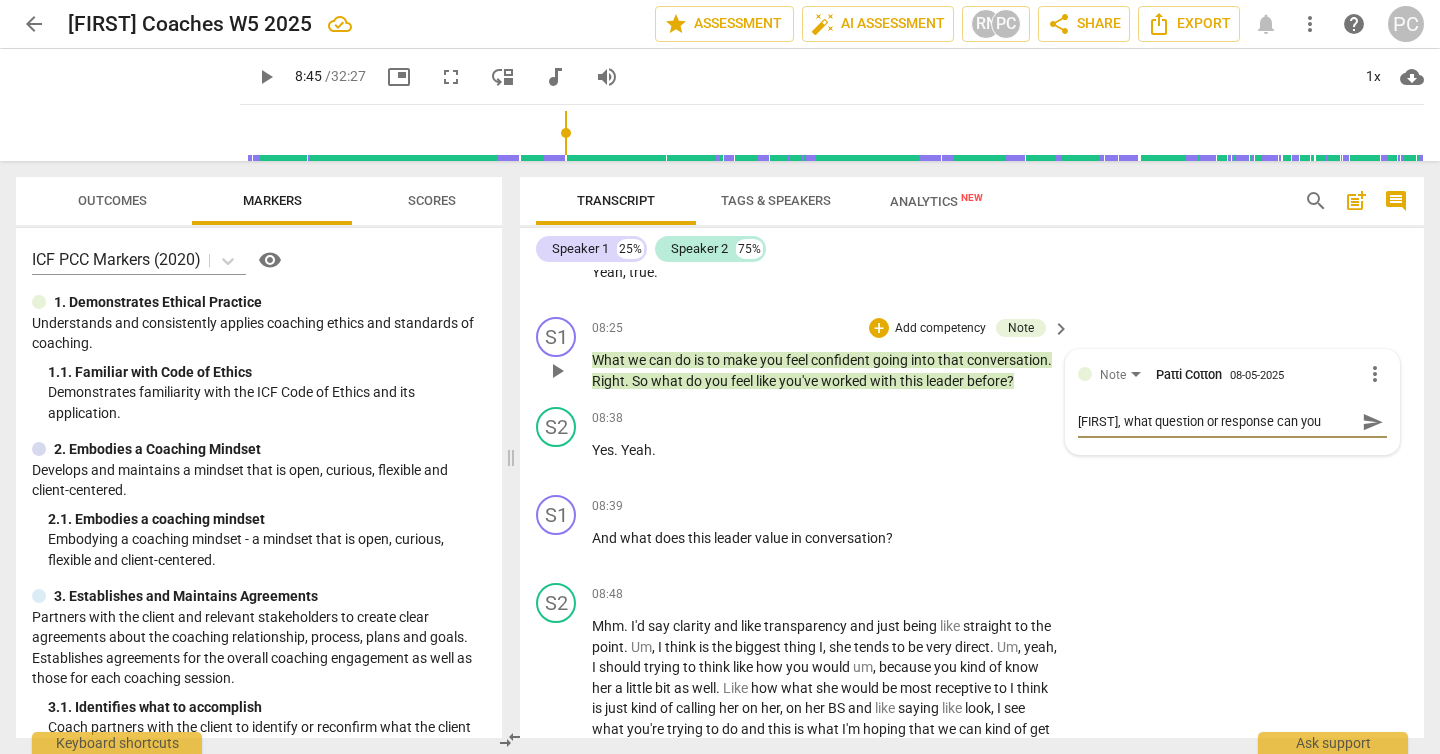 type on "[FIRST], what question or response can you give yo" 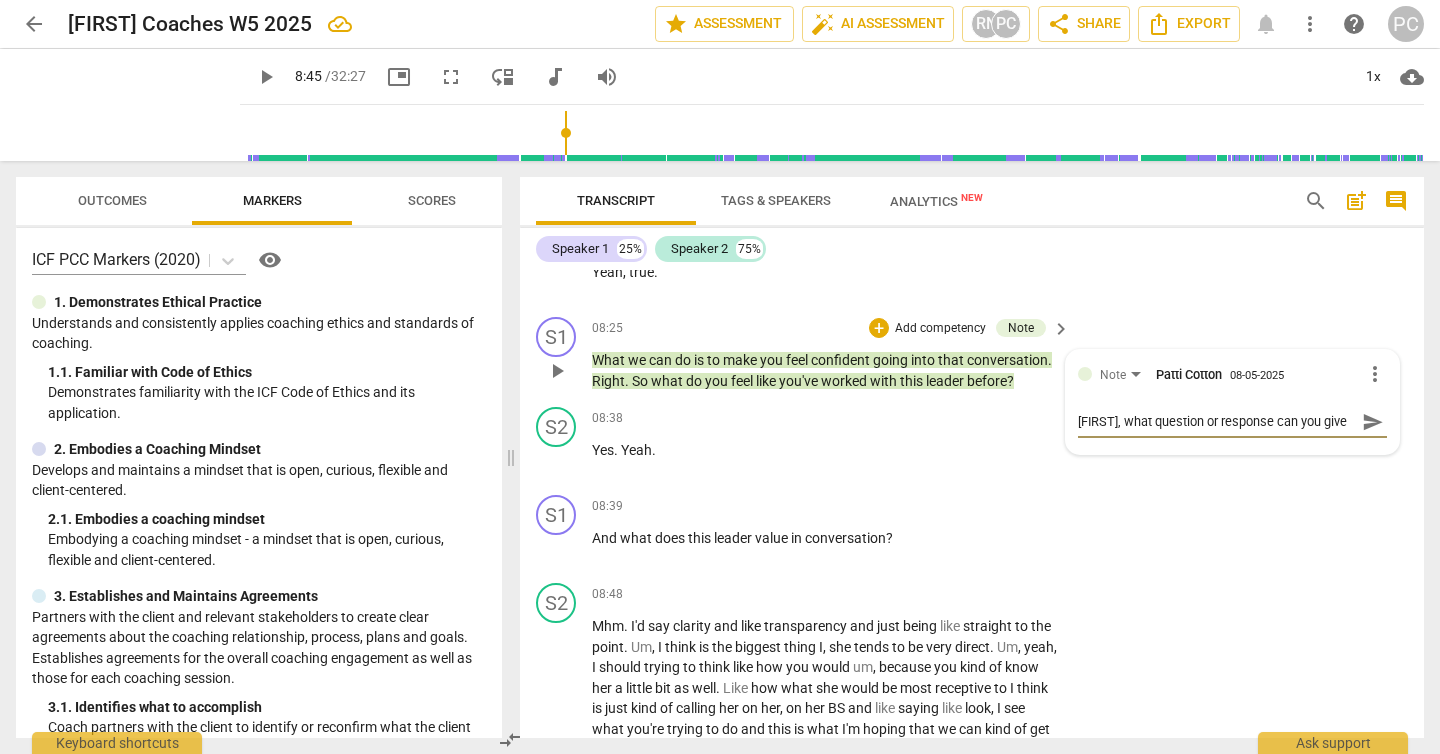 type on "[FIRST], what question or response can you" 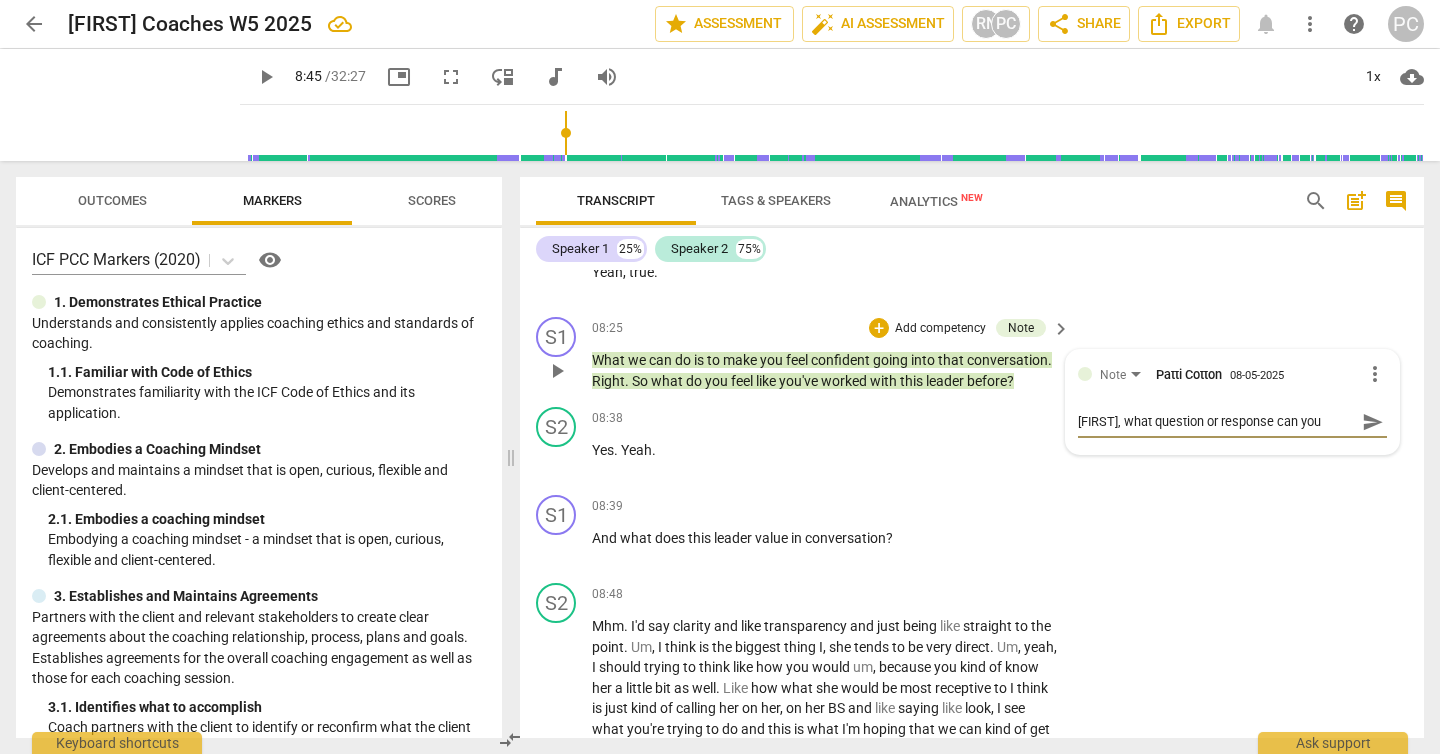 type on "[FIRST], what question or response can you" 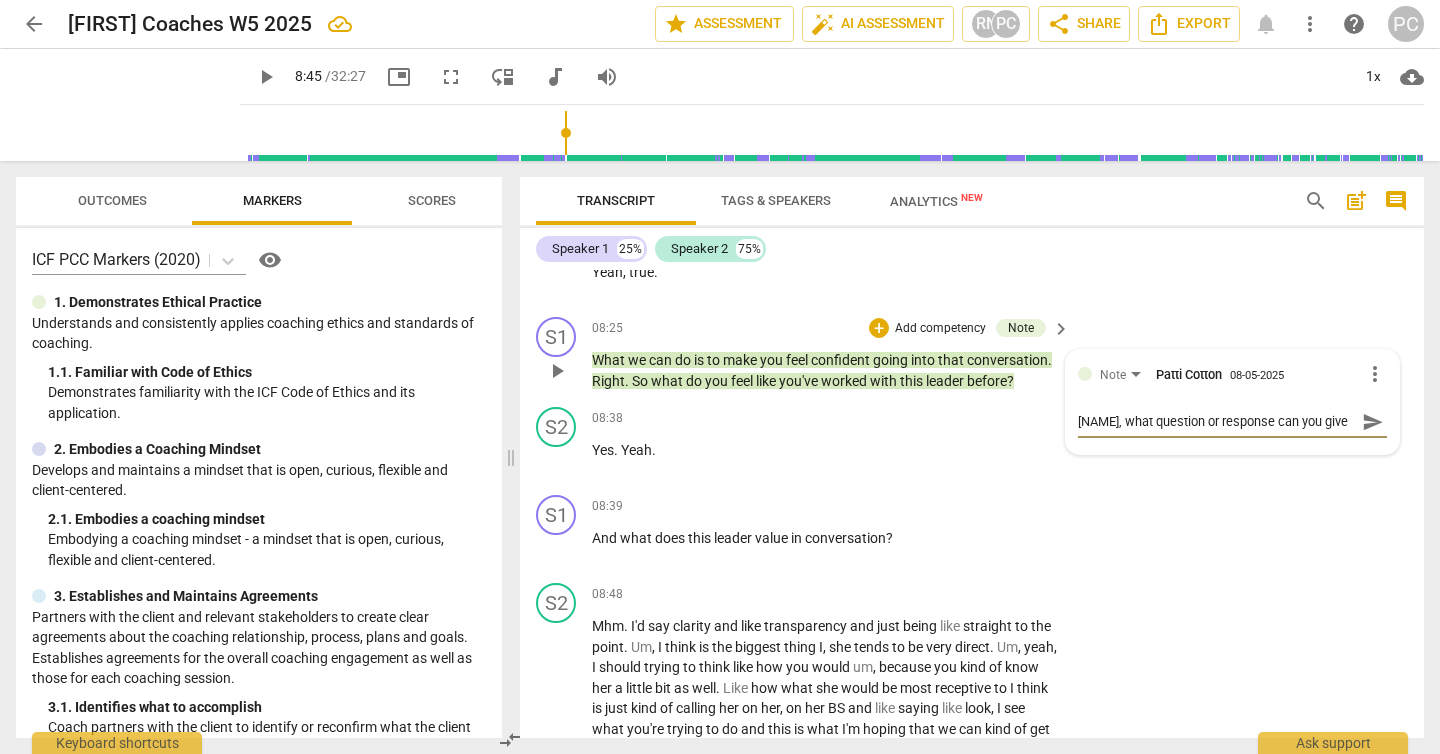 type on "[FIRST], what question or response can you gi" 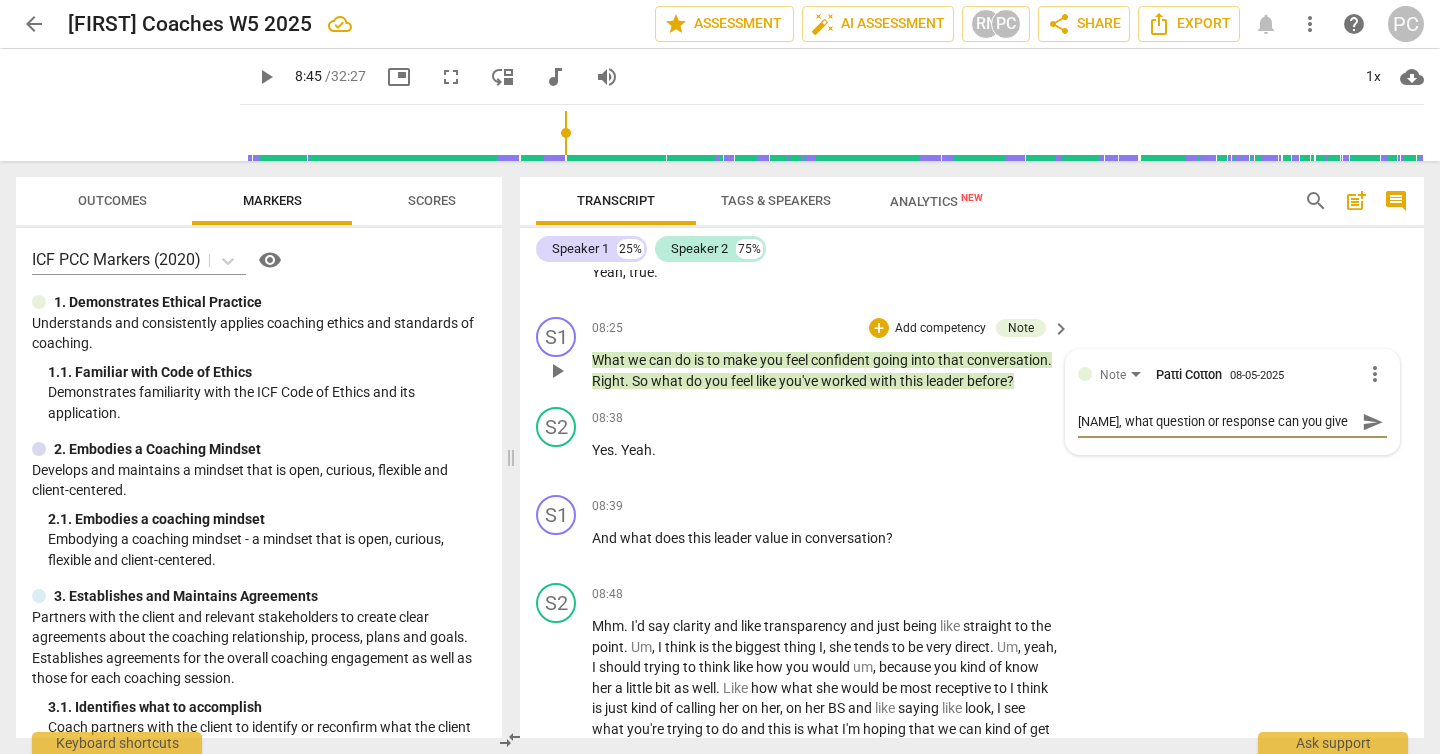 type on "[FIRST], what question or response can you gi" 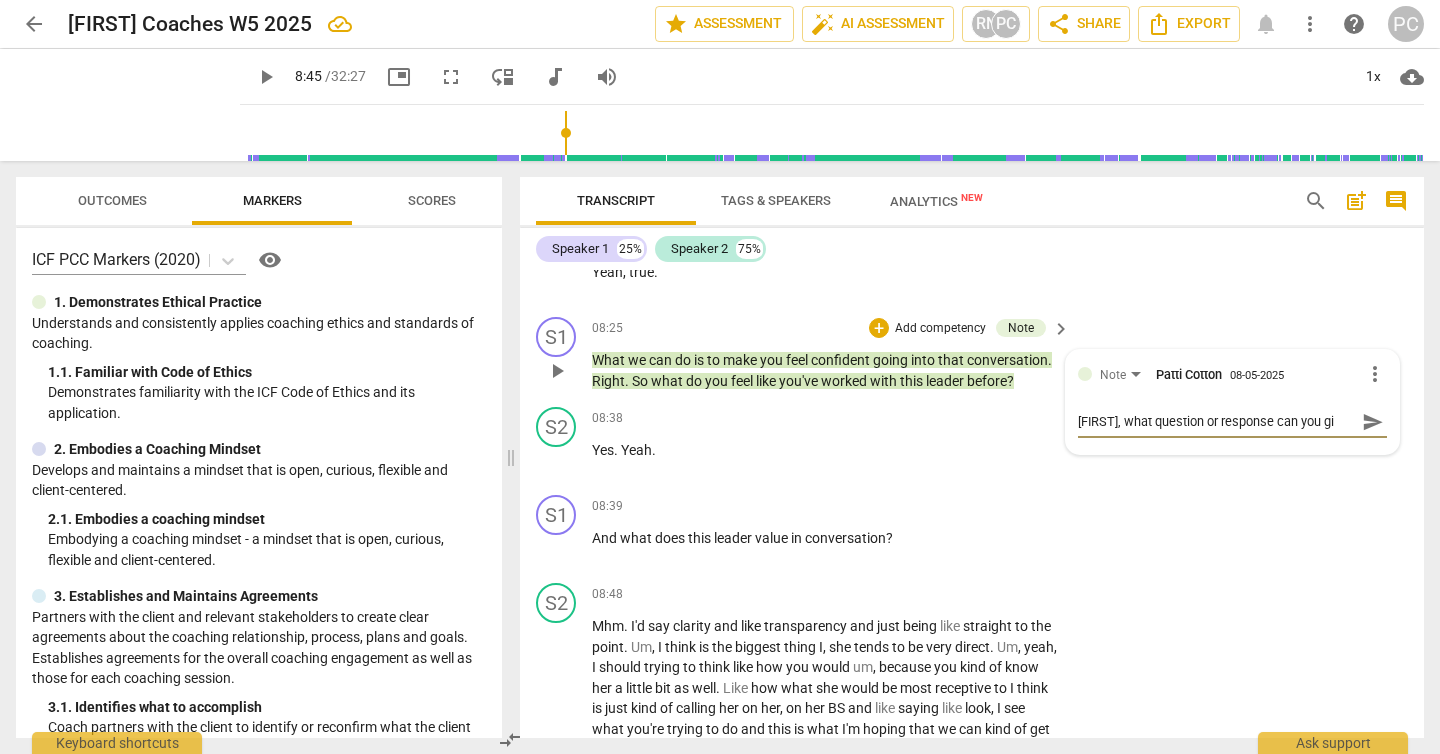 type on "Marcos, what question or response can you giv" 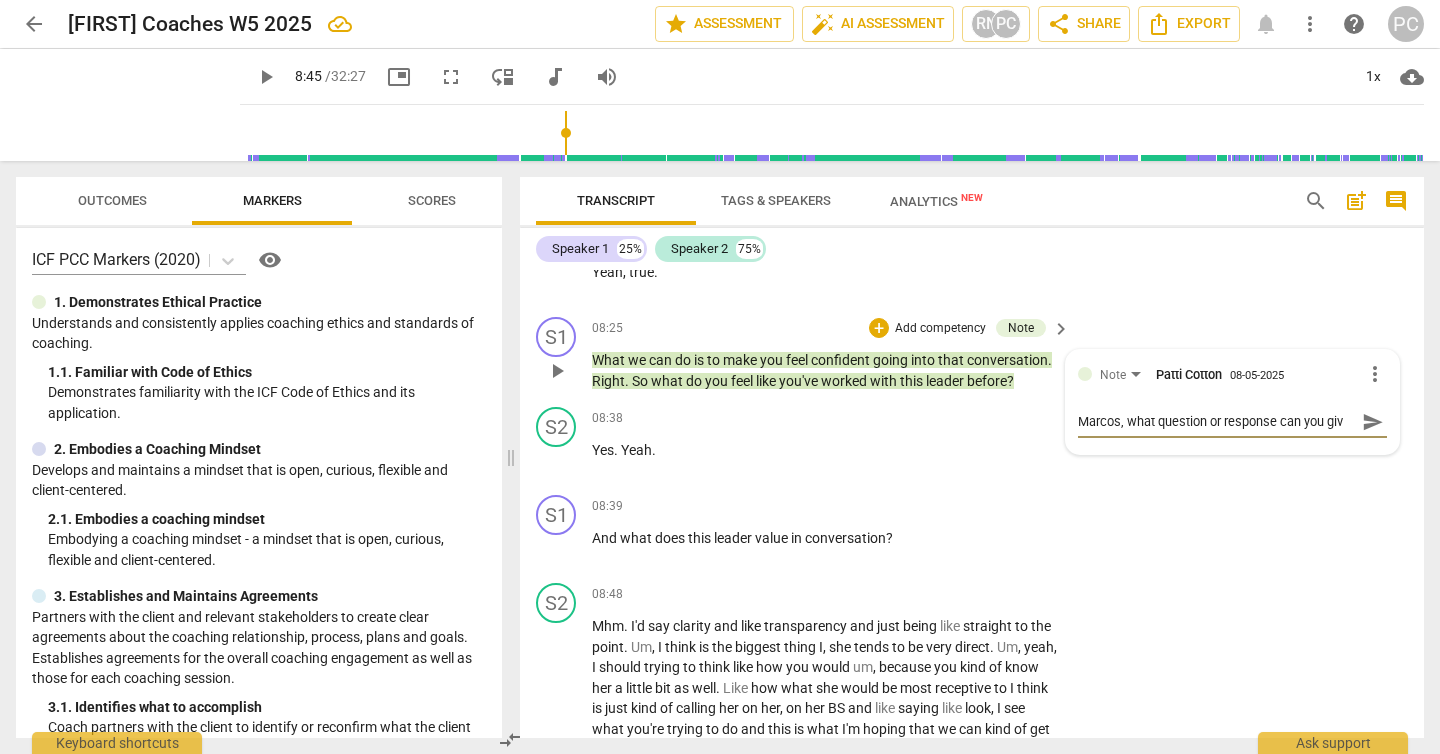 type on "[FIRST], what question or response can you give" 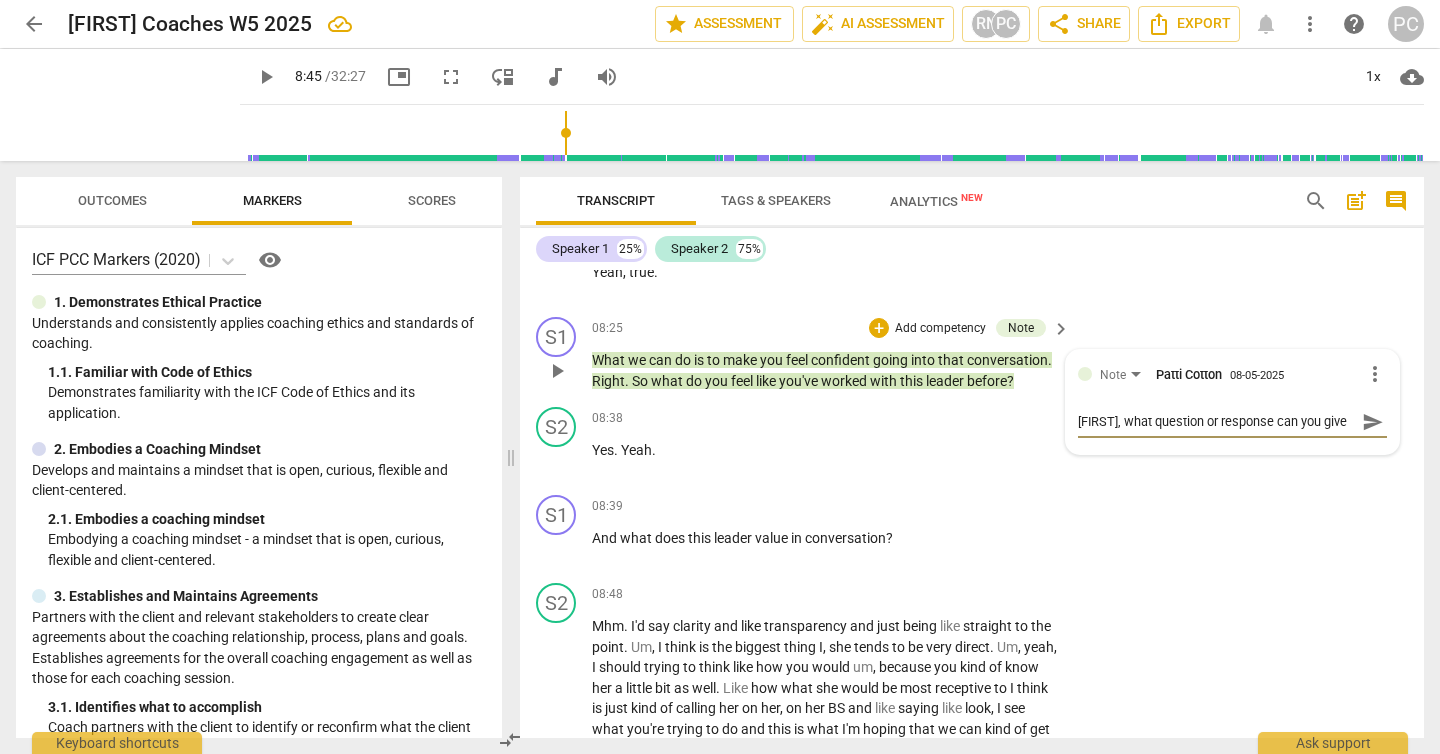 type on "[FIRST], what question or response can you give" 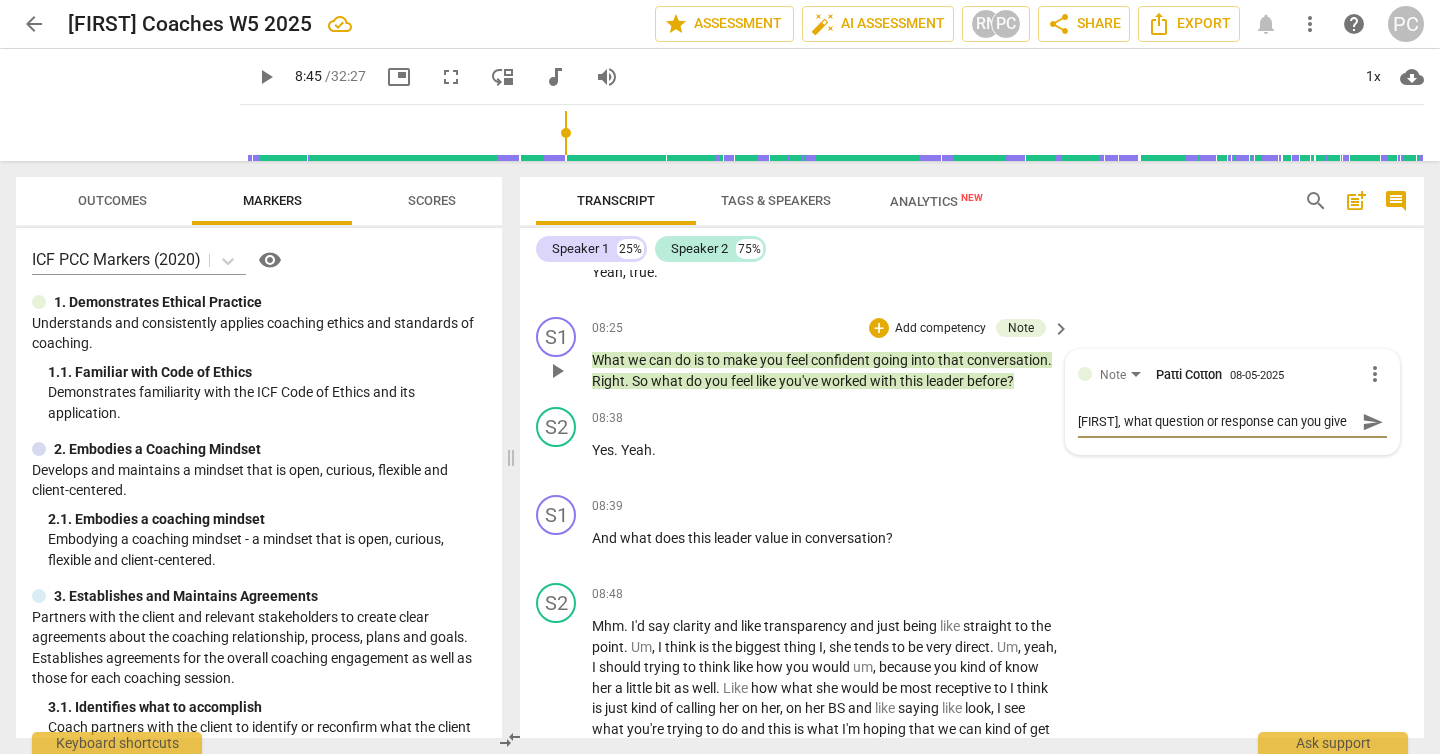 type on "Marcos, what question or response can you give i" 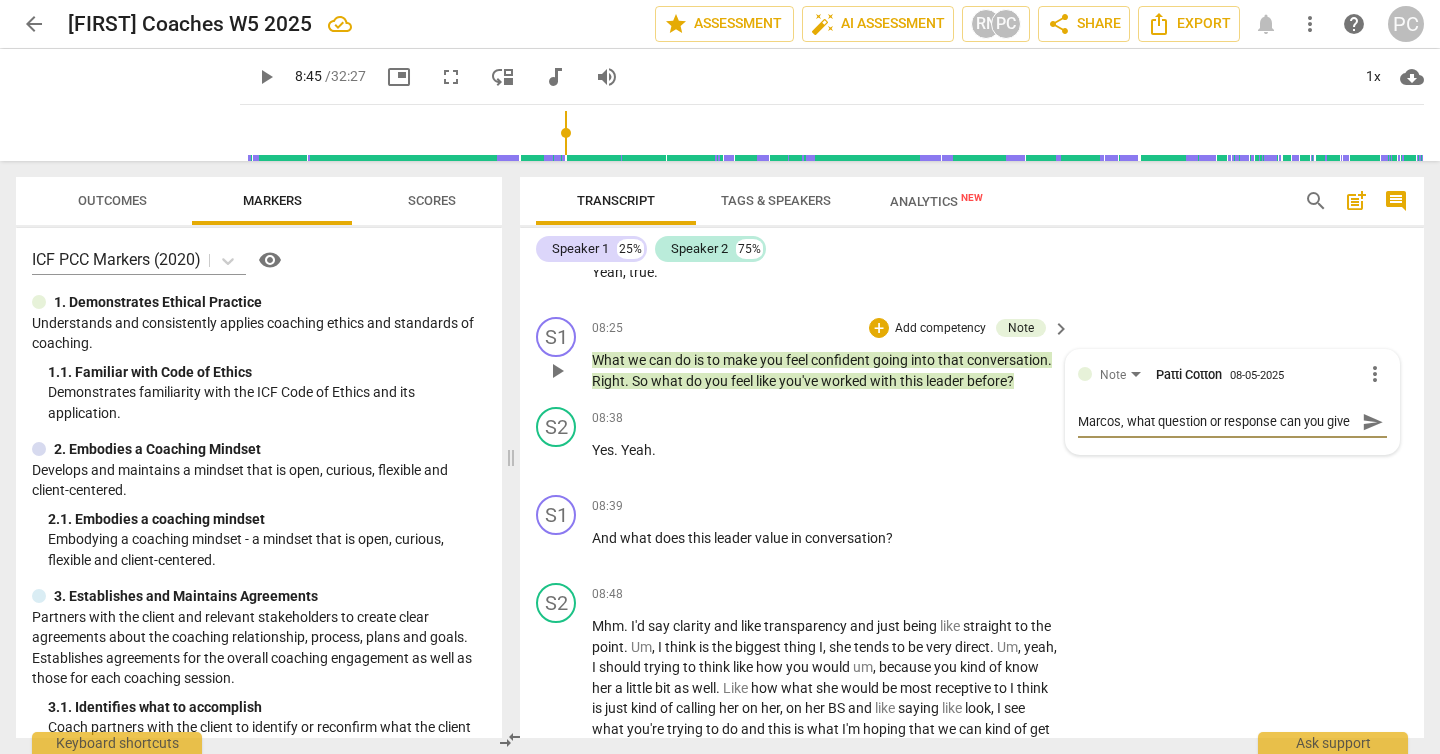 type on "[FIRST], what question or response can you give in" 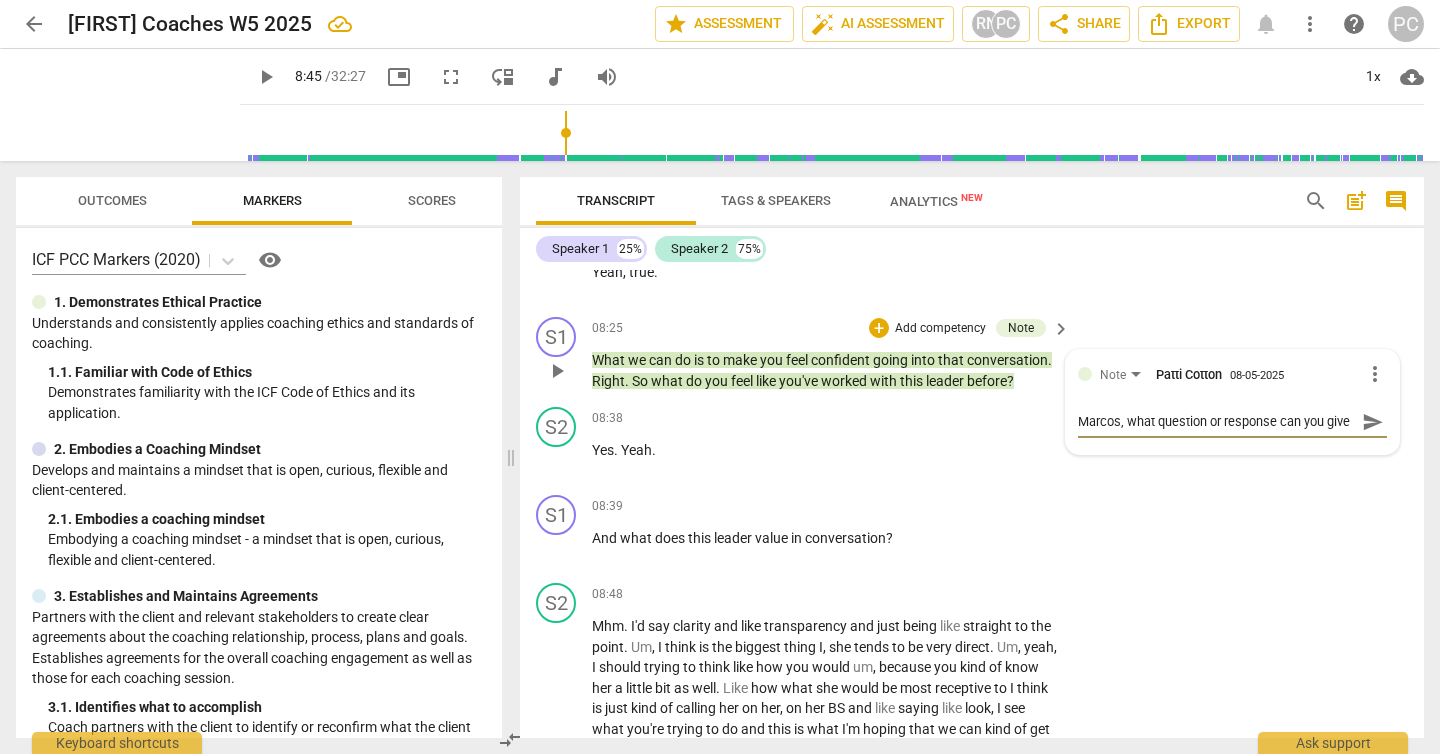 scroll, scrollTop: 17, scrollLeft: 0, axis: vertical 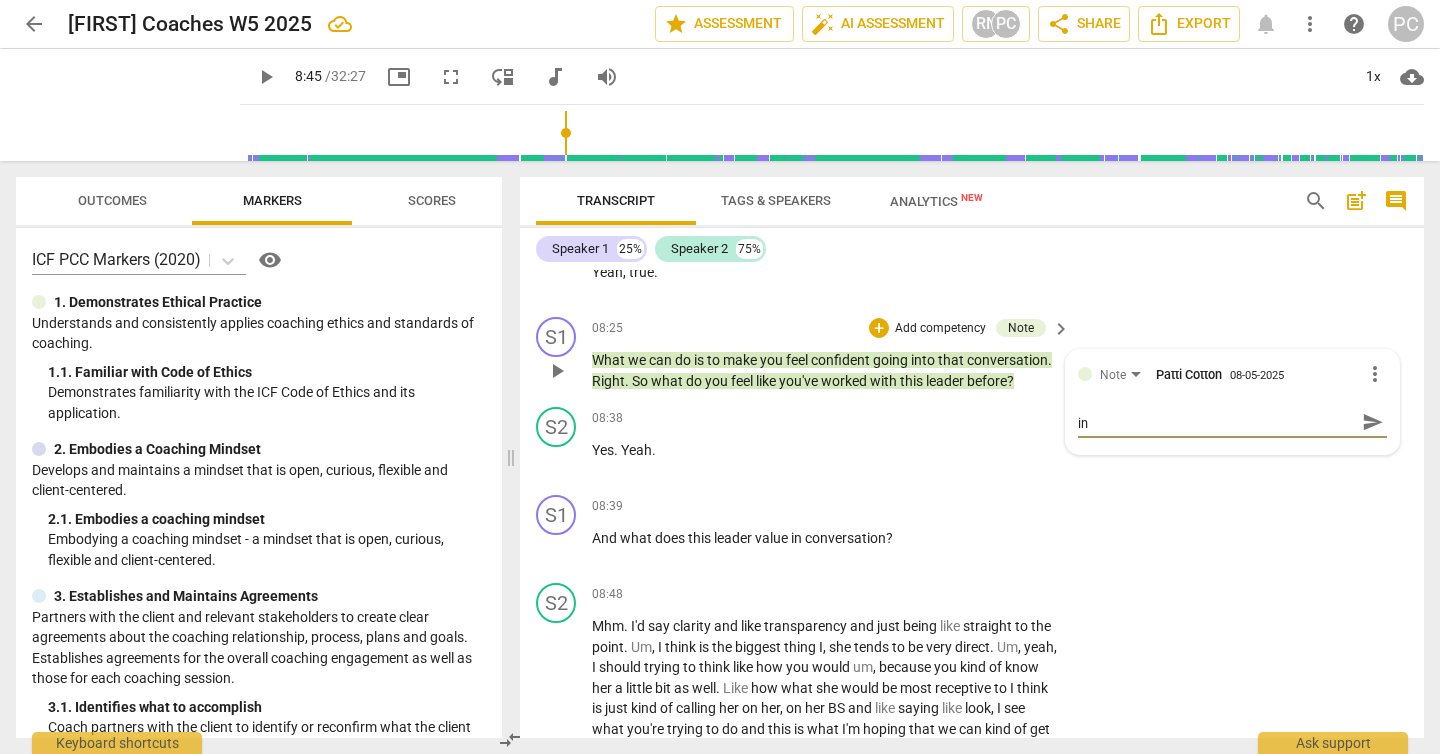 type on "Marcos, what question or response can you give ins" 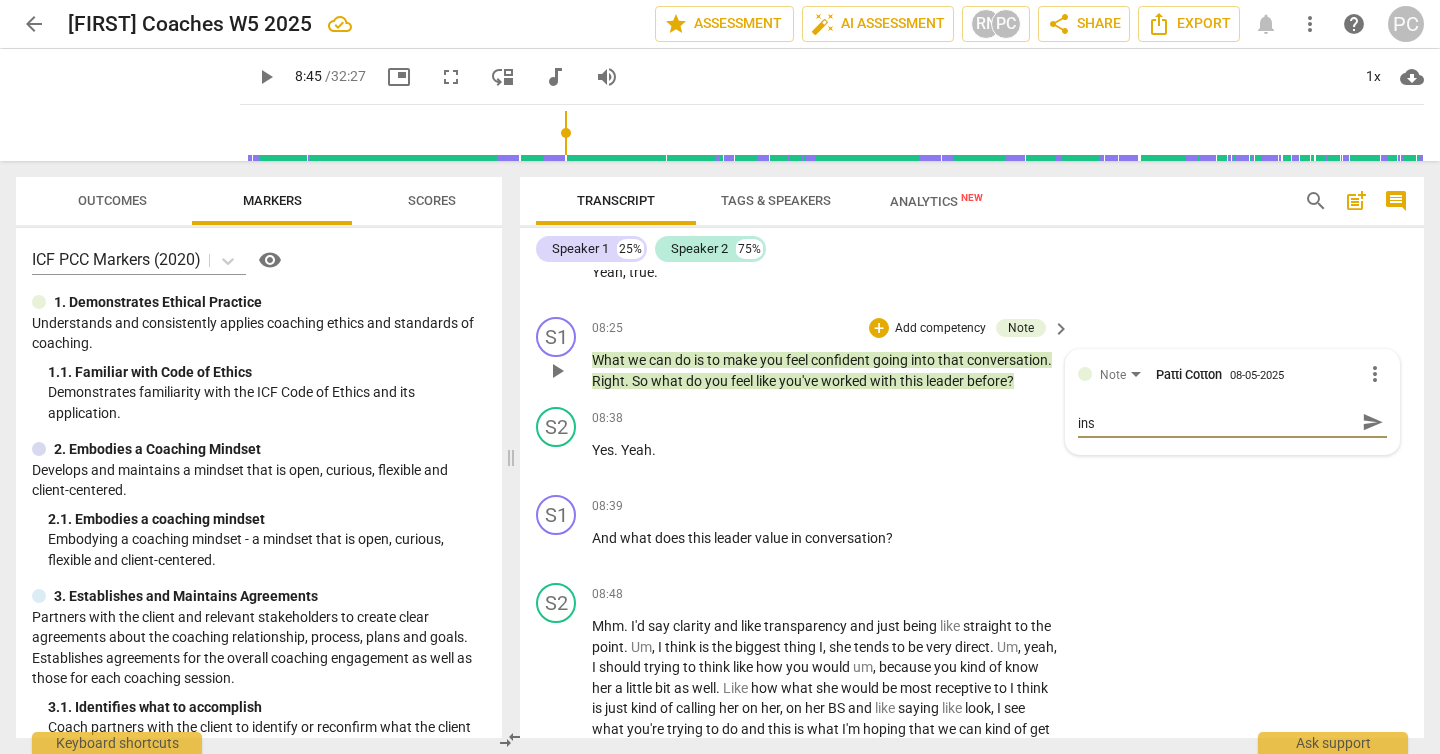 type on "[FIRST], what question or response can you give inst" 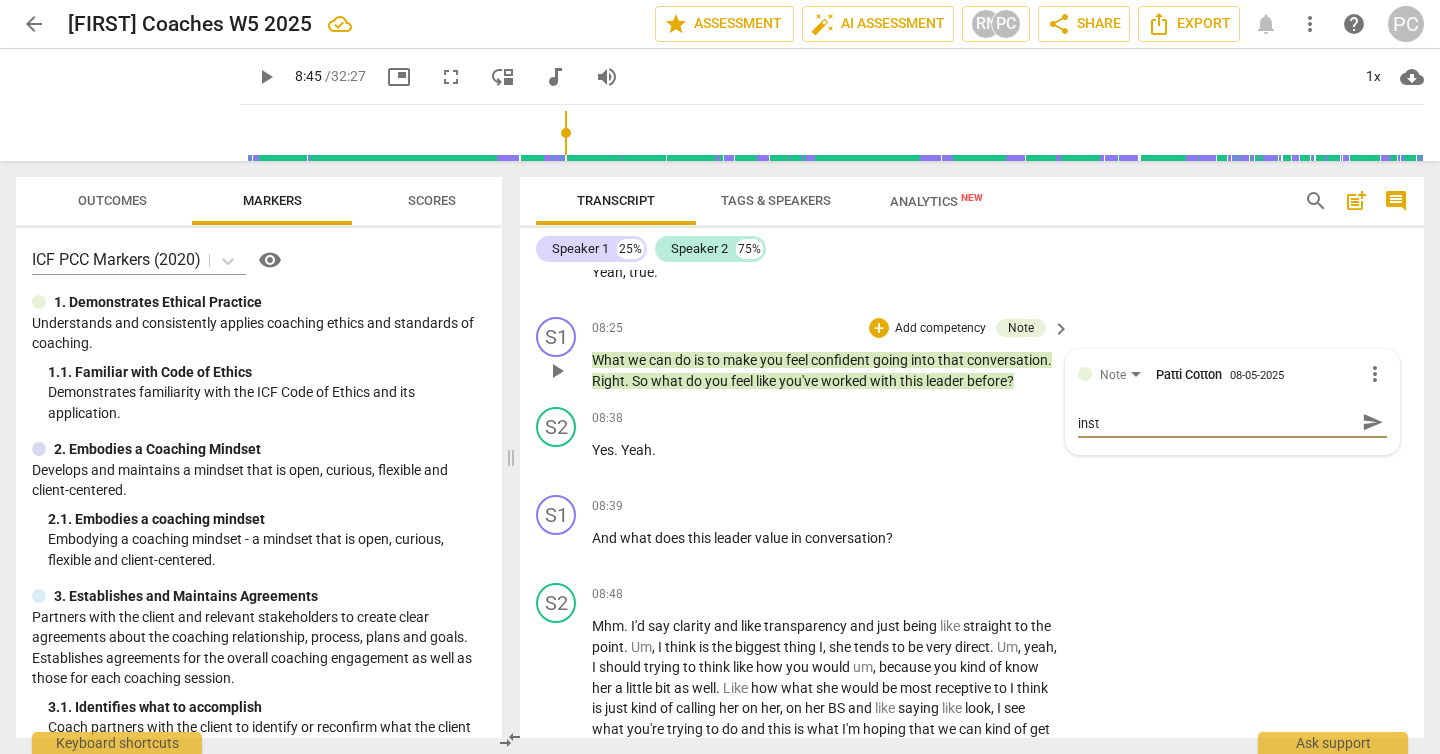 type on "[NAME], what question or response can you give instead" 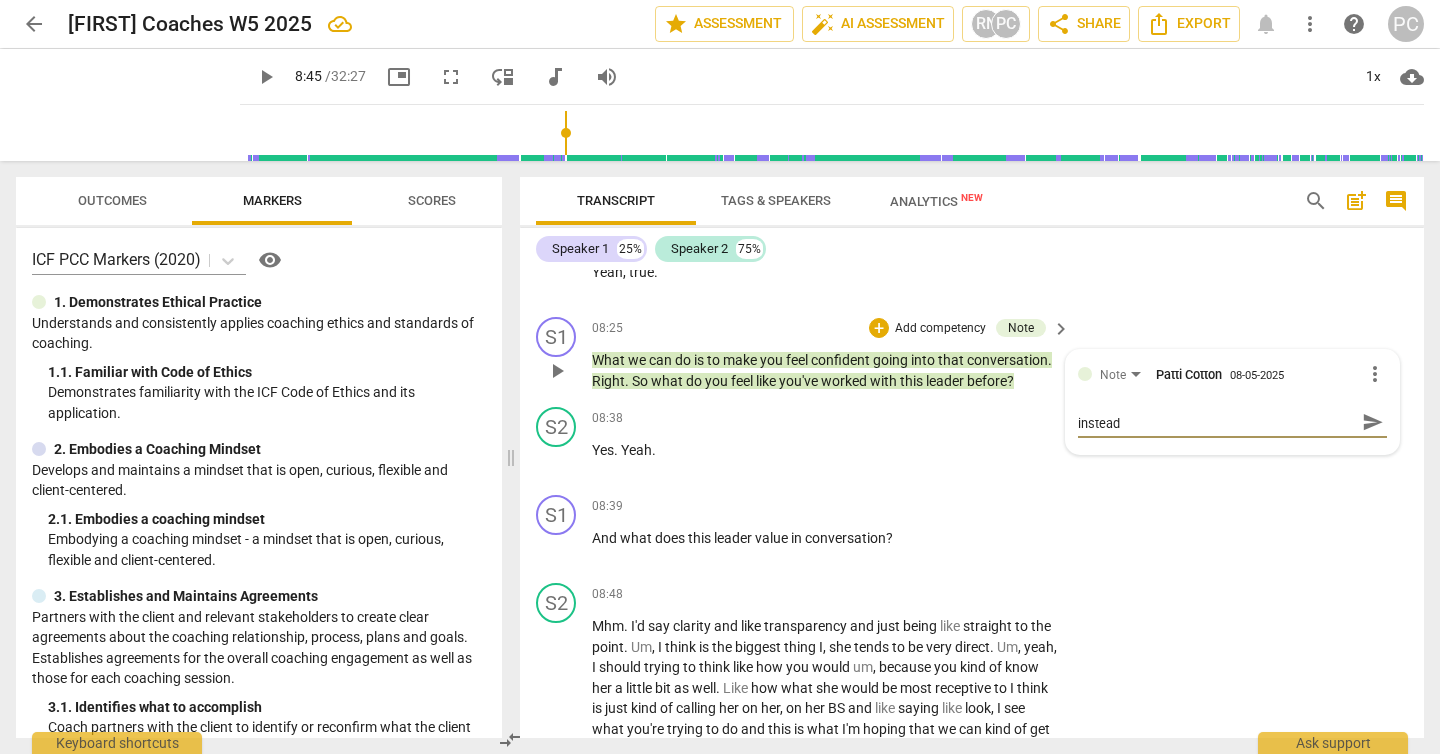 type on "[NAME], what question or response can you give instea" 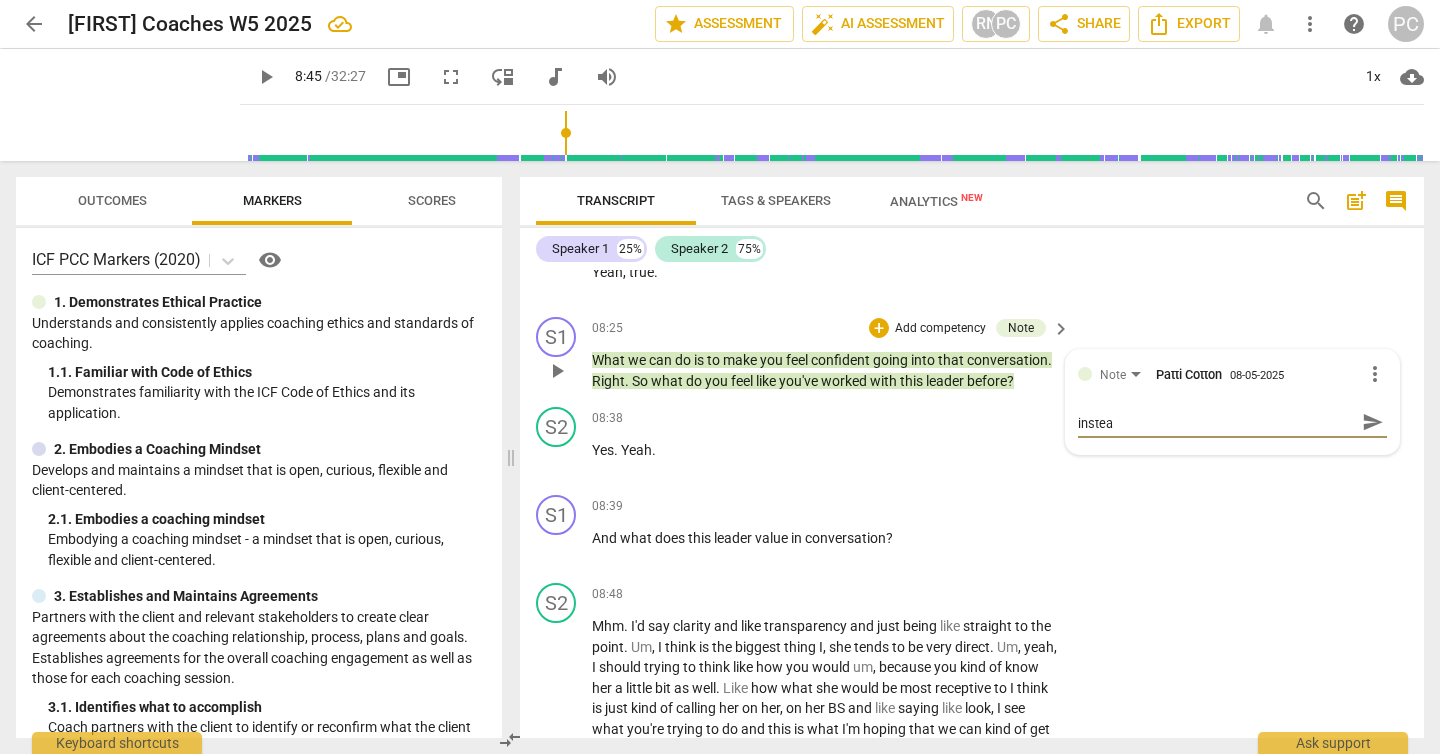scroll, scrollTop: 0, scrollLeft: 0, axis: both 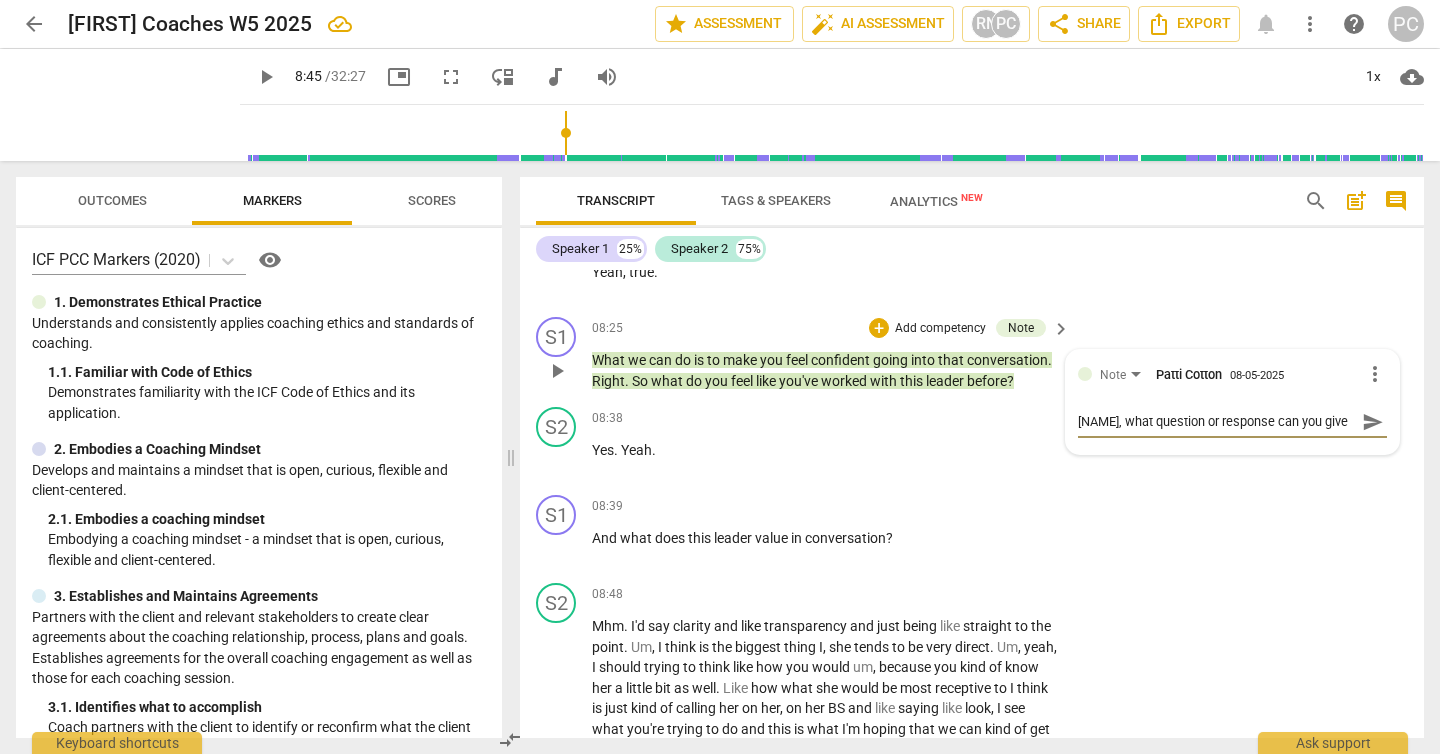 type on "[FIRST], what question or response can you give instead" 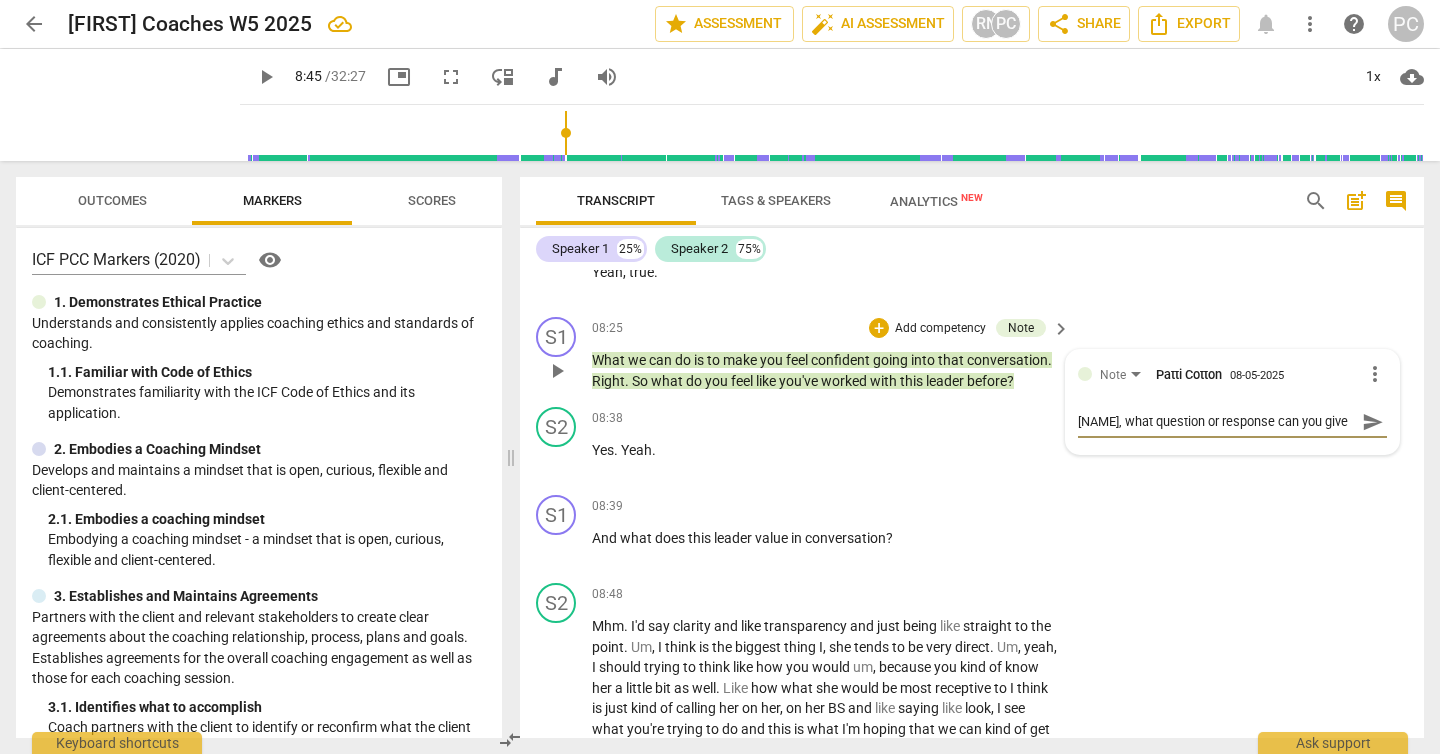 type on "[FIRST], what question or response can you give instead" 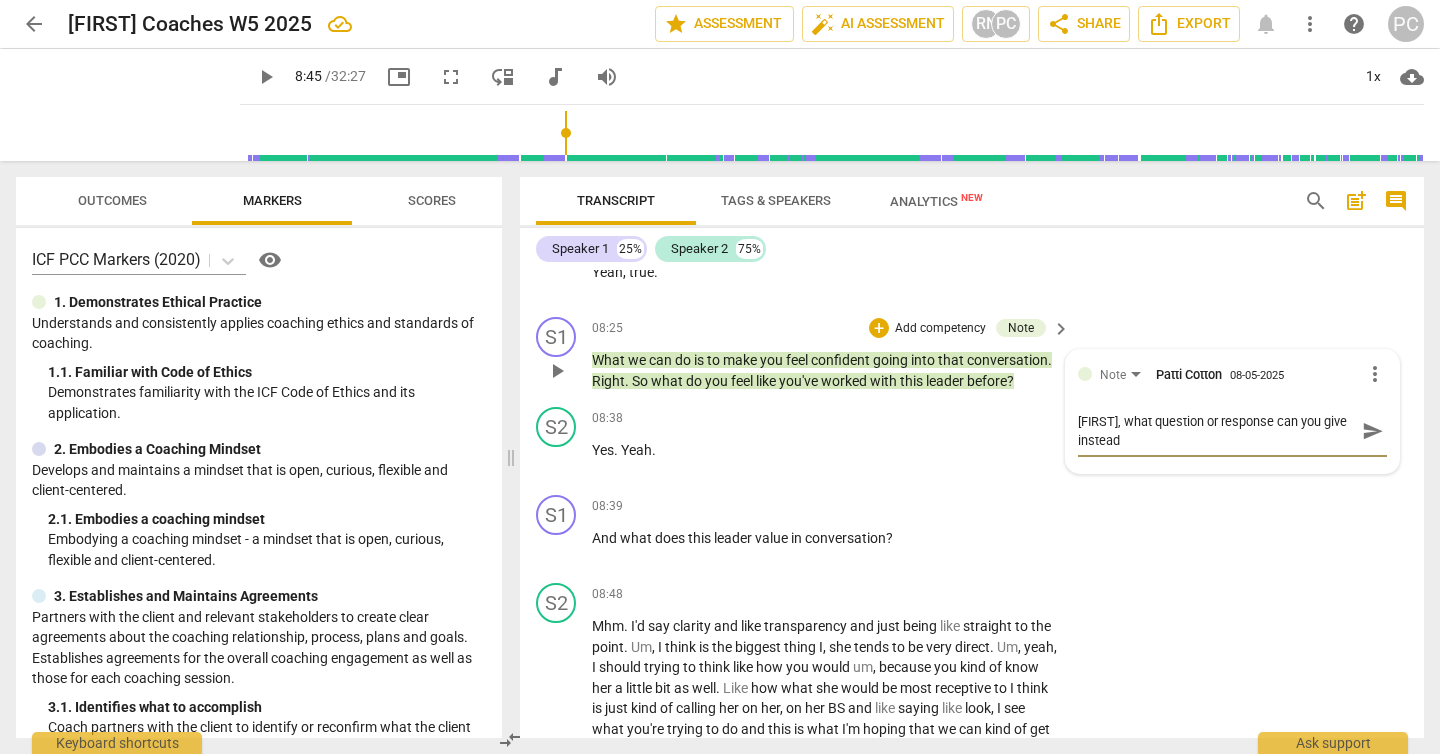 type on "[FIRST], what question or response can you give instead" 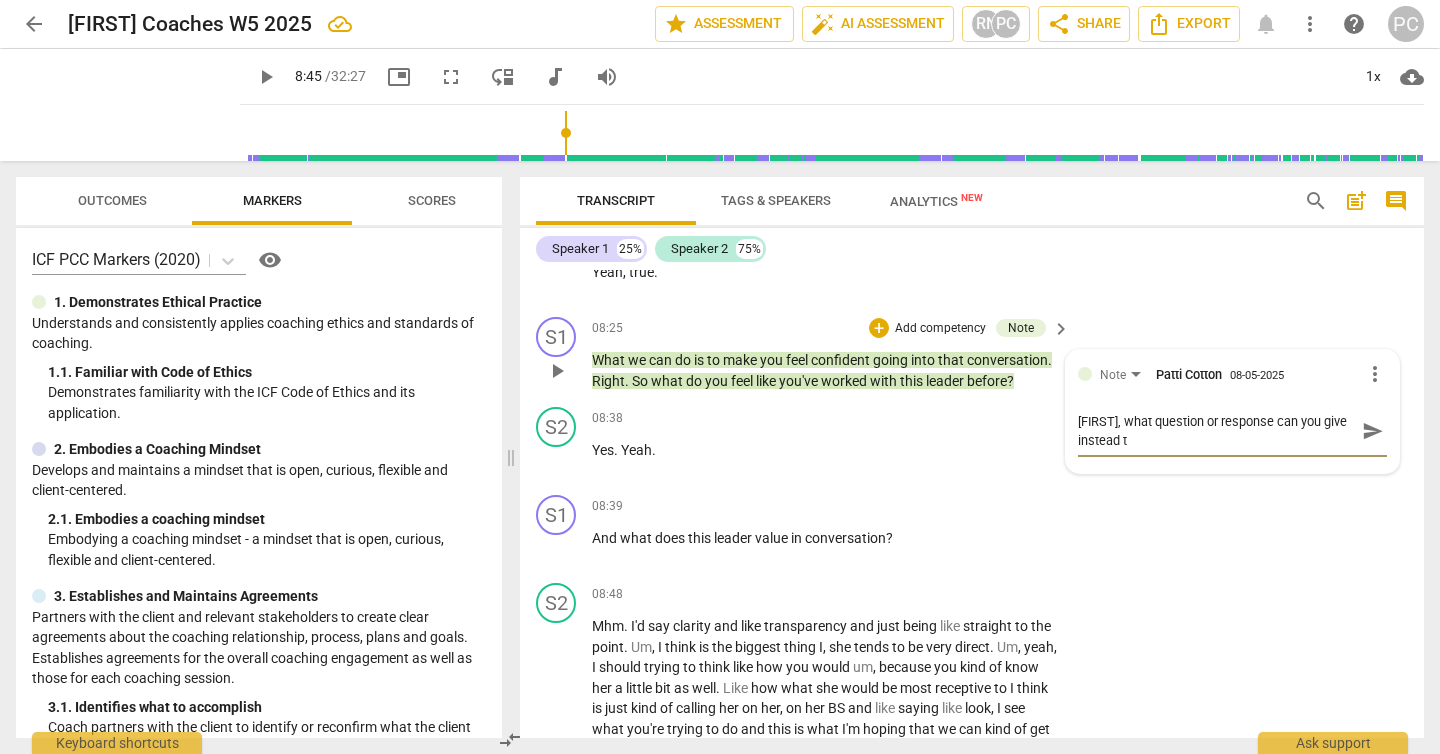 type on "[NAME], what question or response can you give instead th" 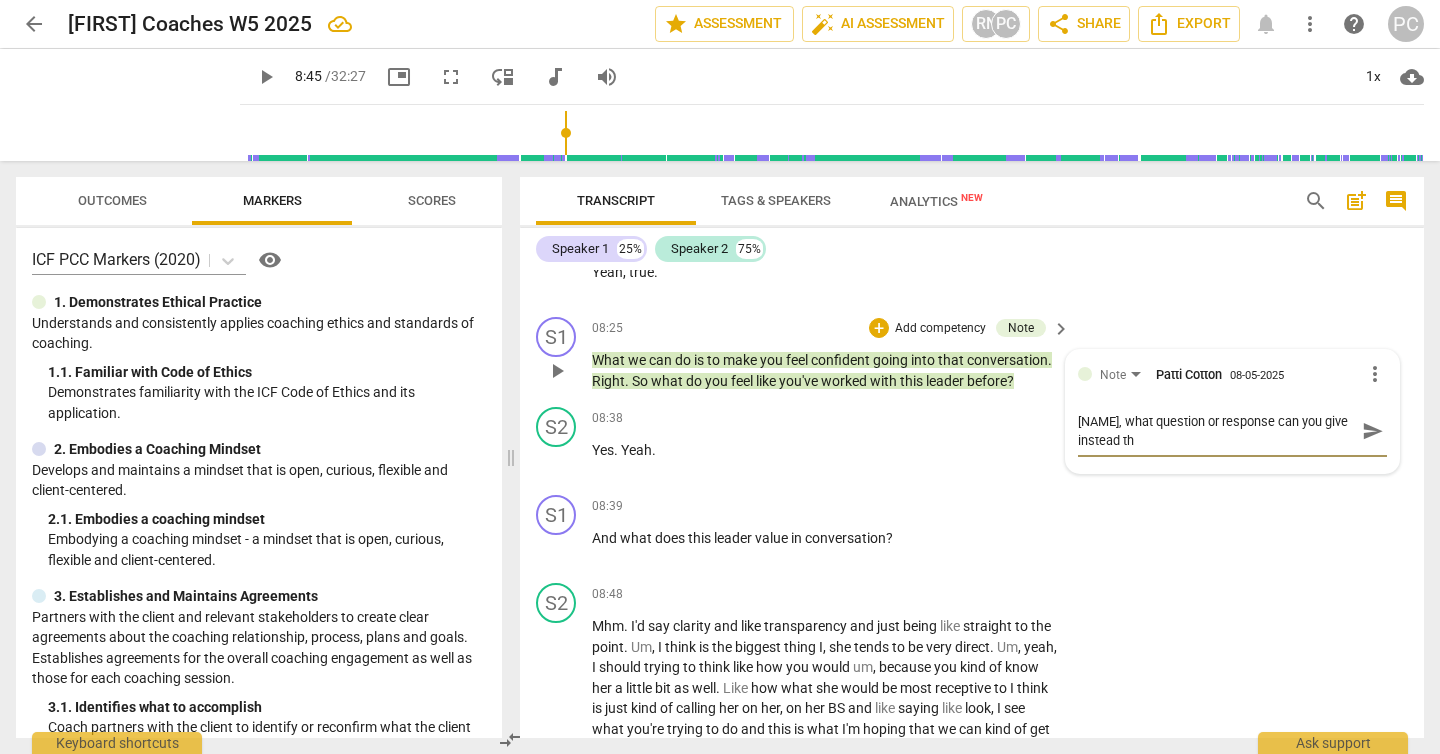 type on "Marcos, what question or response can you give instead tha" 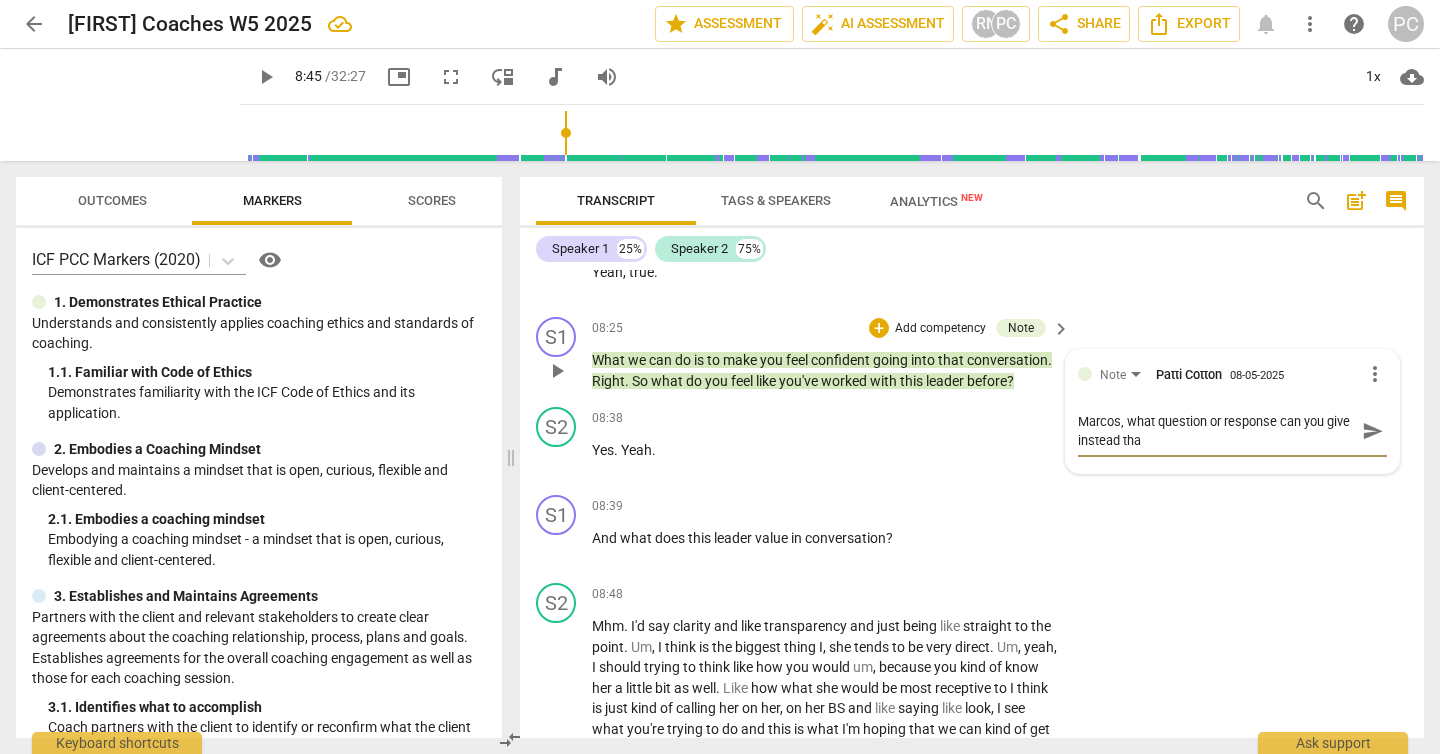type on "[FIRST], what question or response can you give instead that" 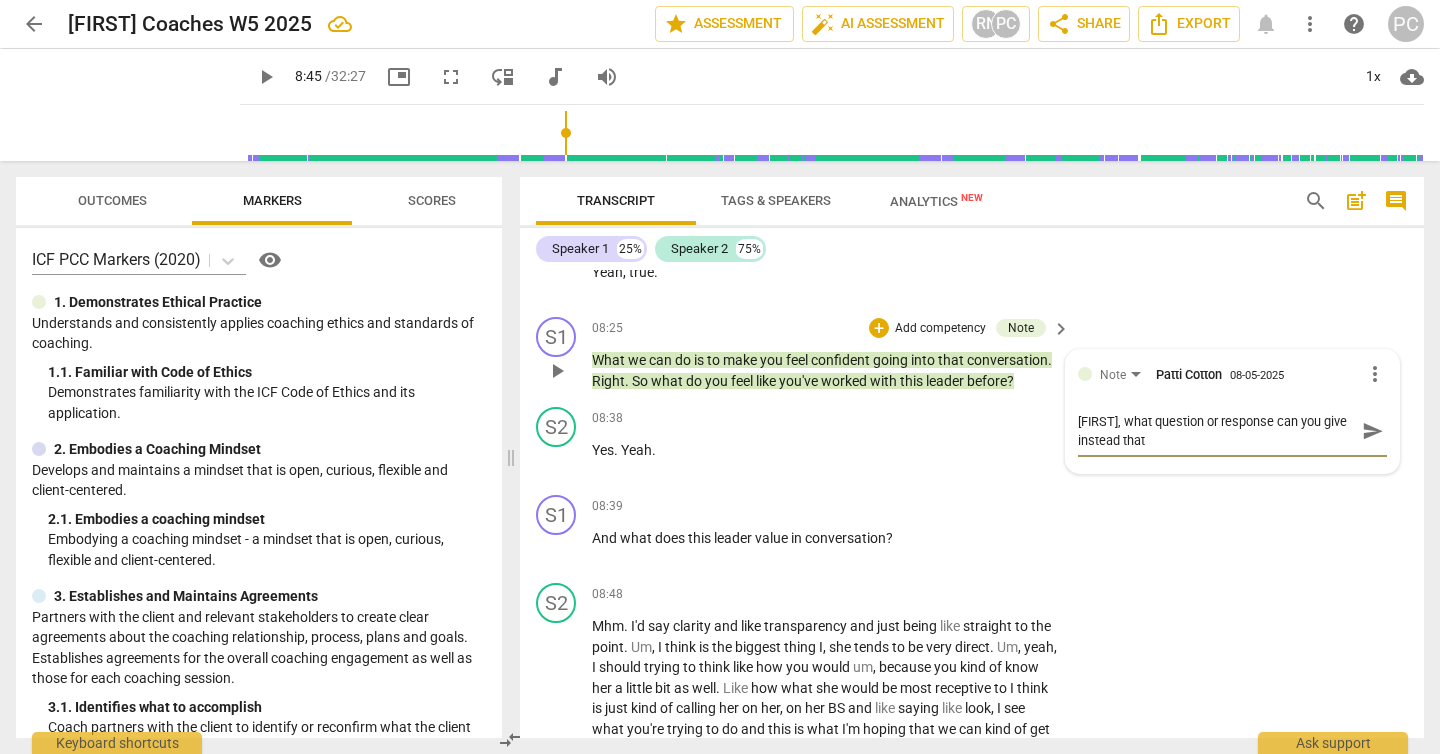 type on "[FIRST], what question or response can you give instead that" 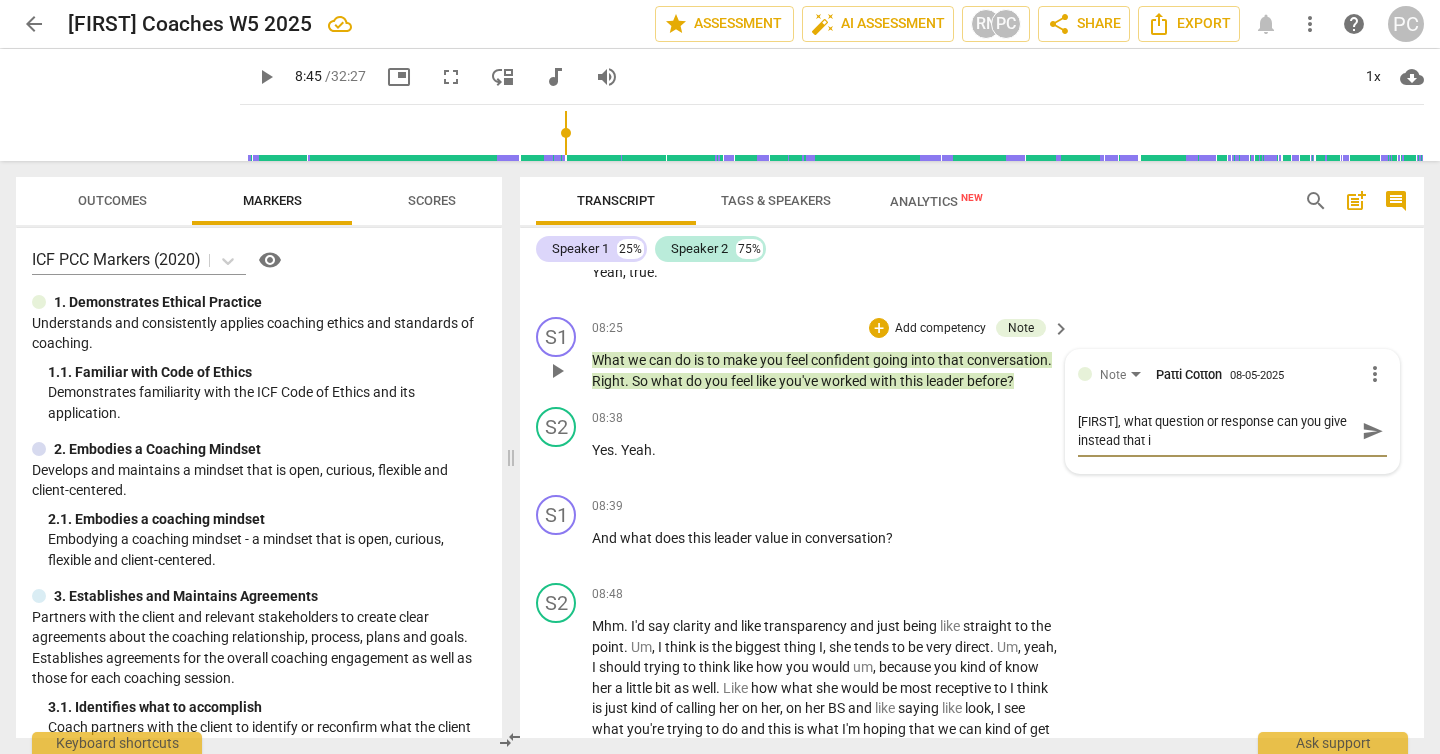 type on "[FIRST], what question or response can you give instead that is" 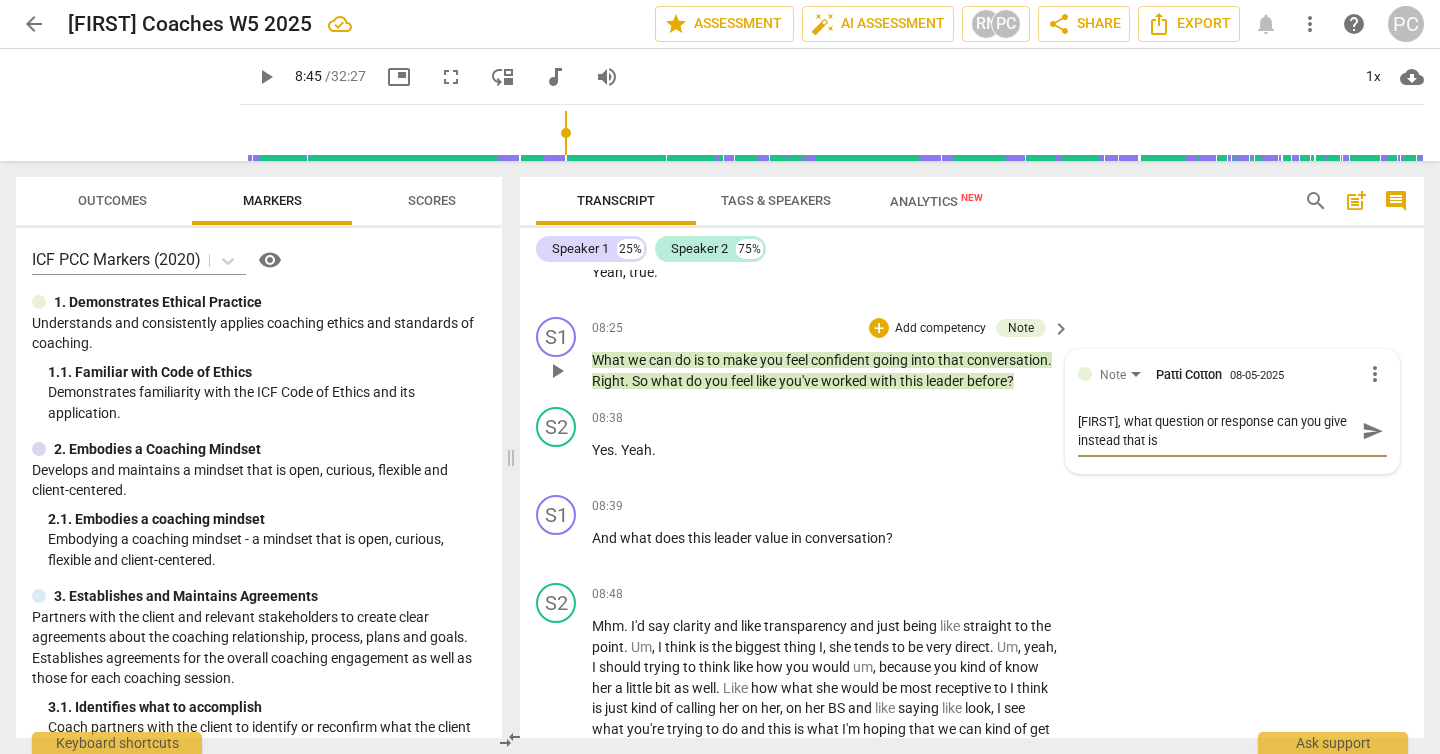 type on "[FIRST], what question or response can you give instead that is" 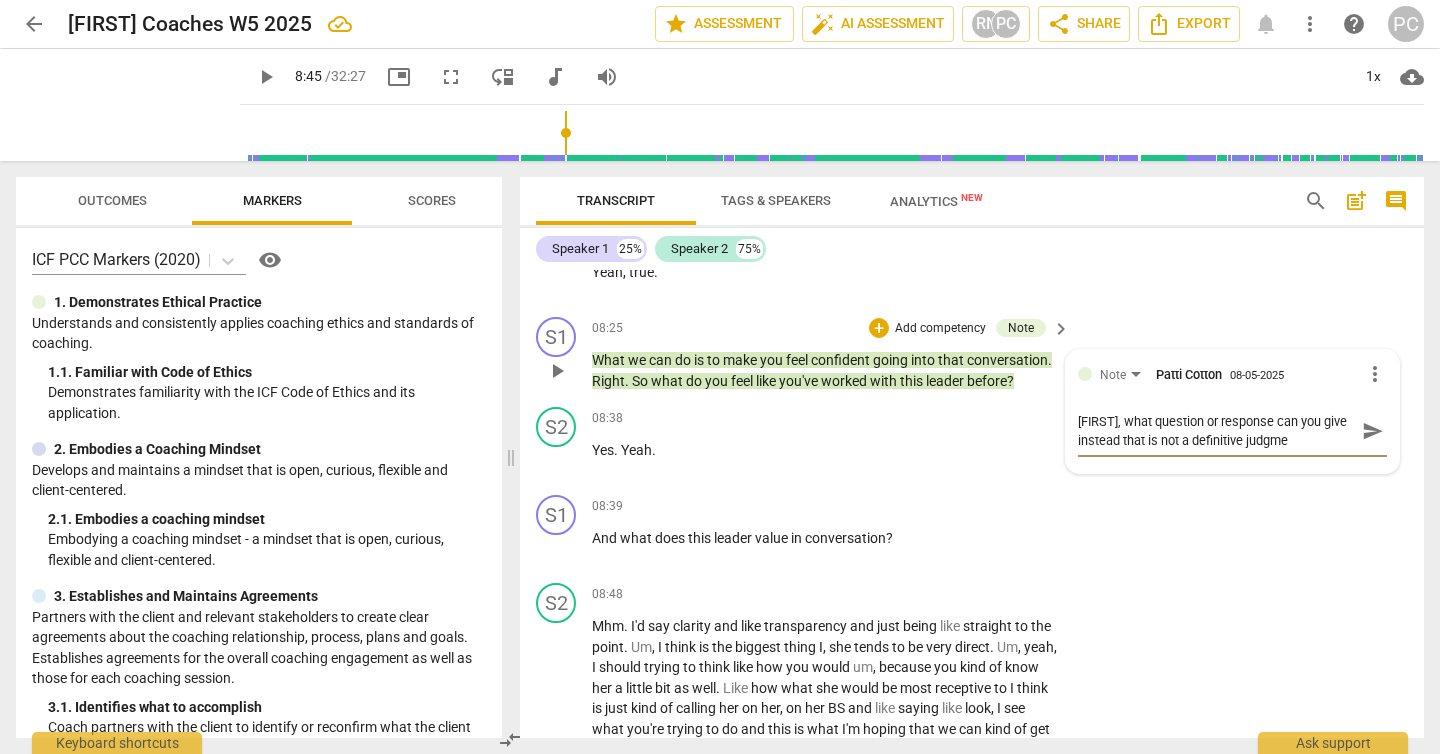 type on "[NAME], what question or response can you give instead that is no" 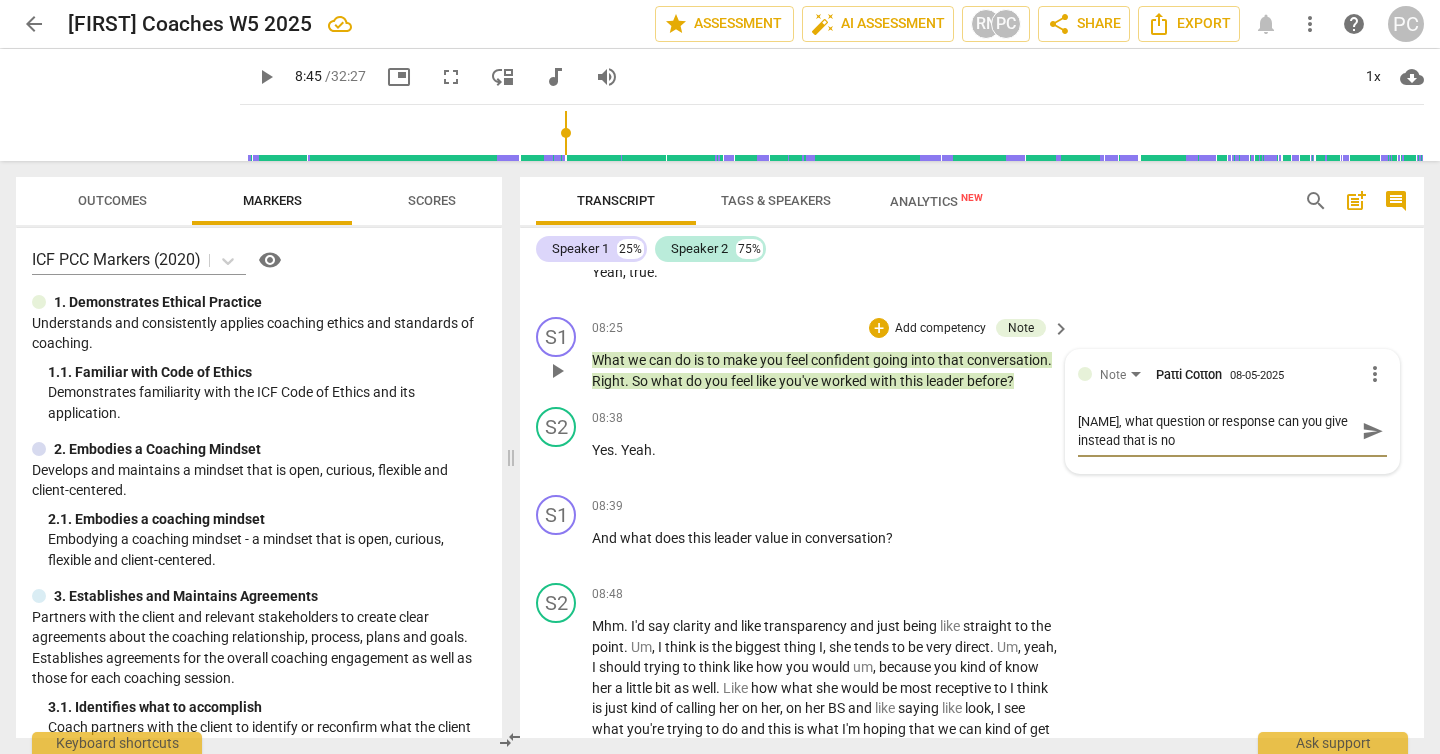 type on "[FIRST], what question or response can you give instead that is not" 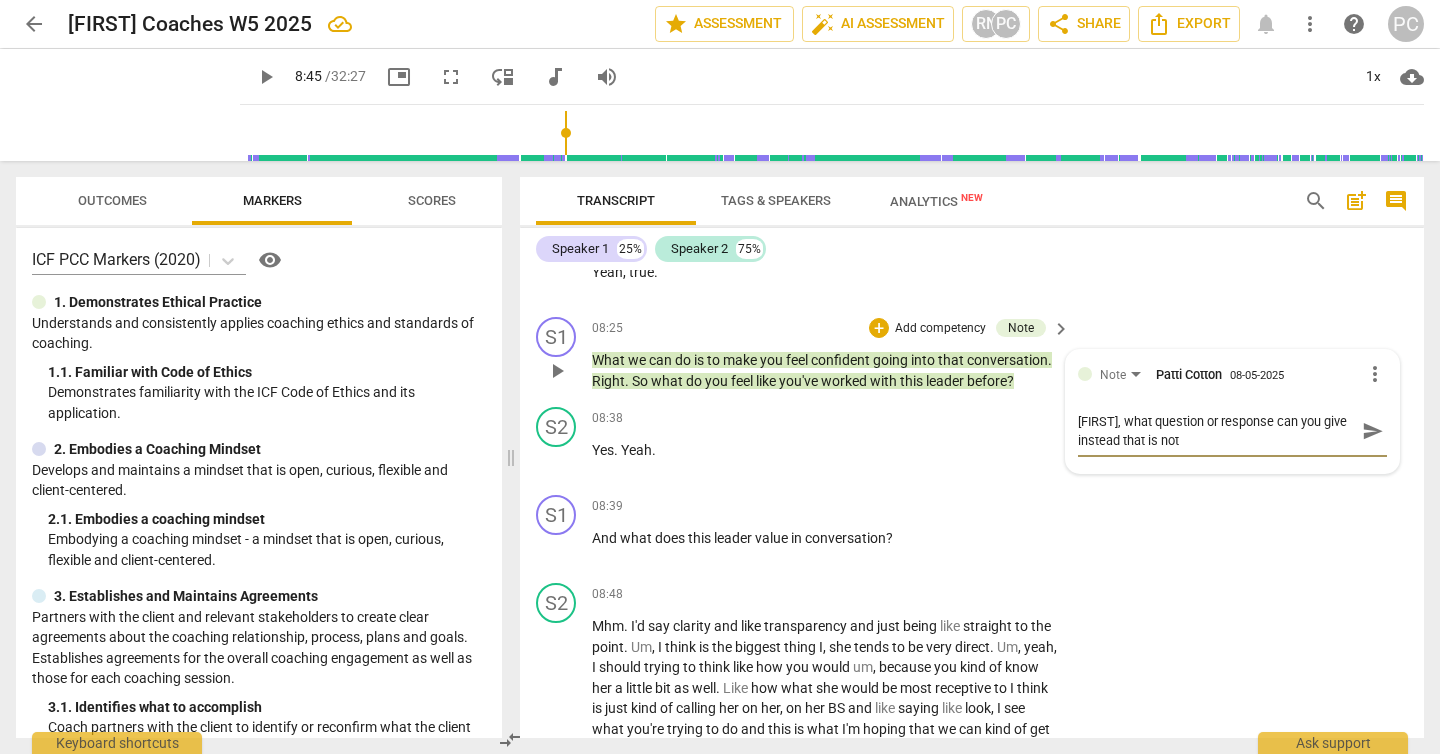 type on "[FIRST], what question or response can you give instead that is not" 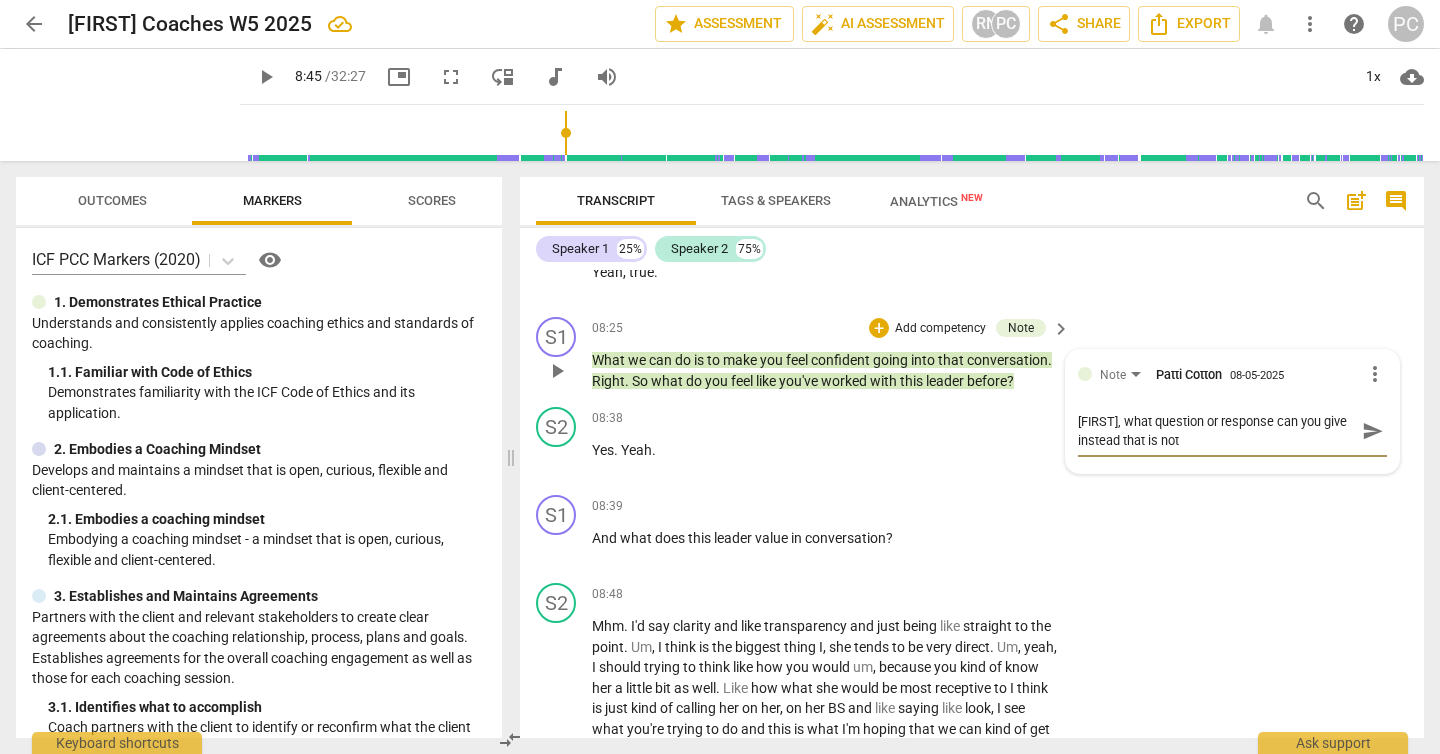 type on "[FIRST], what question or response can you give instead that is not" 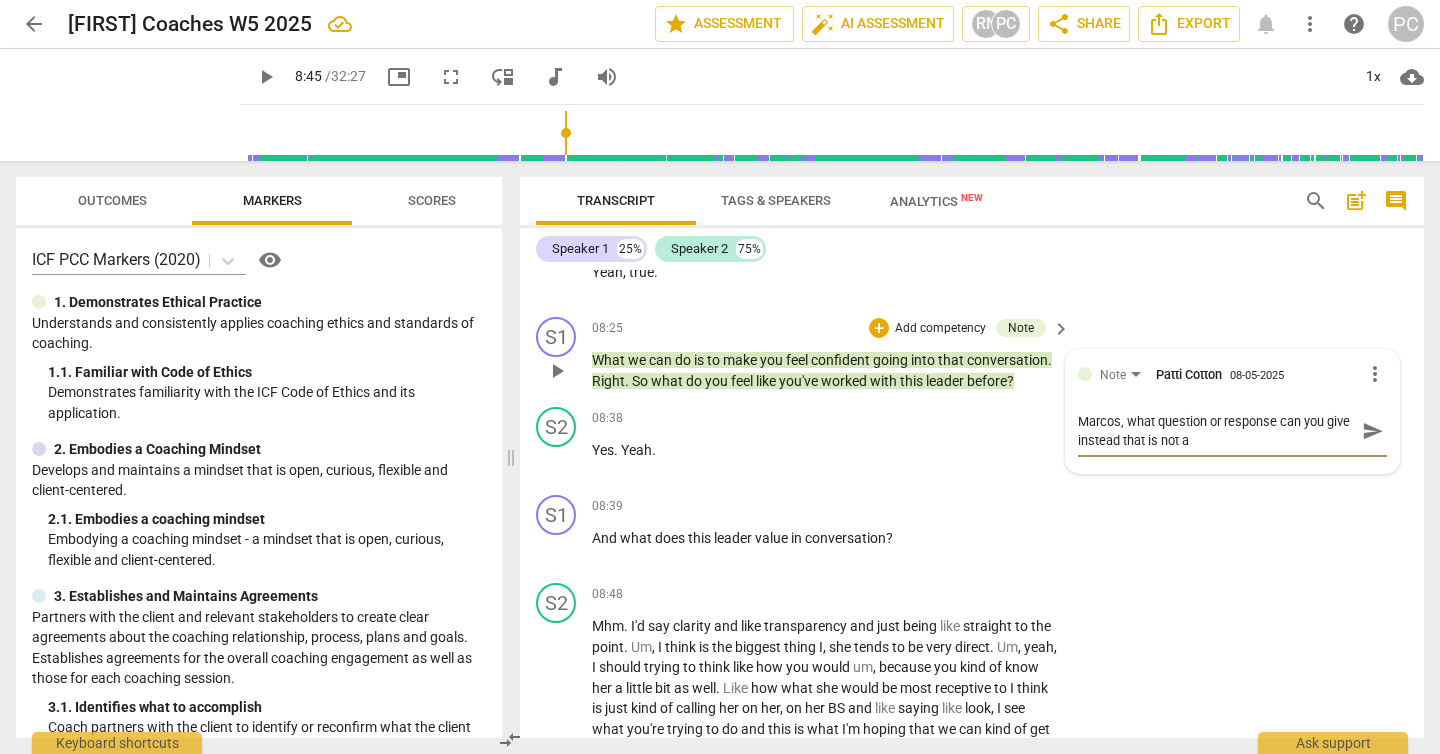 type on "Marcos, what question or response can you give instead that is not a" 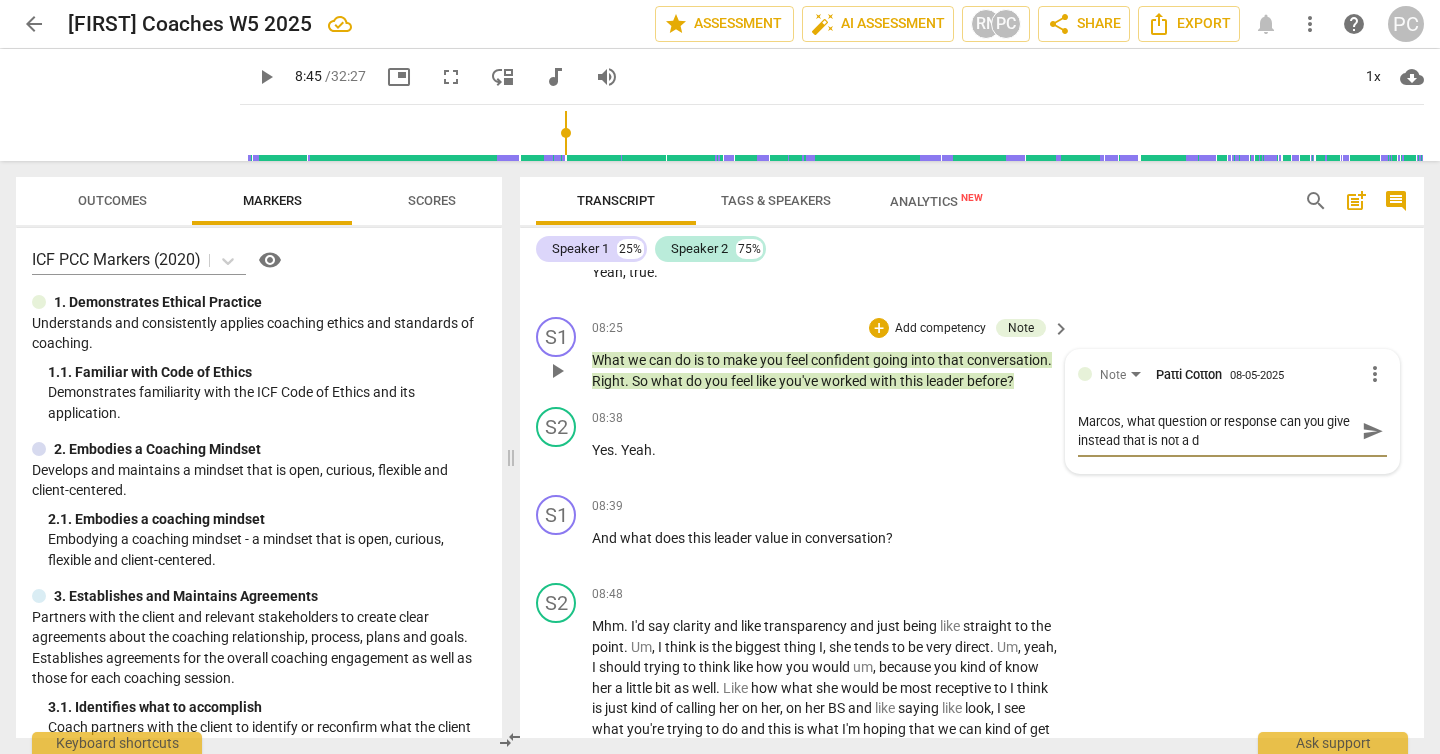 type on "[FIRST], what question or response can you give instead that is not a dd" 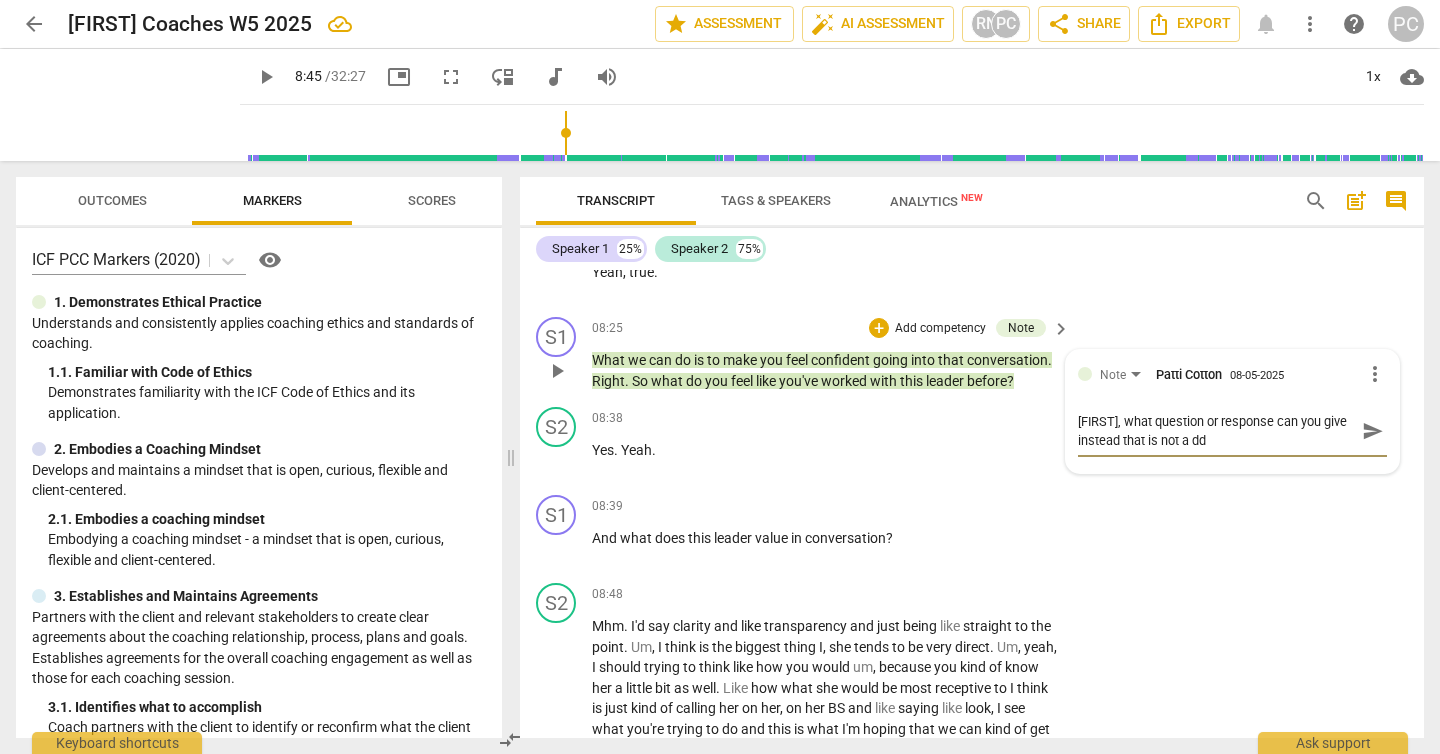 type on "Marcos, what question or response can you give instead that is not a d" 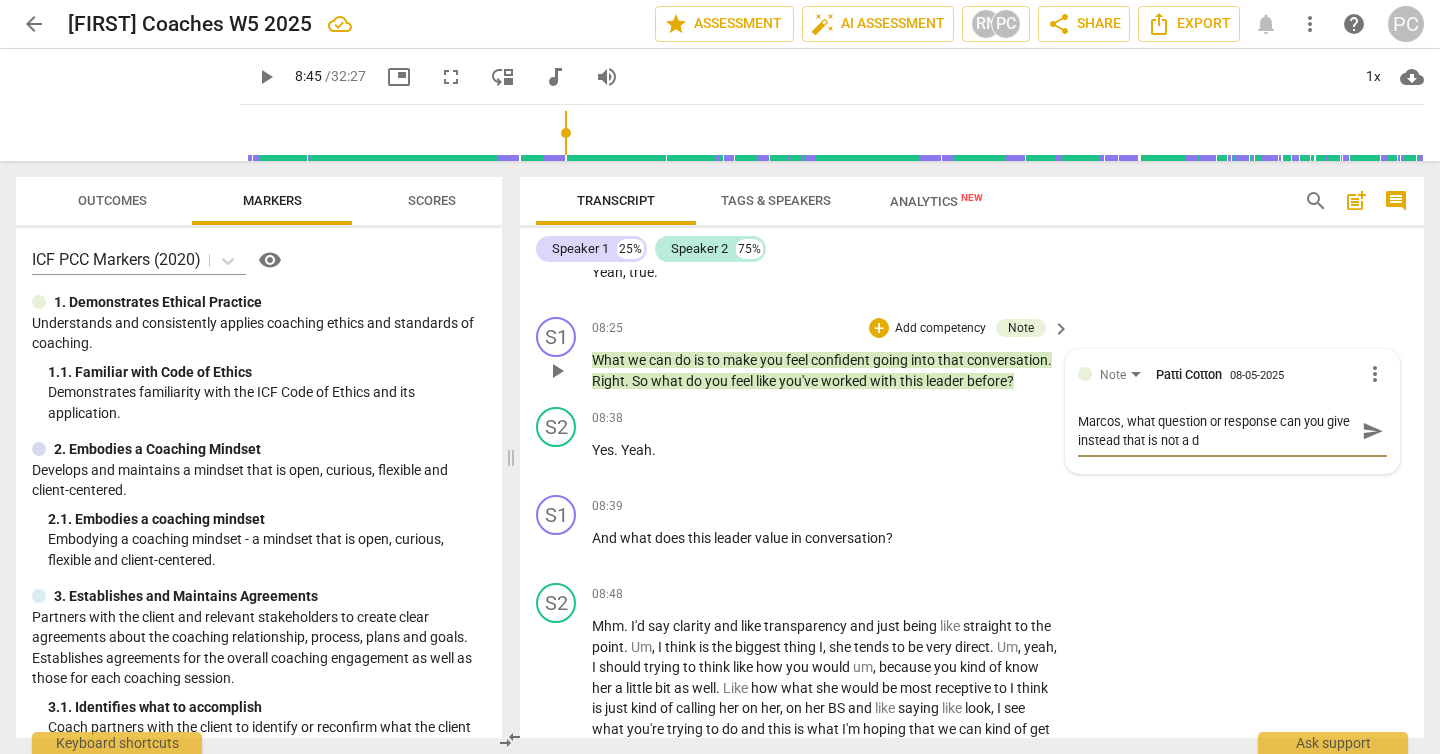 type on "[FIRST], what question or response can you give instead that is not a de" 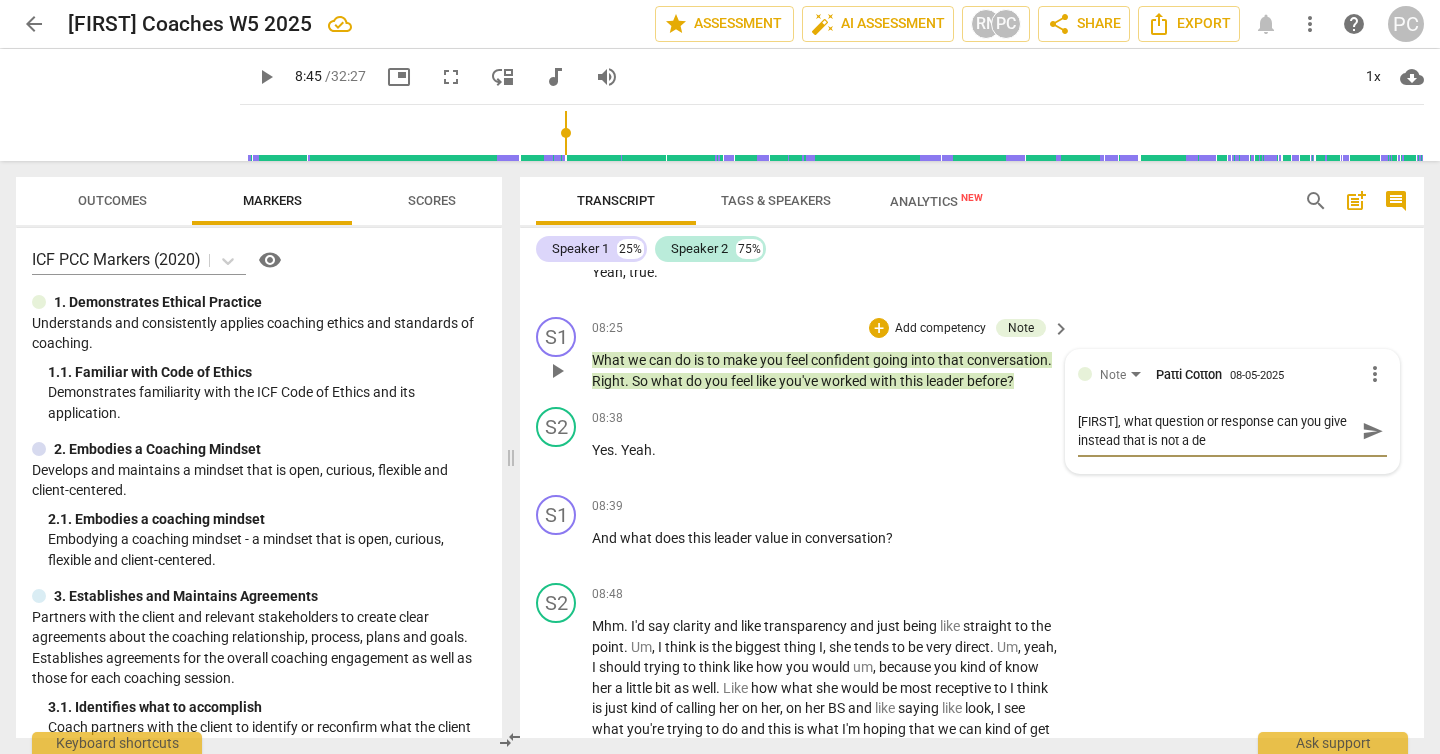 type on "[FIRST], what question or response can you give instead that is not a def" 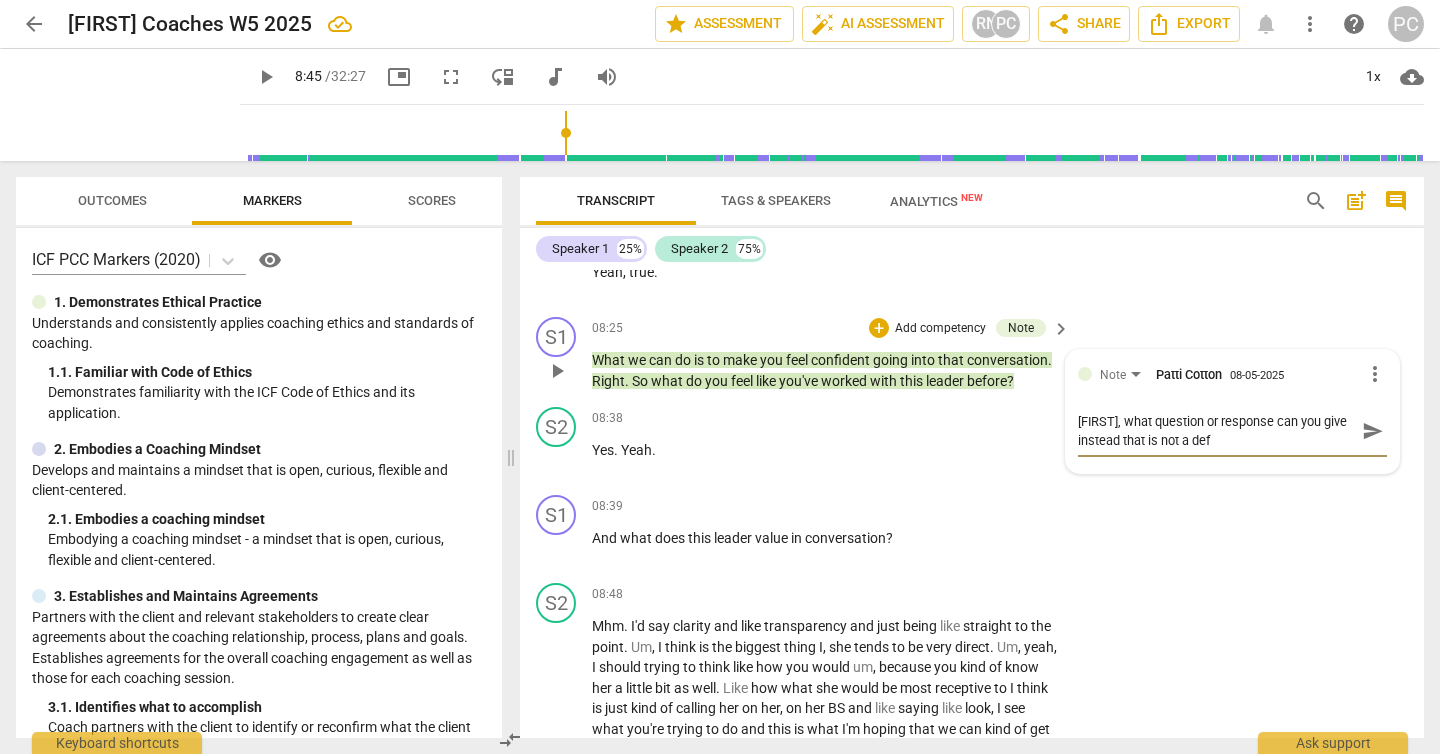 type on "Marcos, what question or response can you give instead that is not a defi" 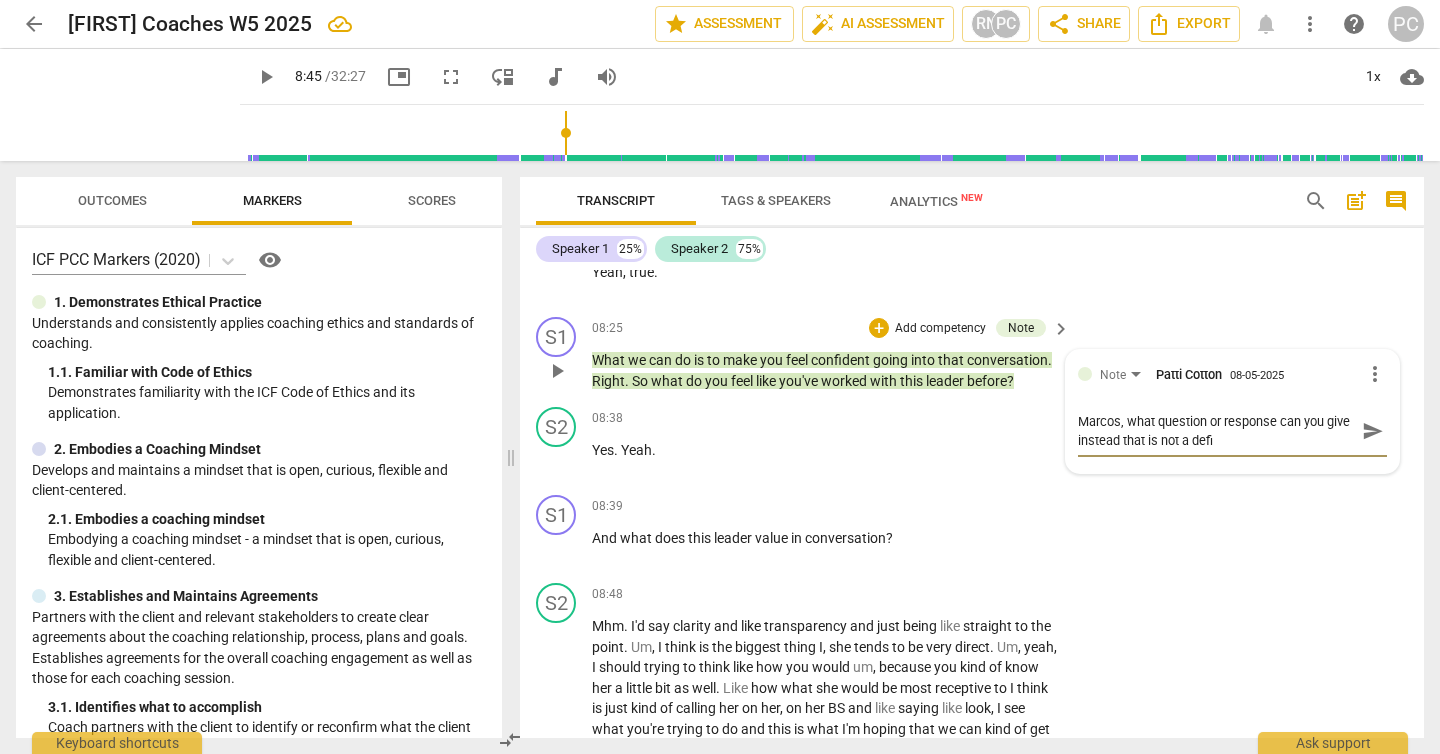 type on "[FIRST], what question or response can you give instead that is not a defin" 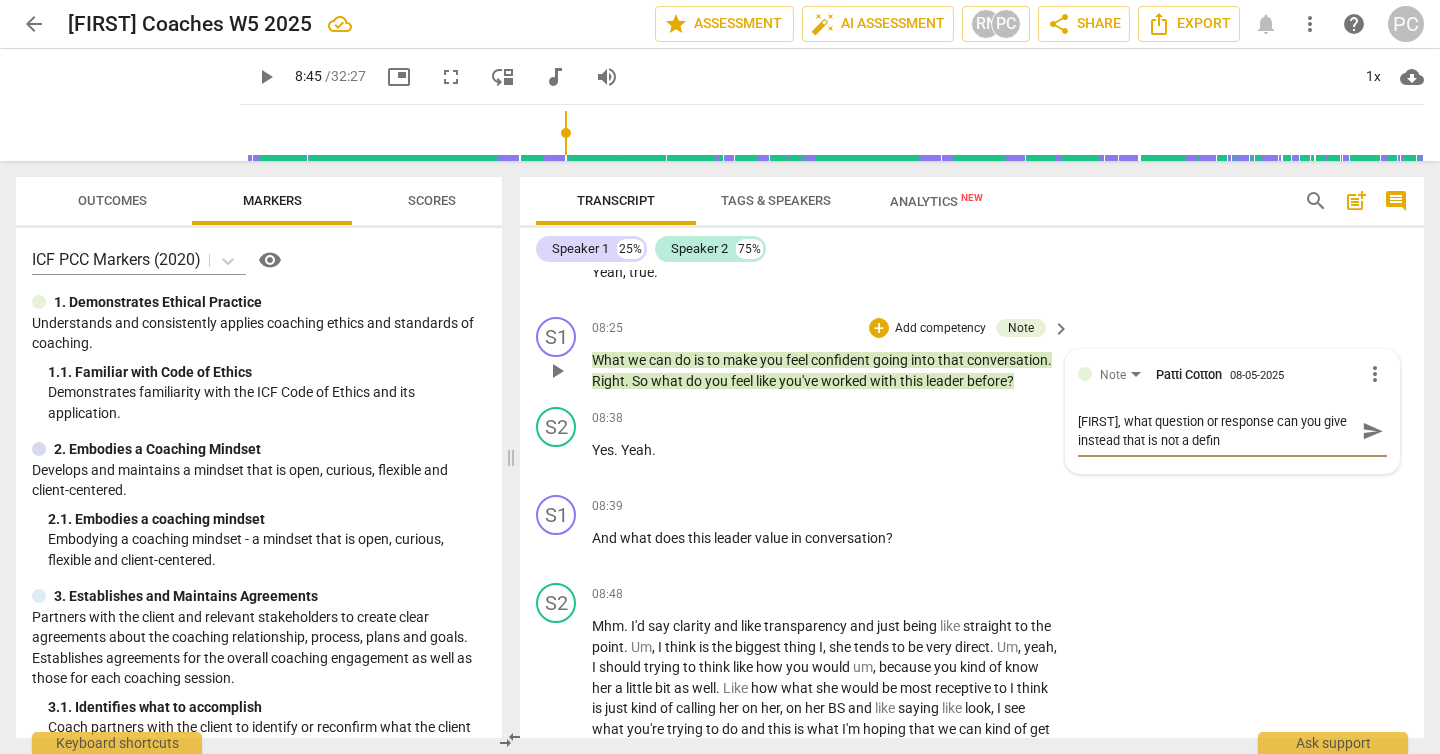type on "[FIRST], what question or response can you give instead that is not a defini" 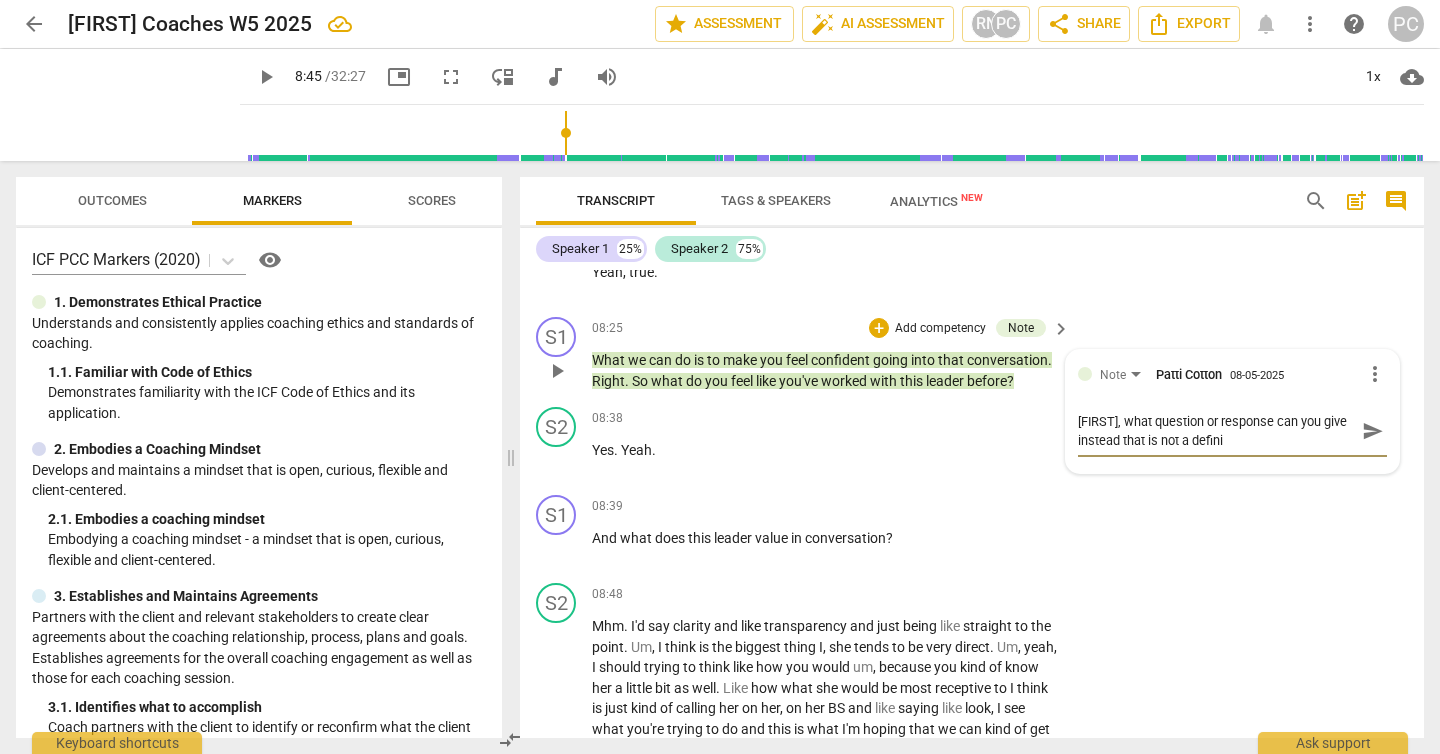 type on "[FIRST], what question or response can you give instead that is not a definit" 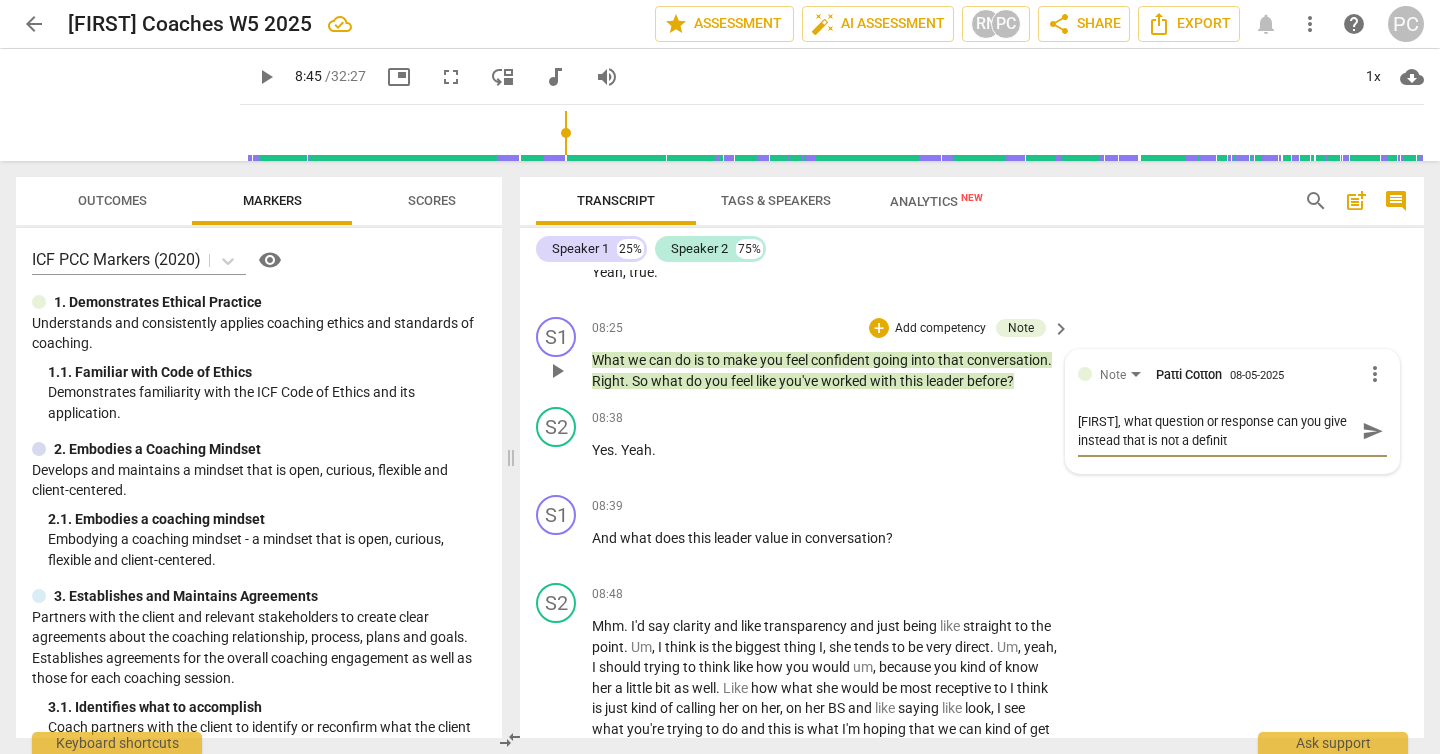 type on "[FIRST], what question or response can you give instead that is not a definit" 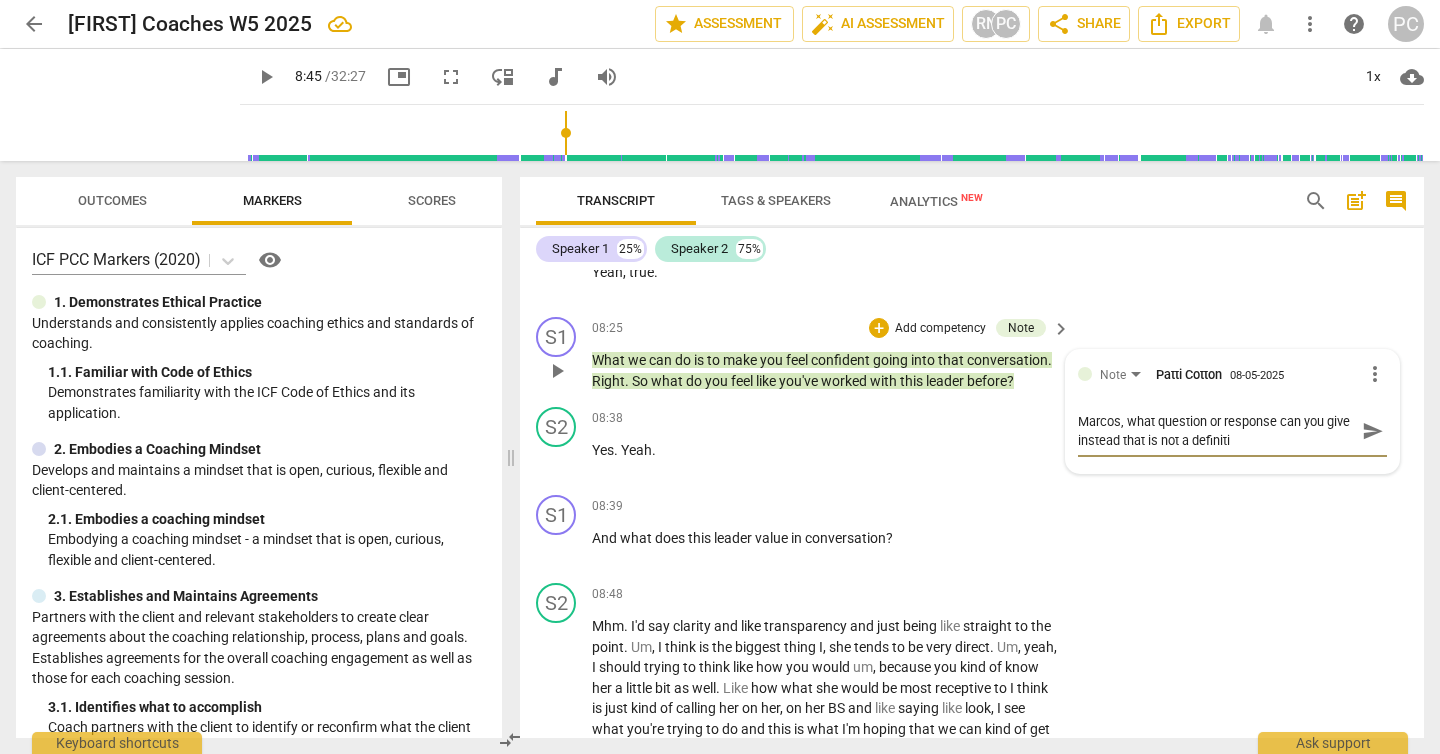 type on "Marcos, what question or response can you give instead that is not a definiti" 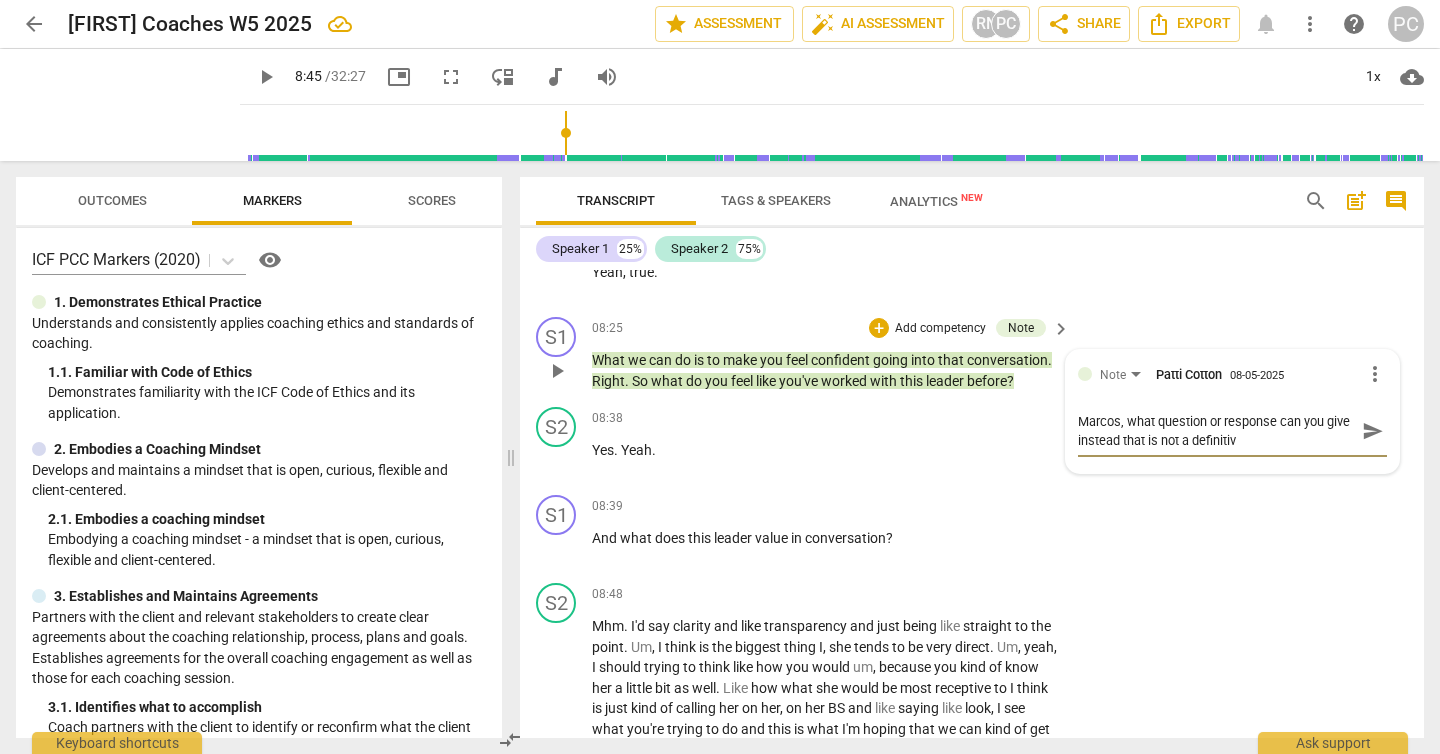 type on "Marcos, what question or response can you give instead that is not a definitive" 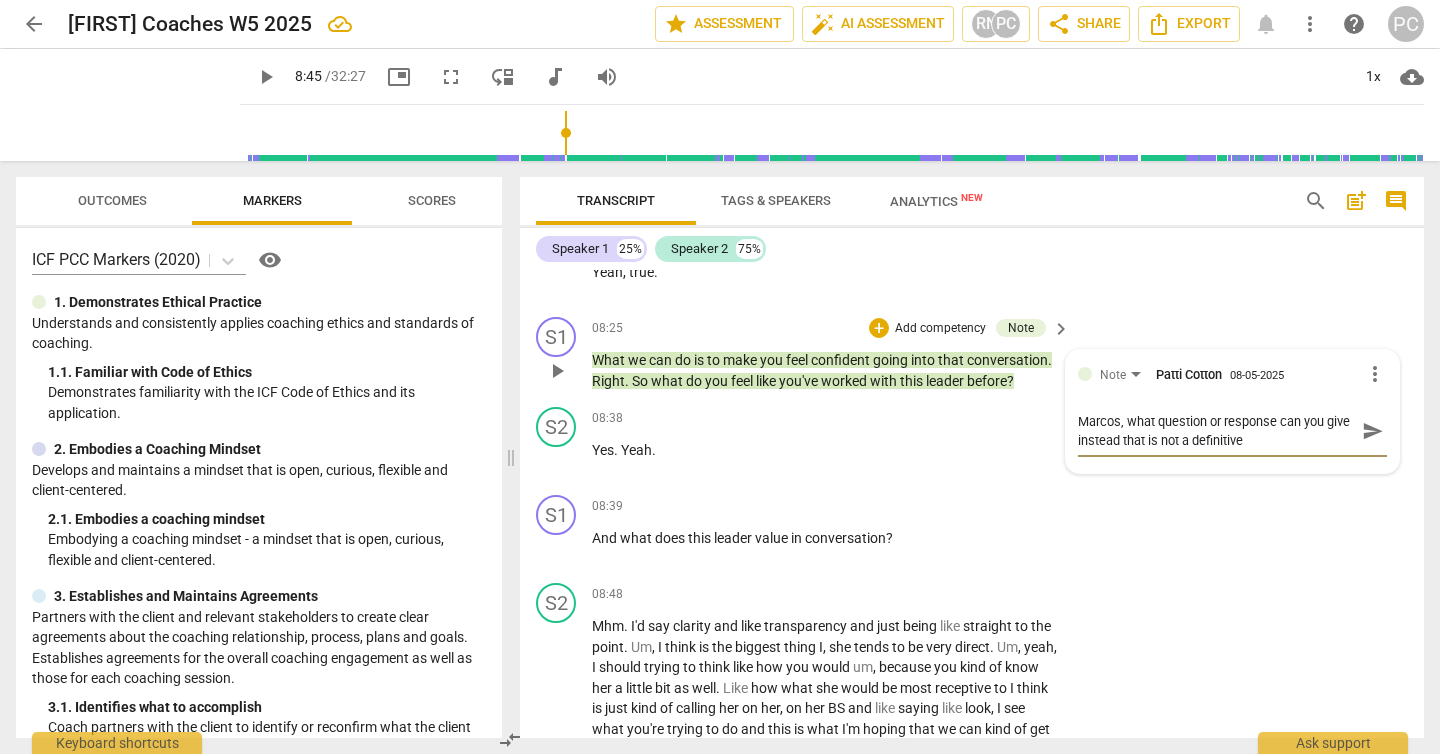type on "Marcos, what question or response can you give instead that is not a definitive" 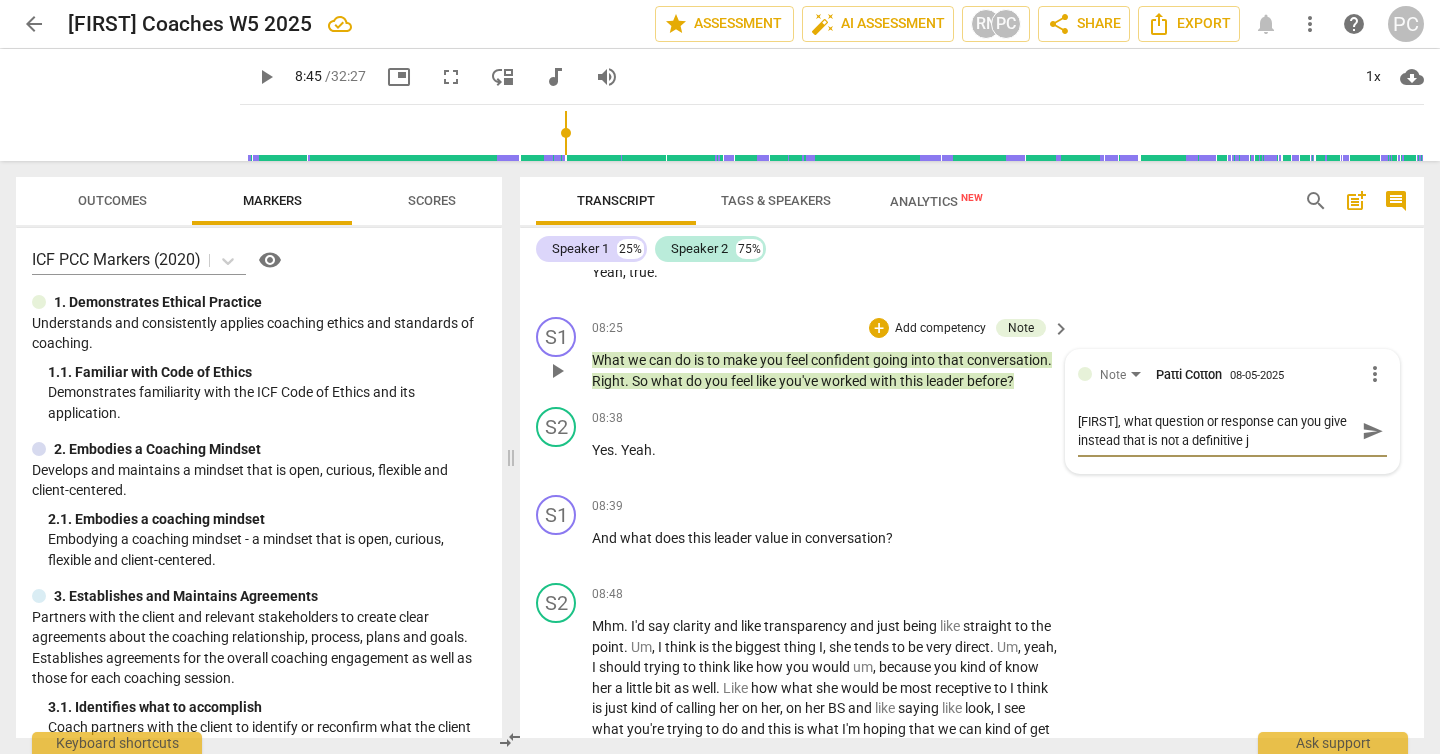 type on "Marcos, what question or response can you give instead that is not a definitive ju" 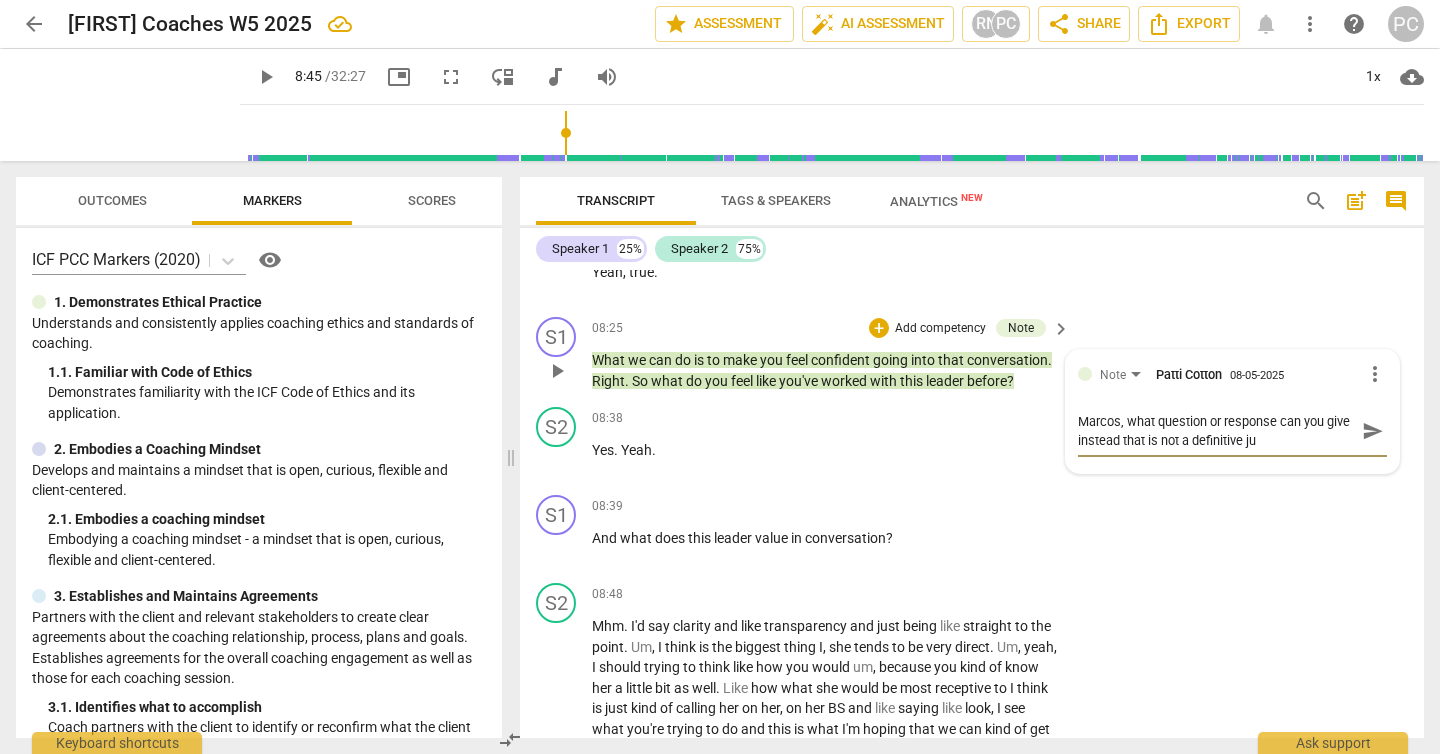 type on "[FIRST], what question or response can you give instead that is not a definitive jud" 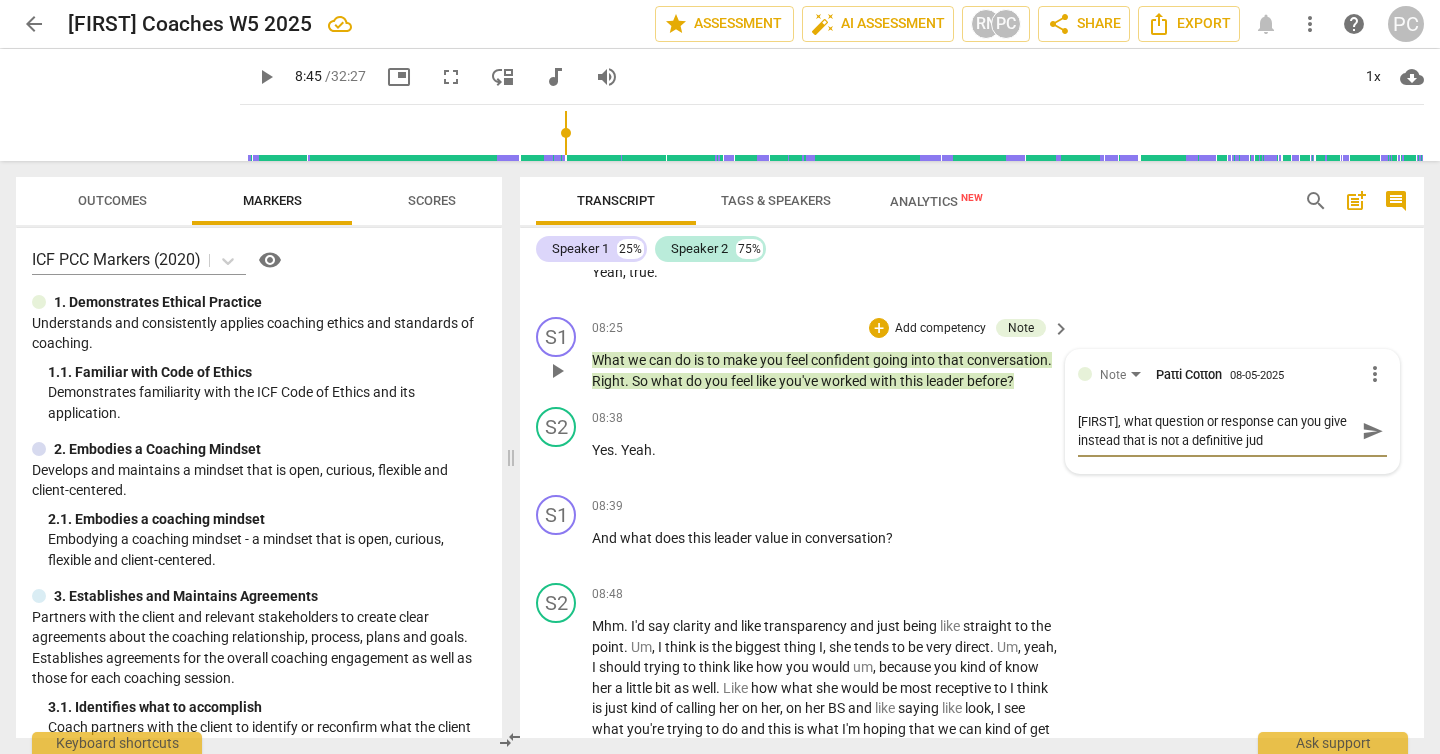type on "[FIRST], what question or response can you give instead that is not a definitive judg" 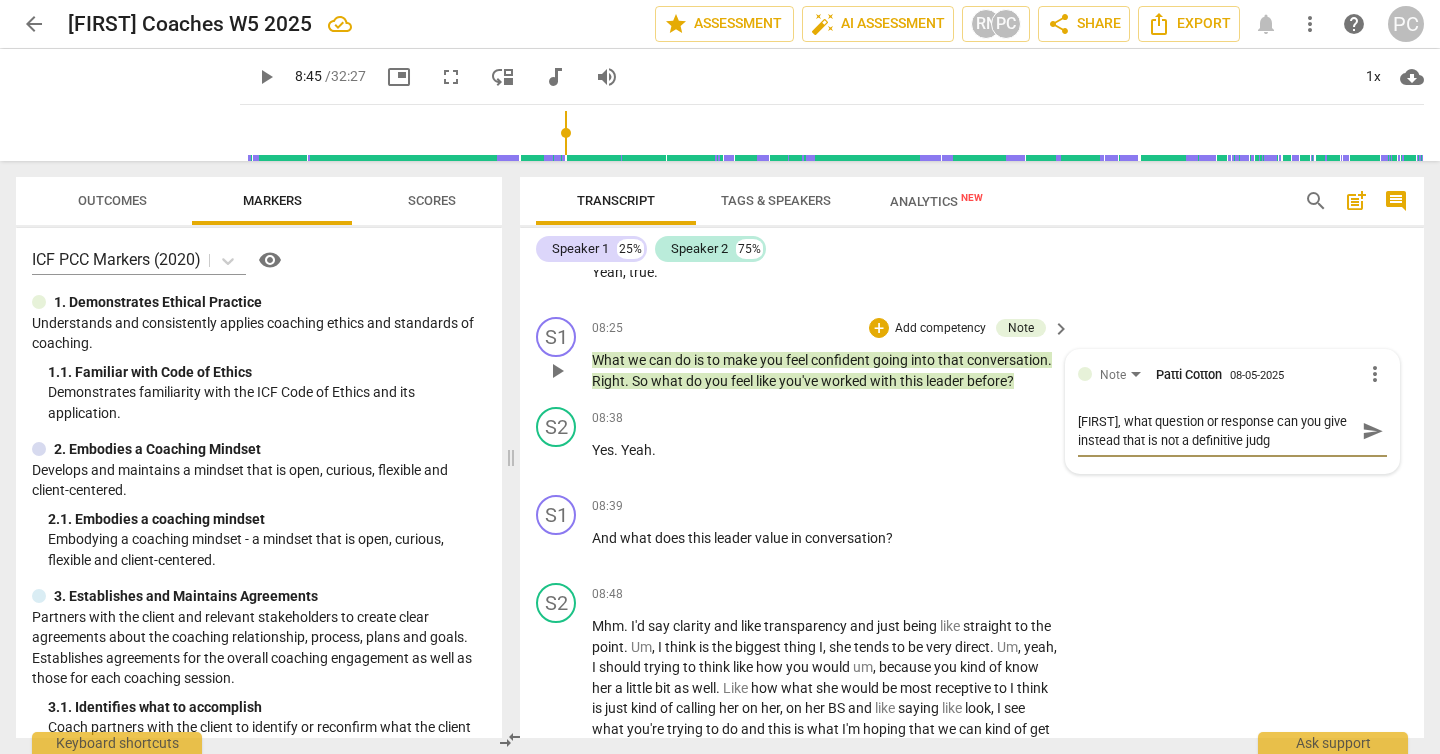 type on "[FIRST], what question or response can you give instead that is not a definitive judgm" 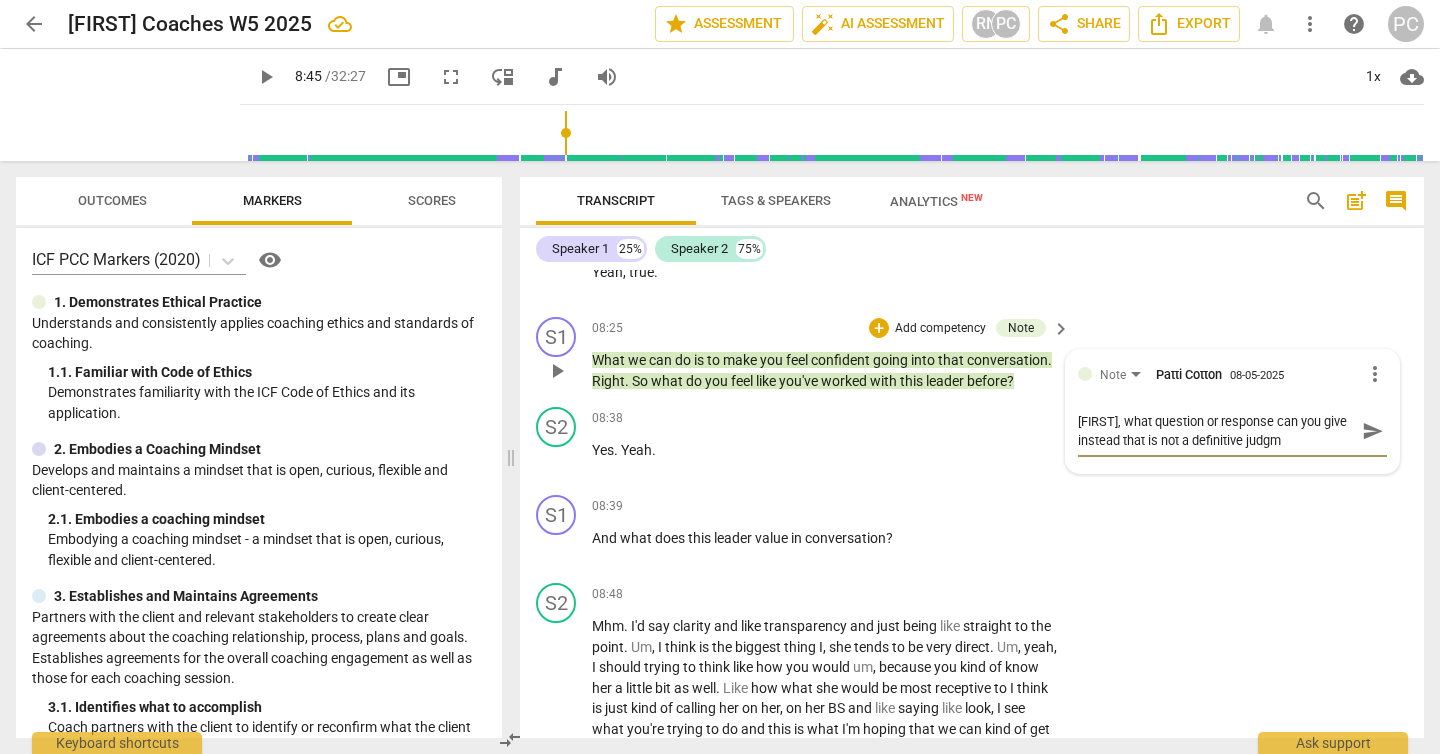 type on "[FIRST], what question or response can you give instead that is not a definitive judgme" 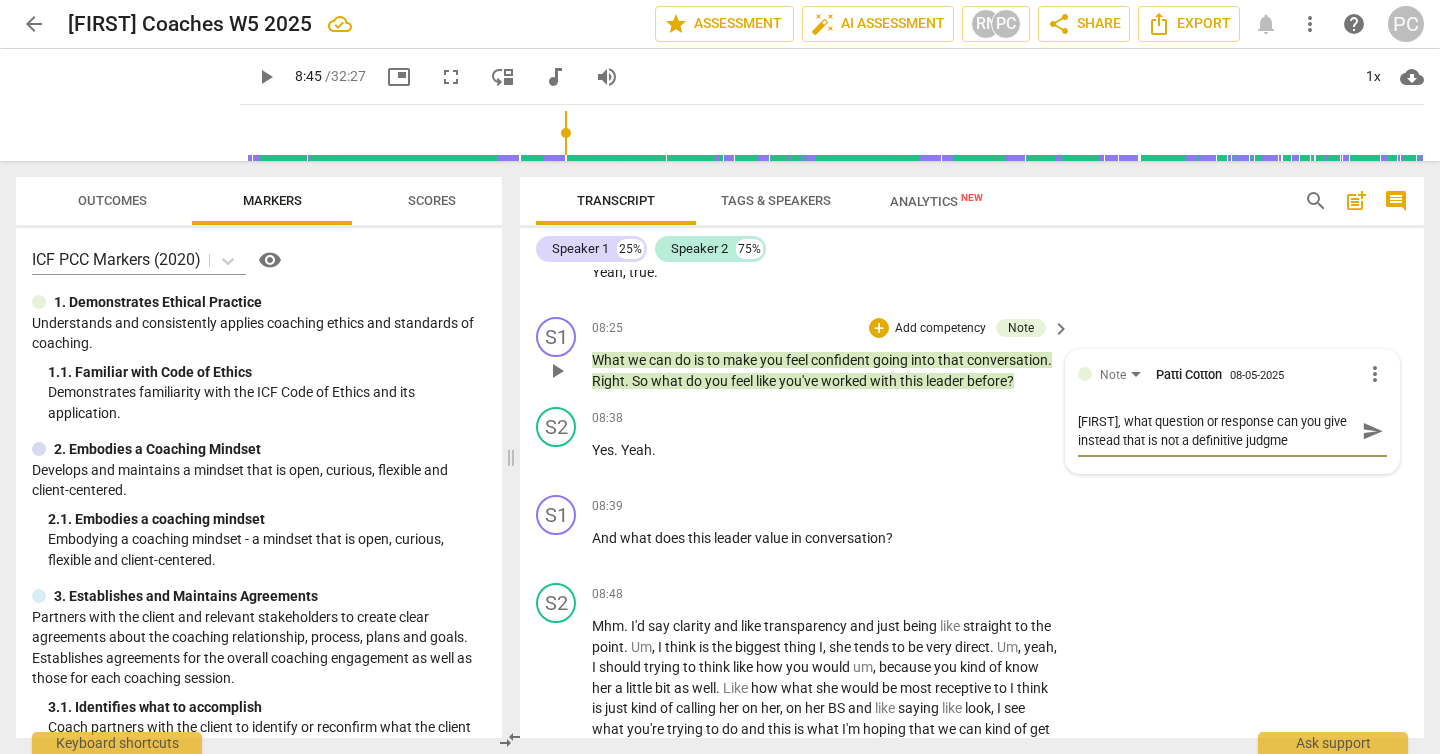type on "[NAME], what question or response can you give instead that is not a definitive judgmen" 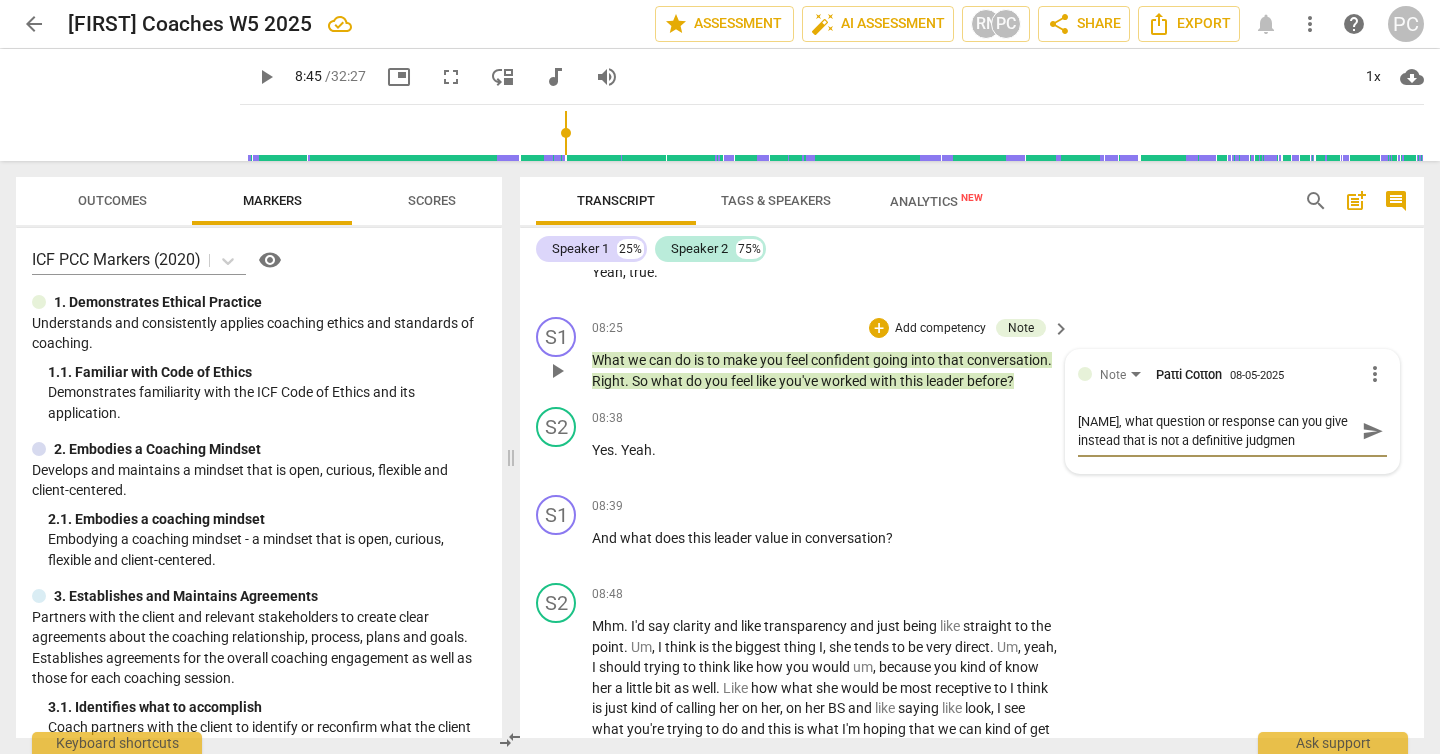 type on "Marcos, what question or response can you give instead that is not a definitive judgment" 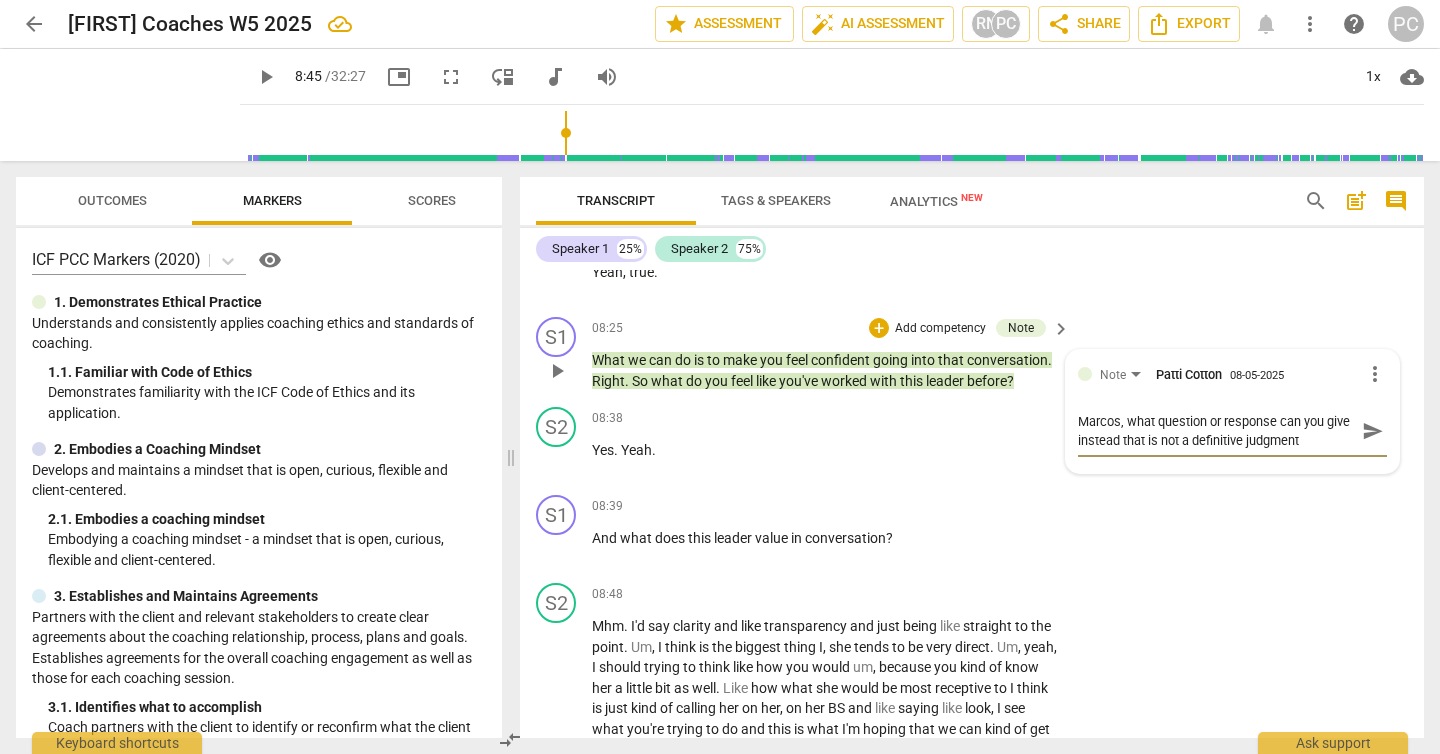type on "Marcos, what question or response can you give instead that is not a definitive judgment" 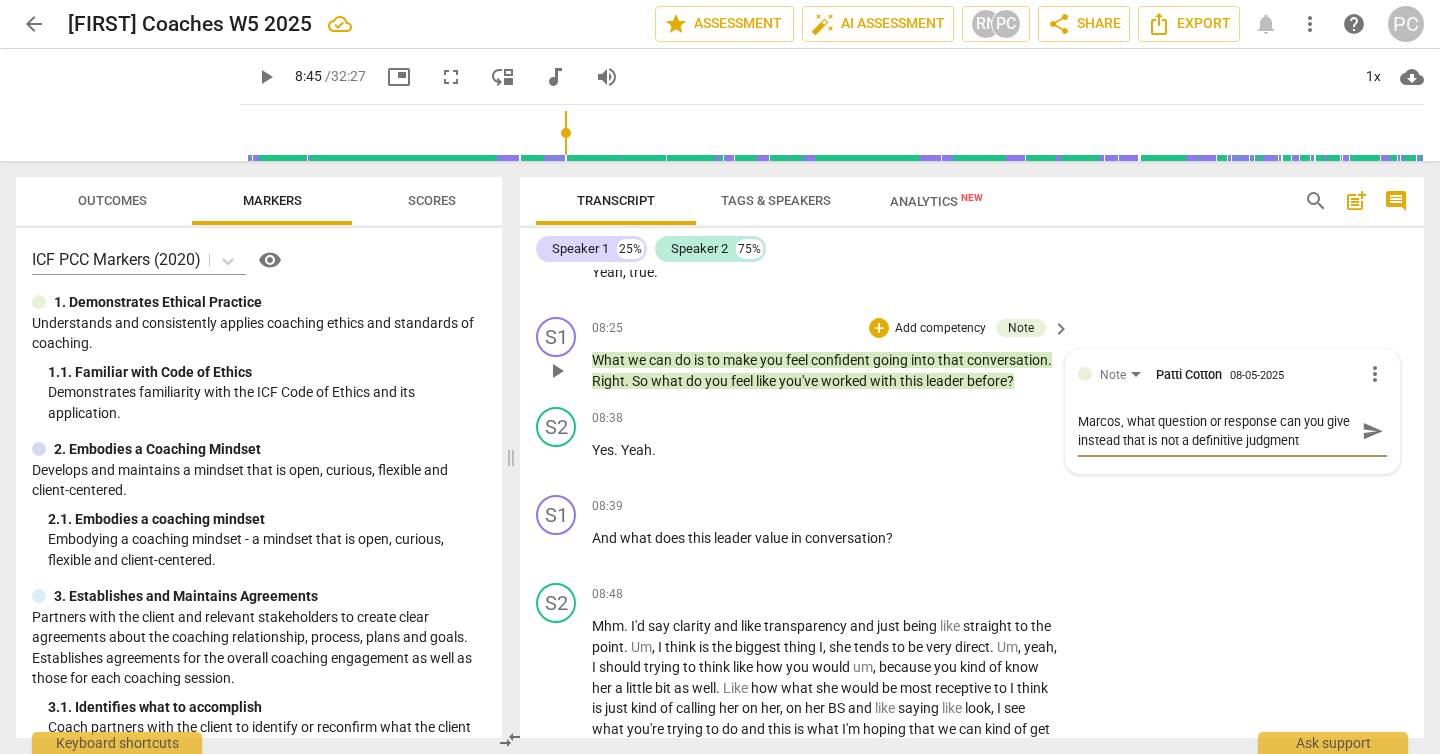 type on "[FIRST], what question or response can you give instead that is not a definitive judgment f" 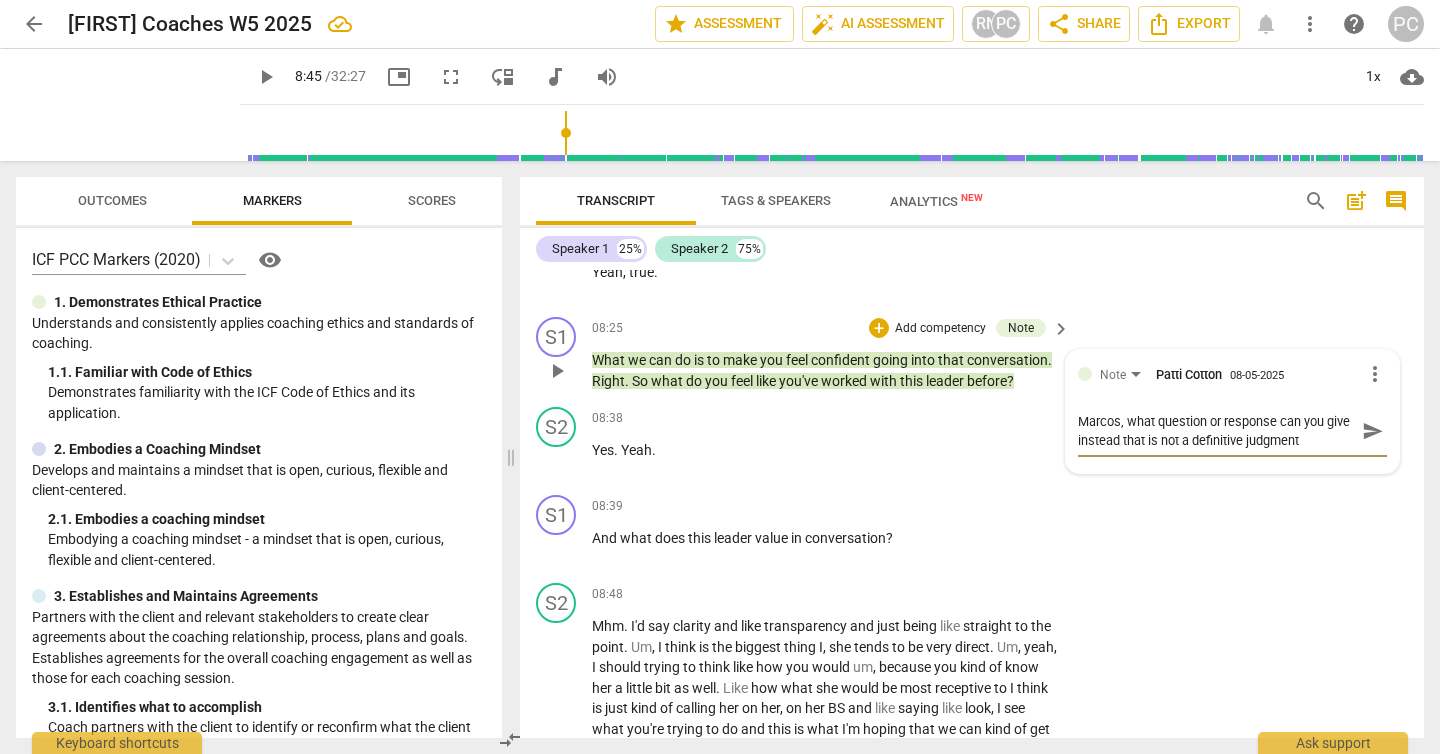 type on "[FIRST], what question or response can you give instead that is not a definitive judgment f" 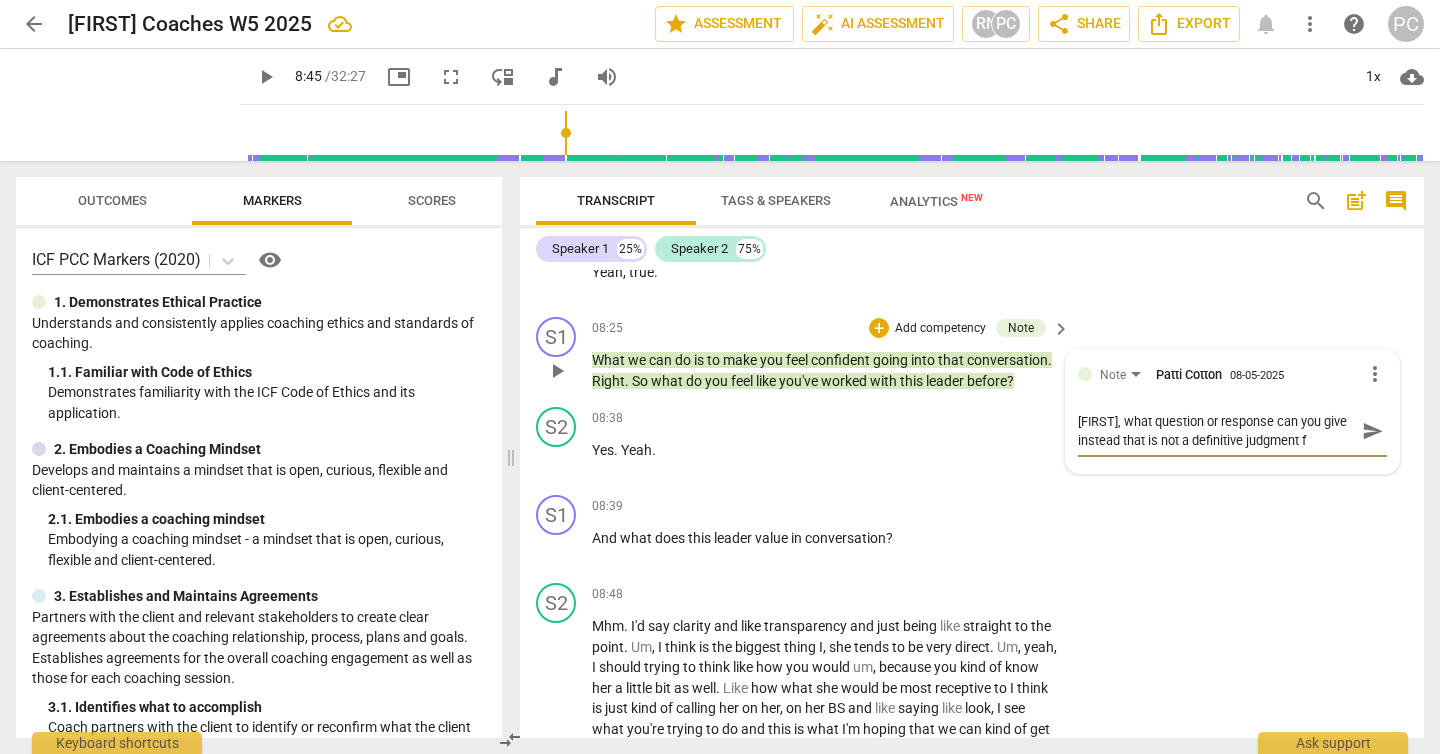 type on "[FIRST], what question or response can you give instead that is not a definitive judgment fr" 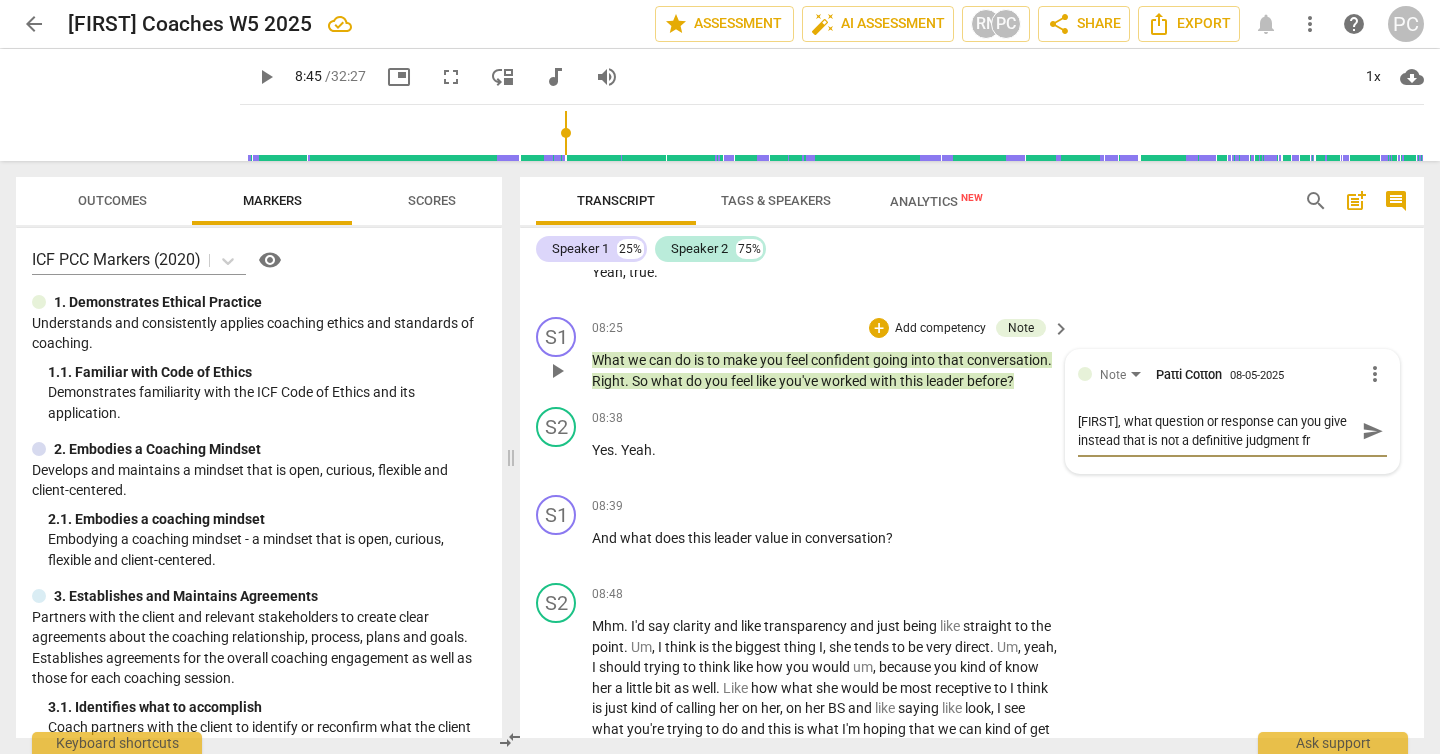 type on "Marcos, what question or response can you give instead that is not a definitive judgment fro" 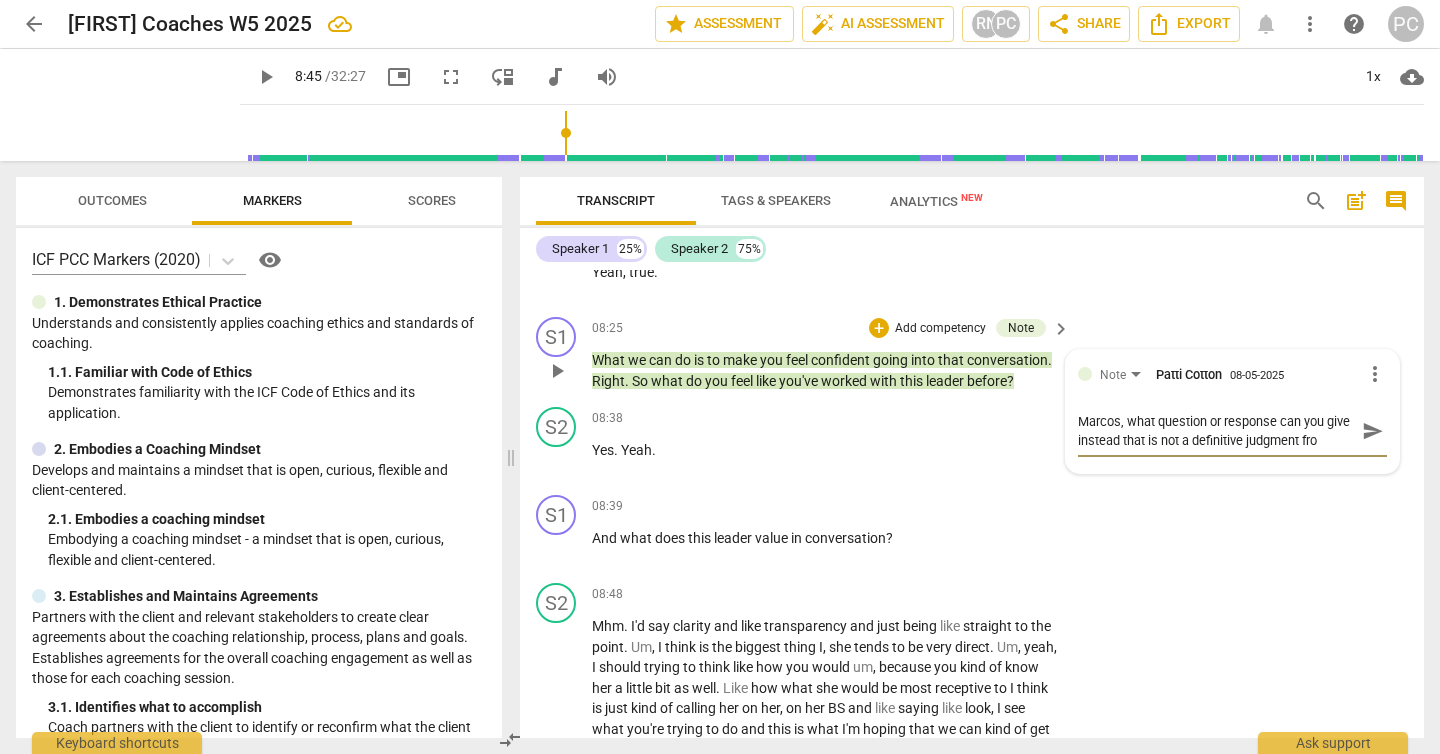 type on "[FIRST], what question or response can you give instead that is not a definitive judgment from" 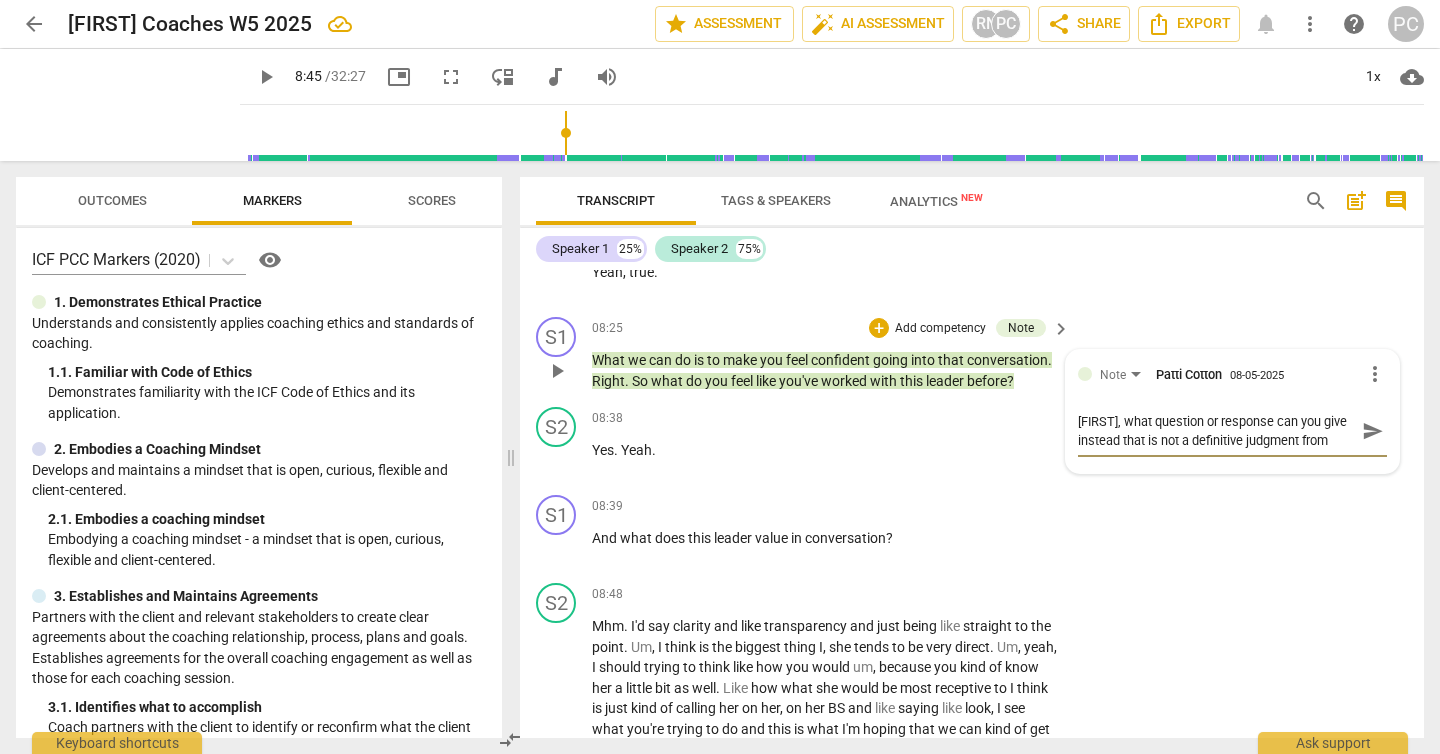type on "[FIRST], what question or response can you give instead that is not a definitive judgment from" 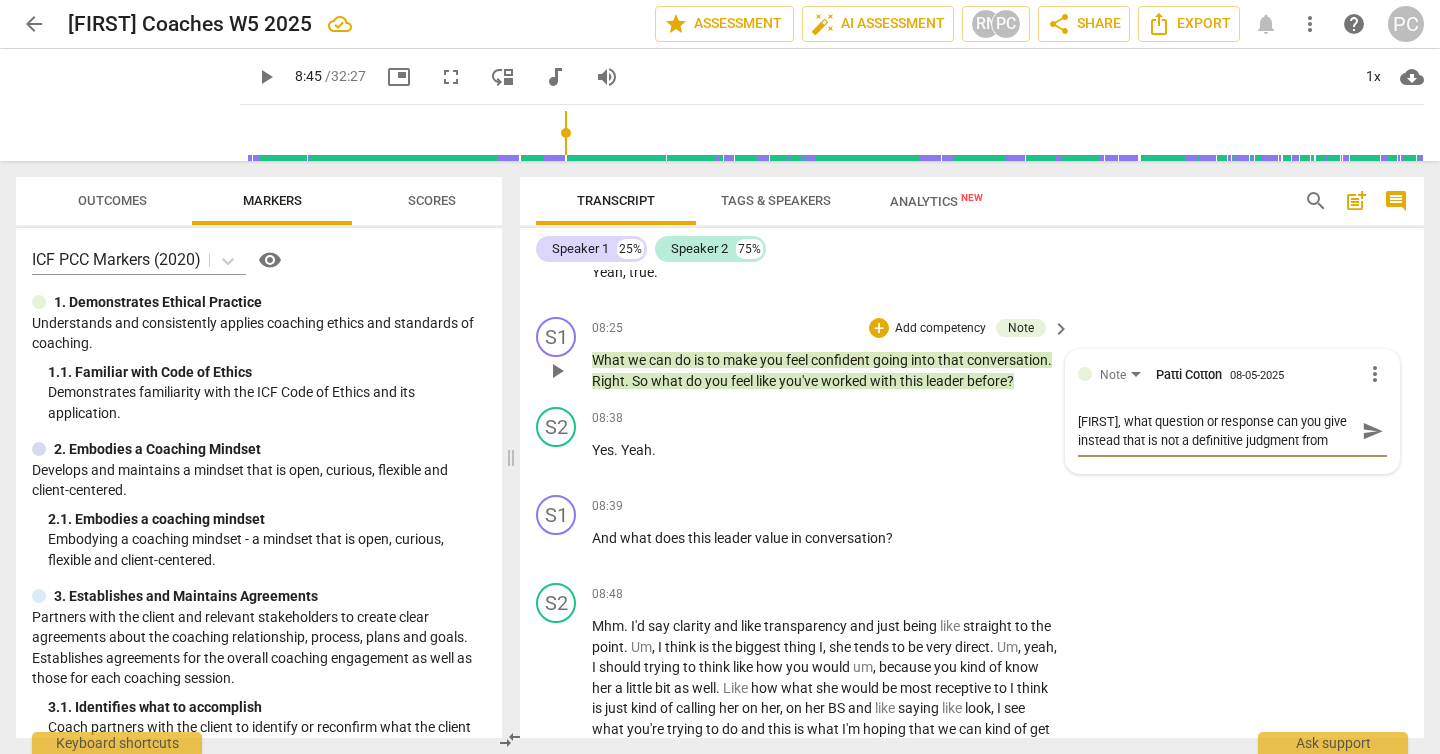 type on "[FIRST], what question or response can you give instead that is not a definitive judgment from" 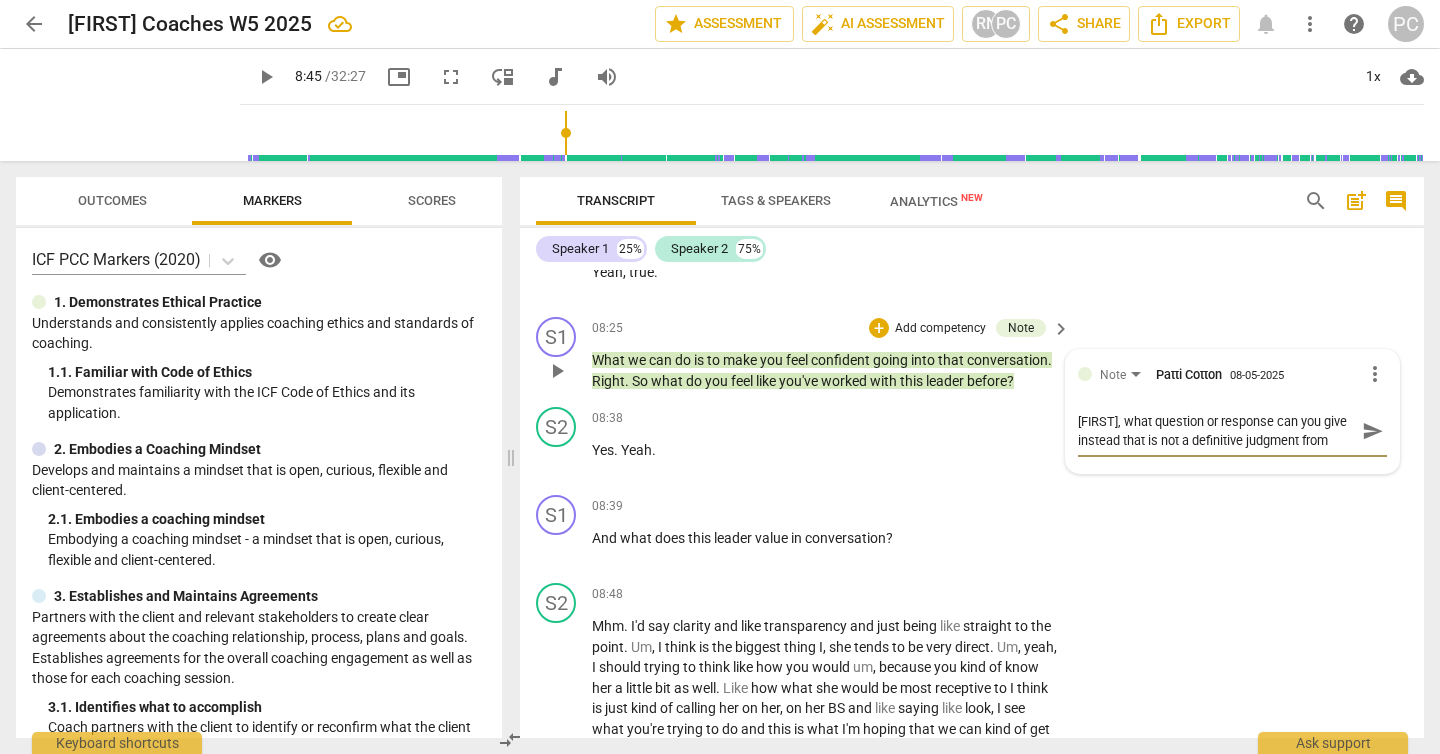 type on "[FIRST], what question or response can you give instead that is not a definitive judgment from y" 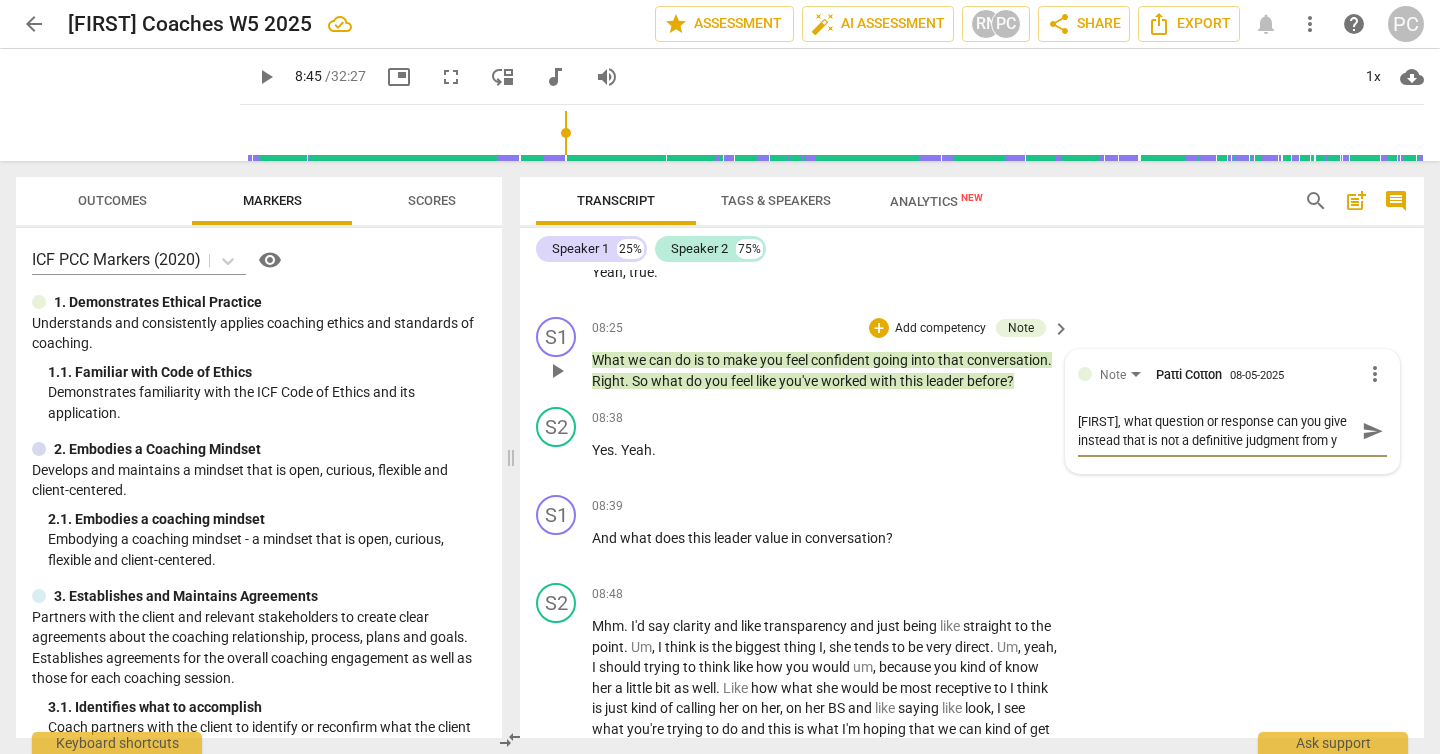 type on "[FIRST], what question or response can you give instead that is not a definitive judgment from yo" 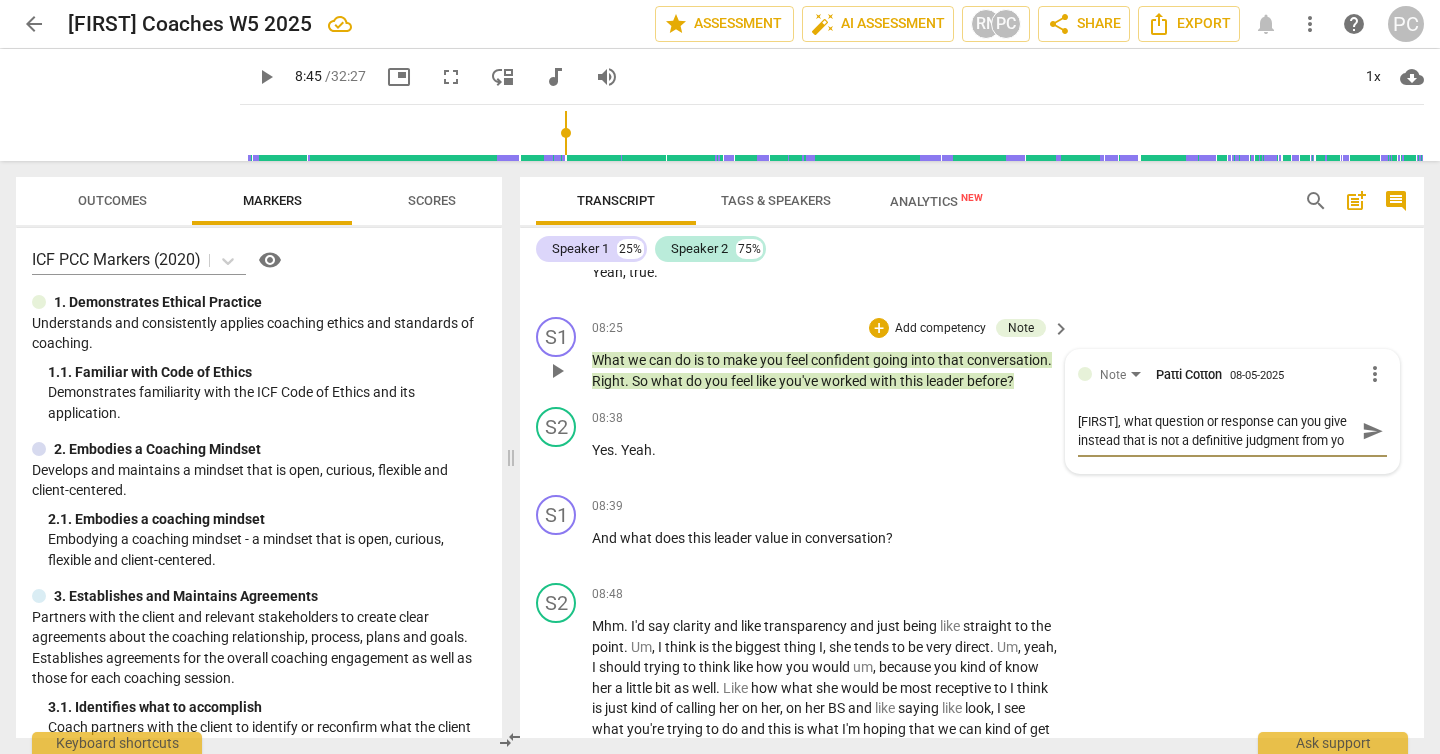 type on "[FIRST], what question or response can you give instead that is not a definitive judgment from yo" 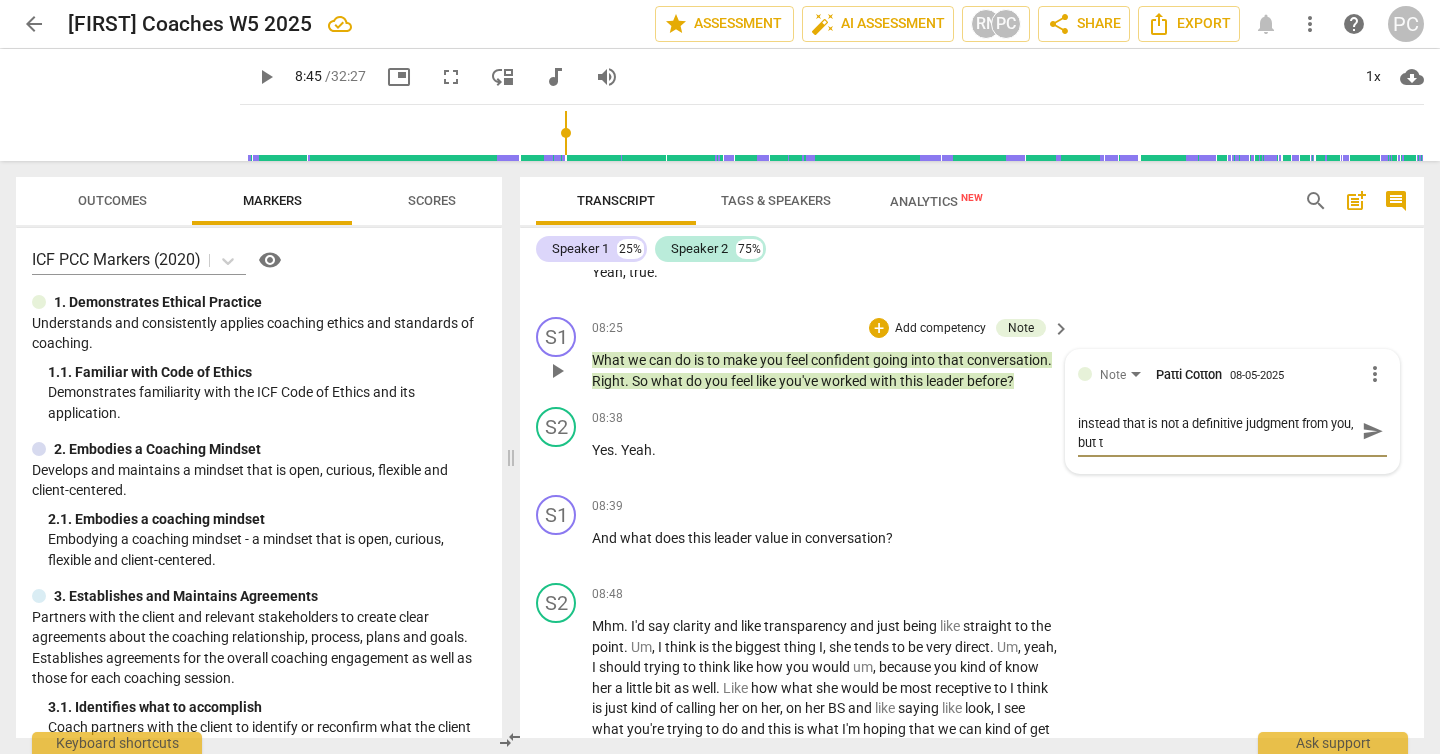 scroll, scrollTop: 0, scrollLeft: 0, axis: both 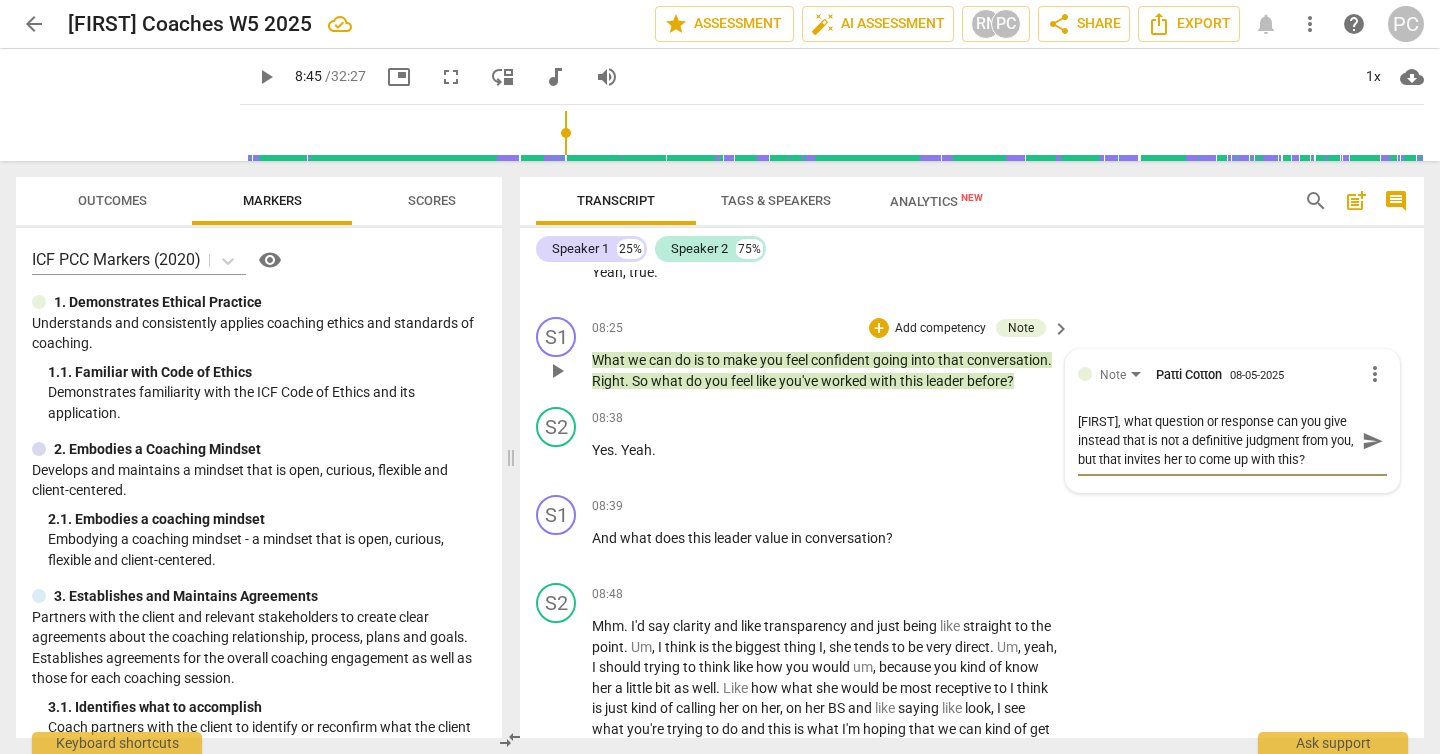 click on "send" at bounding box center [1373, 441] 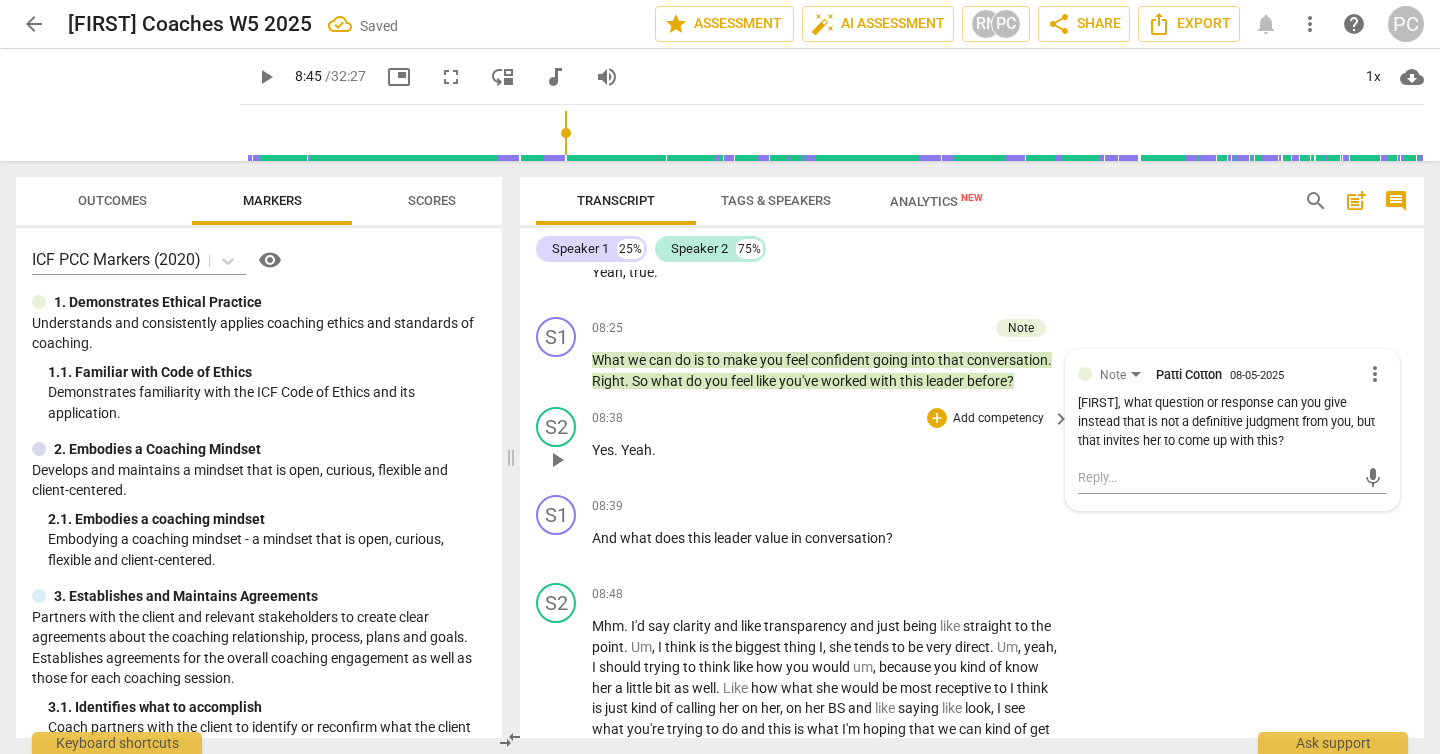 click on "play_arrow" at bounding box center (557, 460) 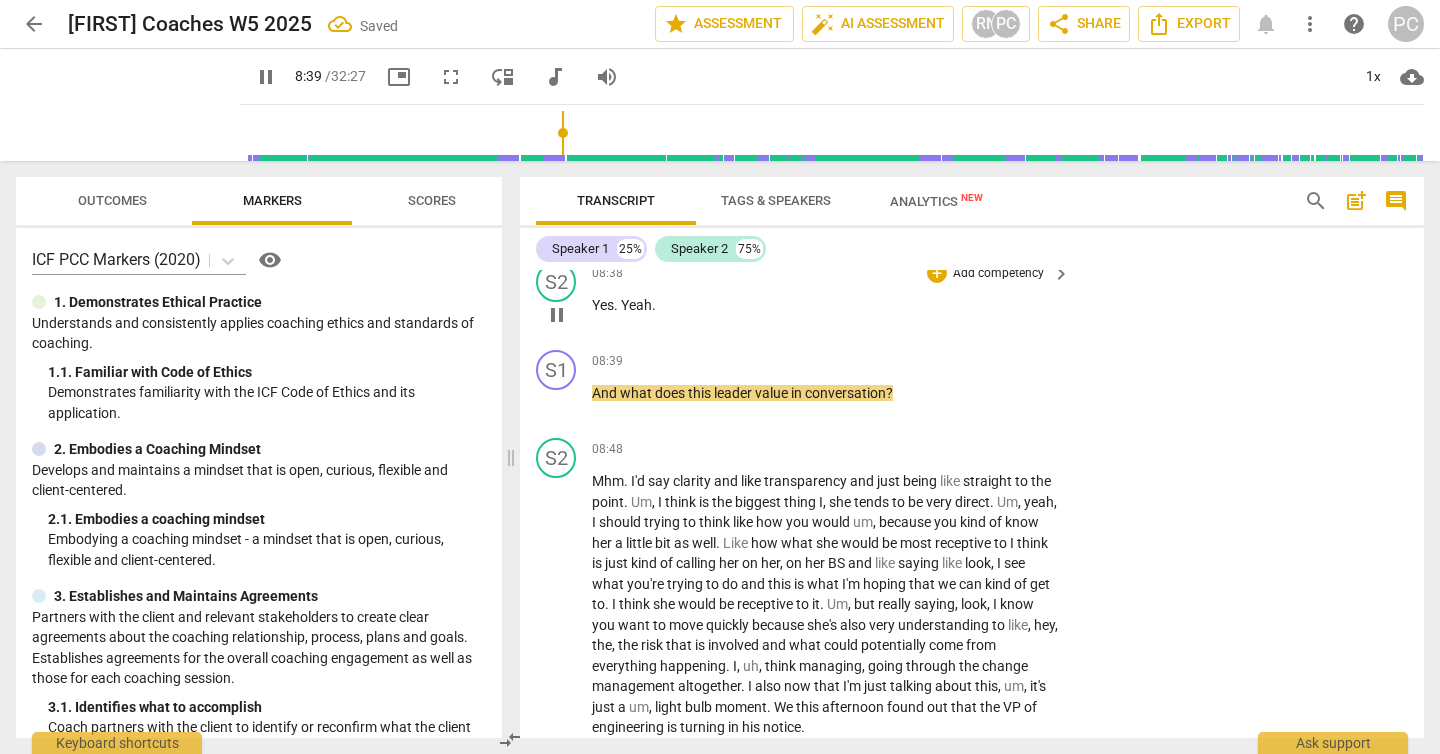 scroll, scrollTop: 2619, scrollLeft: 0, axis: vertical 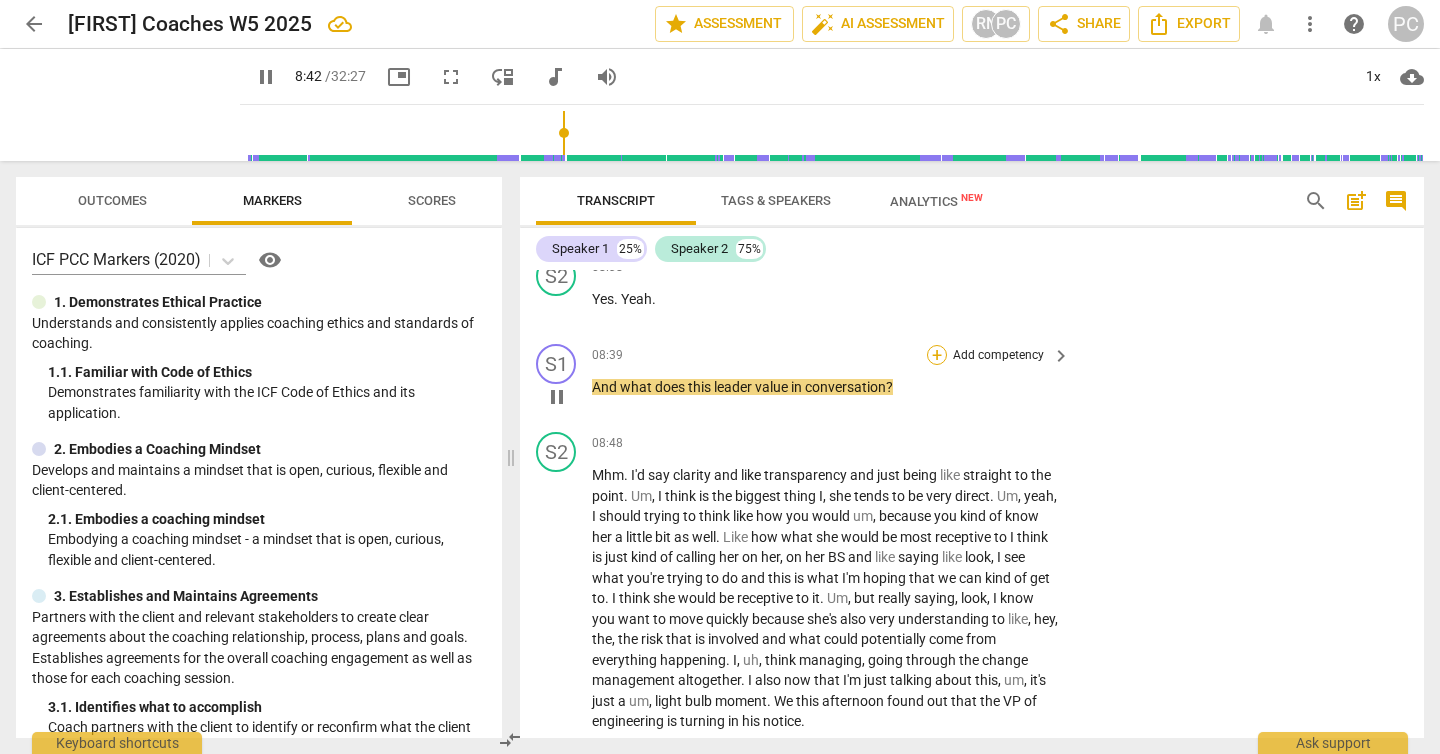 click on "+" at bounding box center [937, 355] 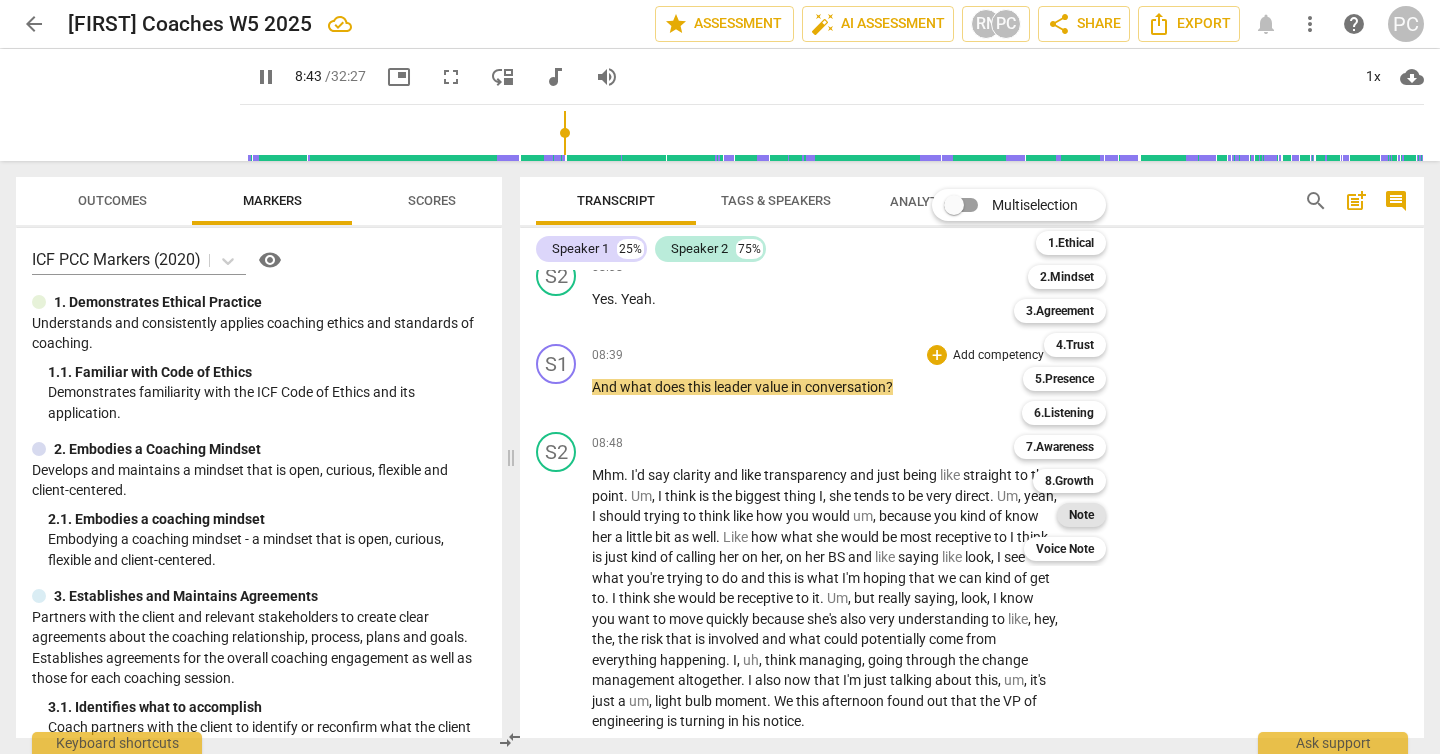 click on "Note" at bounding box center [1081, 515] 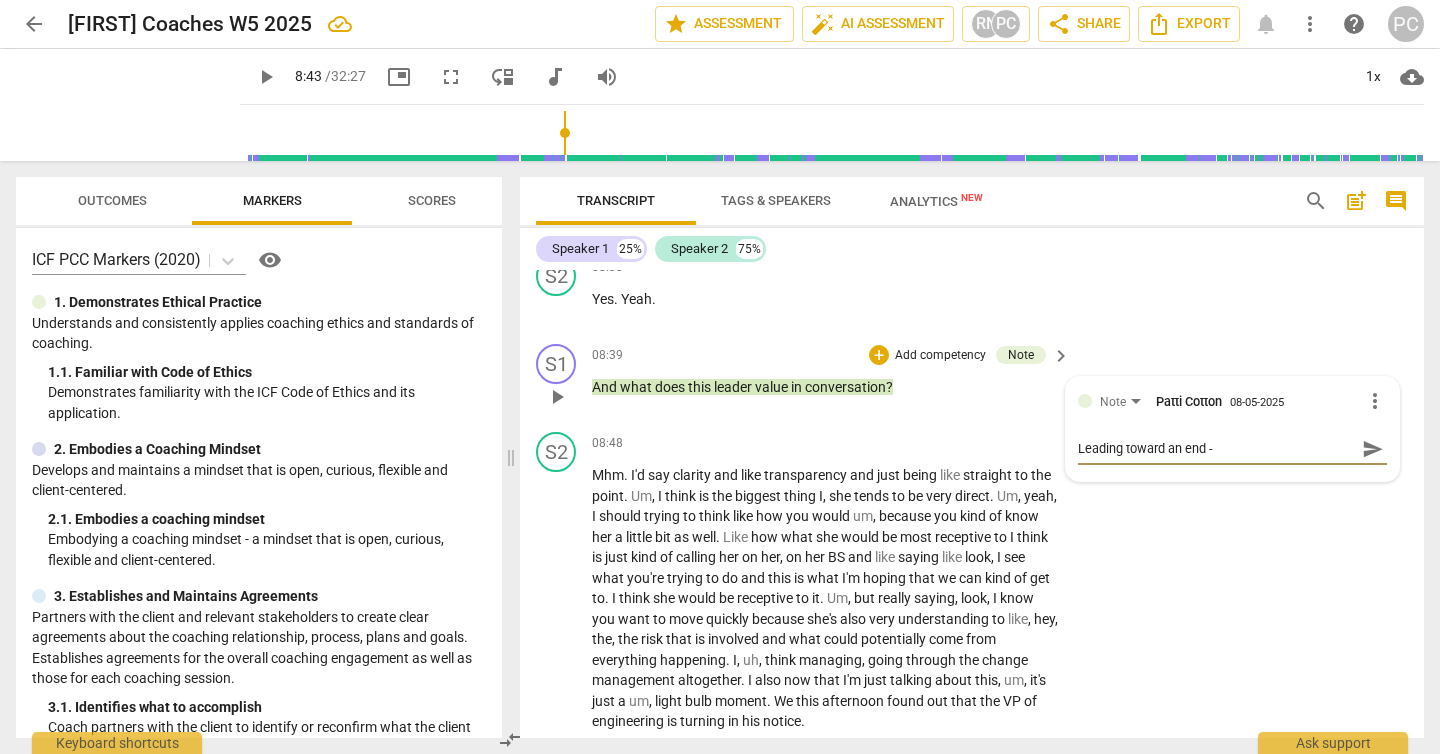 drag, startPoint x: 1220, startPoint y: 468, endPoint x: 1122, endPoint y: 468, distance: 98 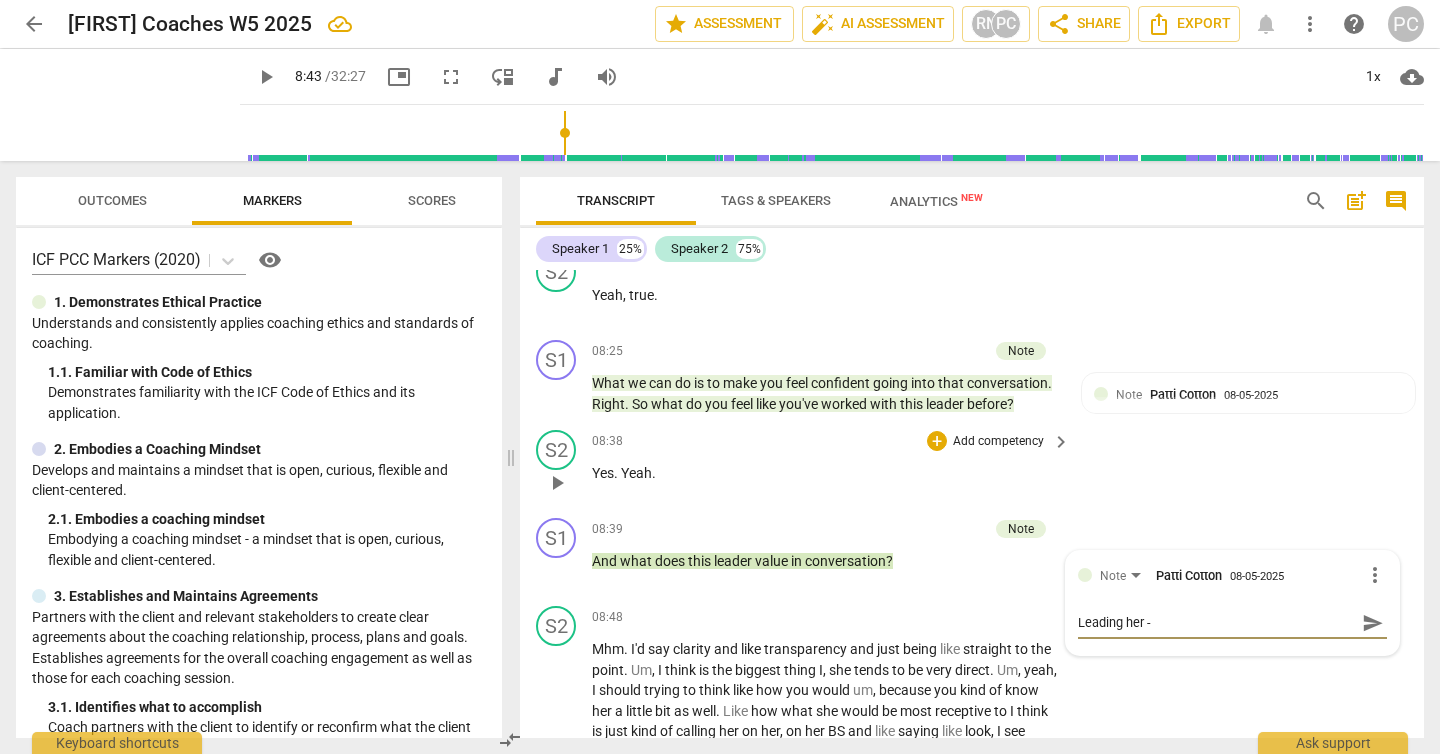 scroll, scrollTop: 2450, scrollLeft: 0, axis: vertical 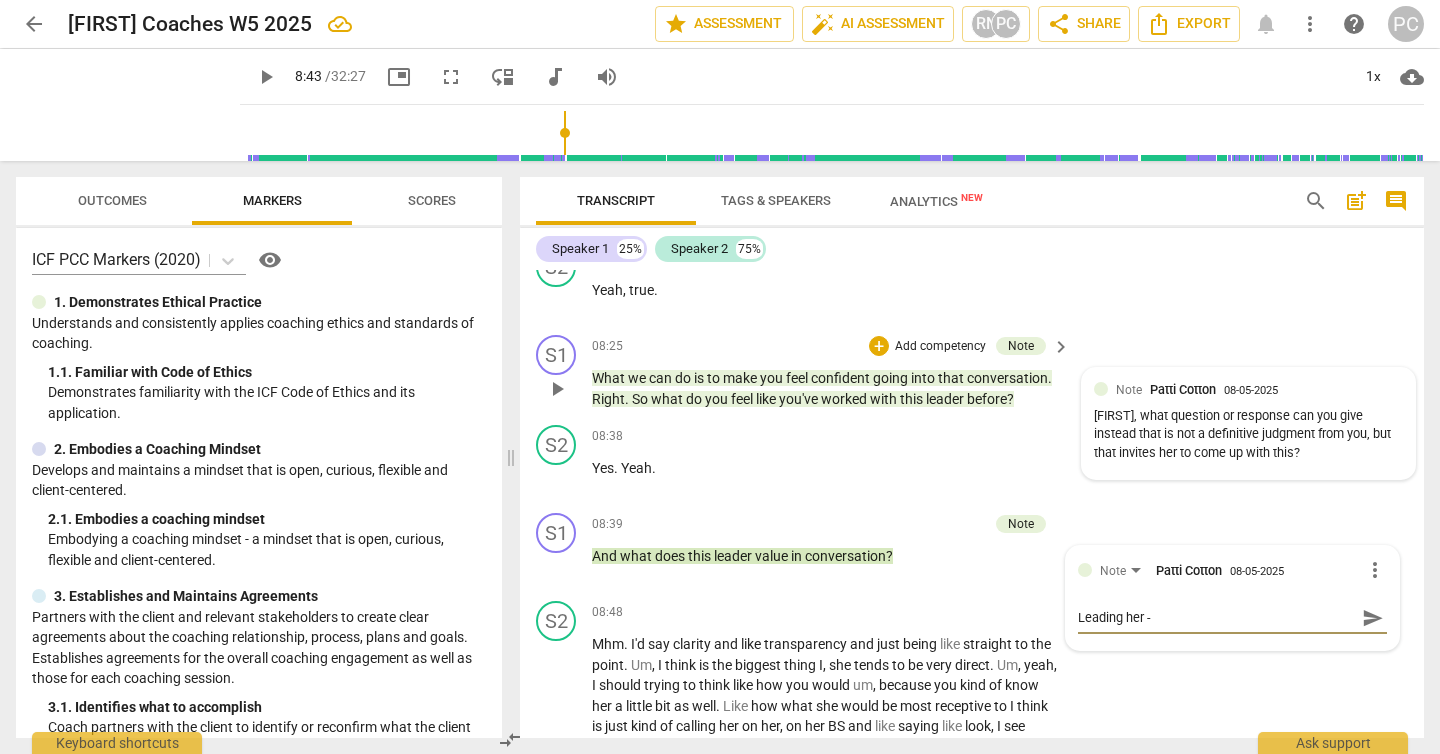click on "[FIRST], what question or response can you give instead that is not a definitive judgment from you, but that invites her to come up with this?" at bounding box center (1248, 435) 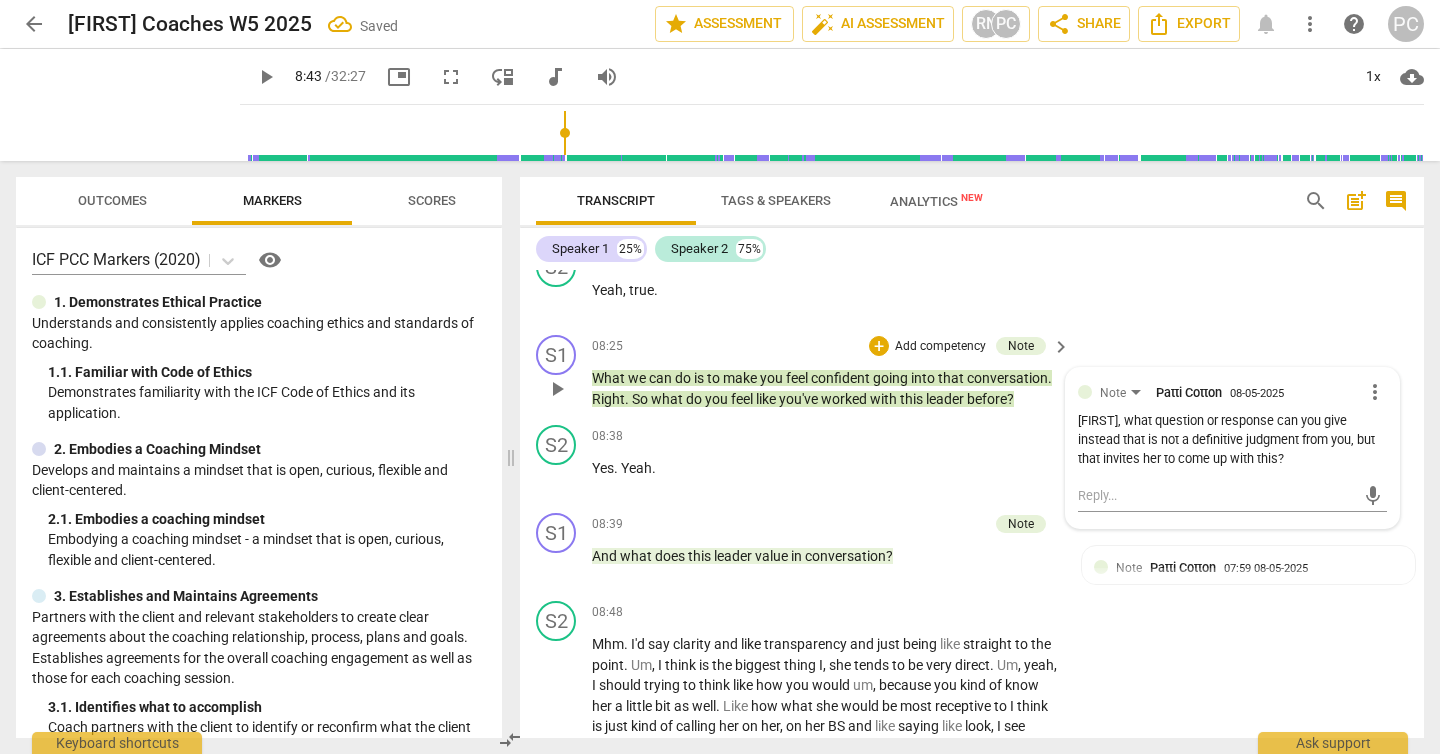 click on "more_vert" at bounding box center [1375, 392] 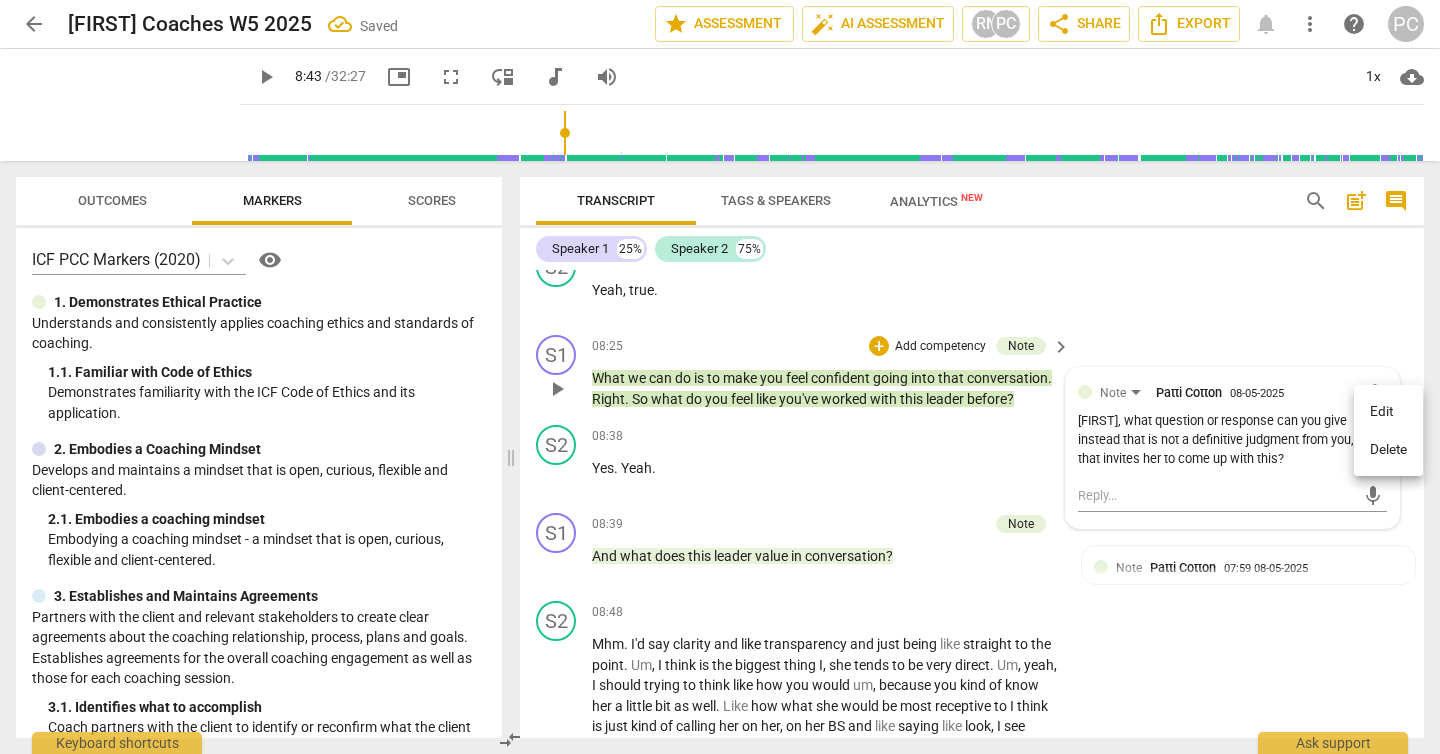 click on "Edit" at bounding box center [1388, 412] 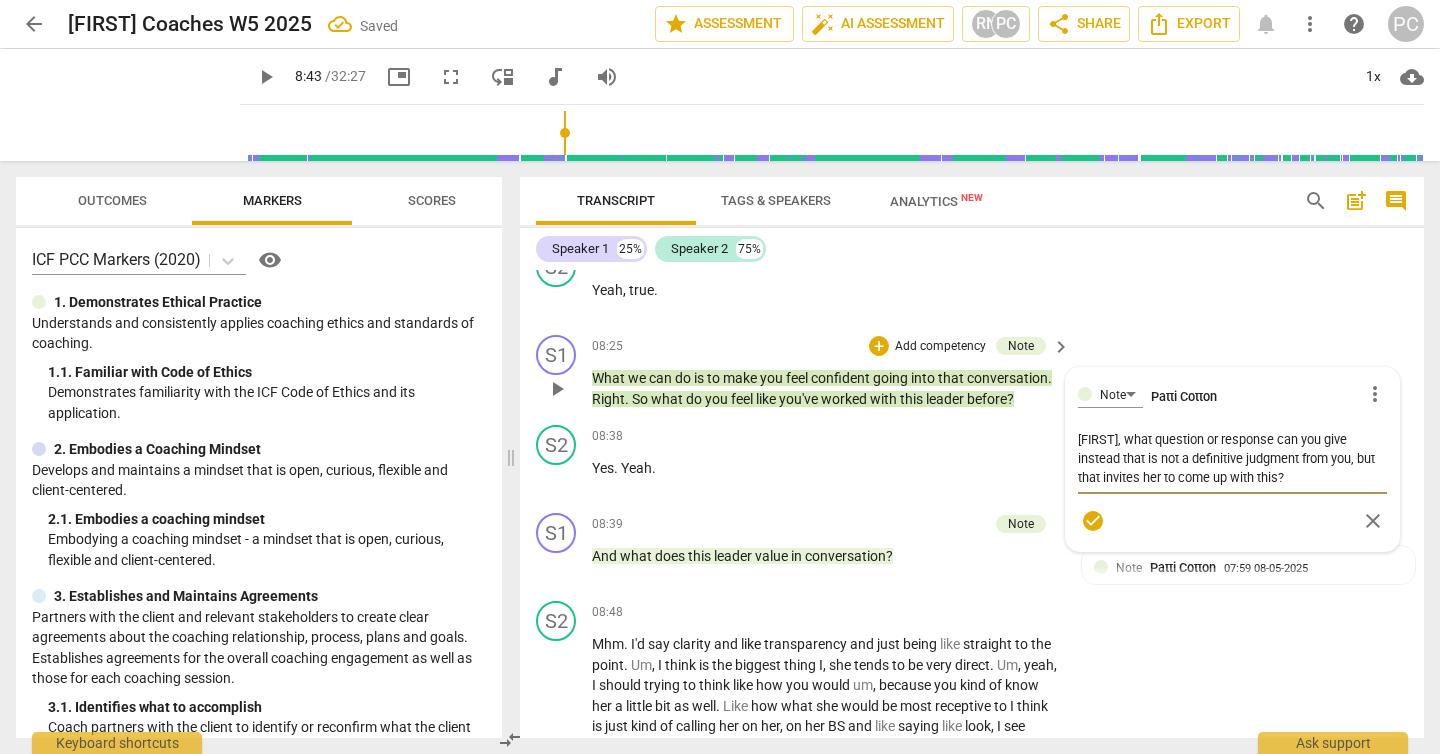 click on "[FIRST], what question or response can you give instead that is not a definitive judgment from you, but that invites her to come up with this?" at bounding box center (1232, 458) 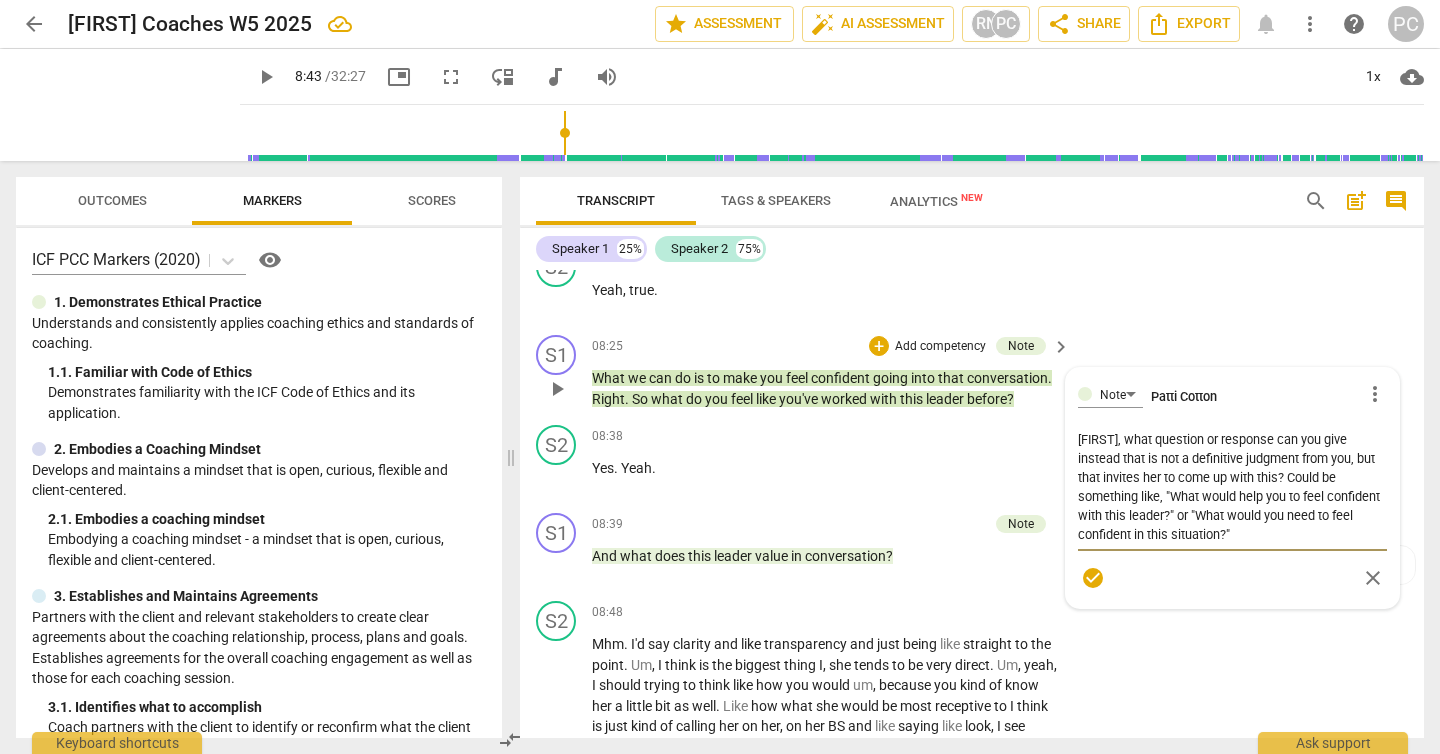 click on "check_circle" at bounding box center [1093, 578] 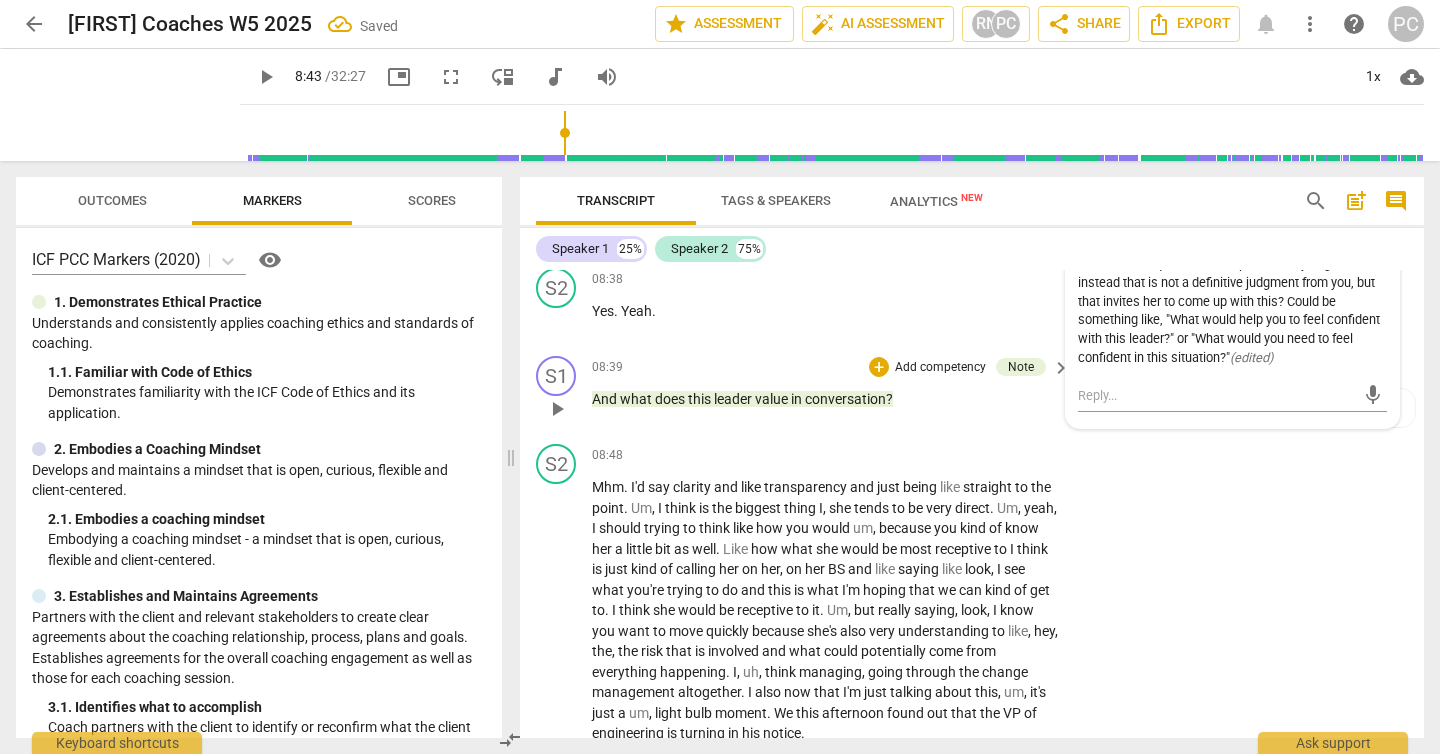 scroll, scrollTop: 2626, scrollLeft: 0, axis: vertical 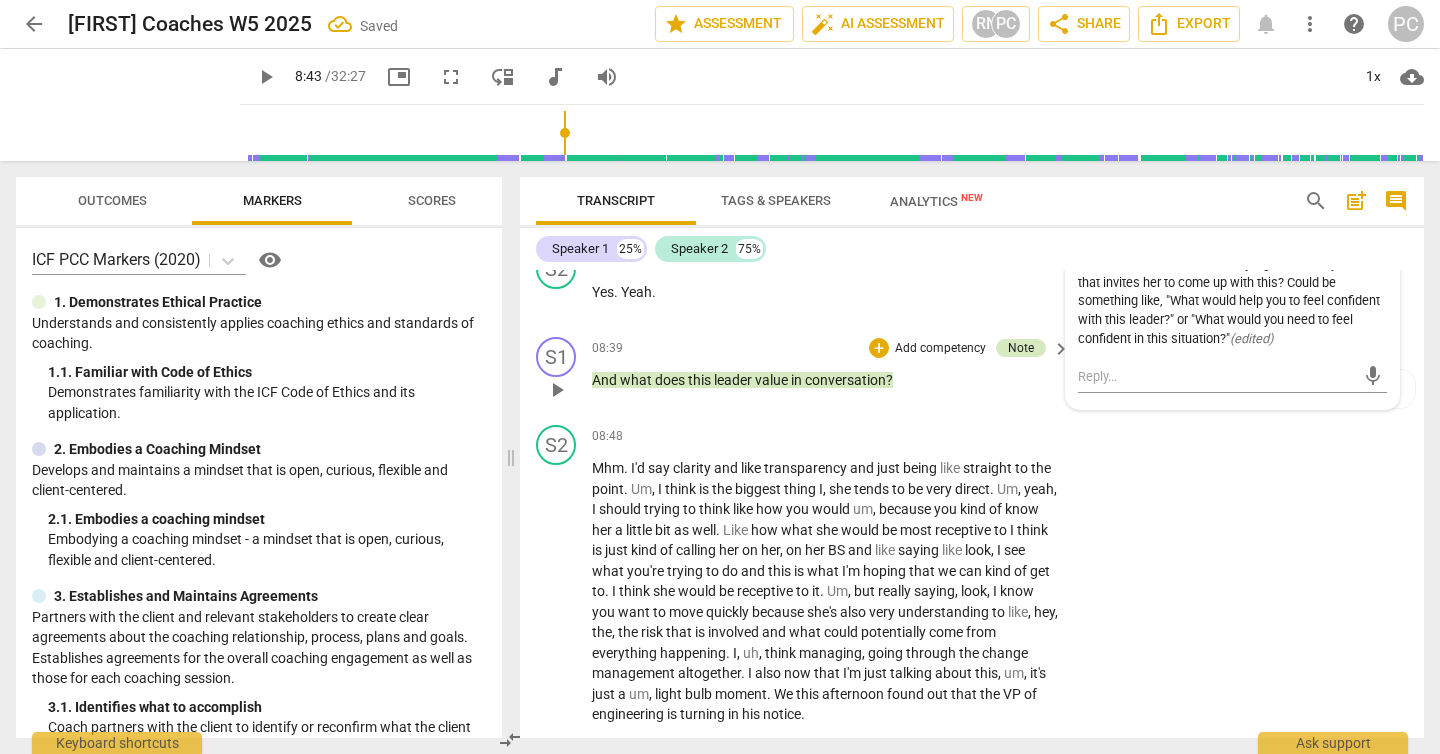 click on "Note" at bounding box center (1021, 348) 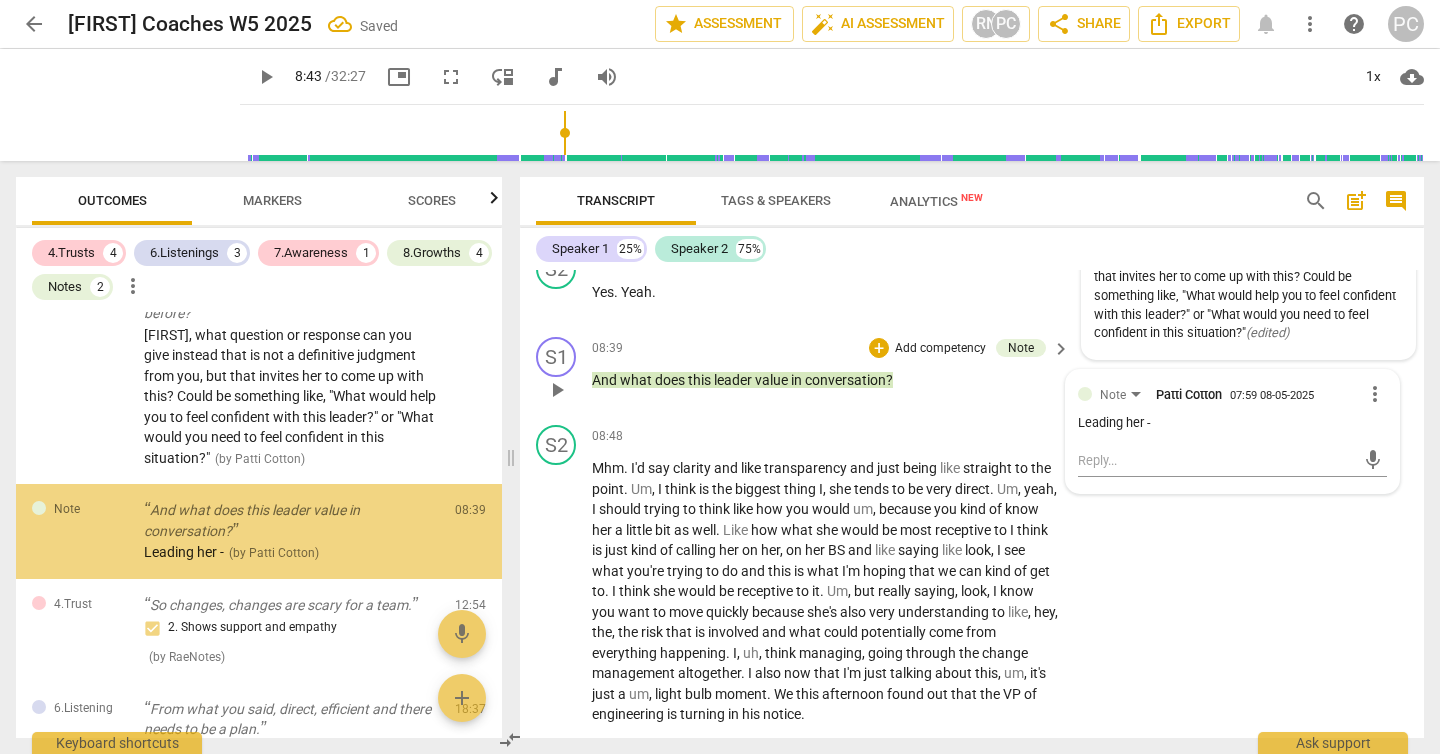scroll, scrollTop: 727, scrollLeft: 0, axis: vertical 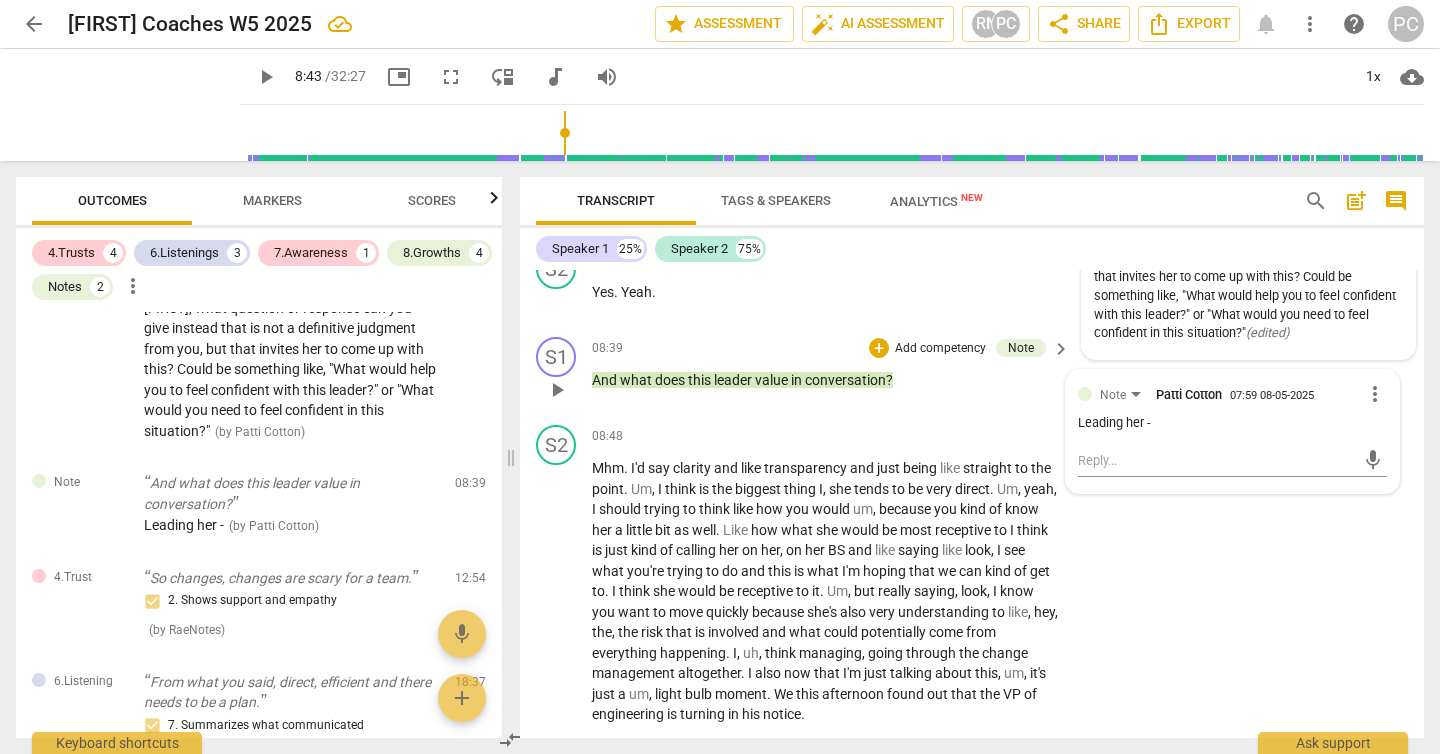 click on "more_vert" at bounding box center (1375, 394) 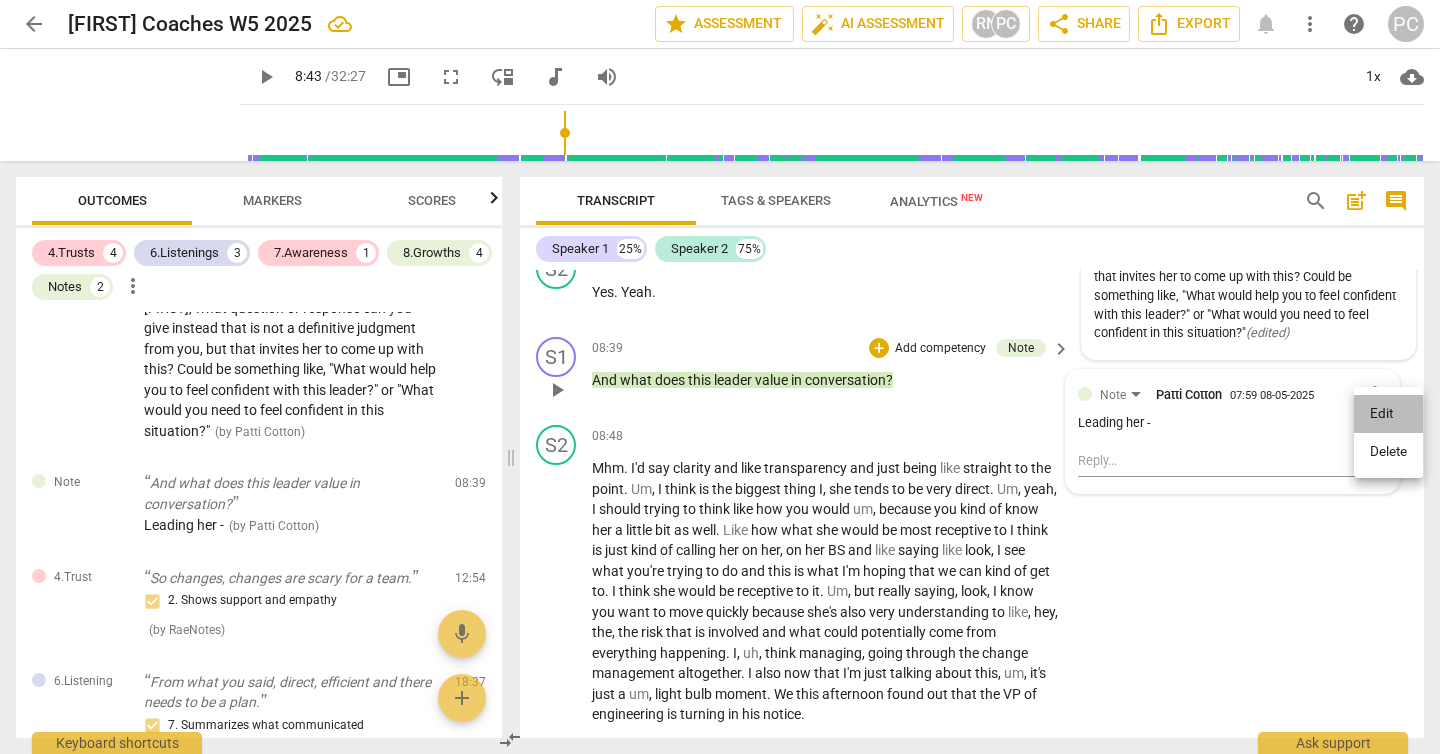 click on "Edit" at bounding box center (1388, 414) 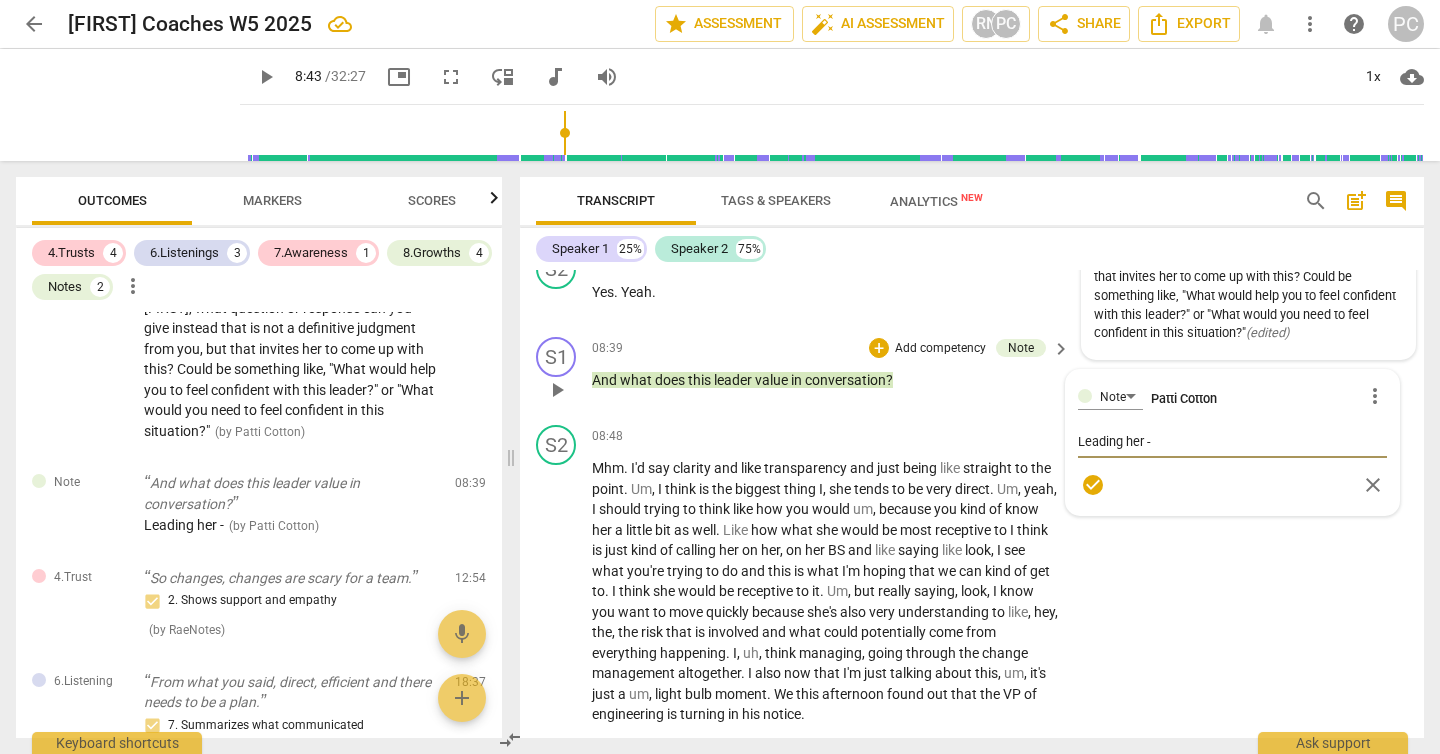 click on "Leading her -" at bounding box center (1232, 441) 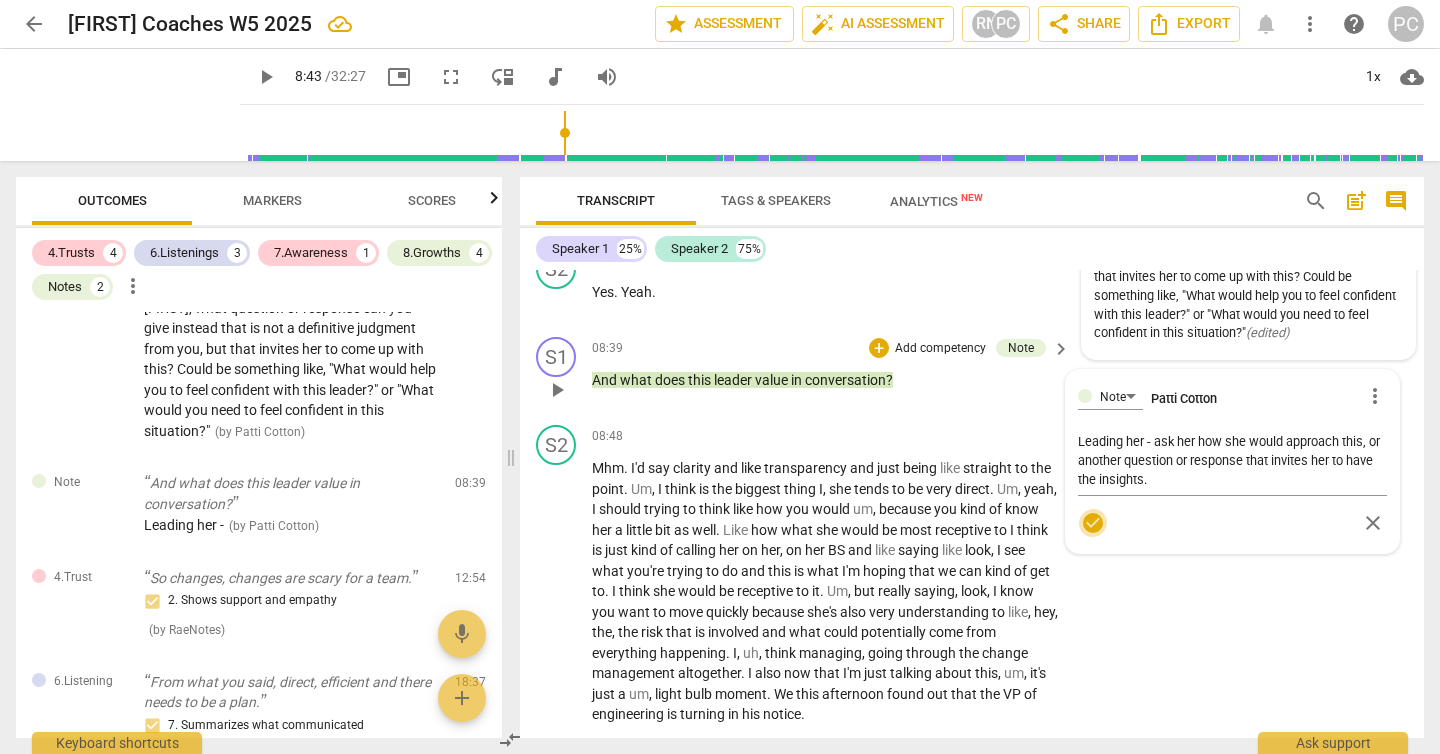 click on "check_circle" at bounding box center (1093, 523) 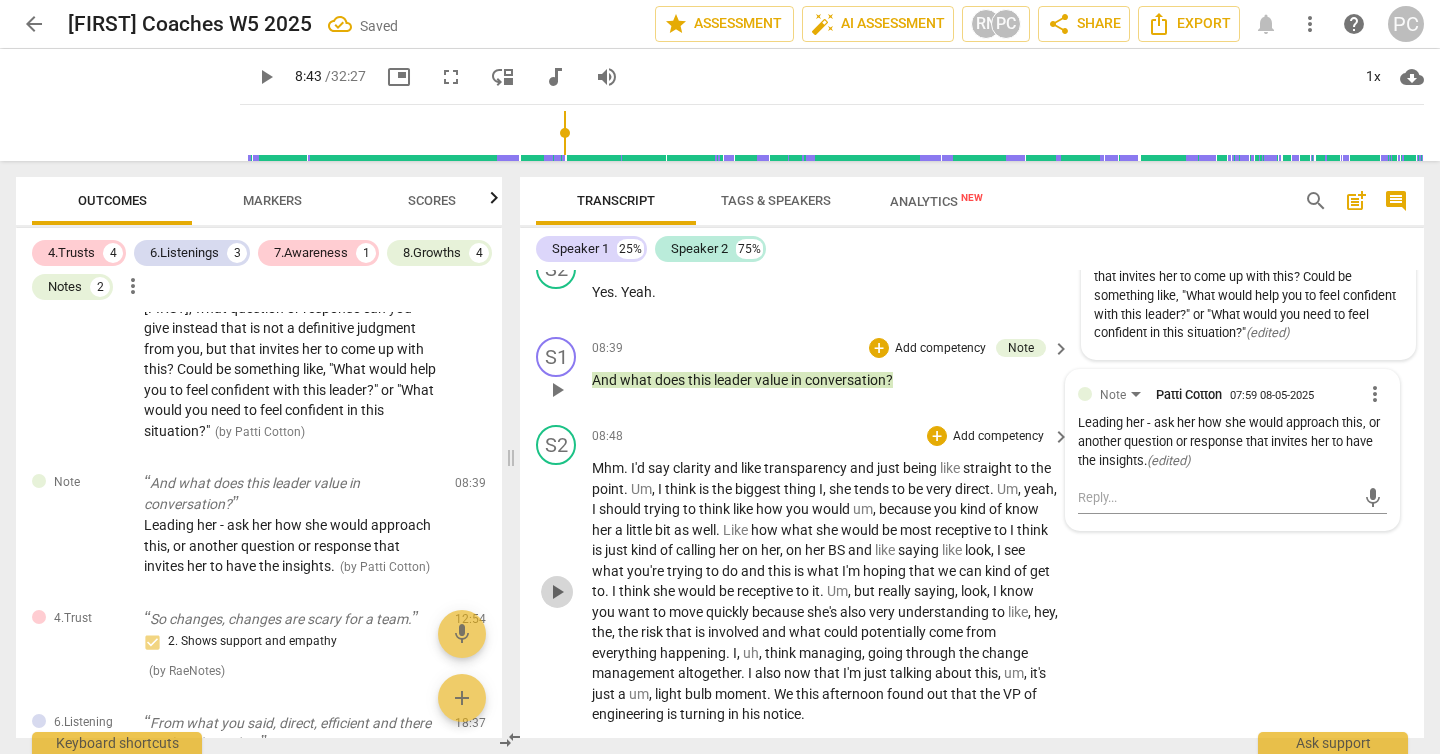 click on "play_arrow" at bounding box center (557, 592) 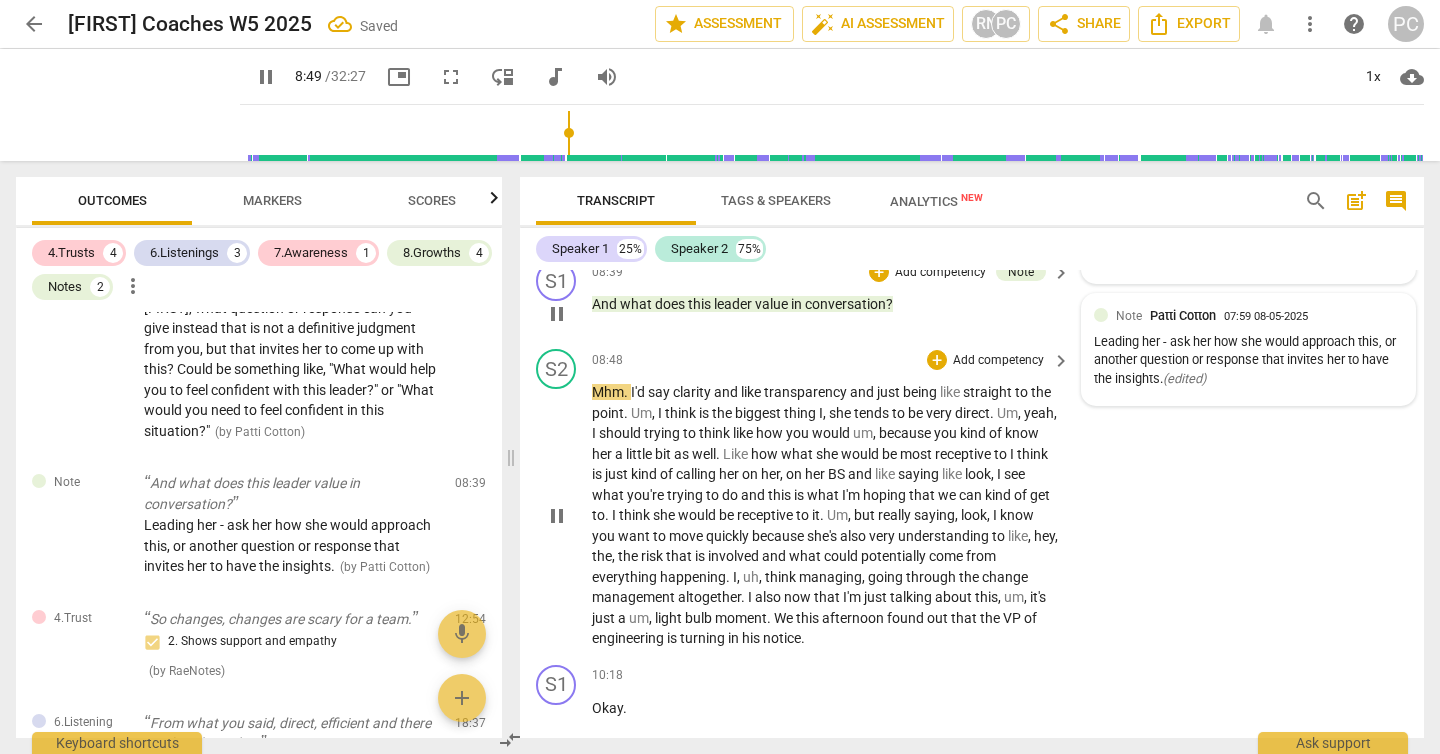 scroll, scrollTop: 2701, scrollLeft: 0, axis: vertical 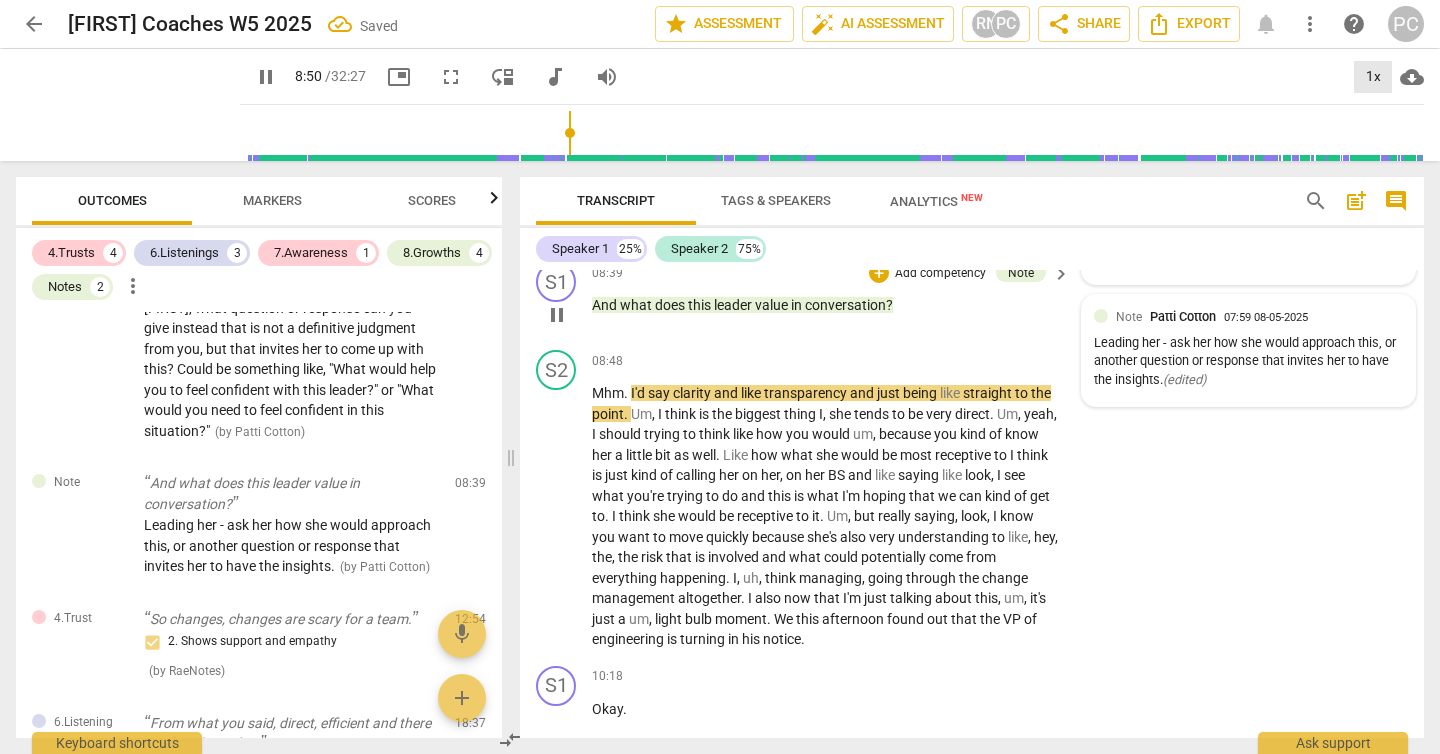click on "1x" at bounding box center [1373, 77] 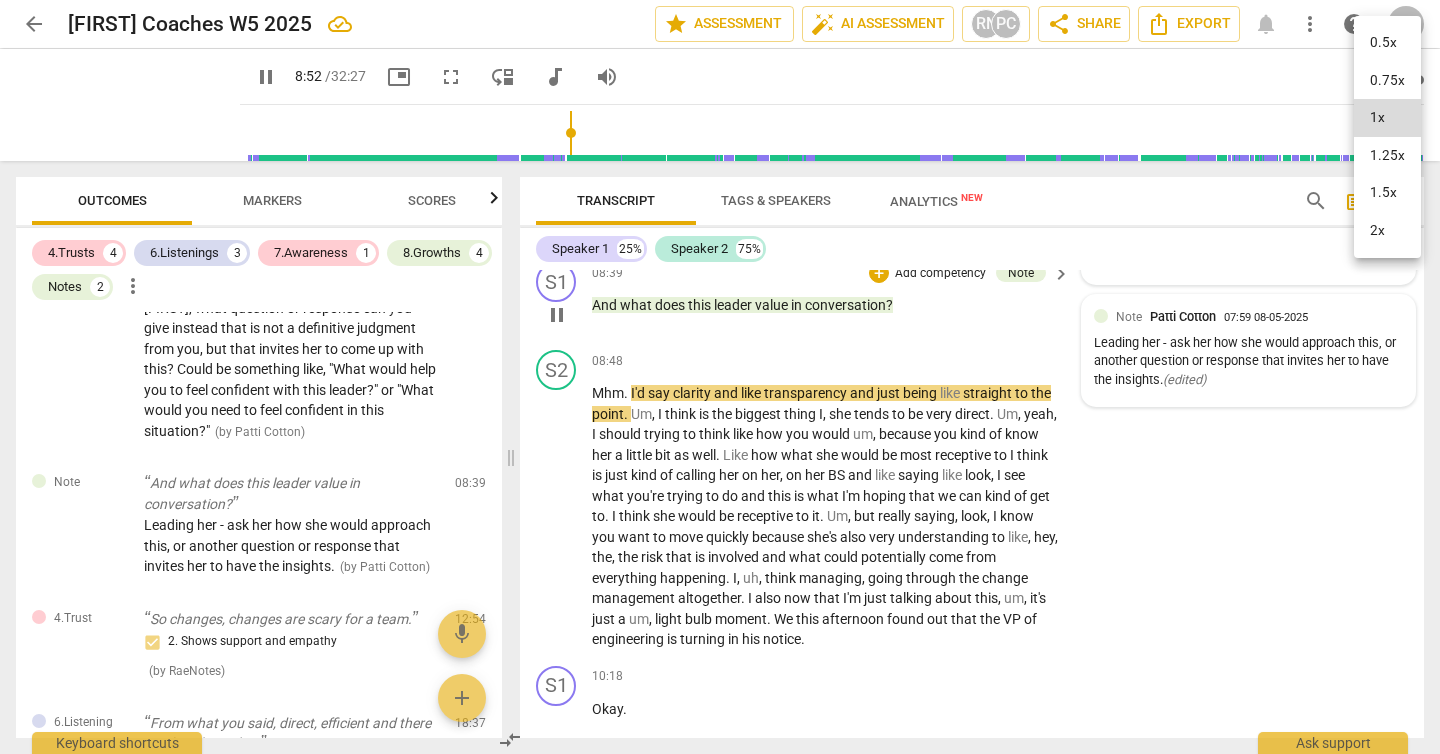 click on "1.5x" at bounding box center [1387, 193] 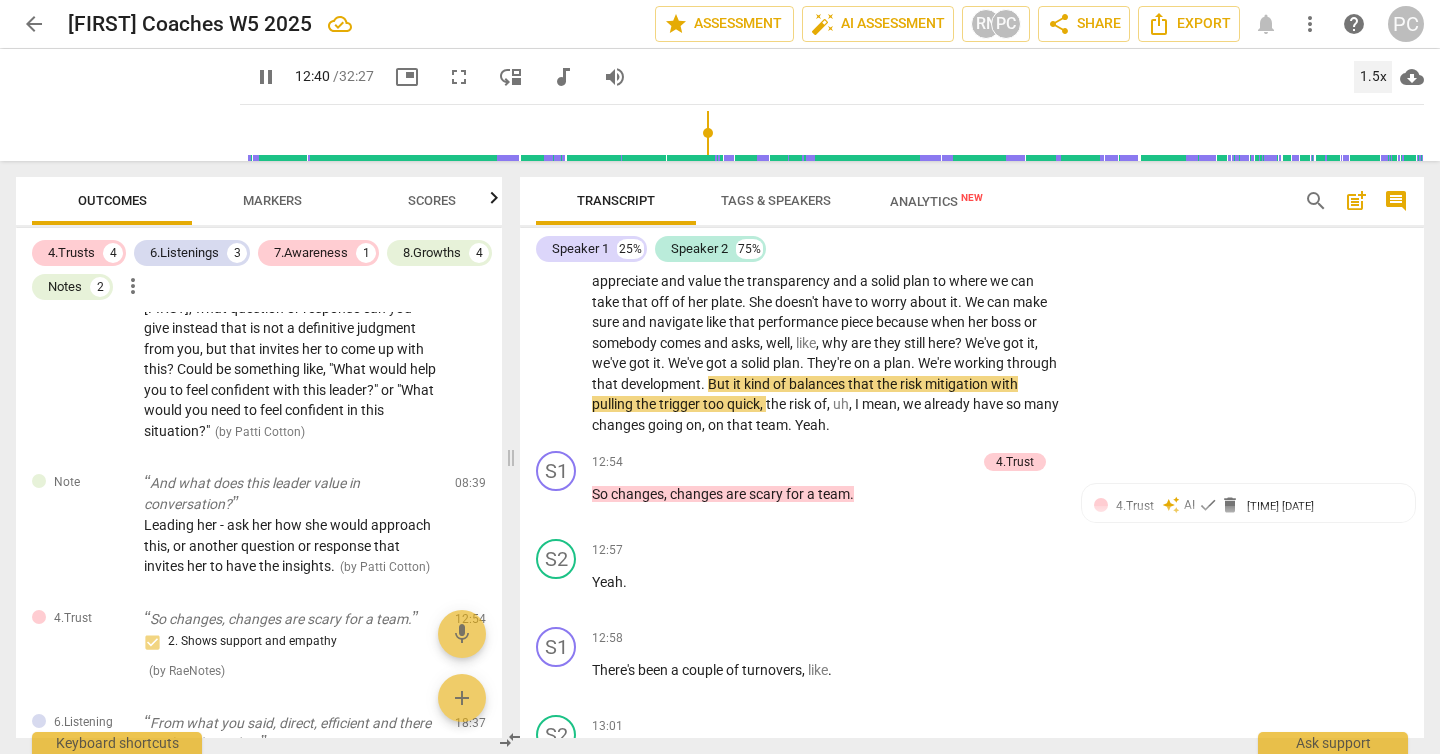 scroll, scrollTop: 3786, scrollLeft: 0, axis: vertical 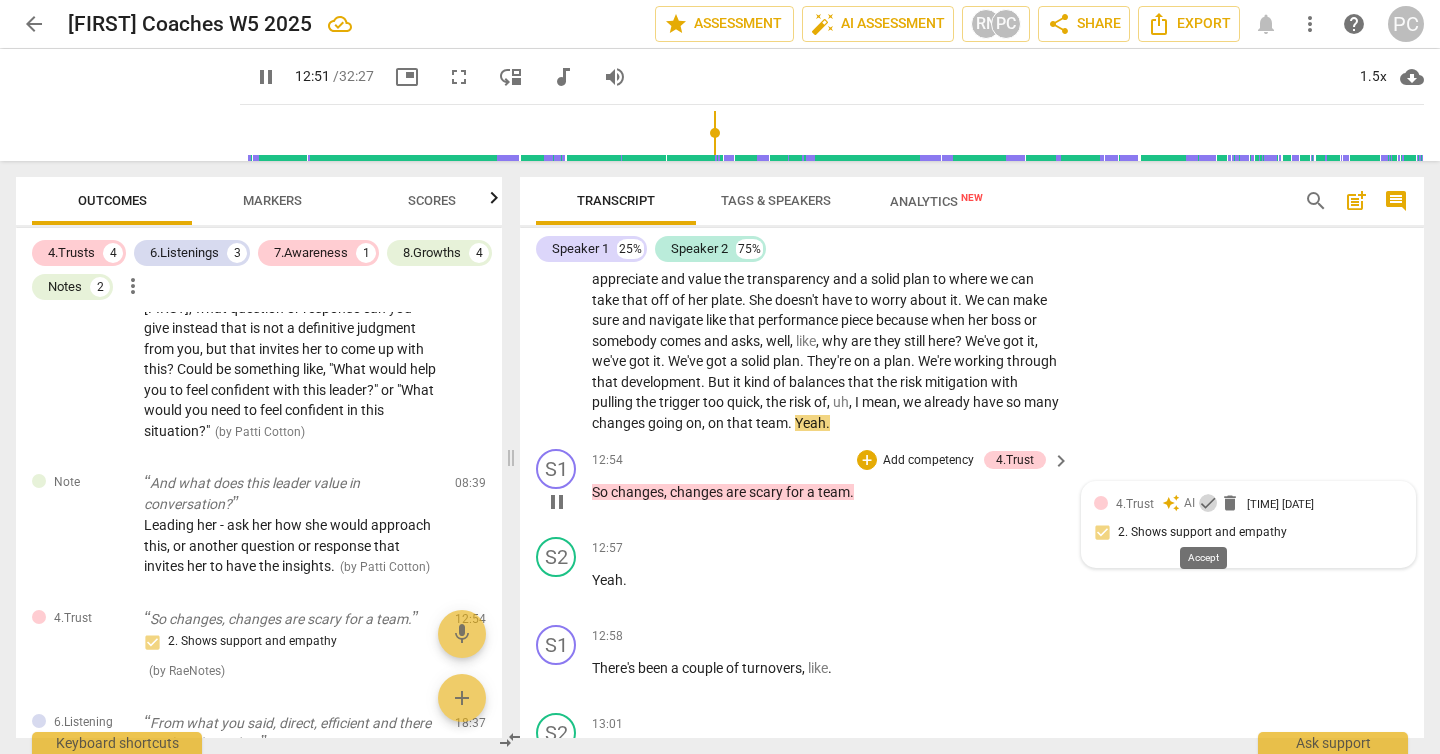 click on "check" at bounding box center (1208, 503) 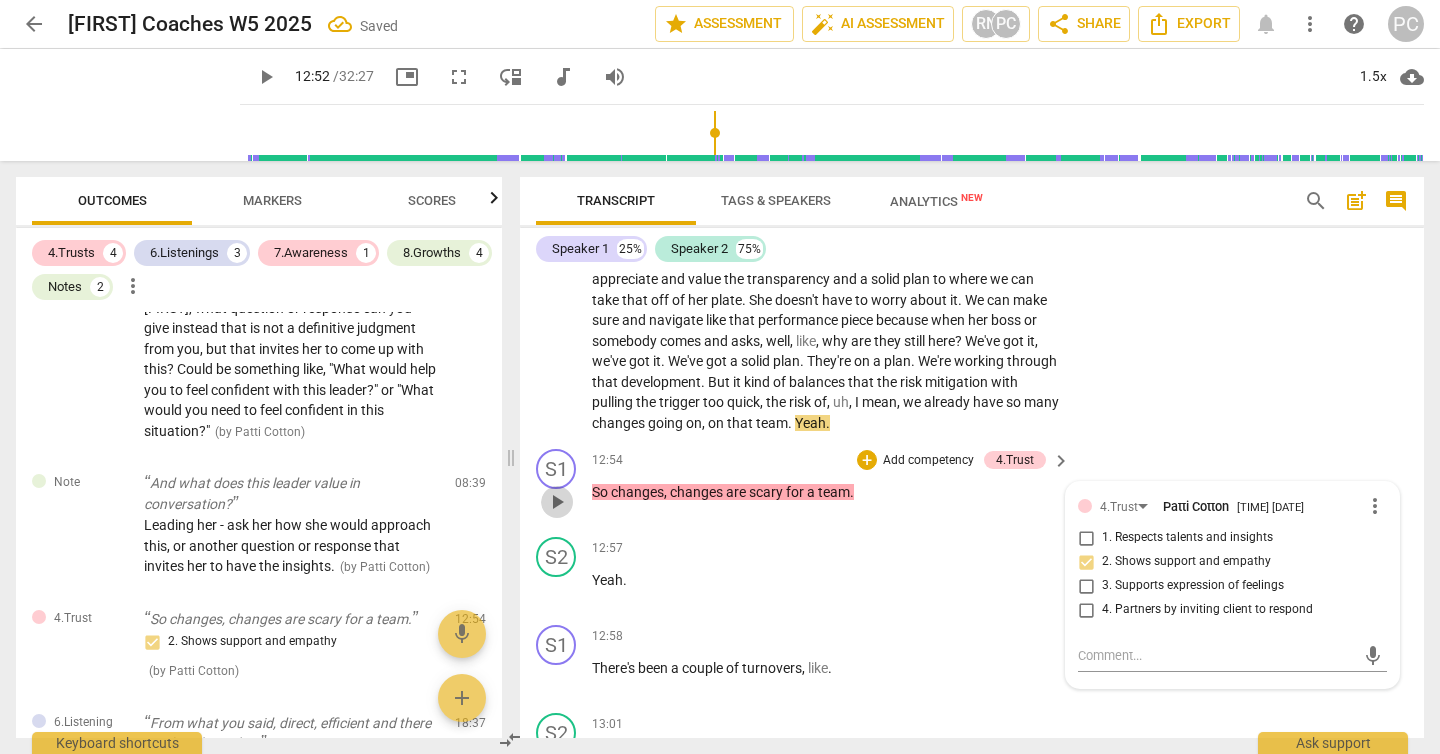 click on "play_arrow" at bounding box center (557, 502) 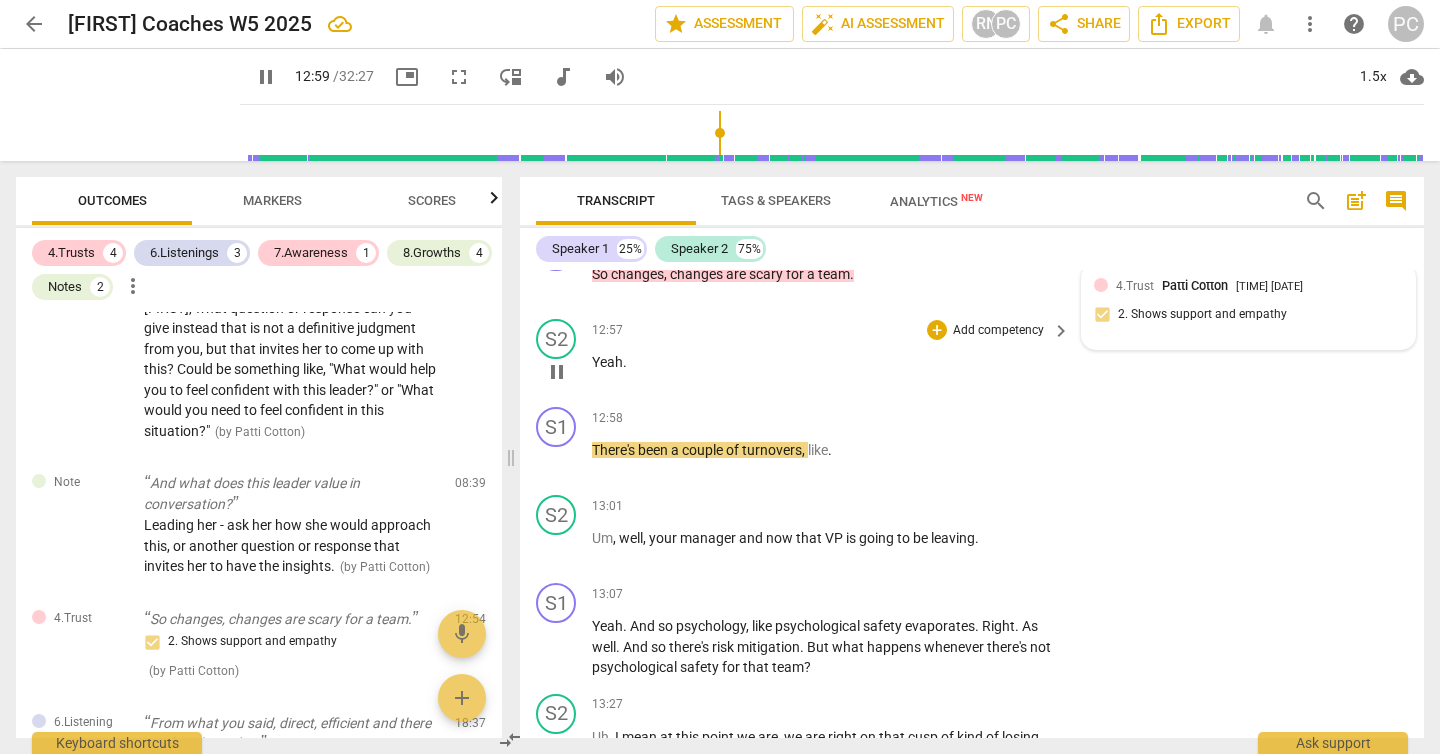 scroll, scrollTop: 4006, scrollLeft: 0, axis: vertical 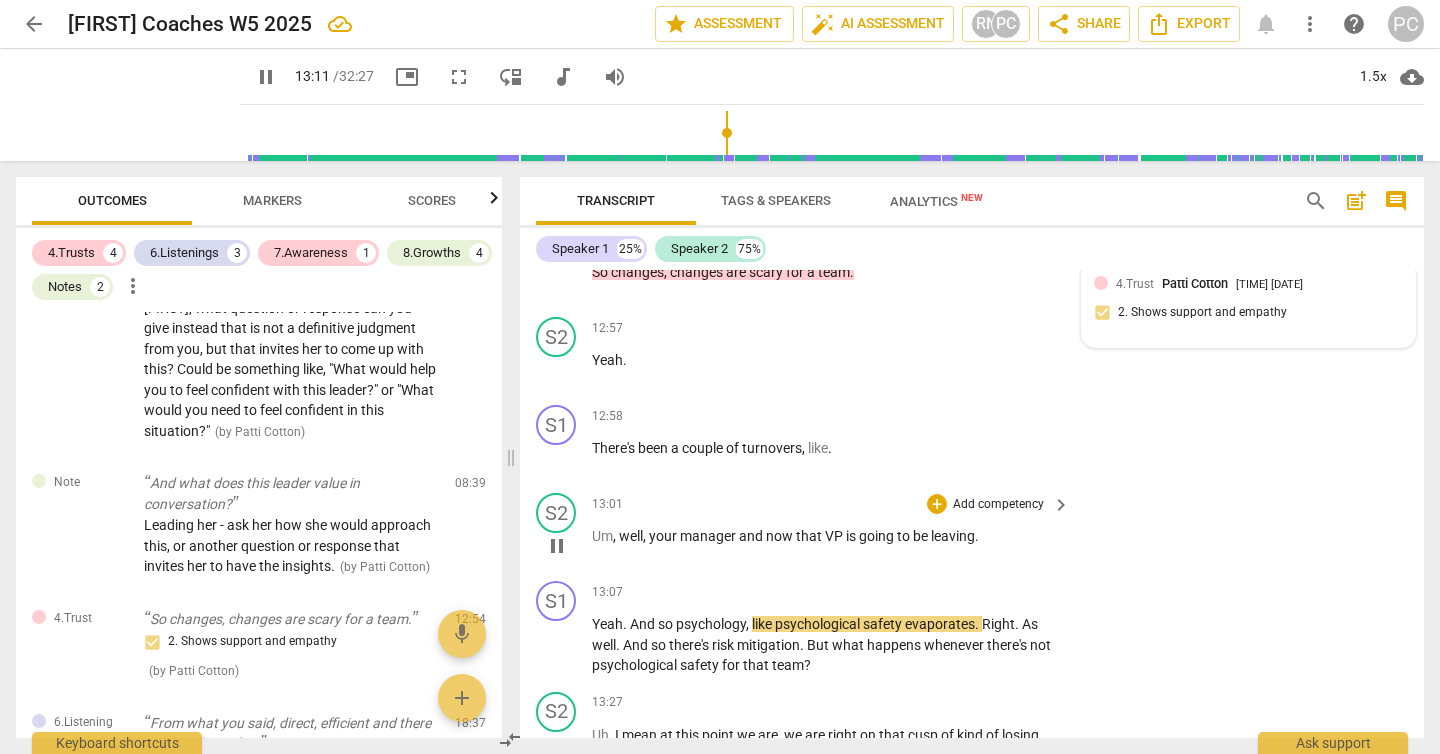 click on "Um" at bounding box center (602, 536) 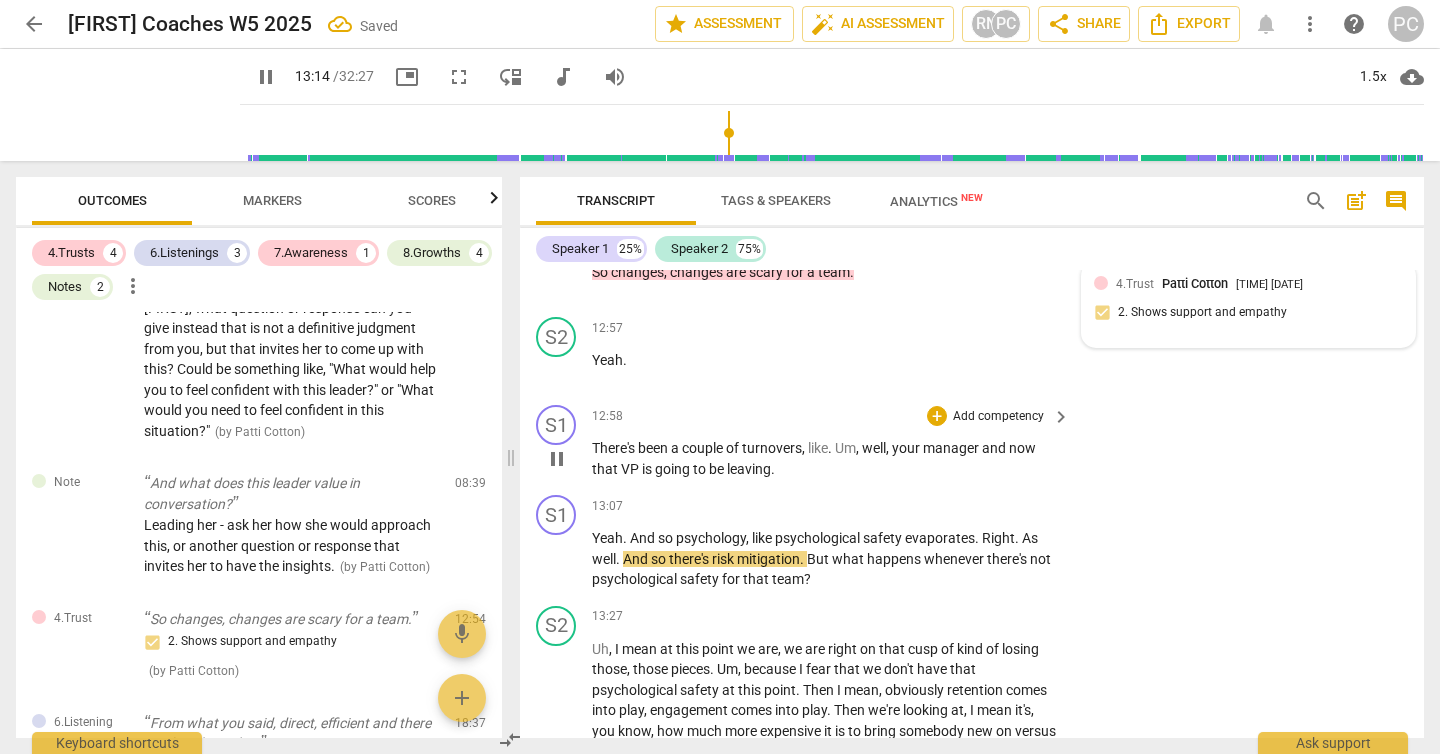 click on "your" at bounding box center (907, 448) 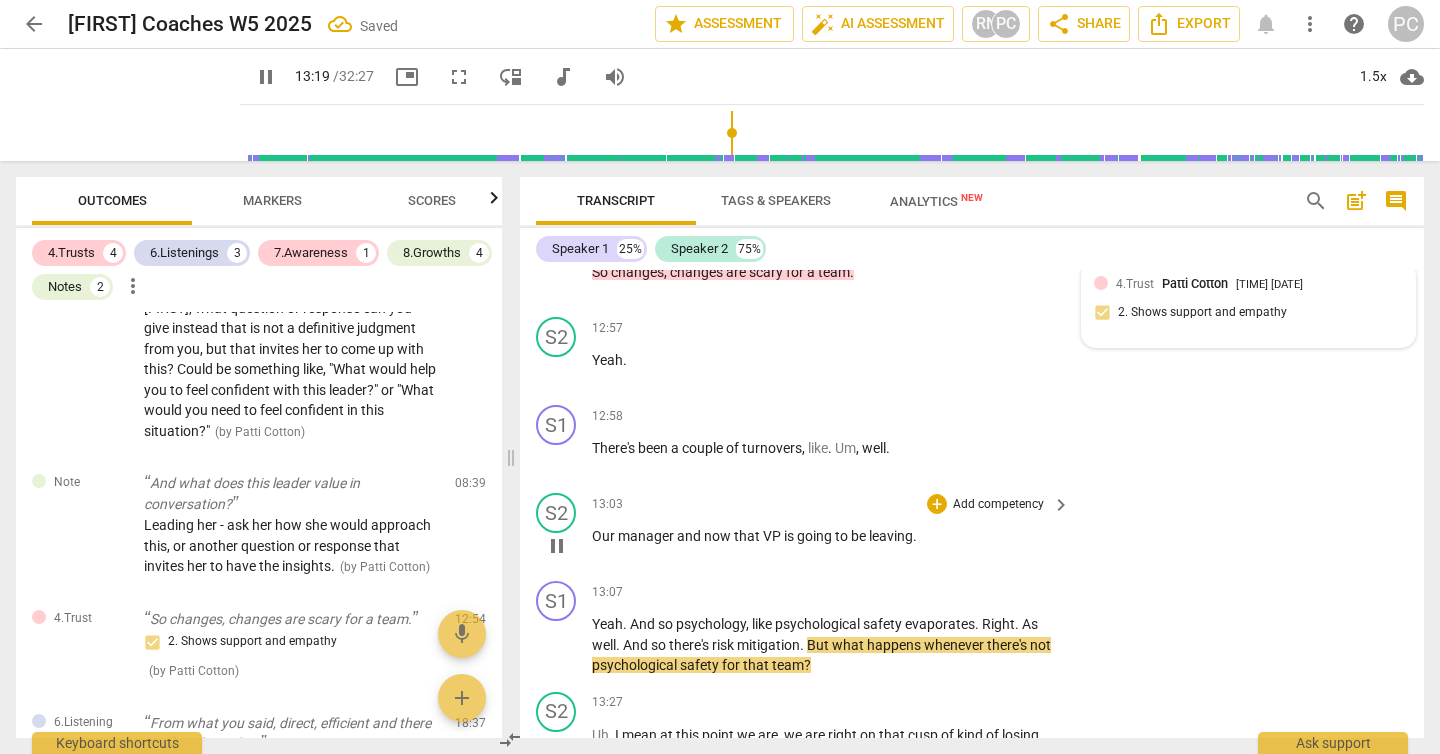 click on "Our" at bounding box center [605, 536] 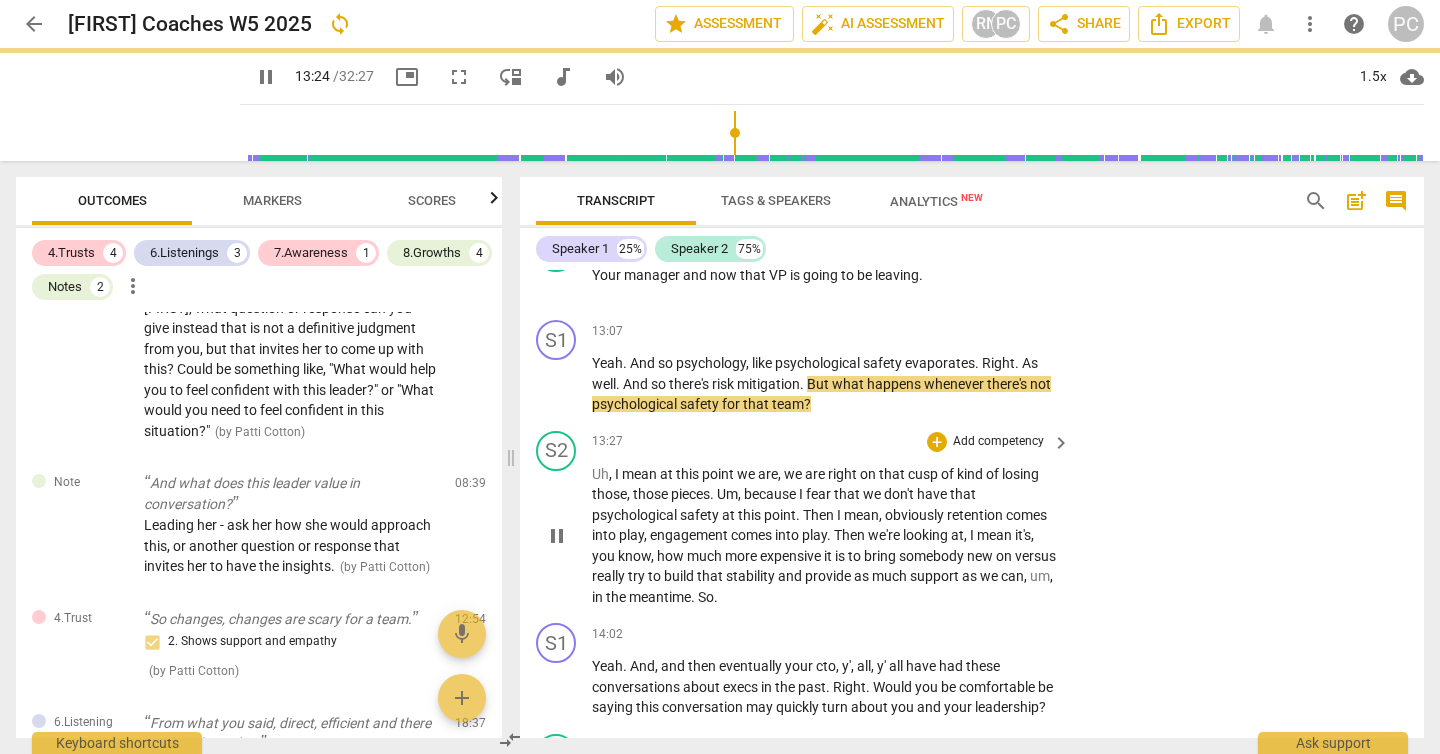 scroll, scrollTop: 4290, scrollLeft: 0, axis: vertical 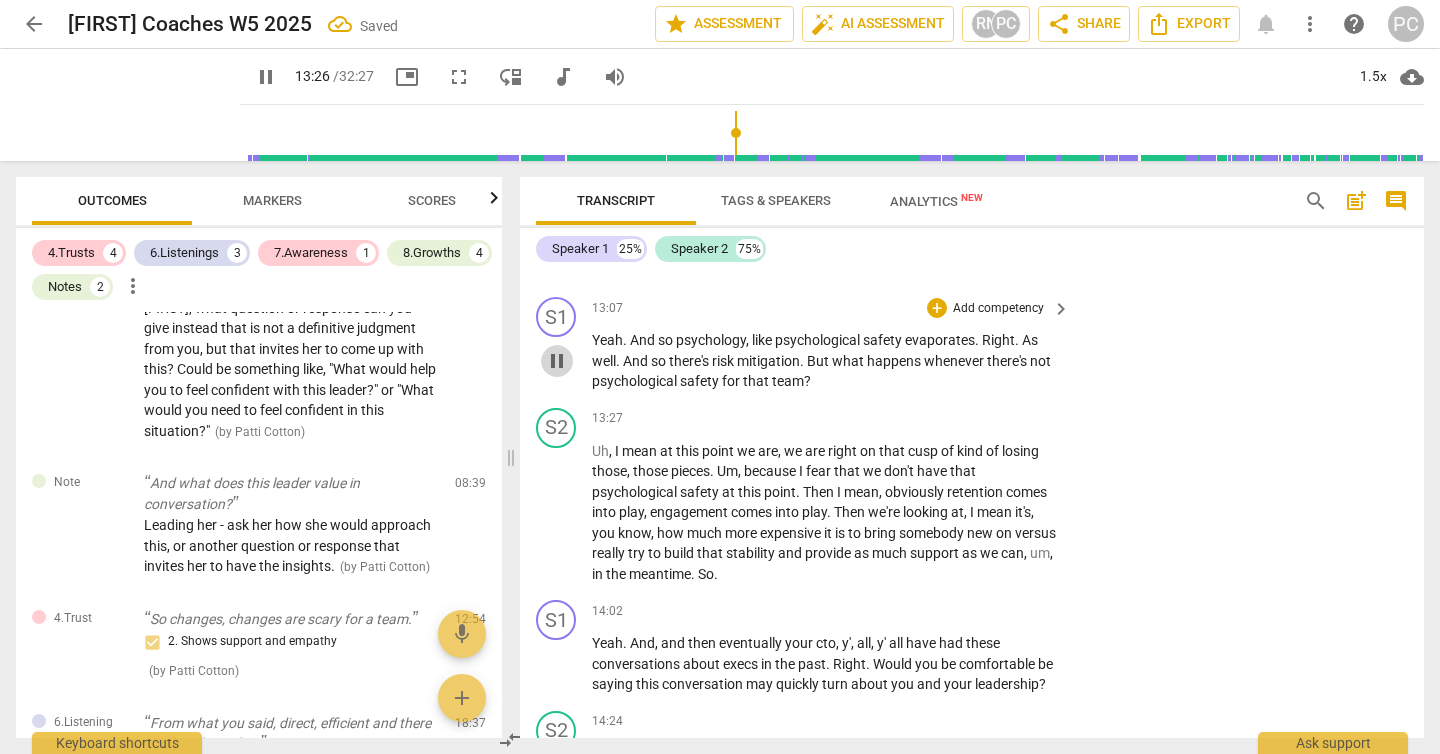 click on "pause" at bounding box center [557, 361] 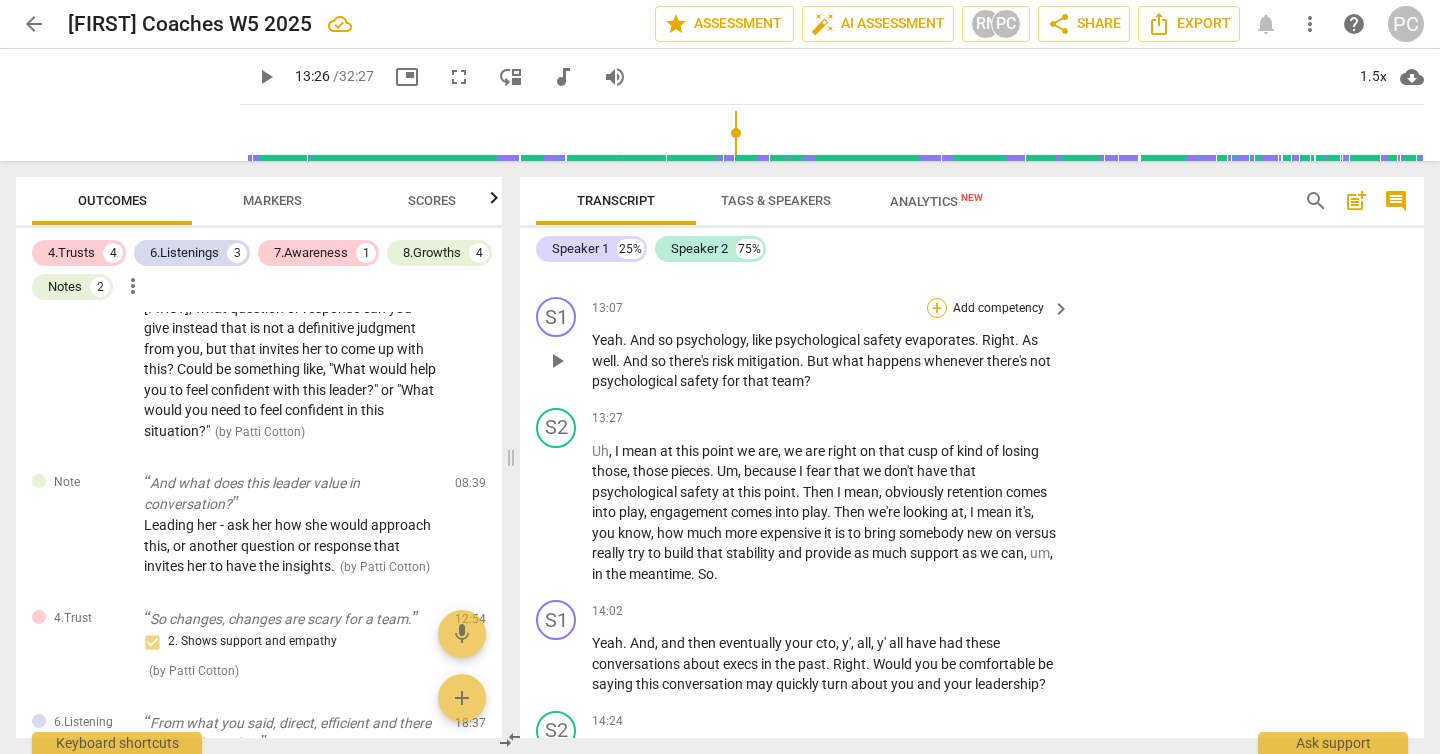 click on "+" at bounding box center (937, 308) 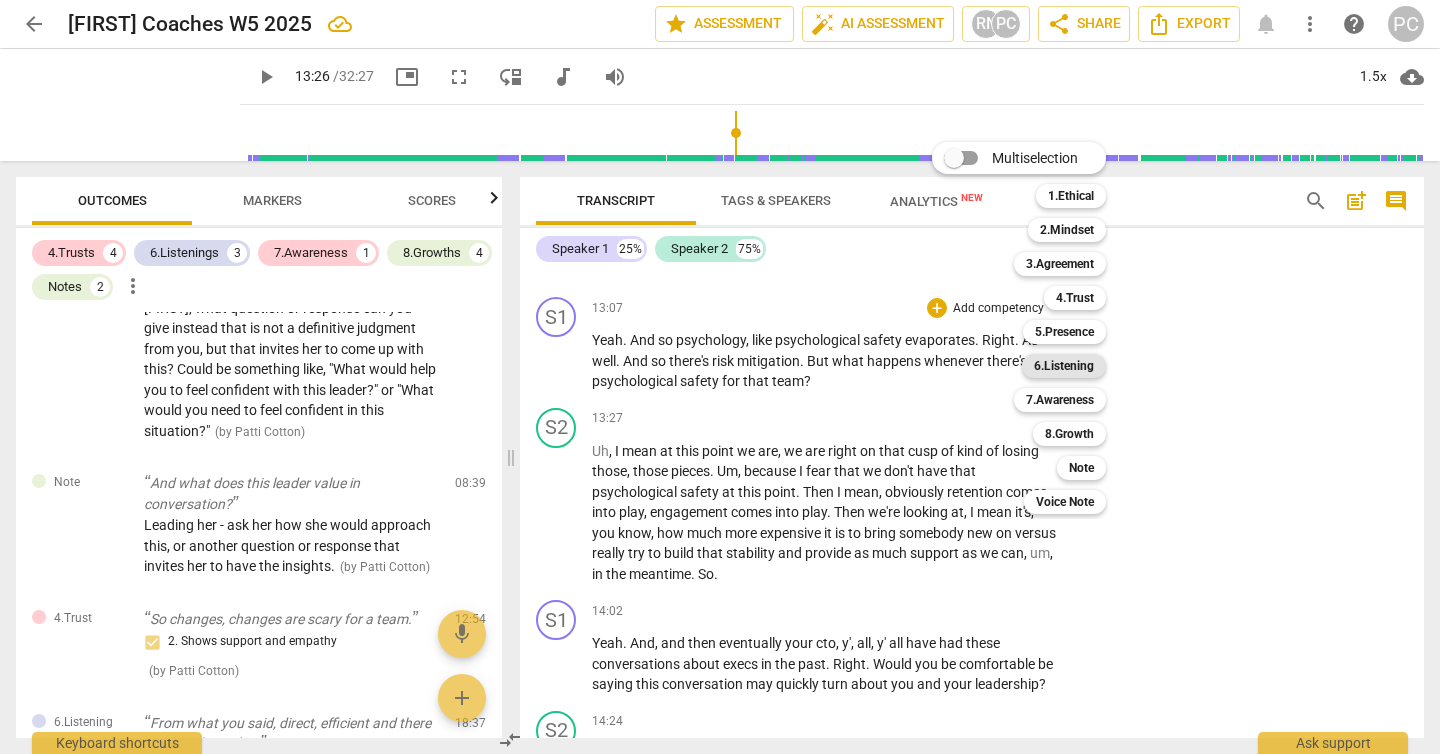 click on "6.Listening" at bounding box center (1064, 366) 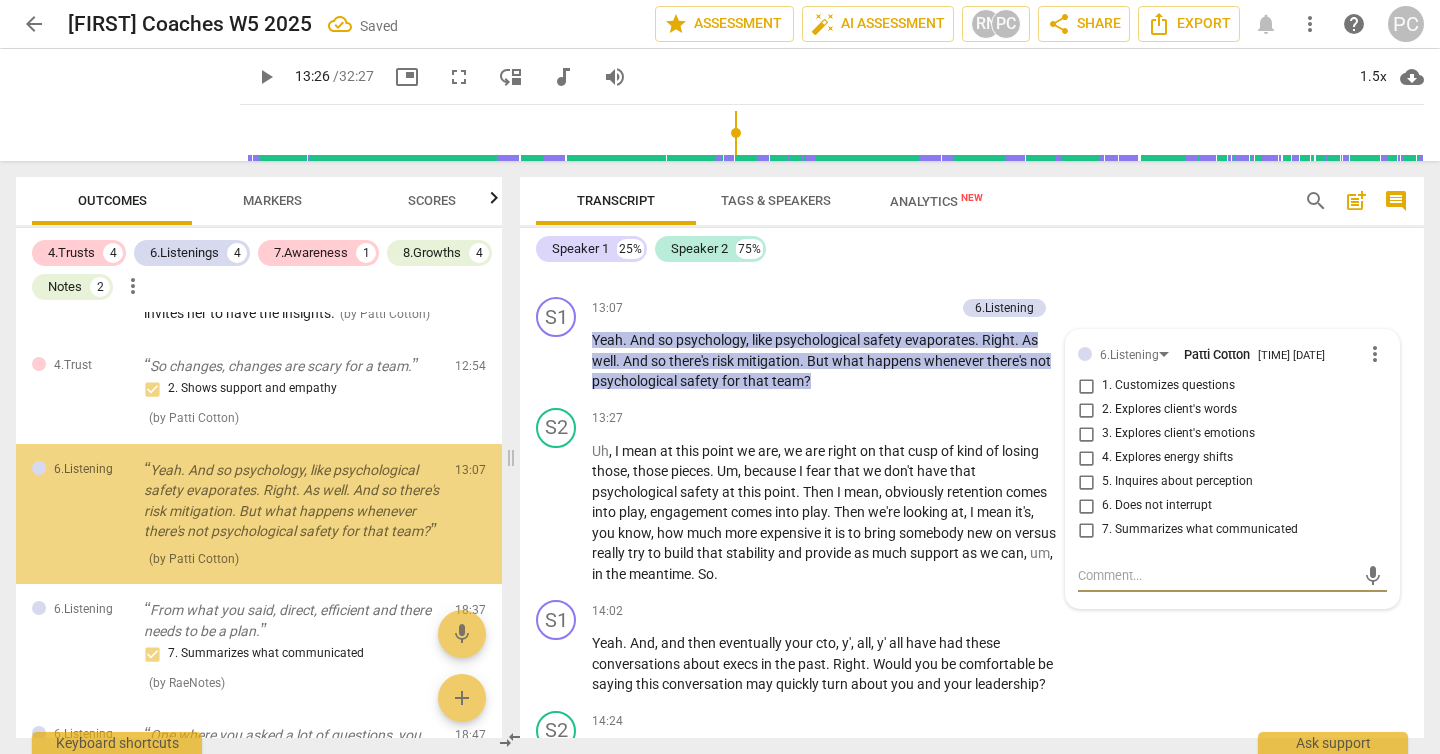 scroll, scrollTop: 999, scrollLeft: 0, axis: vertical 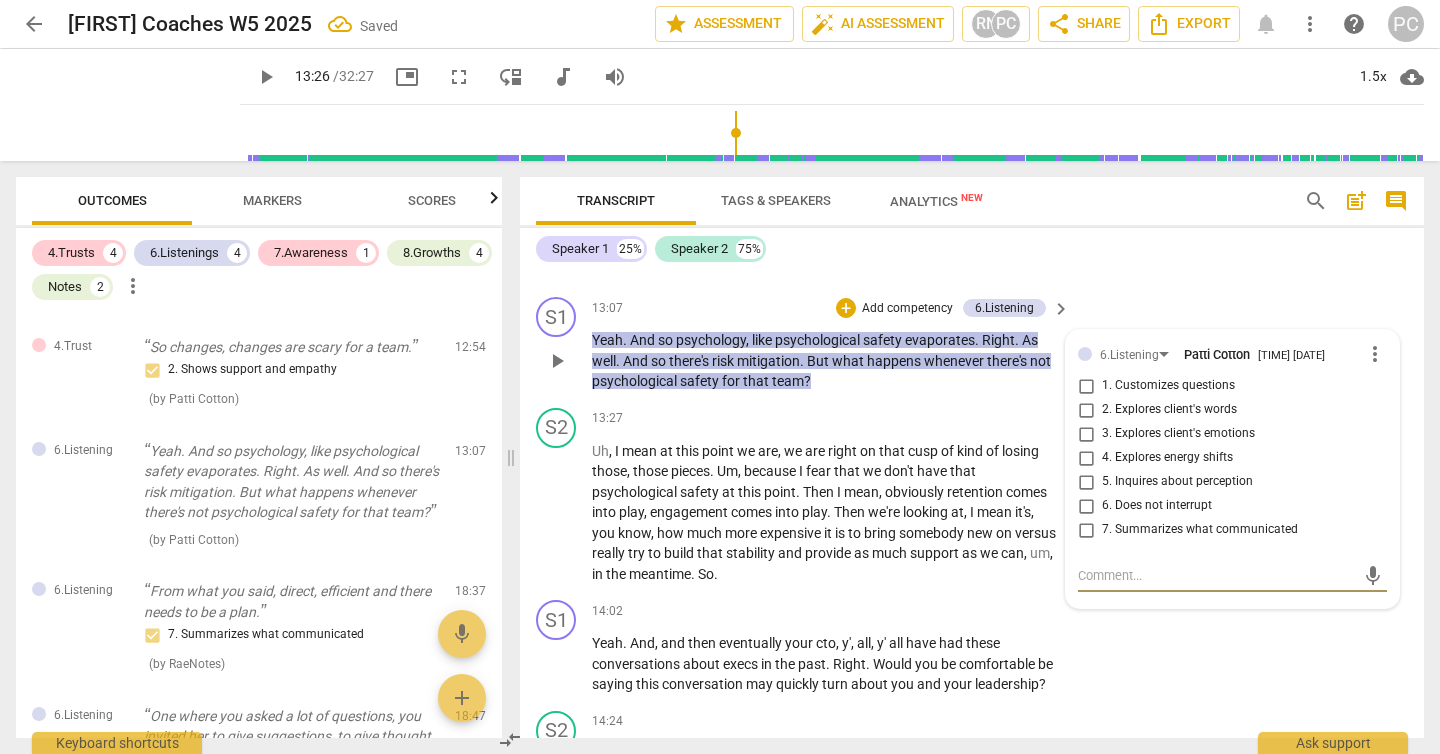 click on "1. Customizes questions" at bounding box center (1086, 386) 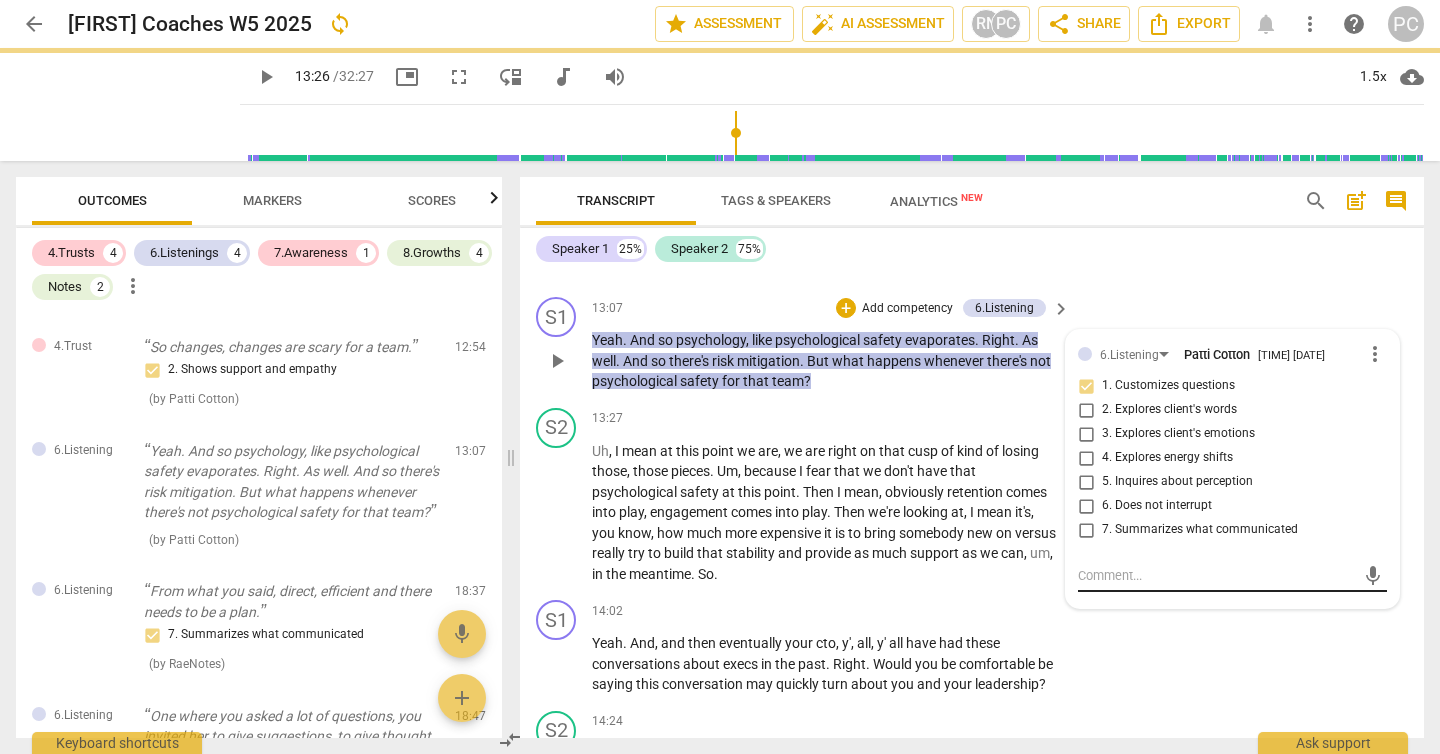 click at bounding box center [1216, 575] 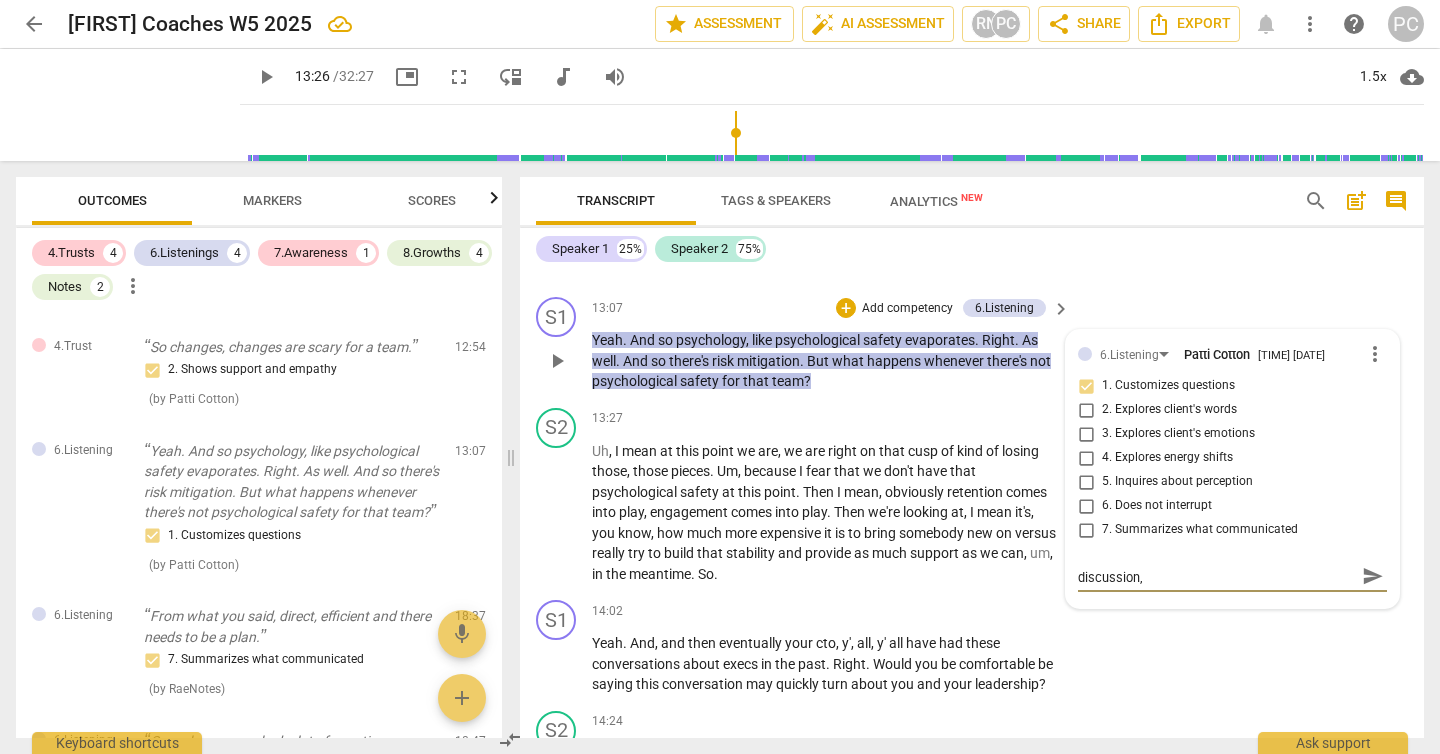 scroll, scrollTop: 0, scrollLeft: 0, axis: both 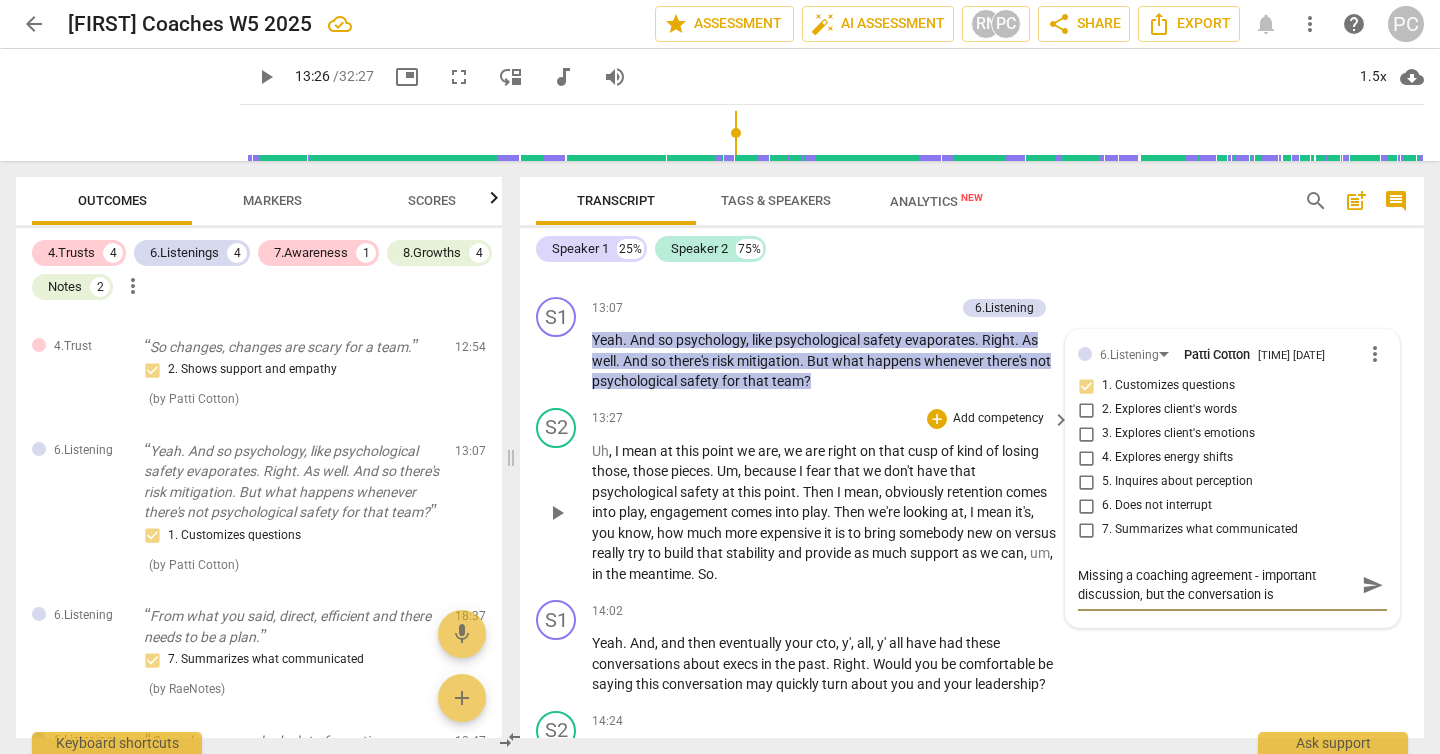 drag, startPoint x: 1309, startPoint y: 618, endPoint x: 1060, endPoint y: 594, distance: 250.15395 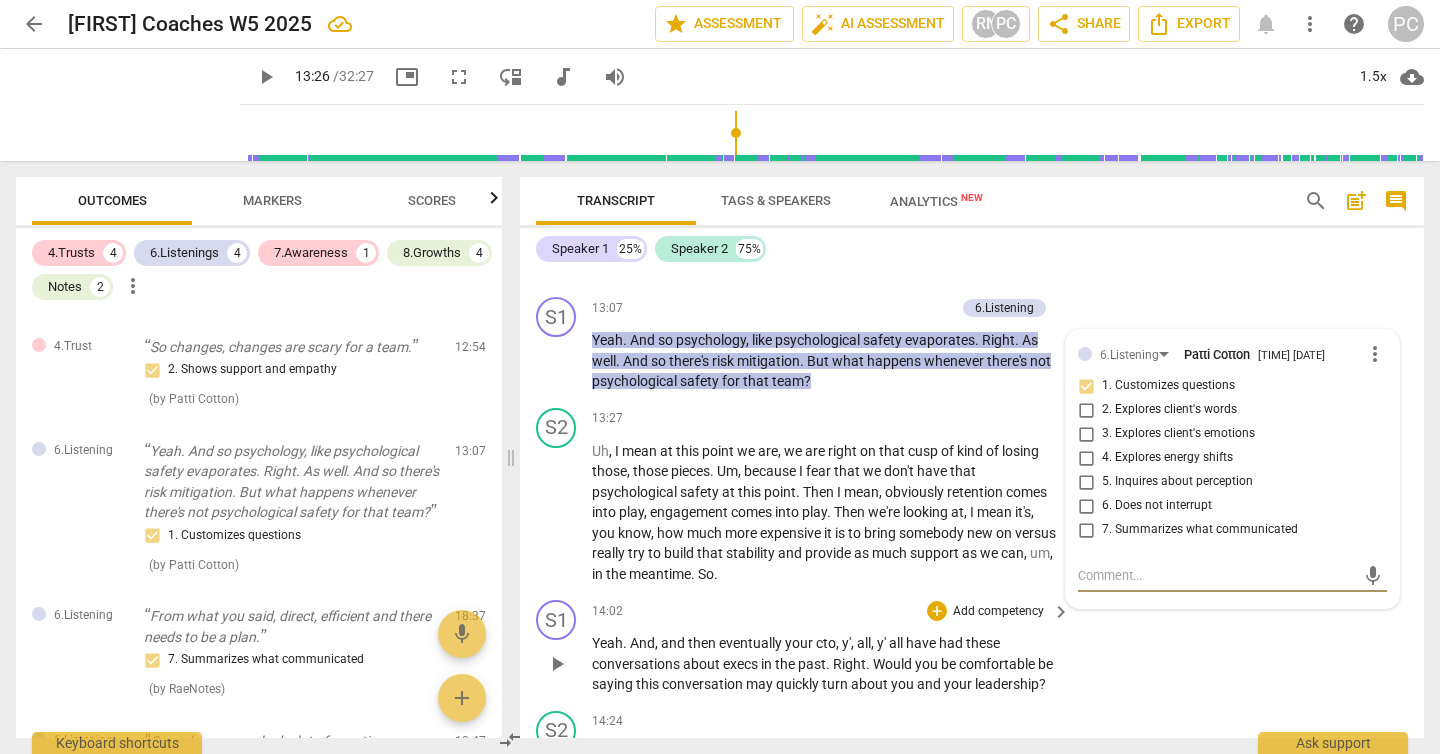 click on "S1 play_arrow pause 14:02 + Add competency keyboard_arrow_right Yeah .   And ,   and   then   eventually   your   cto ,   y' ,   all ,   y '   all   have   had   these   conversations   about   execs   in   the   past .   Right .   Would   you   be   comfortable   be   saying   this   conversation   may   quickly   turn   about   you   and   your   leadership ?" at bounding box center (972, 647) 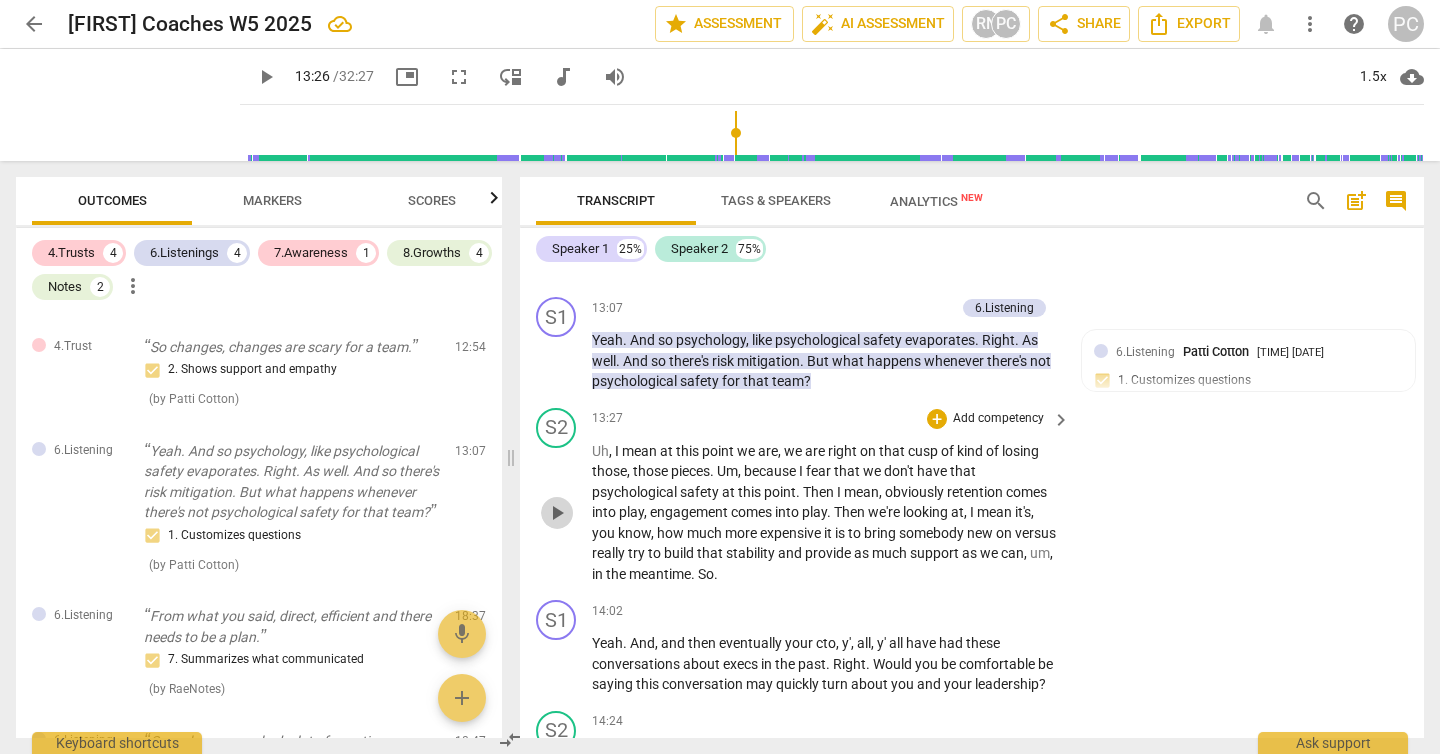 click on "play_arrow" at bounding box center (557, 513) 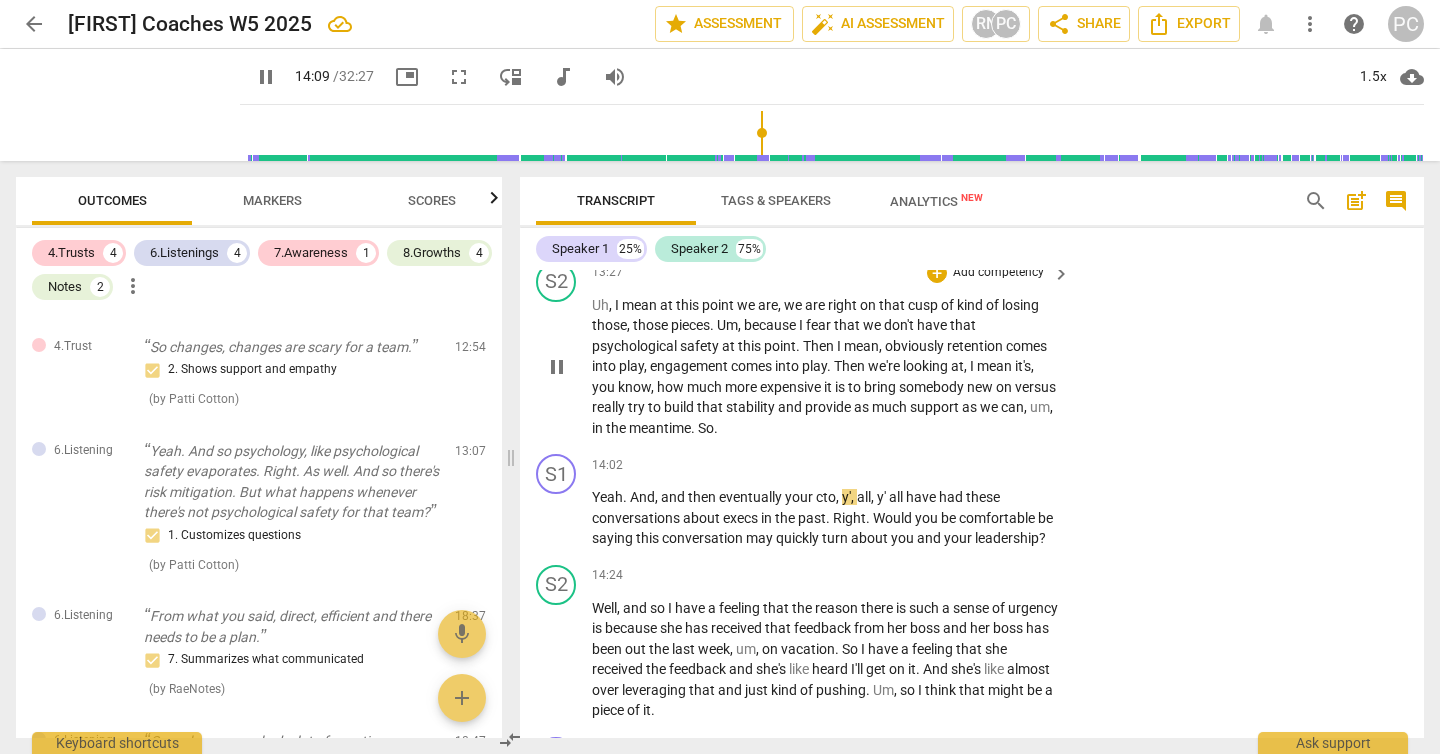 scroll, scrollTop: 4452, scrollLeft: 0, axis: vertical 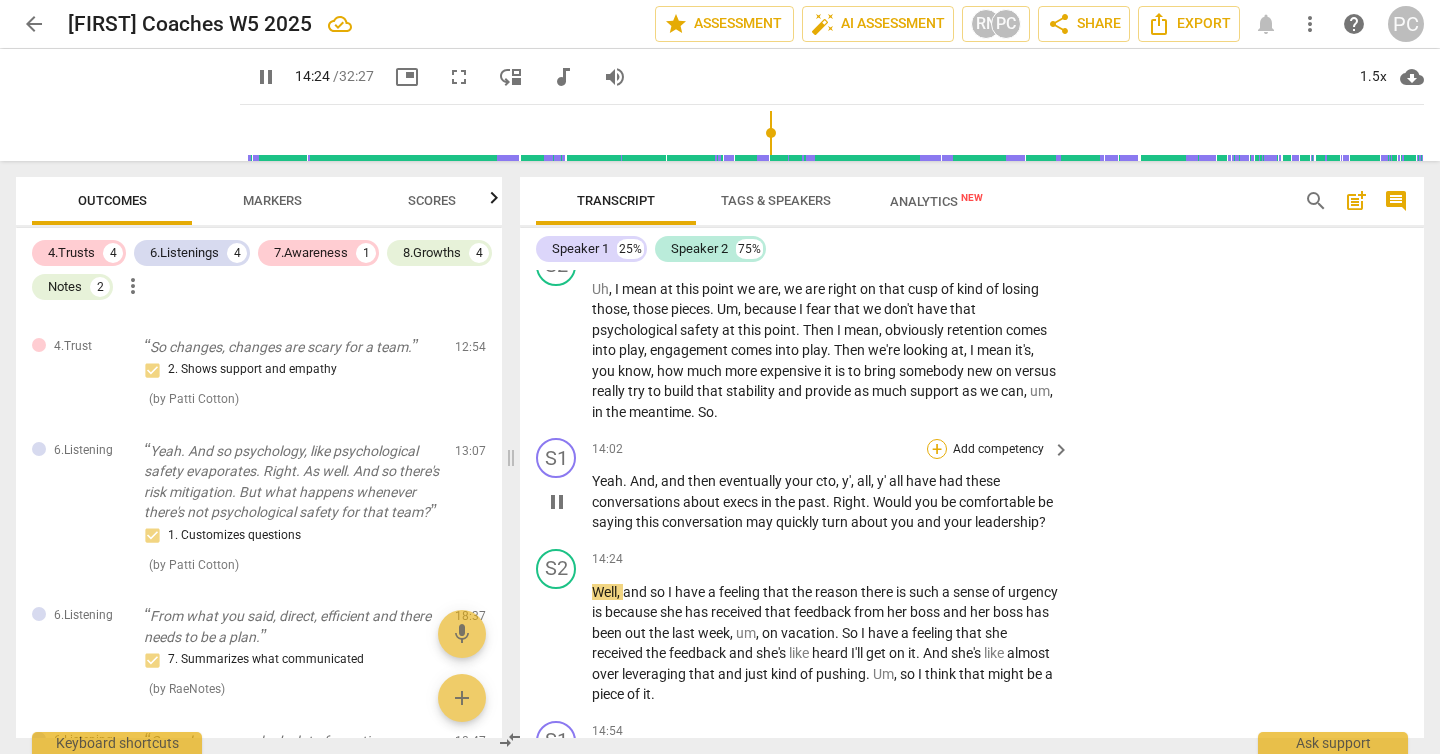 click on "+" at bounding box center [937, 449] 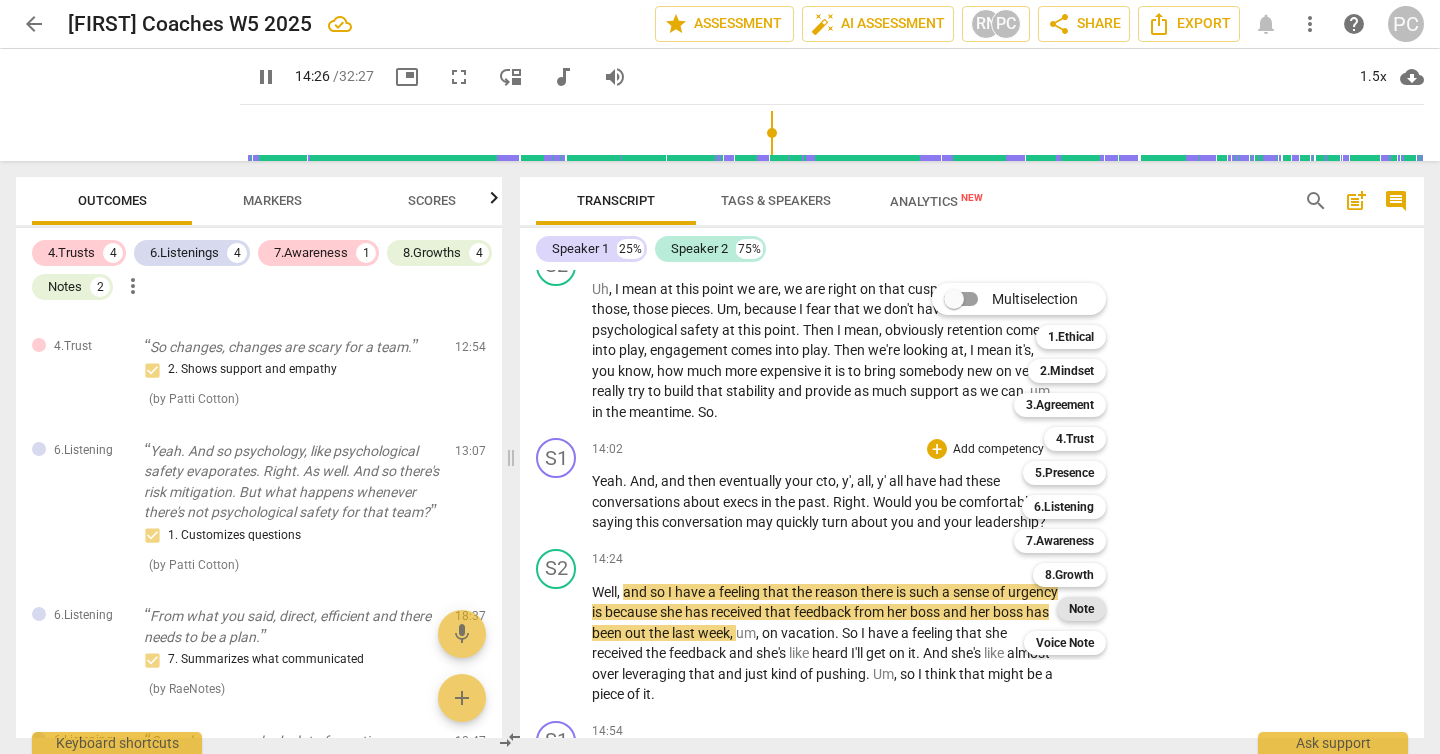 click on "Note" at bounding box center [1081, 609] 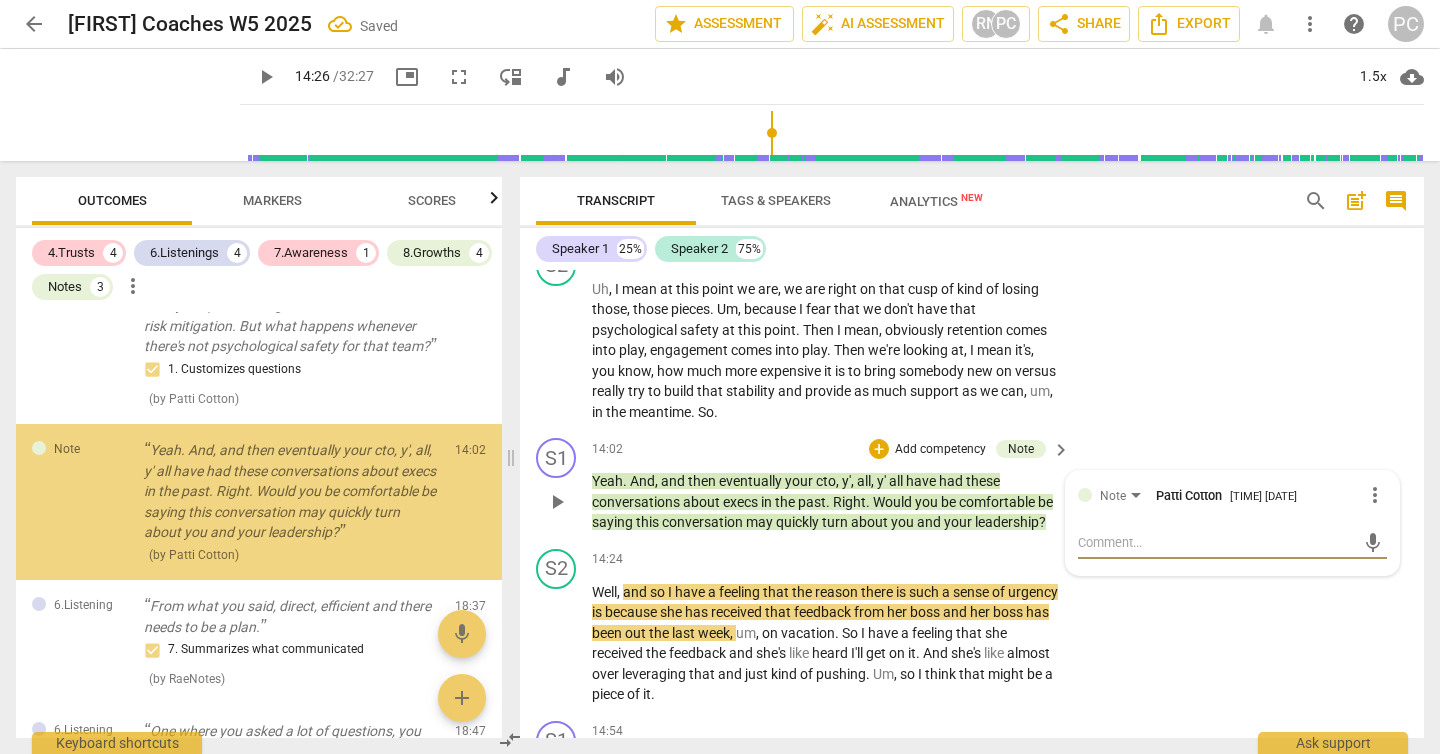 scroll, scrollTop: 1183, scrollLeft: 0, axis: vertical 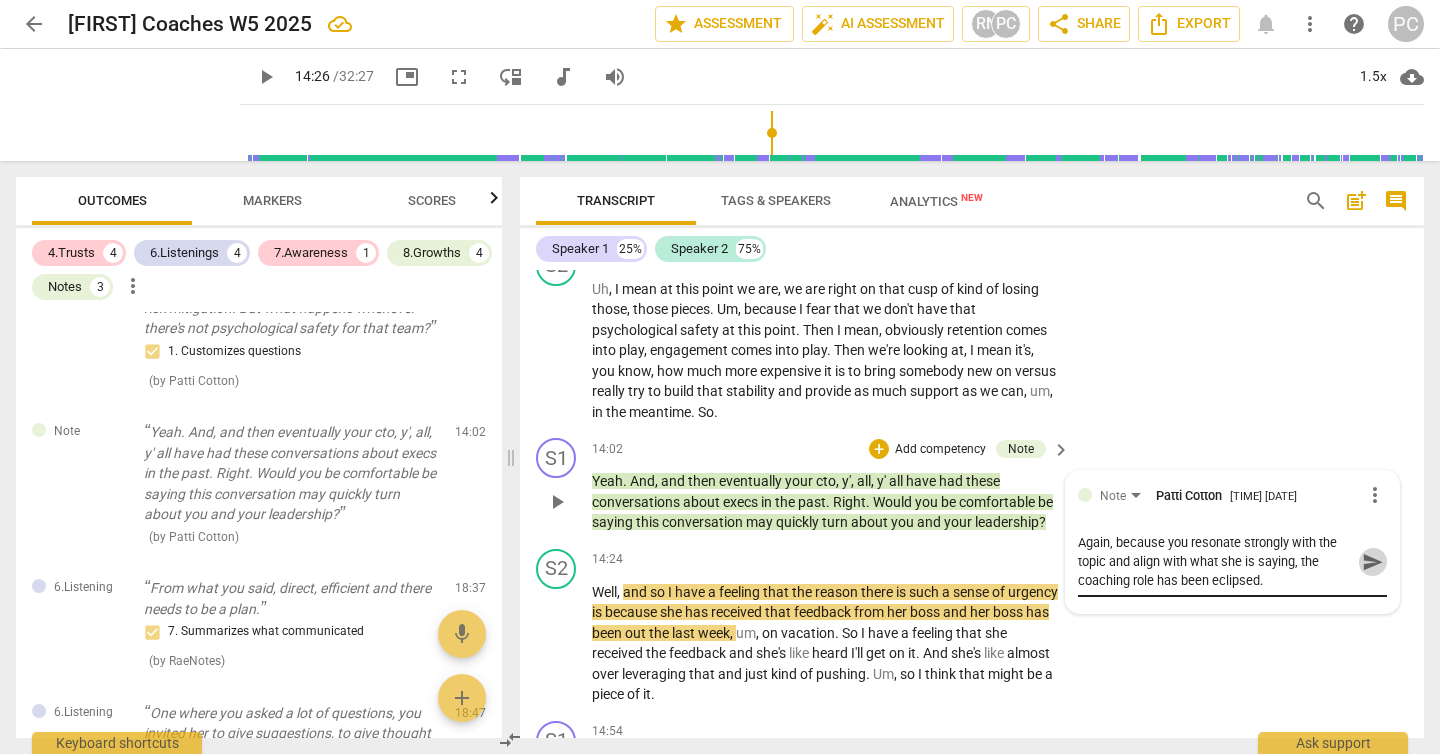 click on "send" at bounding box center [1373, 562] 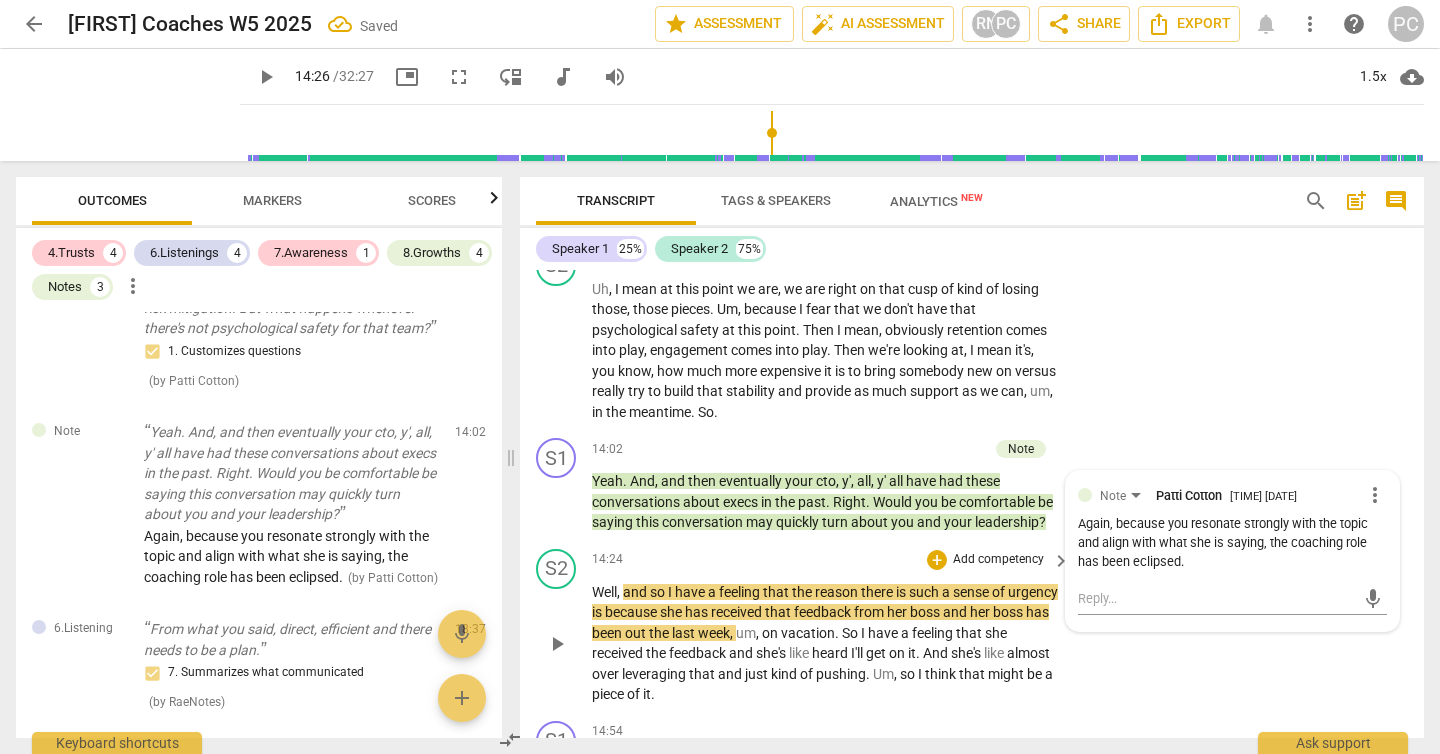 click on "play_arrow" at bounding box center (557, 644) 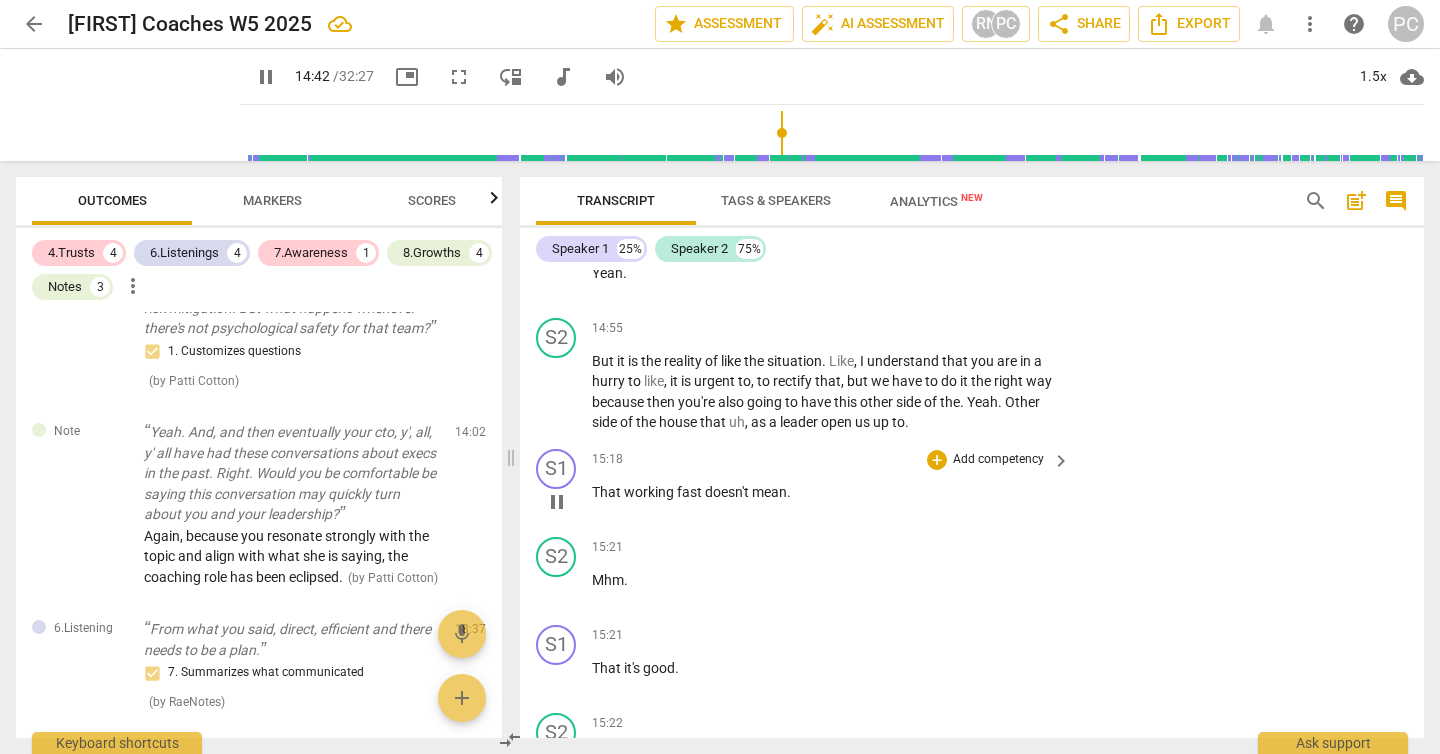 scroll, scrollTop: 4966, scrollLeft: 0, axis: vertical 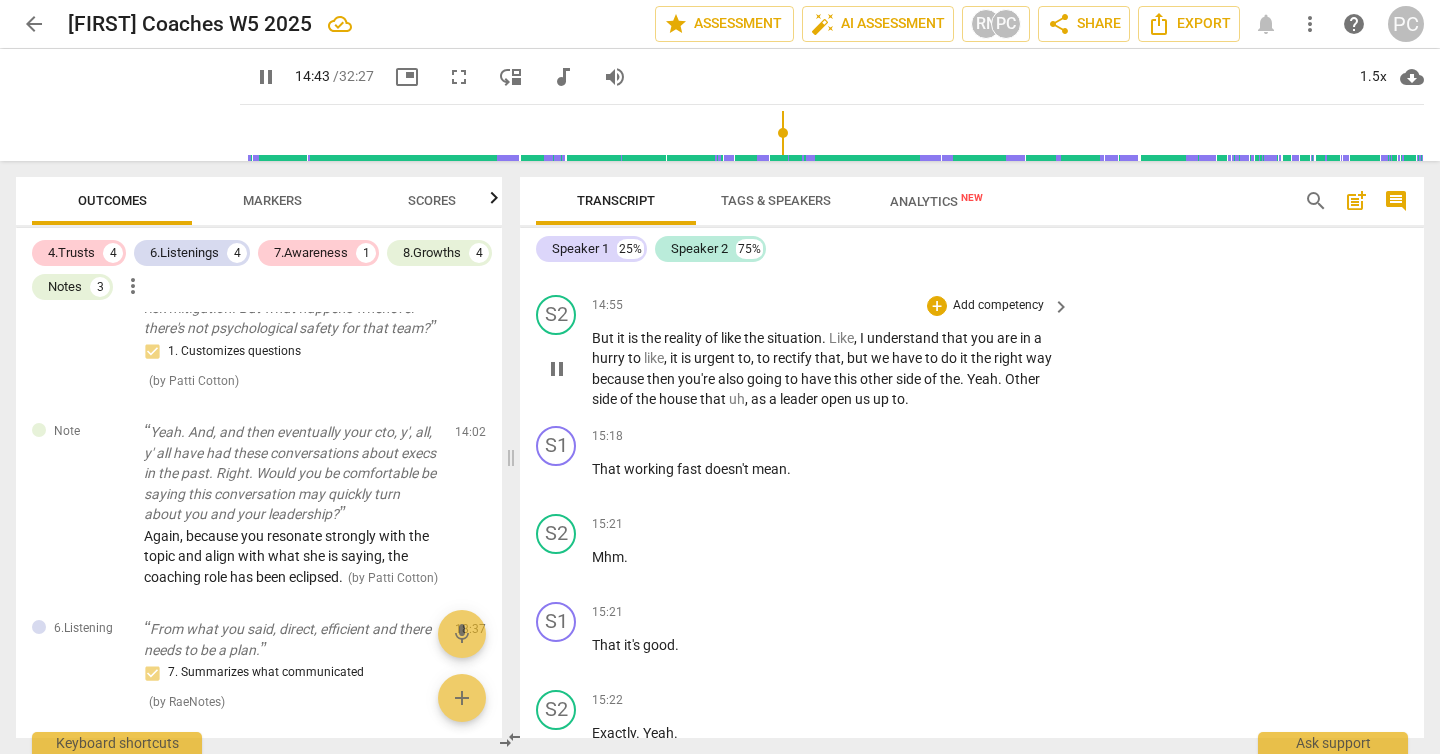 click on "pause" at bounding box center [557, 369] 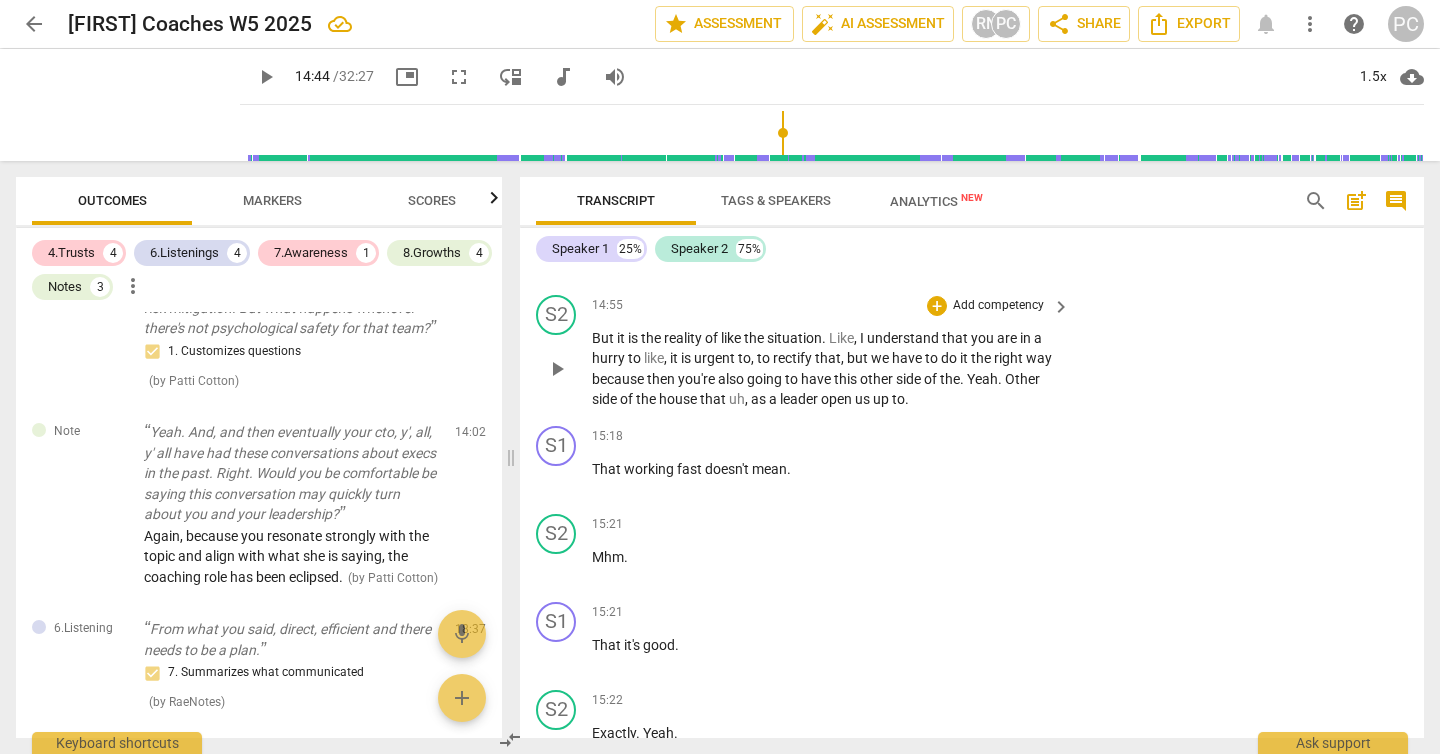 click on "play_arrow" at bounding box center [557, 369] 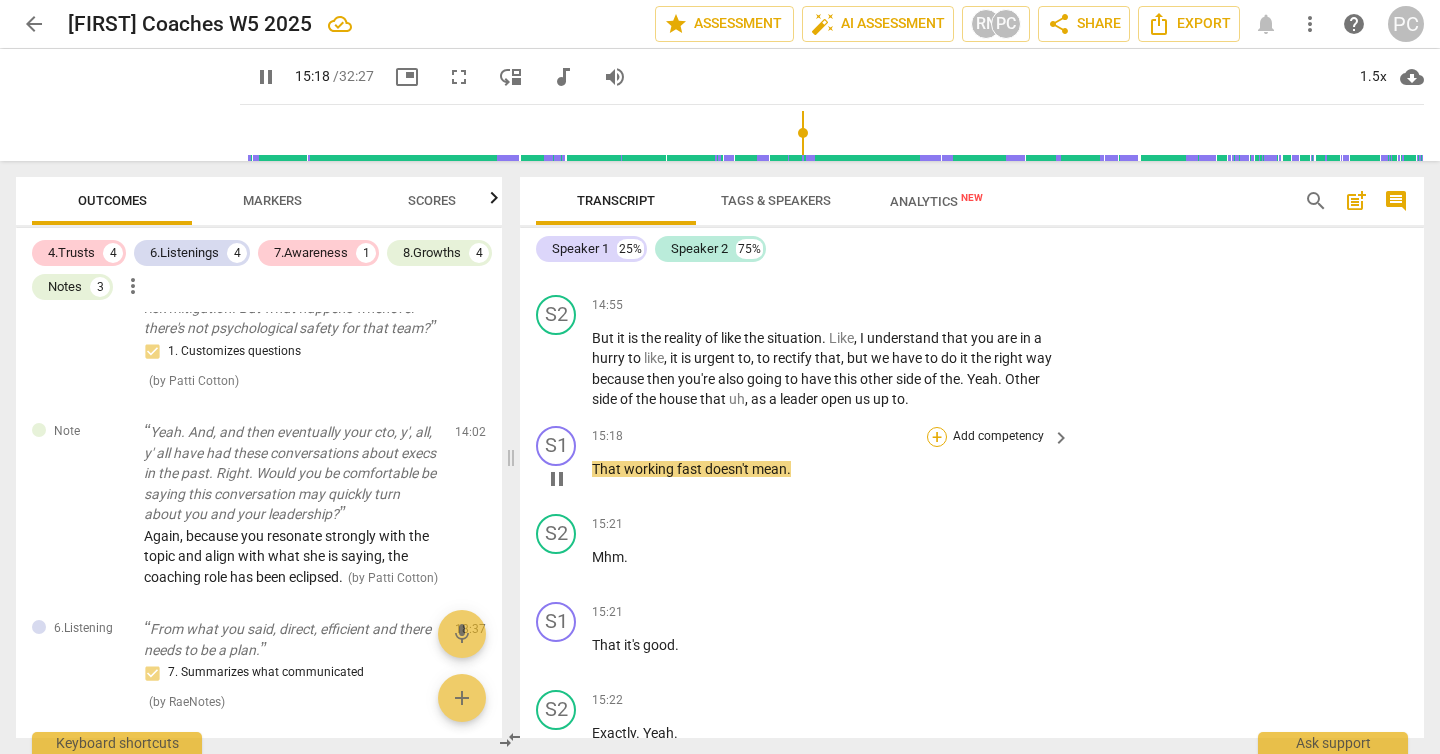 click on "+" at bounding box center [937, 437] 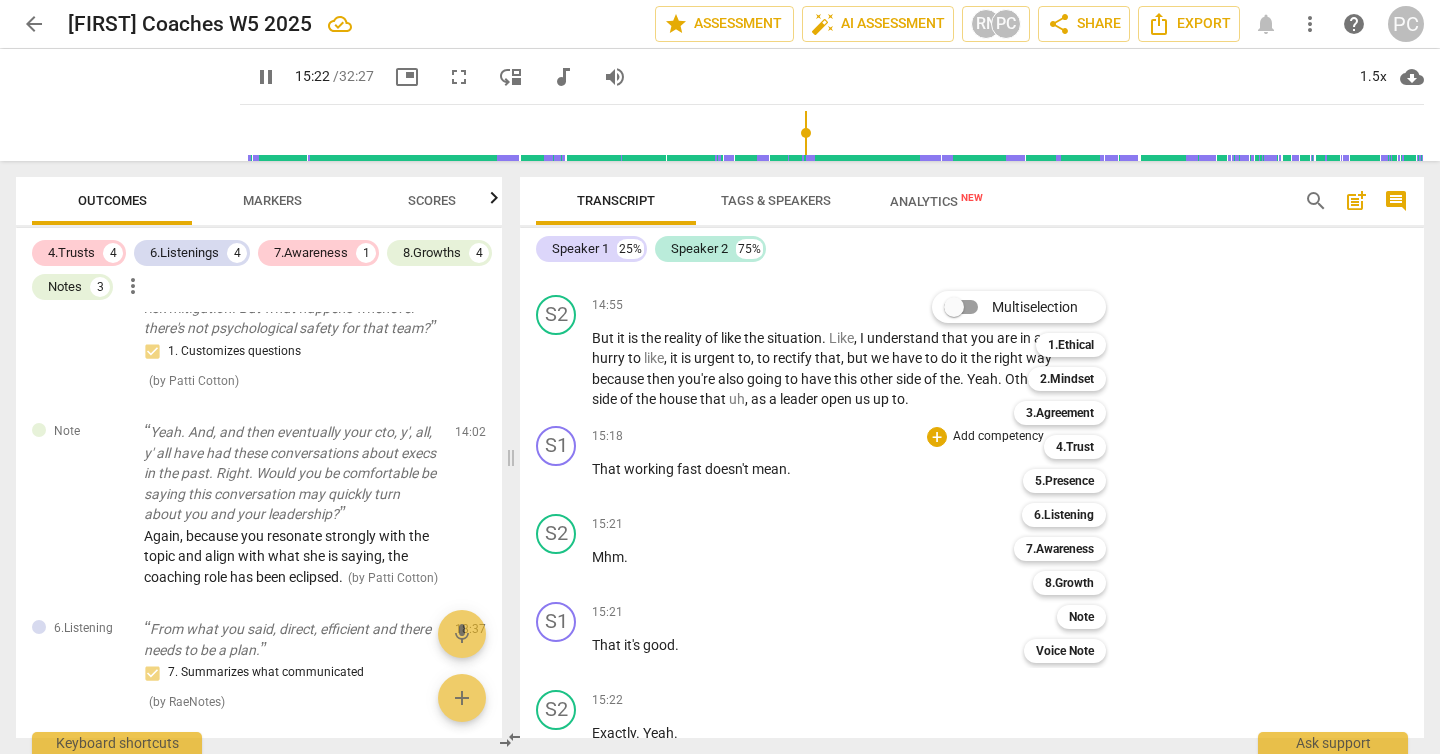 click at bounding box center [720, 377] 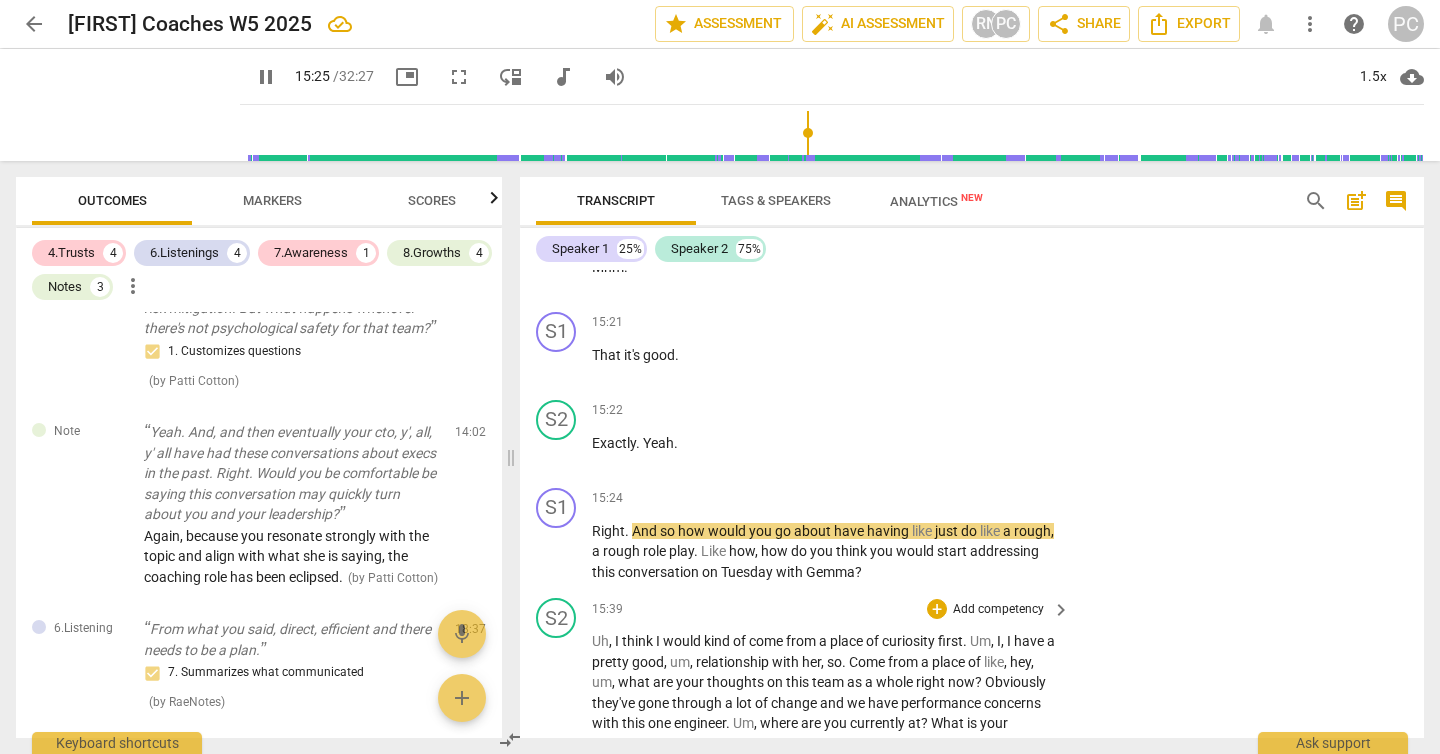 scroll, scrollTop: 5234, scrollLeft: 0, axis: vertical 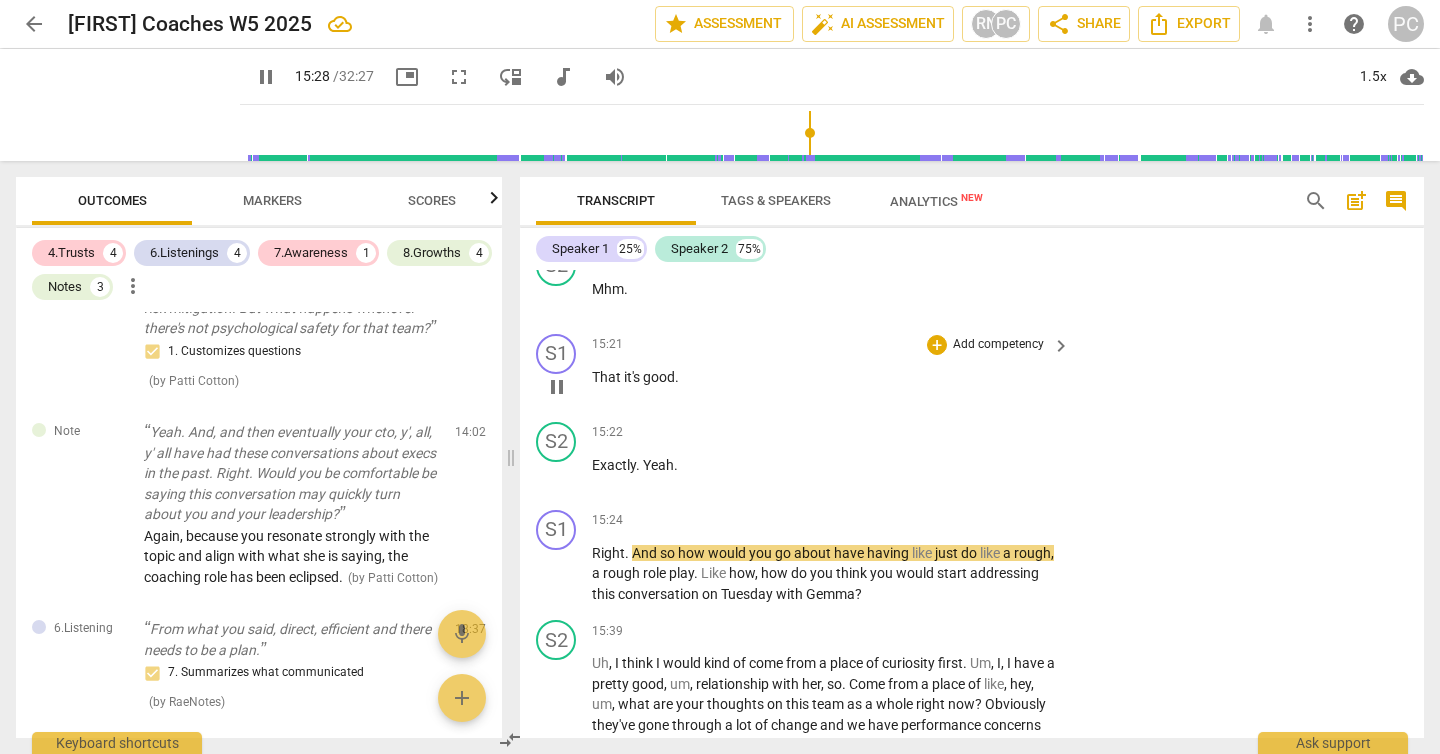 click on "That" at bounding box center (608, 377) 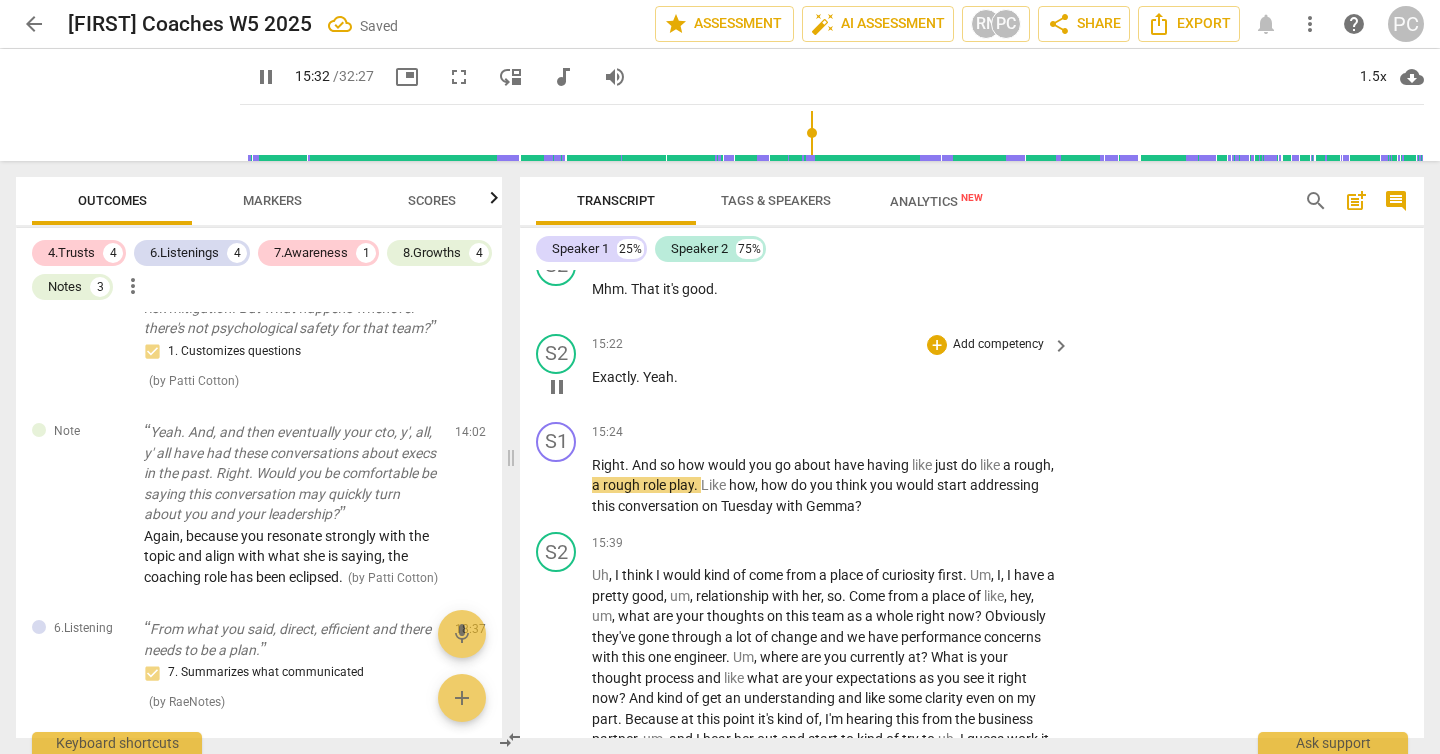 click on "Exactly" at bounding box center (614, 377) 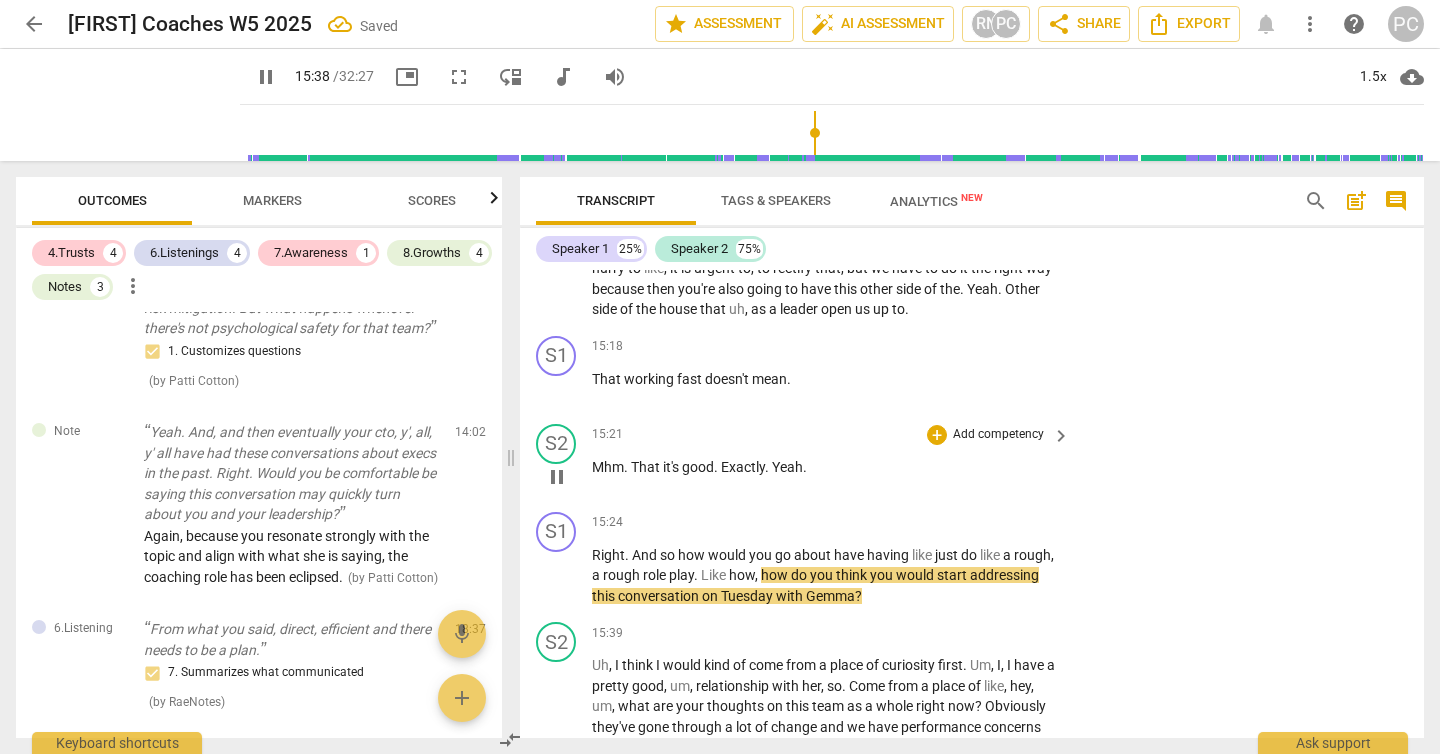scroll, scrollTop: 5047, scrollLeft: 0, axis: vertical 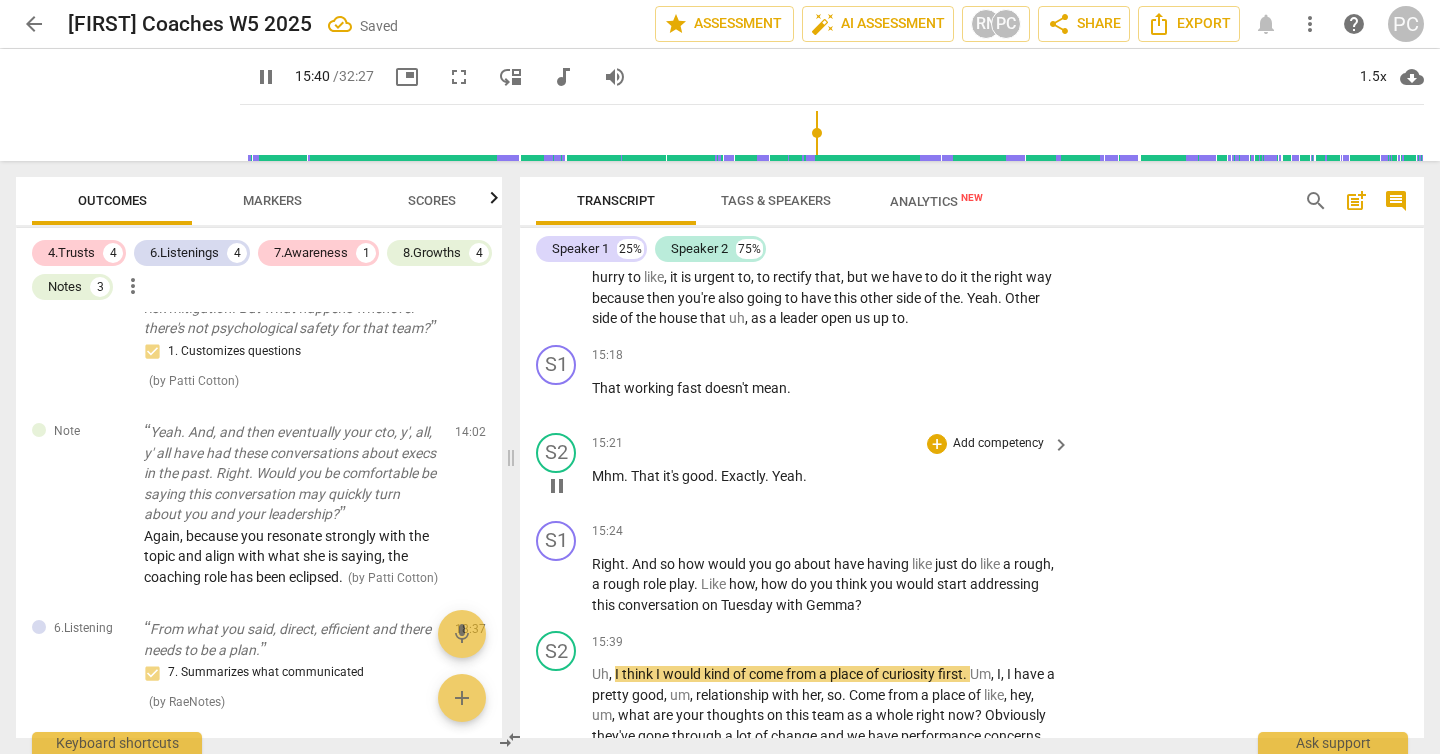 click on "Mhm" at bounding box center [608, 476] 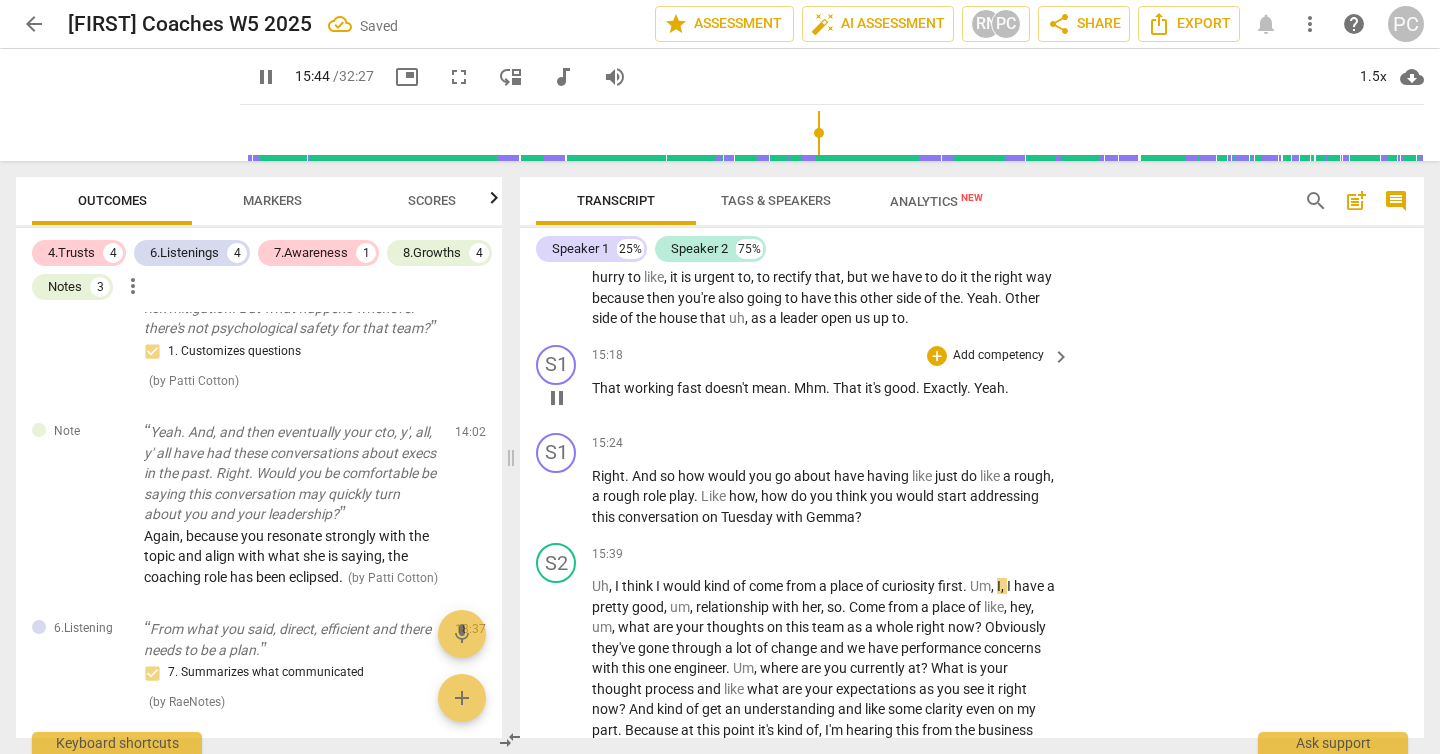click on "Exactly" at bounding box center (945, 388) 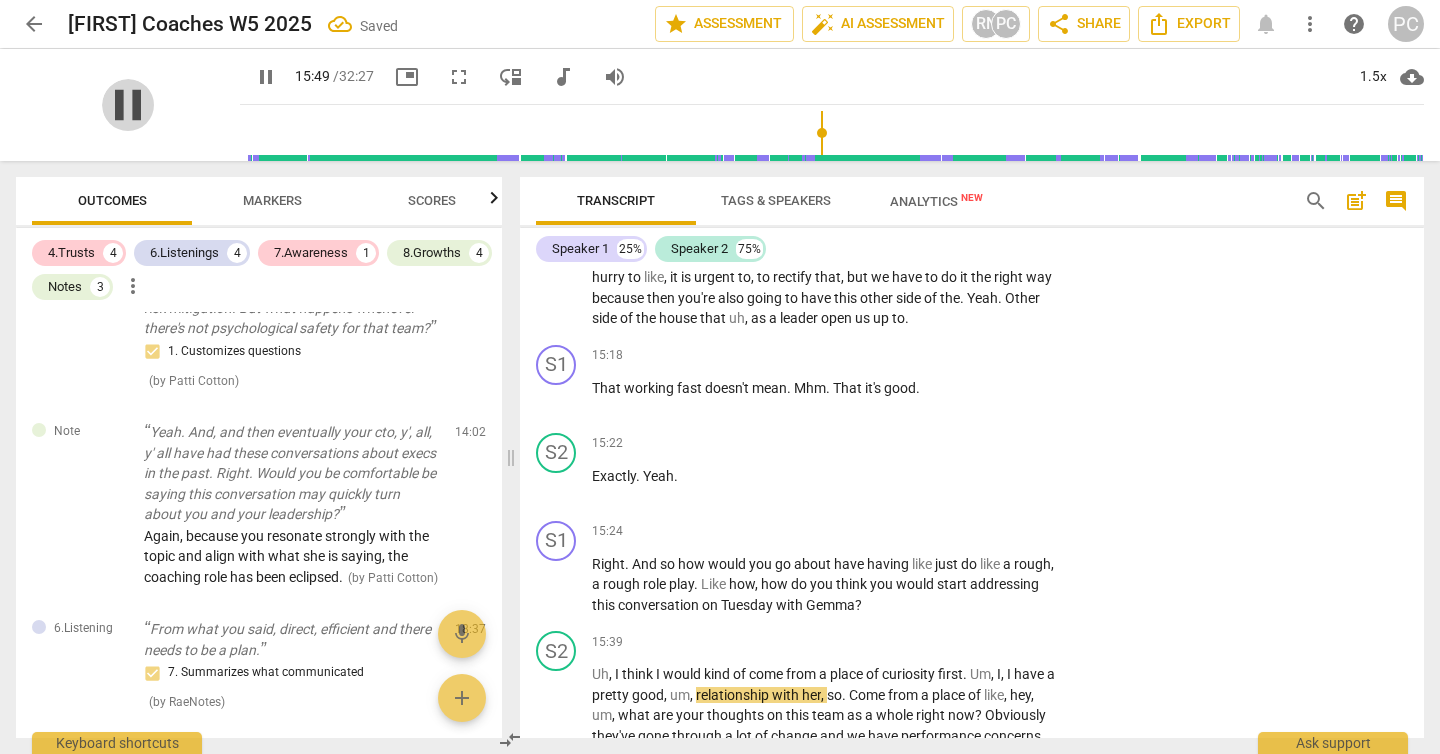 click on "pause" at bounding box center (128, 105) 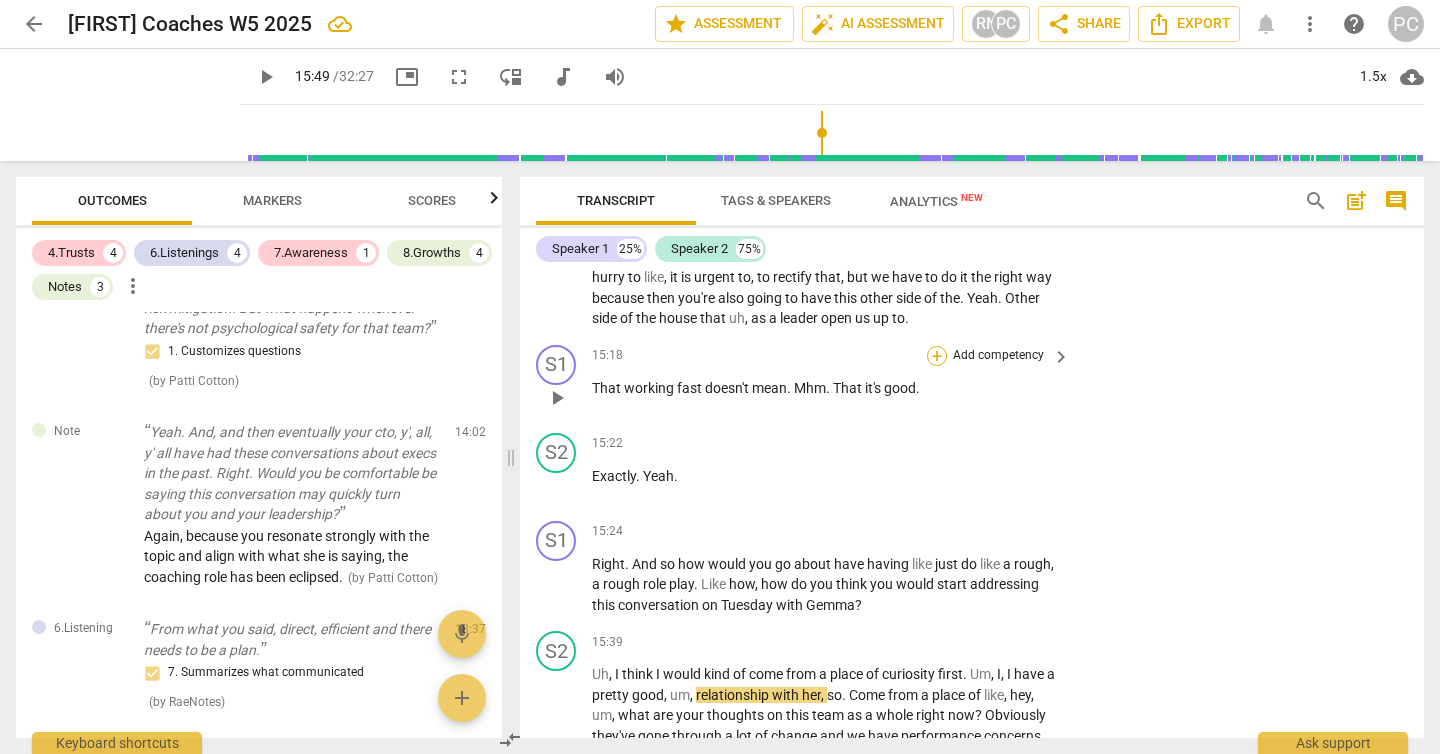 click on "+" at bounding box center (937, 356) 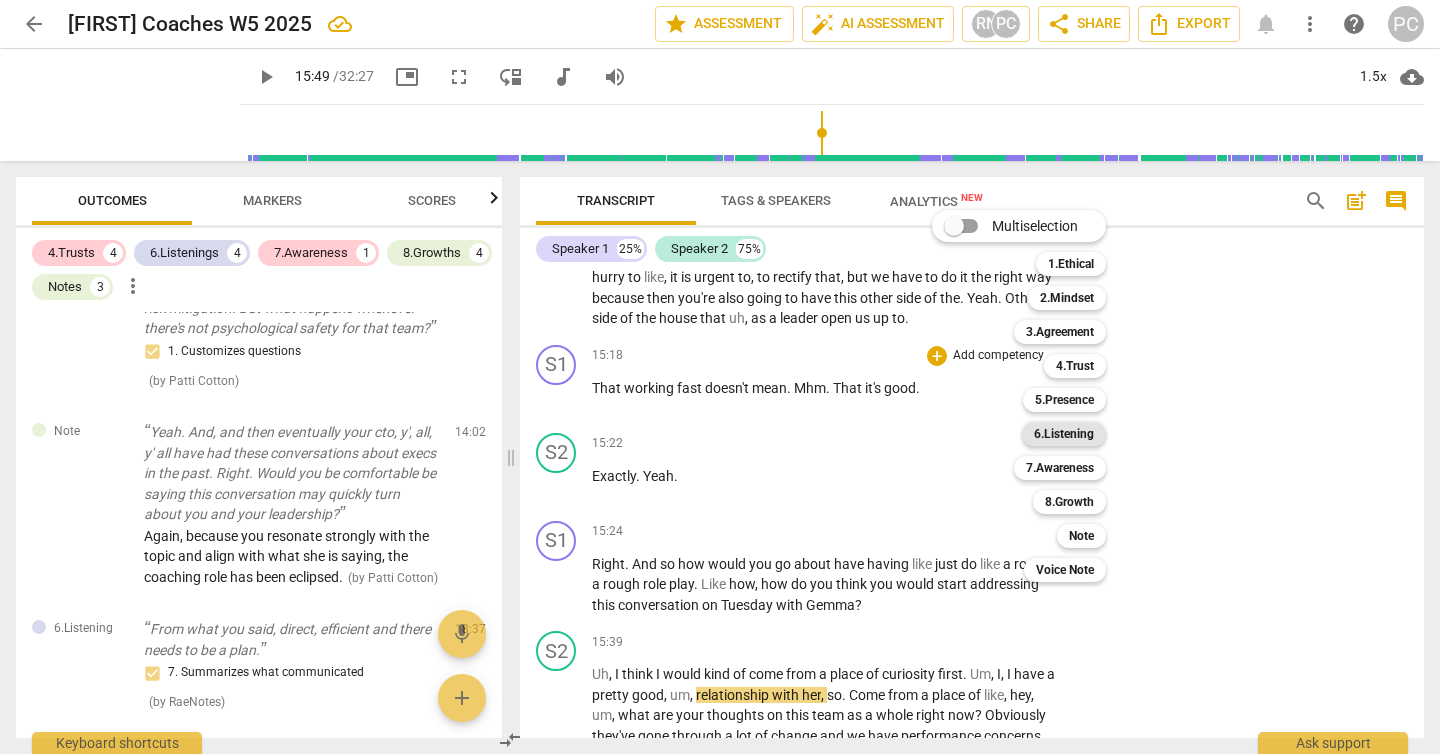 click on "6.Listening" at bounding box center [1064, 434] 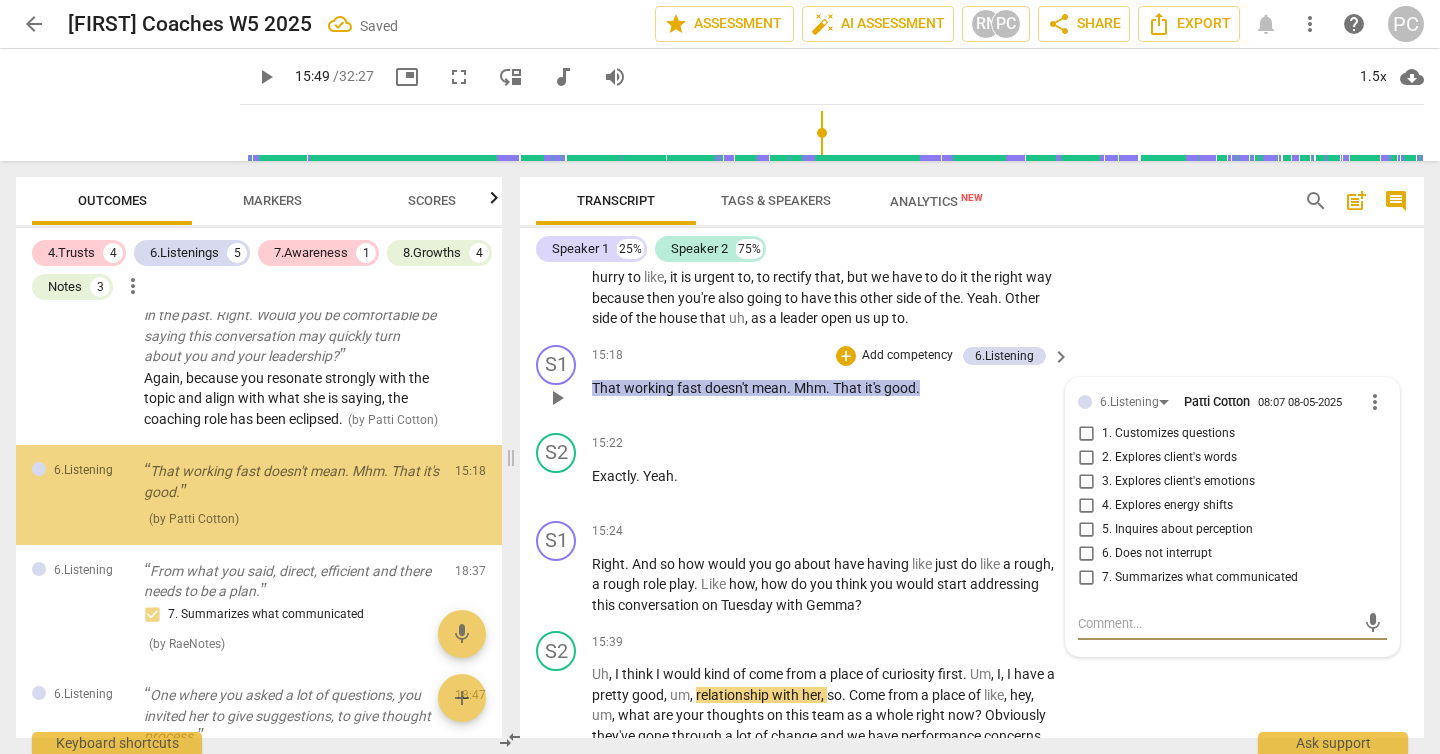scroll, scrollTop: 1372, scrollLeft: 0, axis: vertical 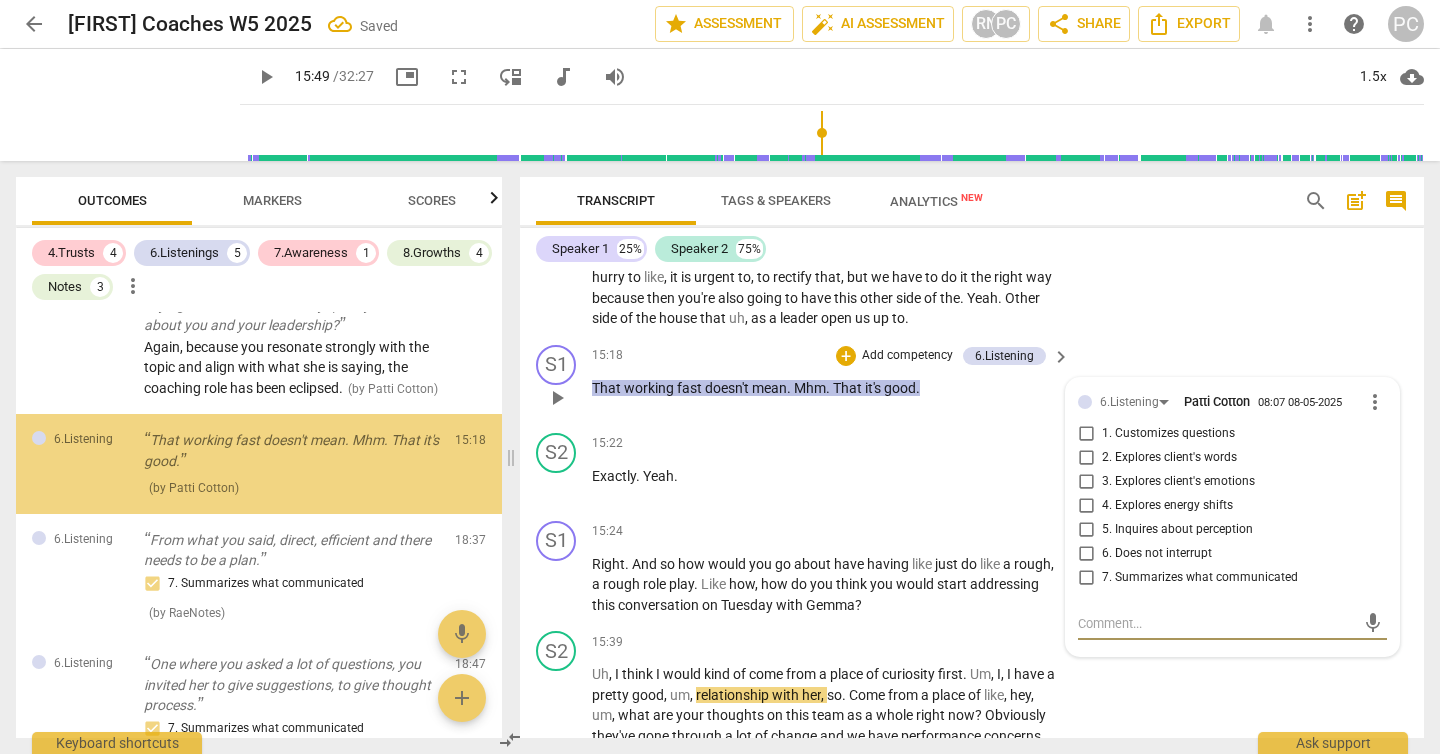 click on "7. Summarizes what communicated" at bounding box center (1086, 578) 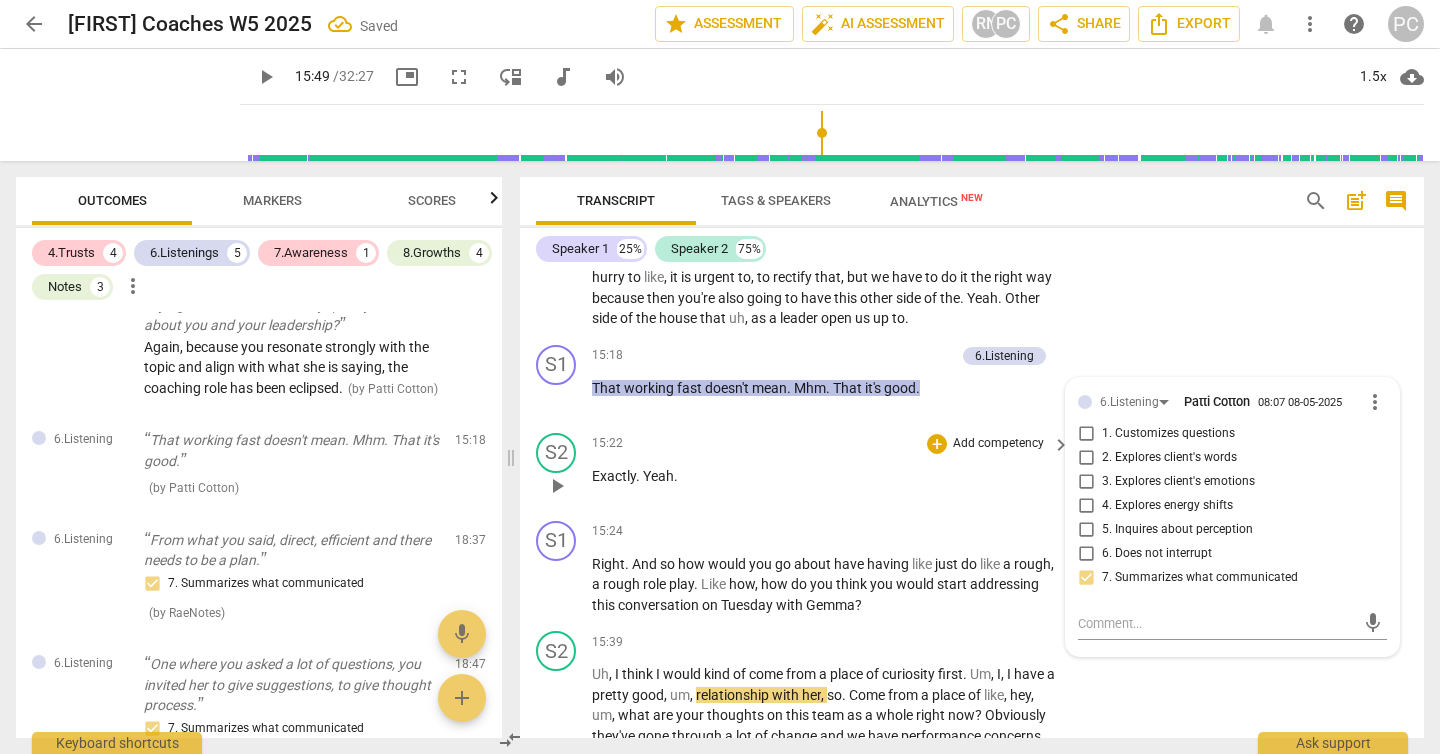 click on "play_arrow" at bounding box center [557, 486] 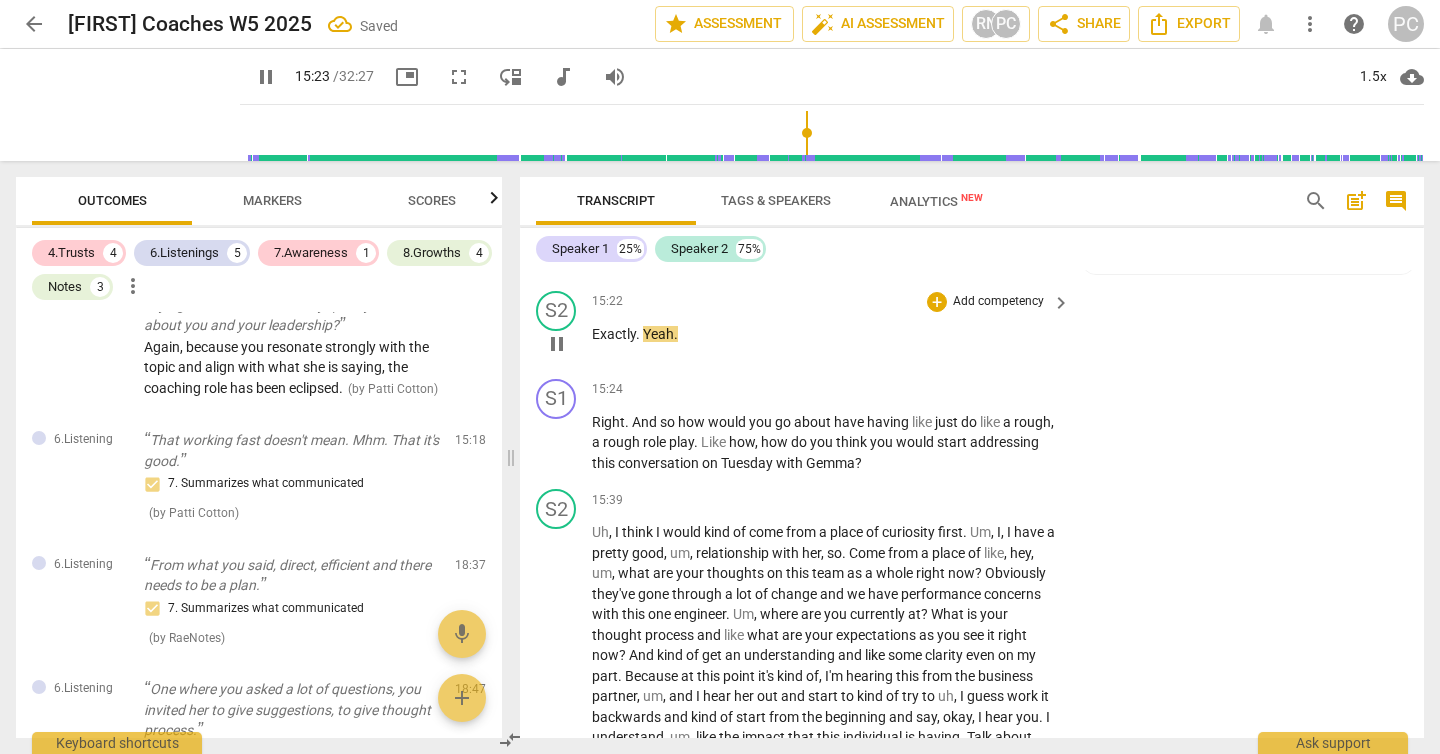 scroll, scrollTop: 5204, scrollLeft: 0, axis: vertical 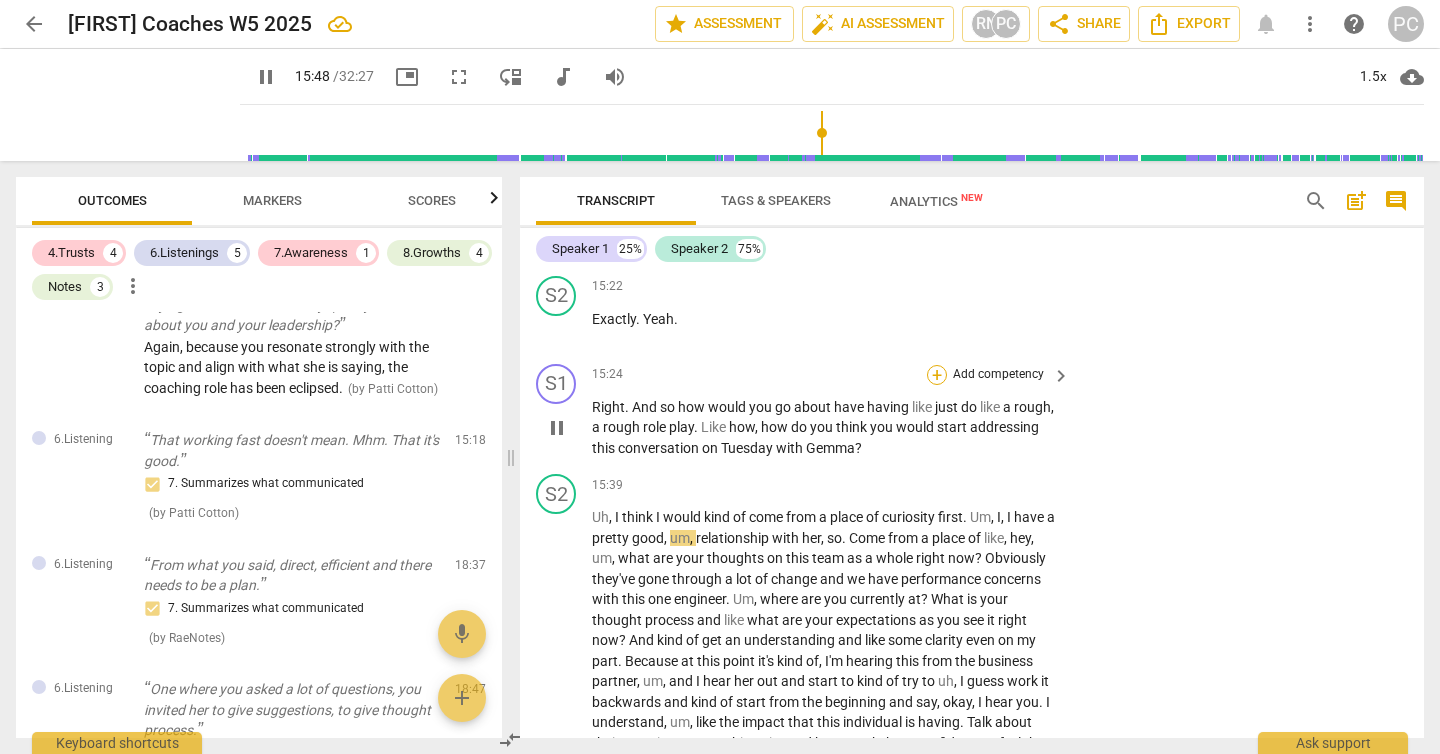 click on "+" at bounding box center [937, 375] 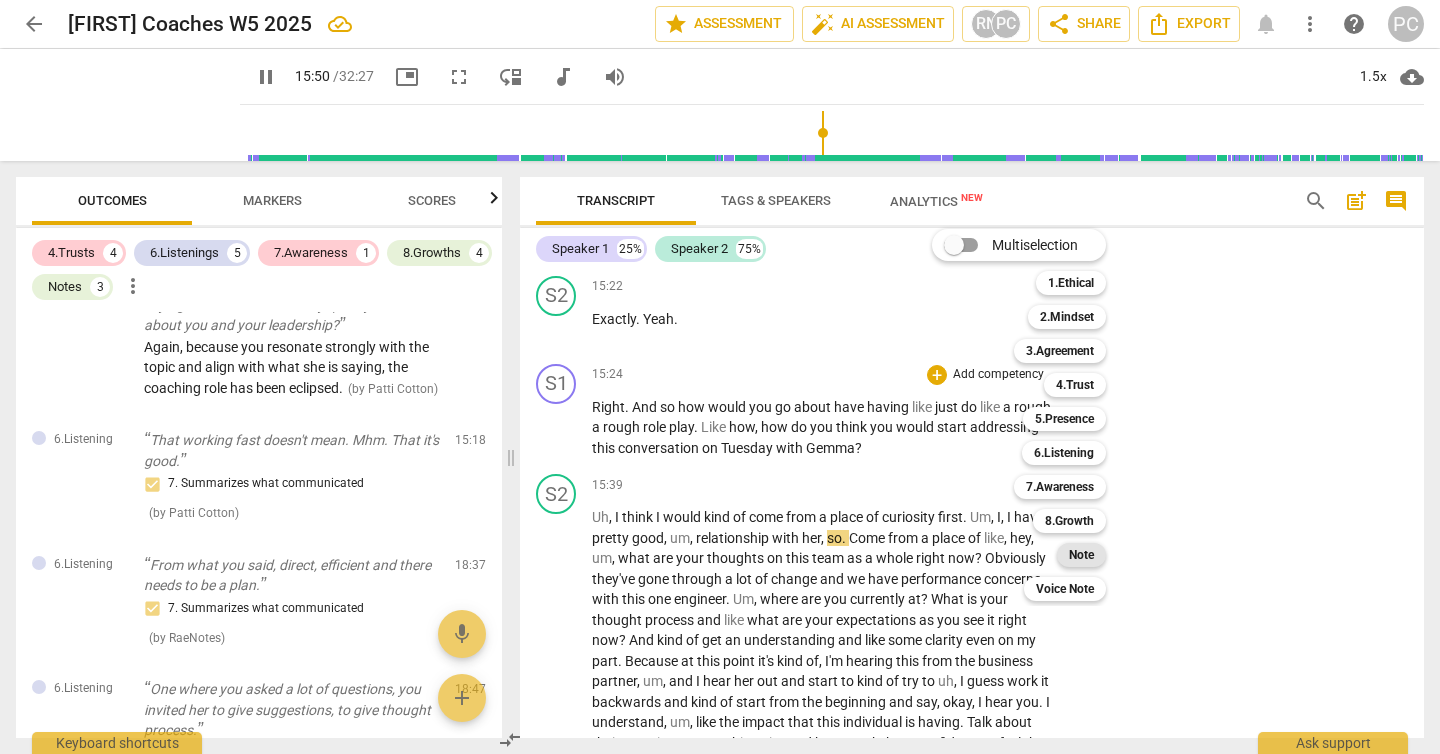 click on "Note" at bounding box center (1081, 555) 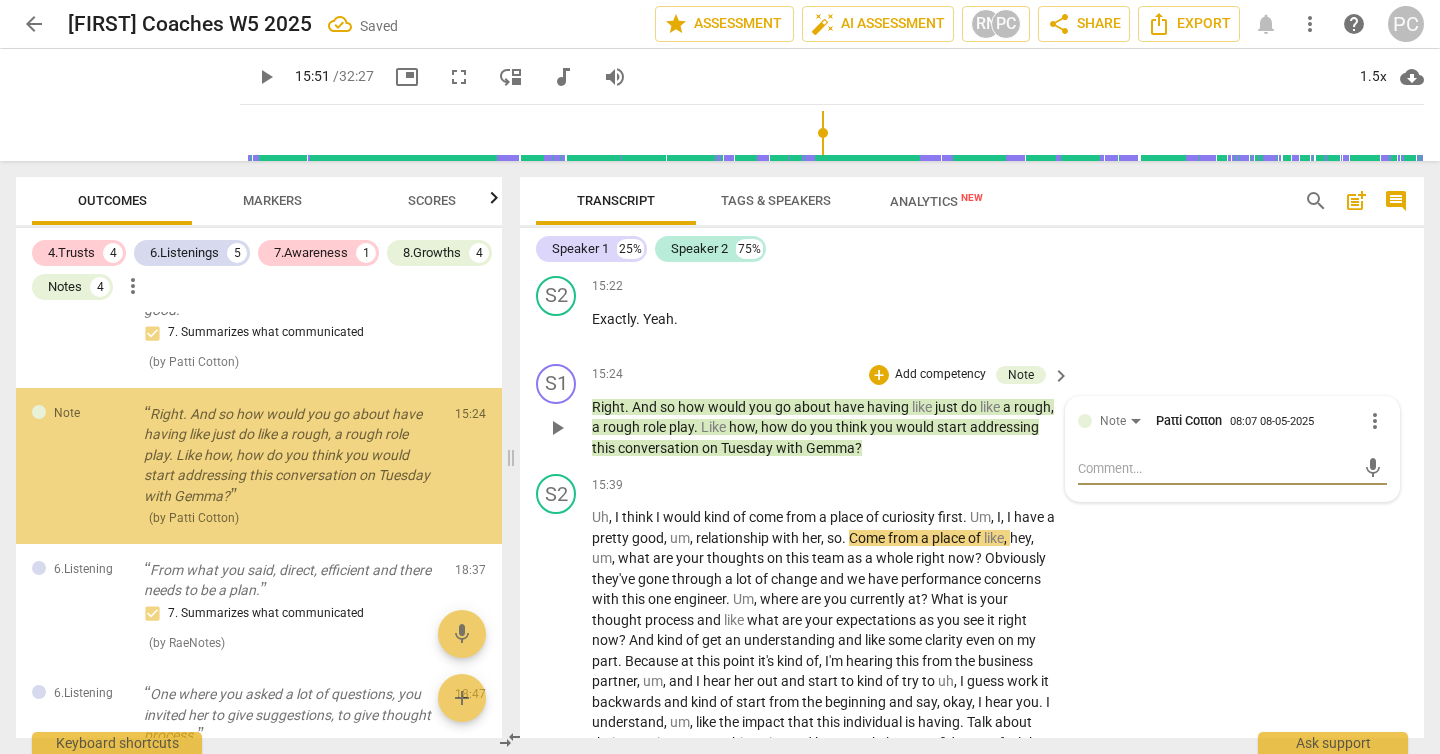 scroll, scrollTop: 1525, scrollLeft: 0, axis: vertical 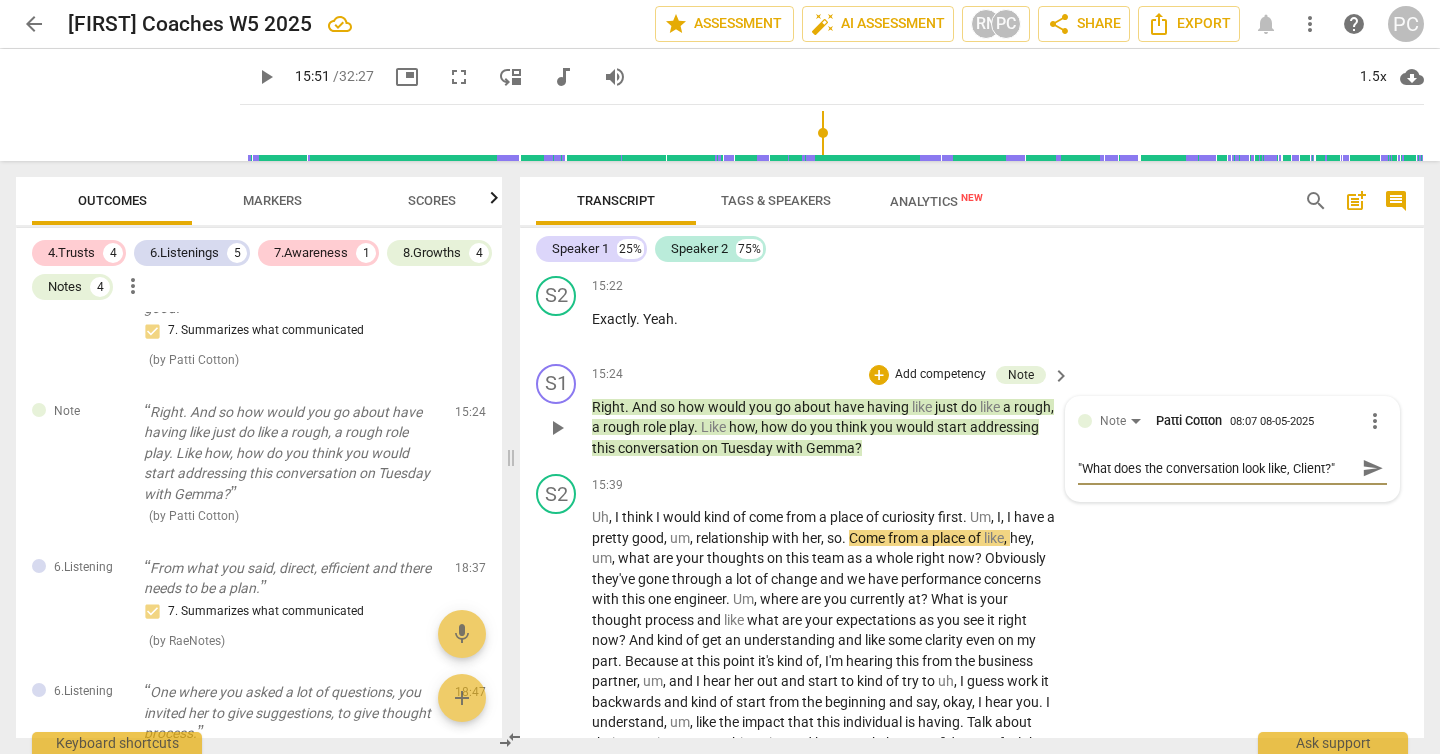 click on ""What does the conversation look like, Client?"" at bounding box center [1216, 468] 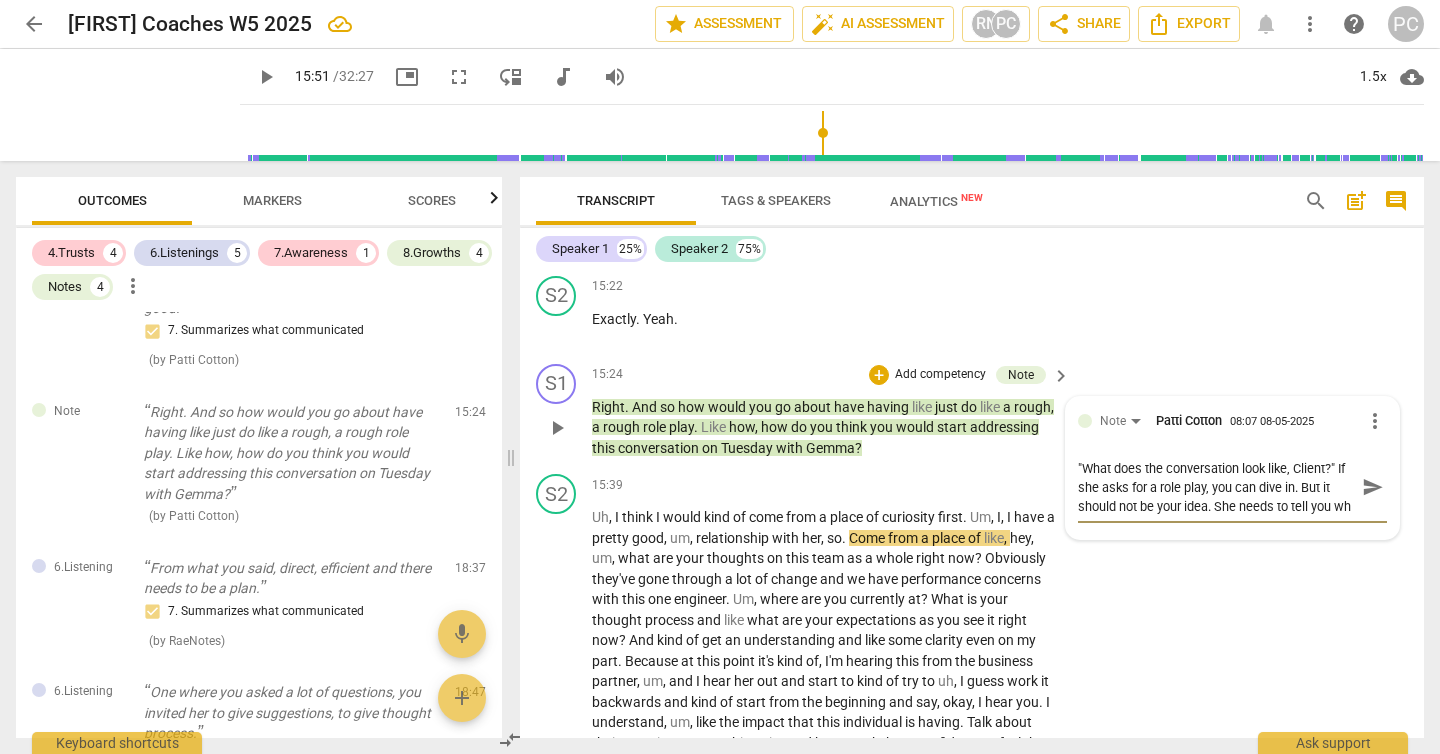 scroll, scrollTop: 17, scrollLeft: 0, axis: vertical 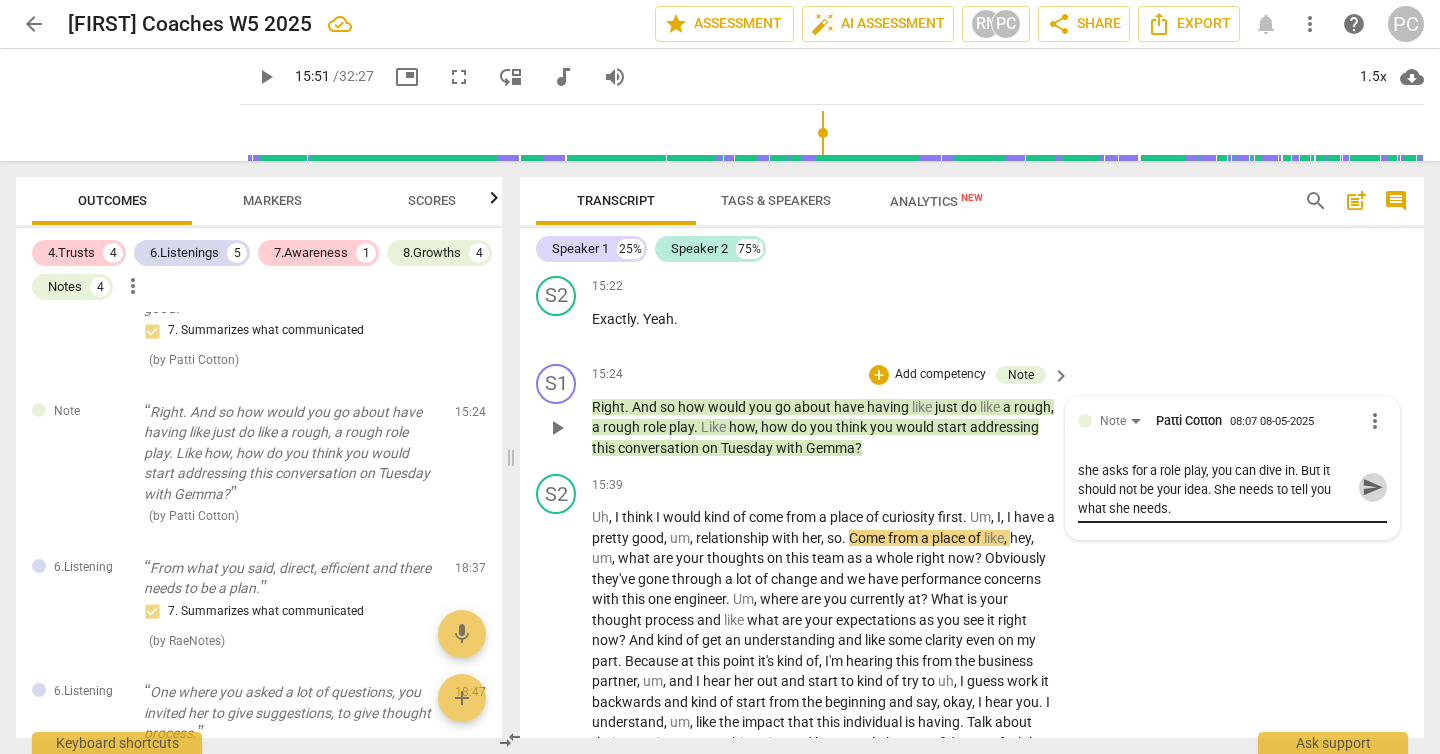 click on "send" at bounding box center (1373, 487) 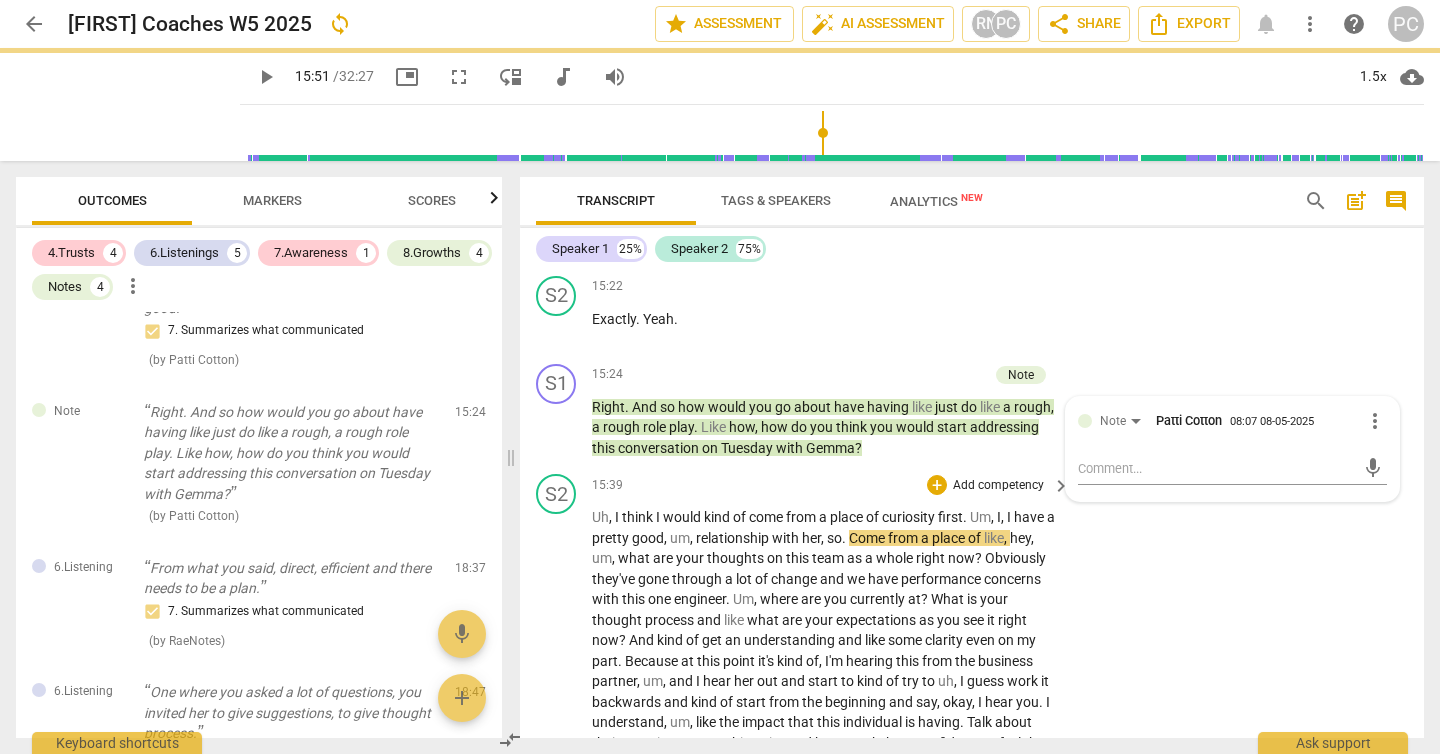 scroll, scrollTop: 0, scrollLeft: 0, axis: both 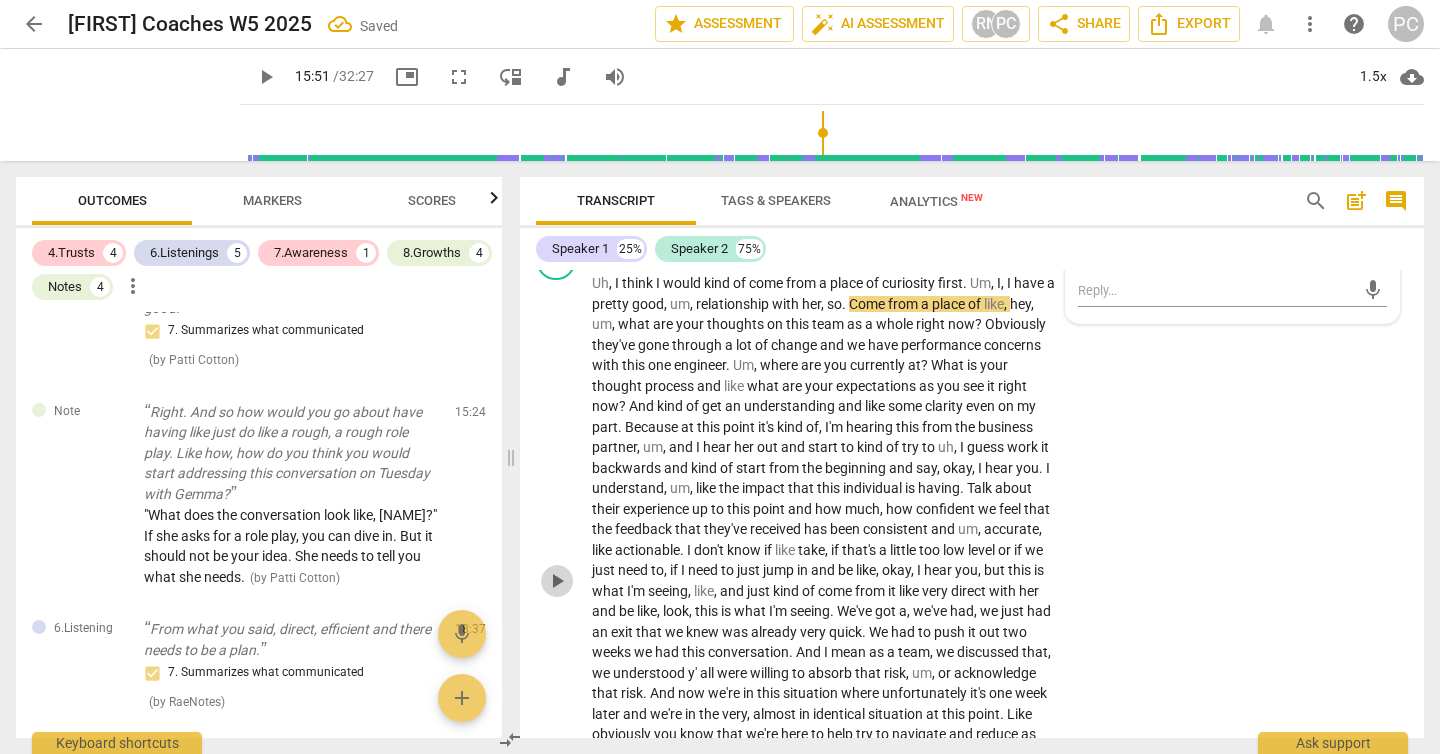 click on "play_arrow" at bounding box center (557, 581) 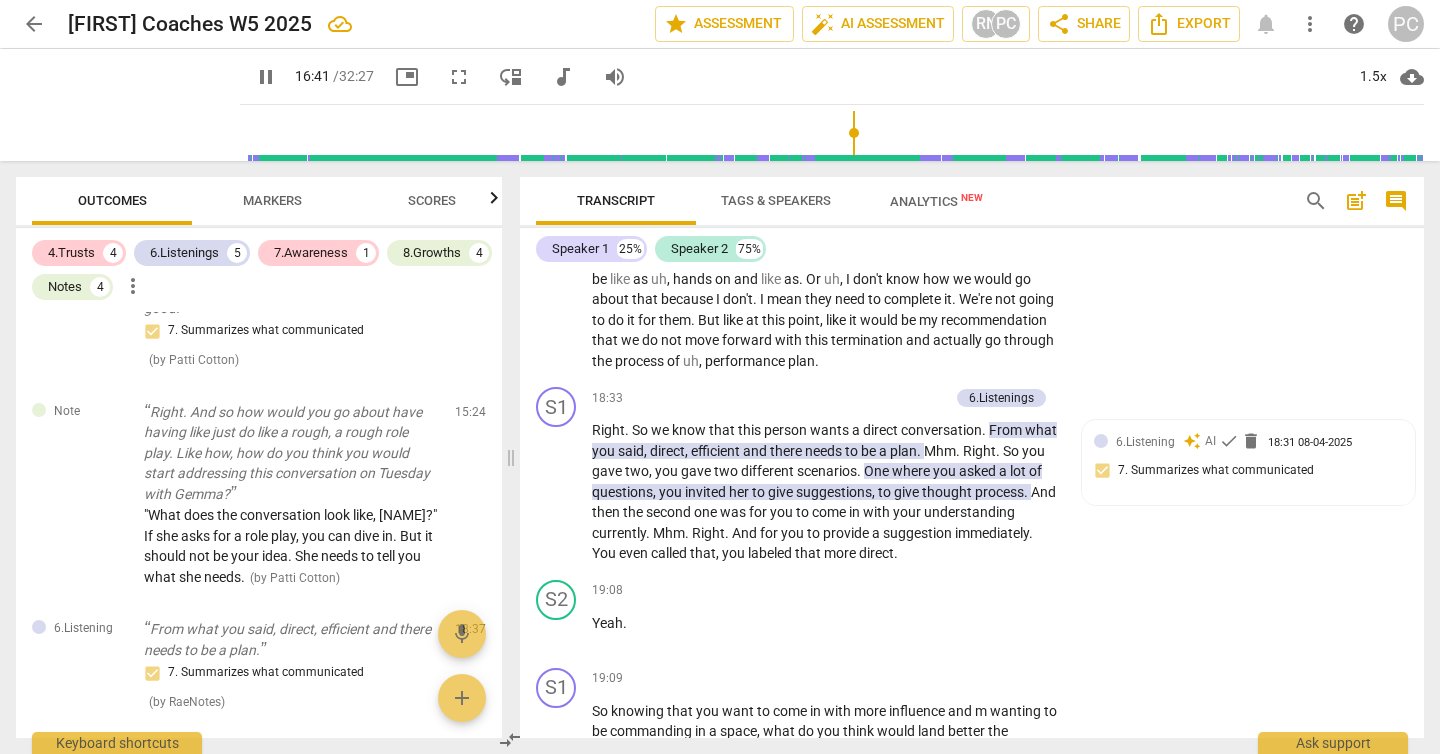 scroll, scrollTop: 5962, scrollLeft: 0, axis: vertical 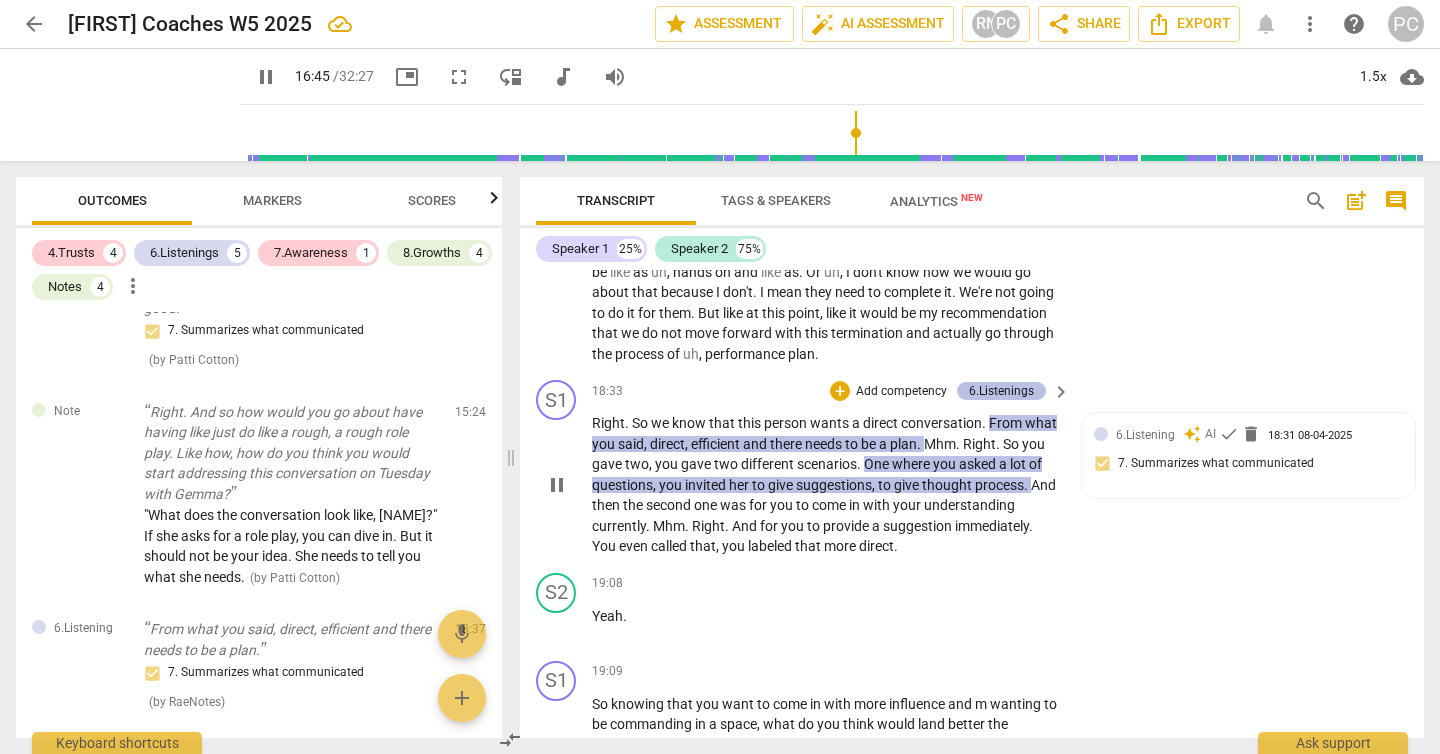 click on "6.Listenings" at bounding box center [1001, 391] 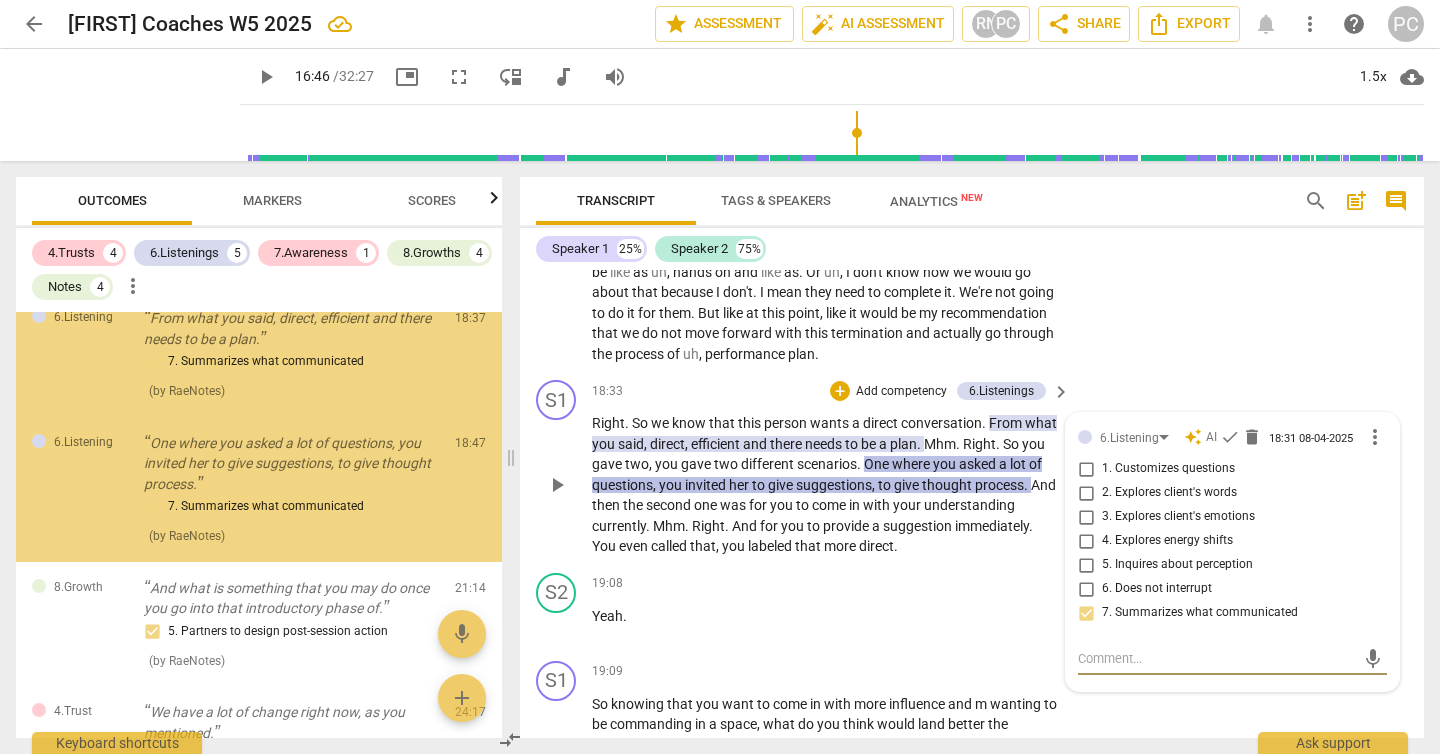 scroll, scrollTop: 1861, scrollLeft: 0, axis: vertical 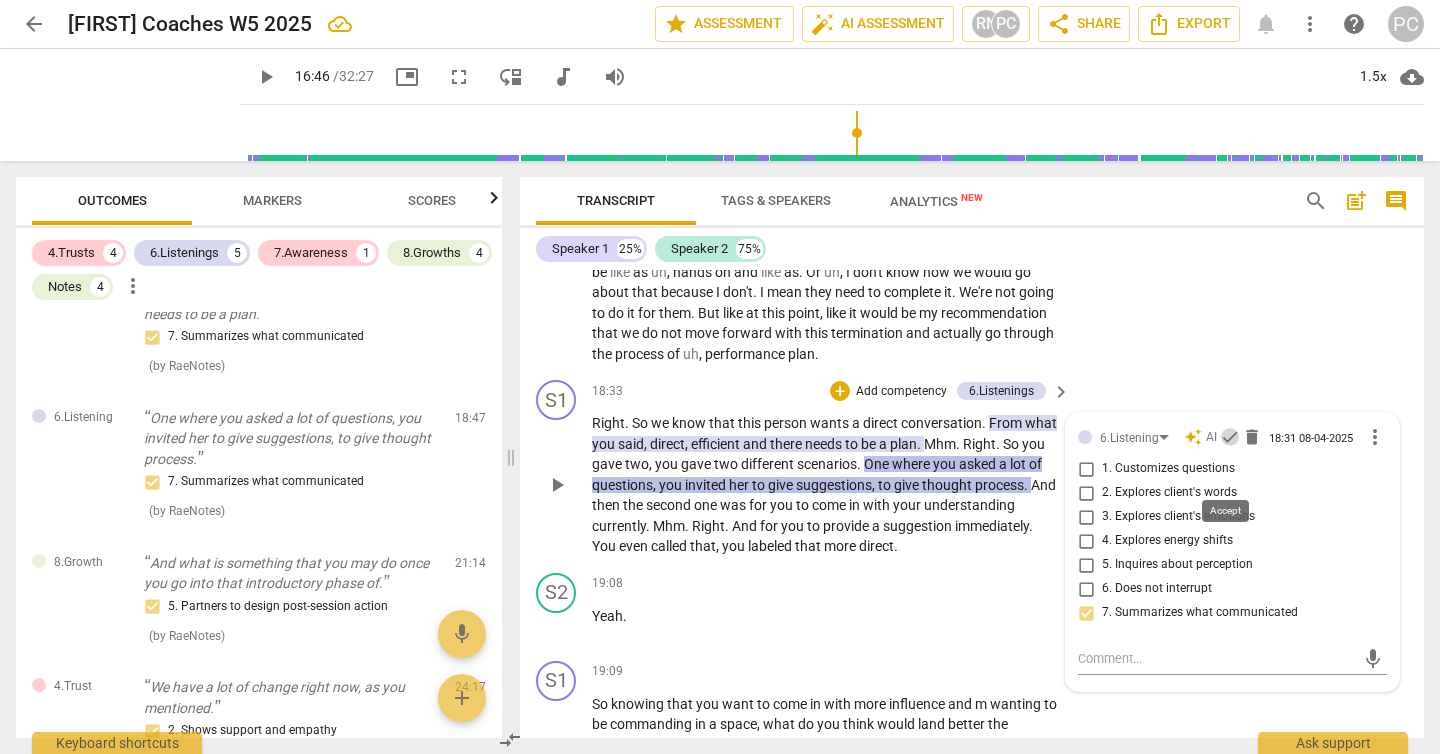 click on "check" at bounding box center (1230, 437) 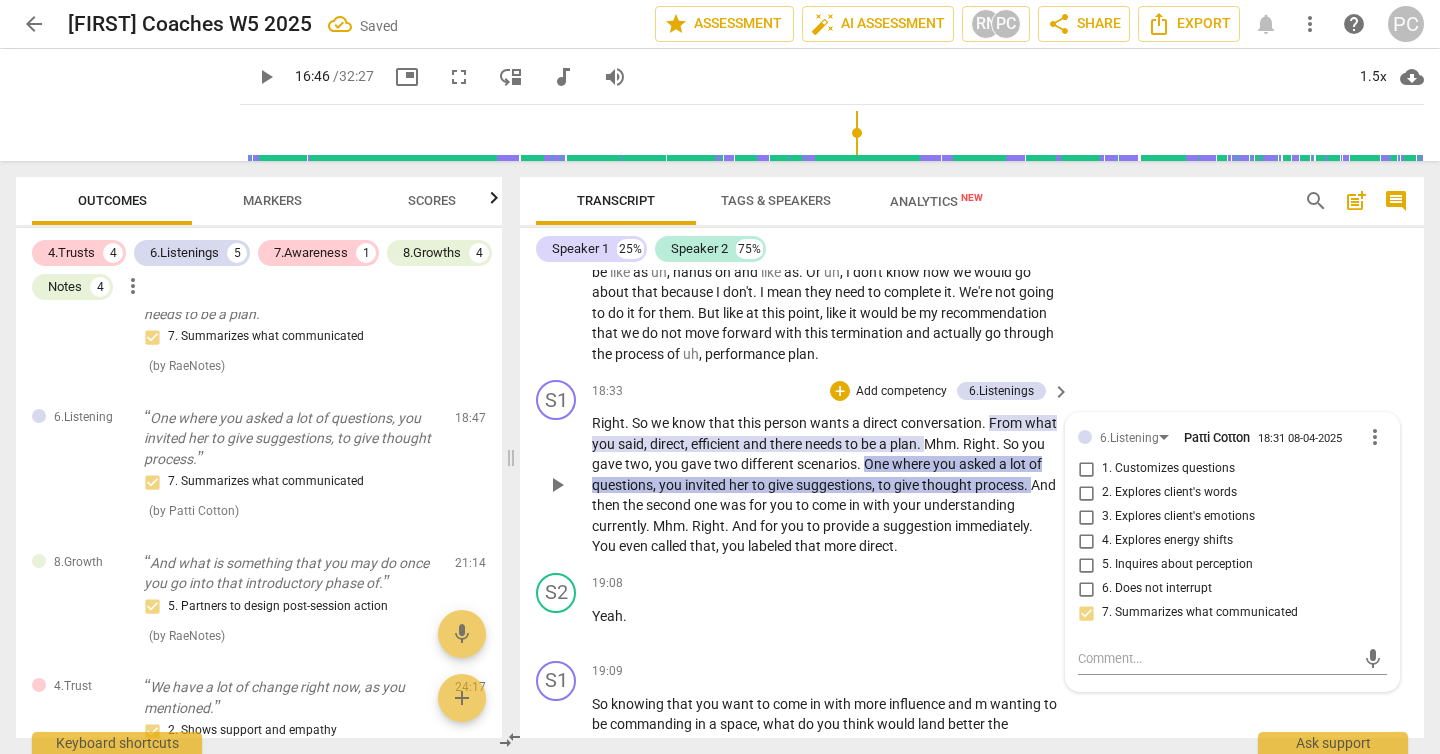 click on "asked" at bounding box center (979, 464) 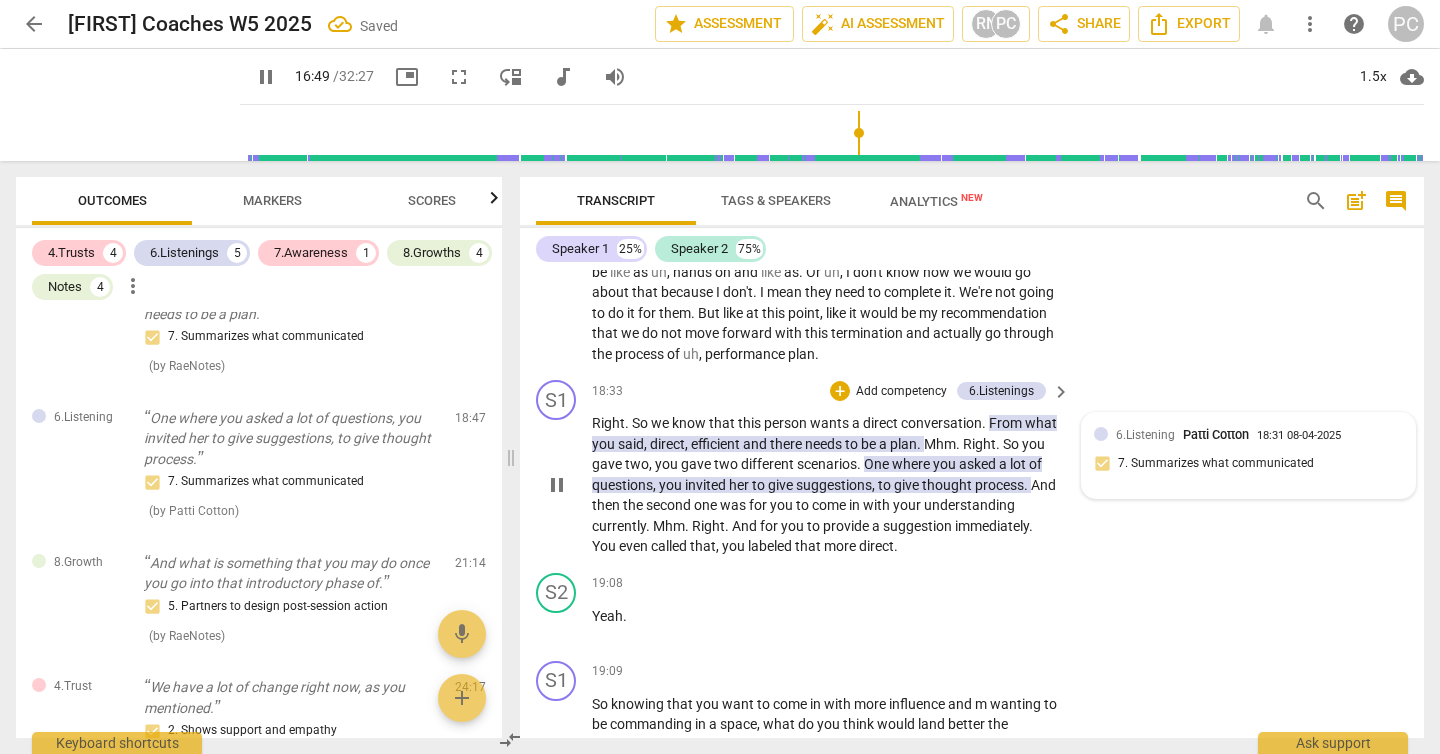 click on "thought" at bounding box center [948, 485] 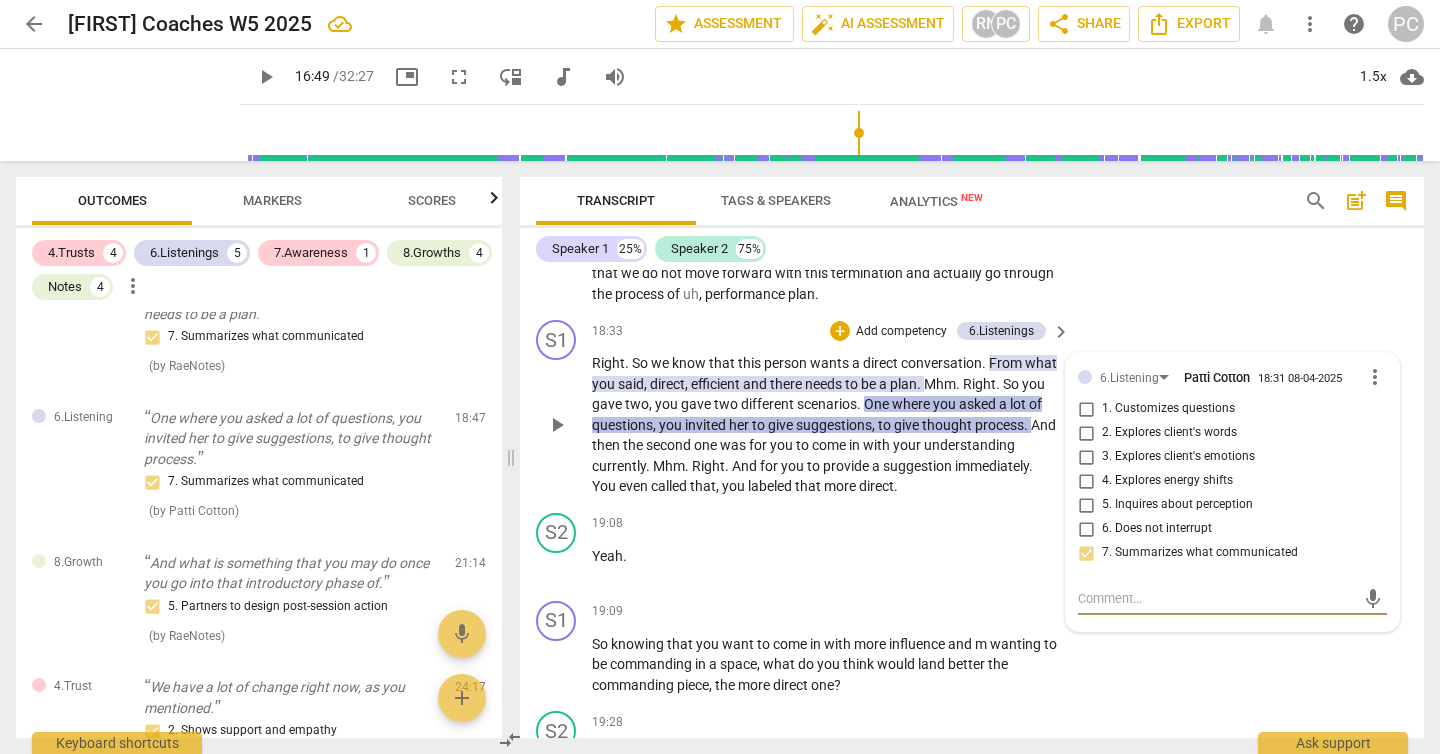 scroll, scrollTop: 5999, scrollLeft: 0, axis: vertical 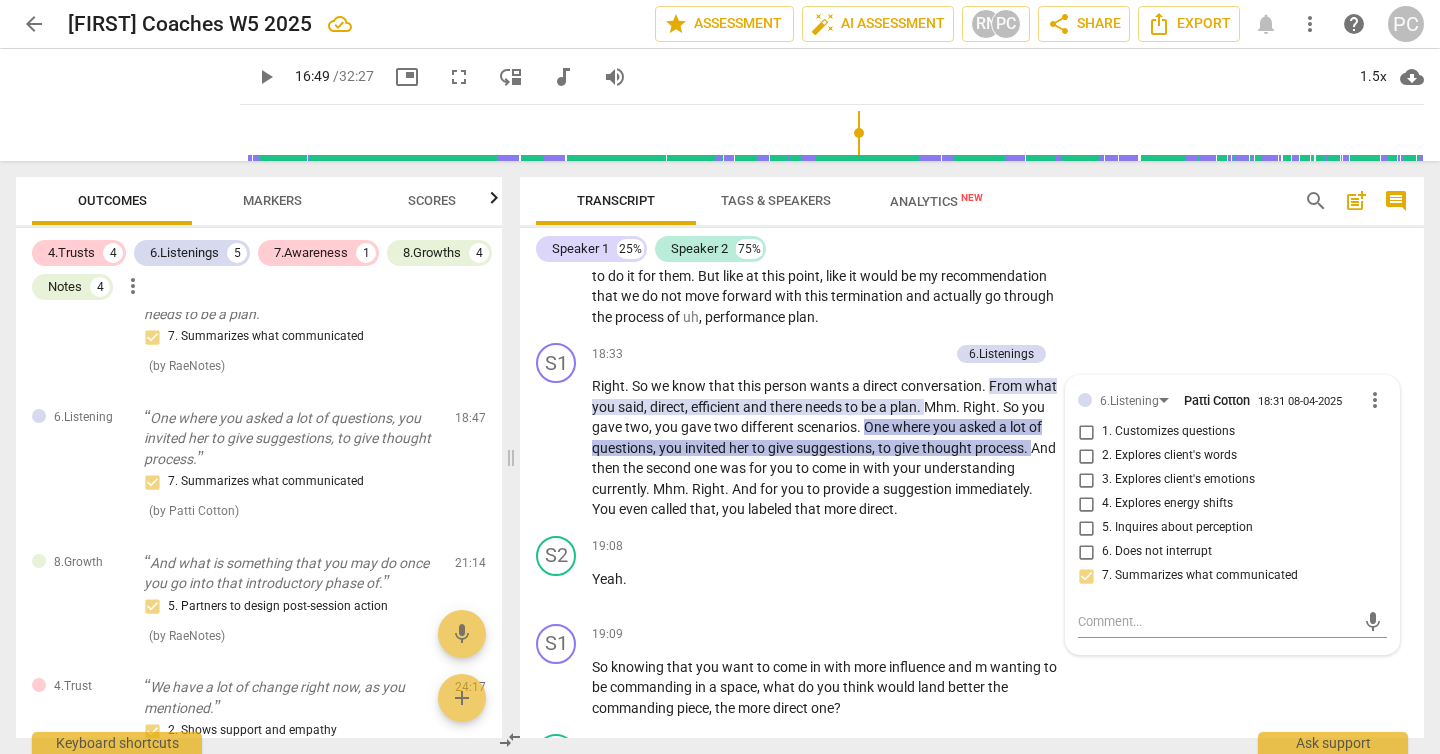 click on "From" at bounding box center (1007, 386) 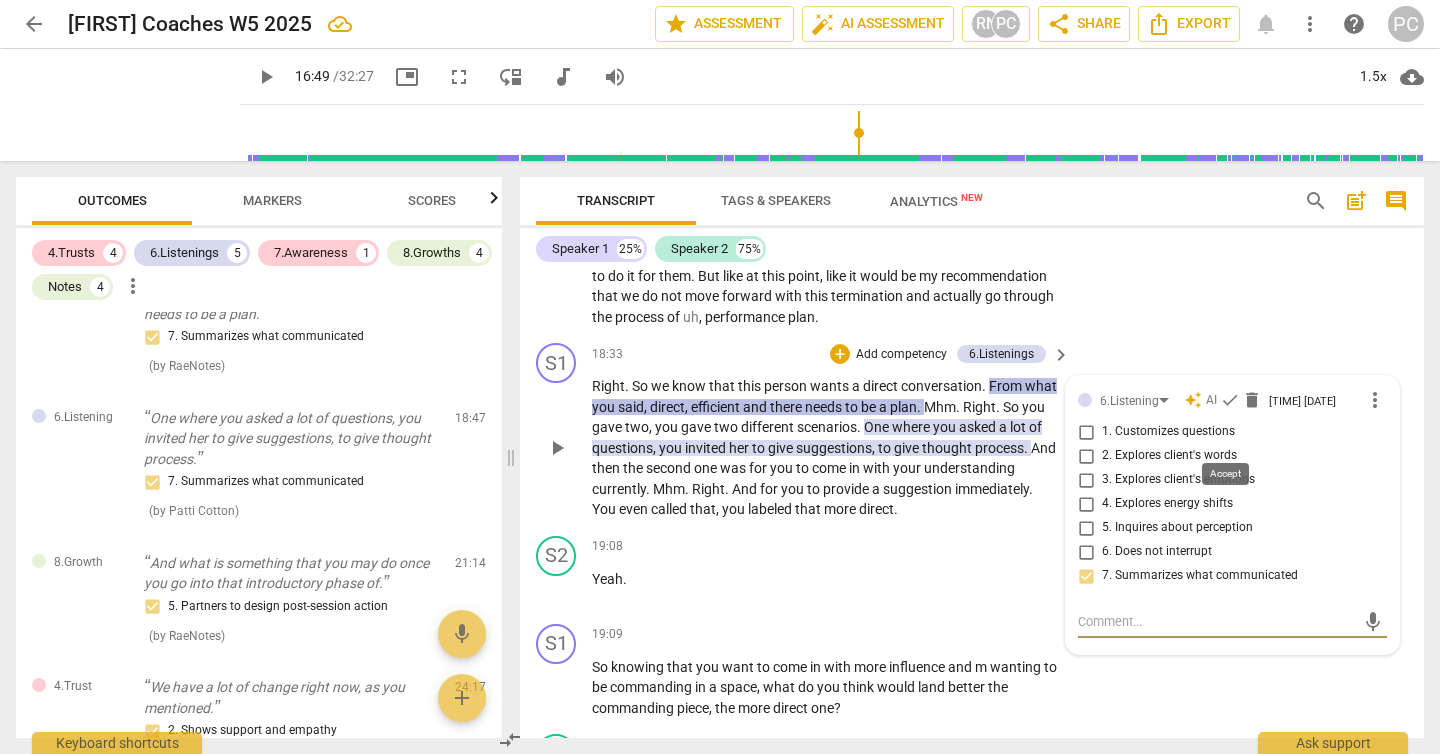 click on "check" at bounding box center [1230, 400] 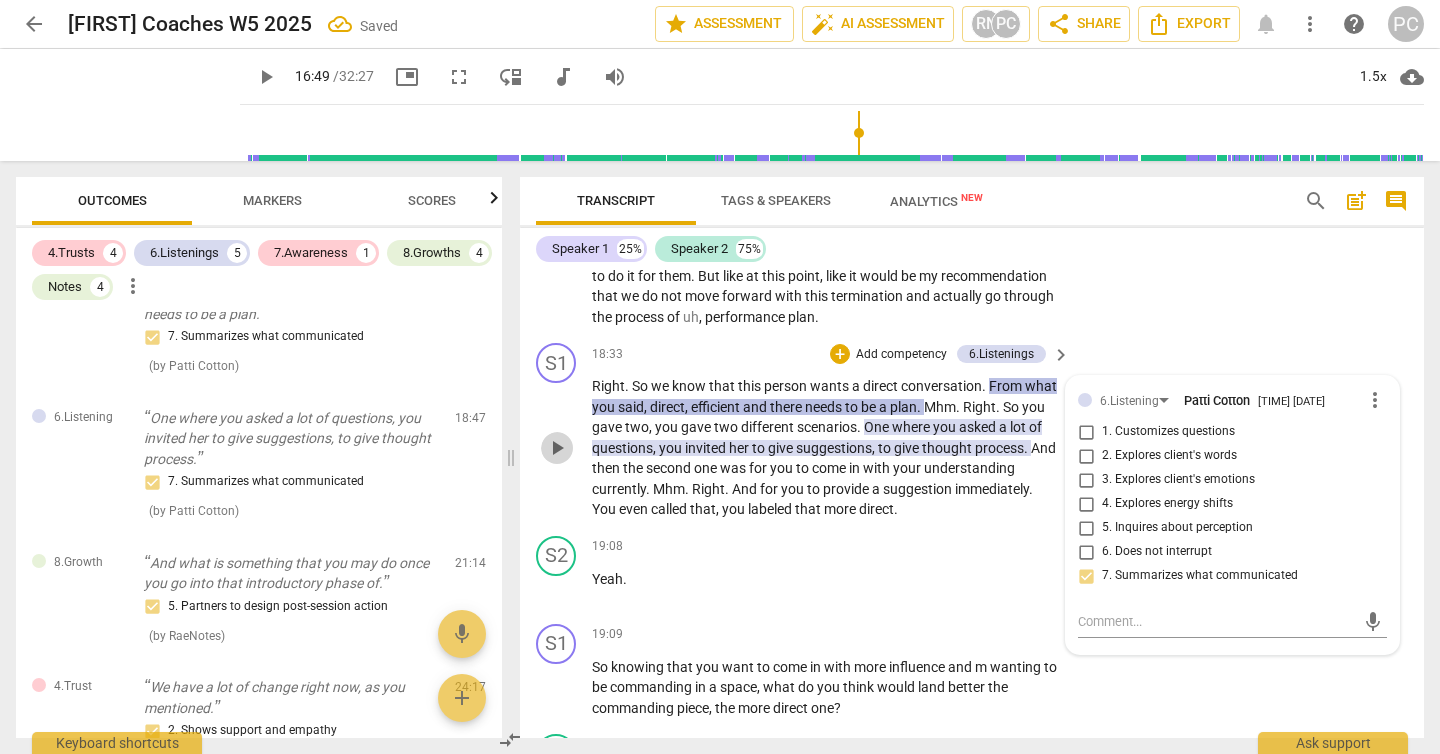 click on "play_arrow" at bounding box center (557, 448) 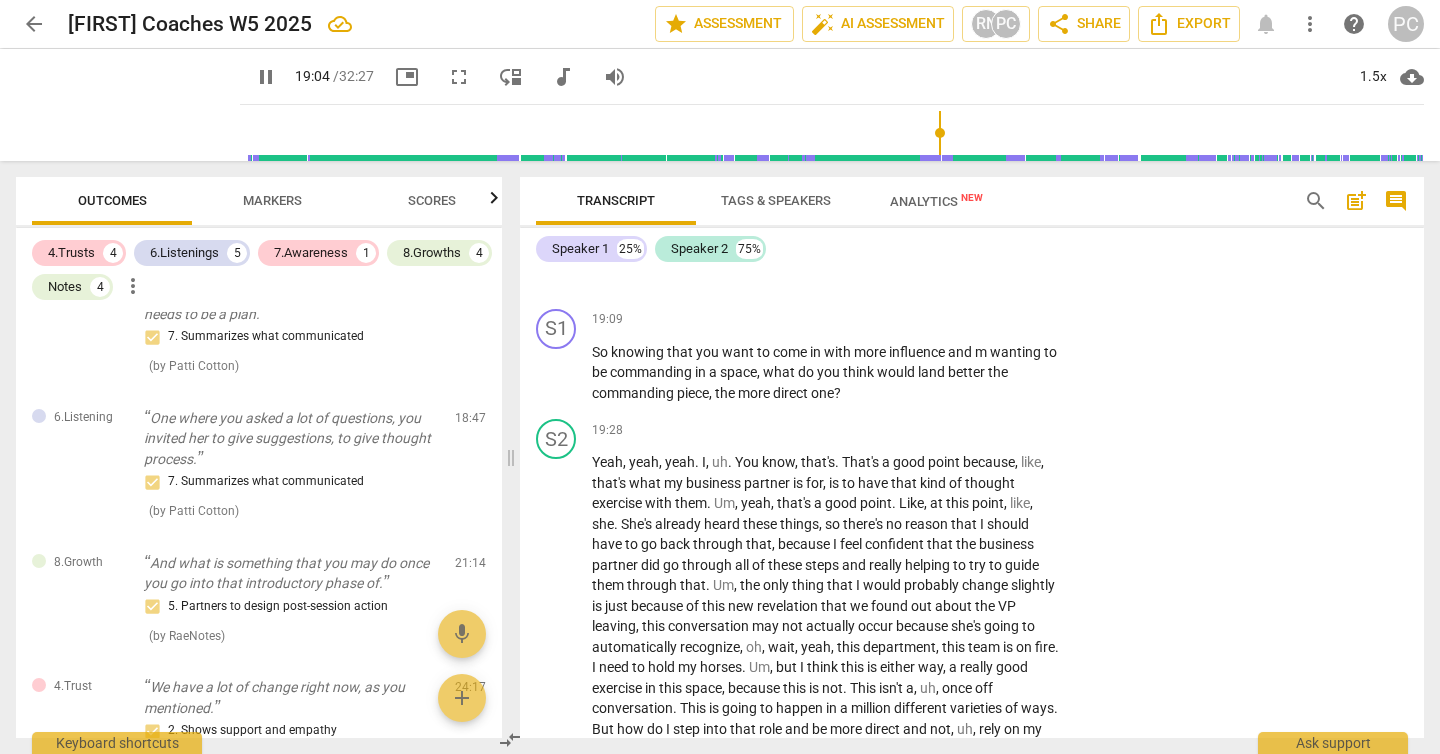 scroll, scrollTop: 6320, scrollLeft: 0, axis: vertical 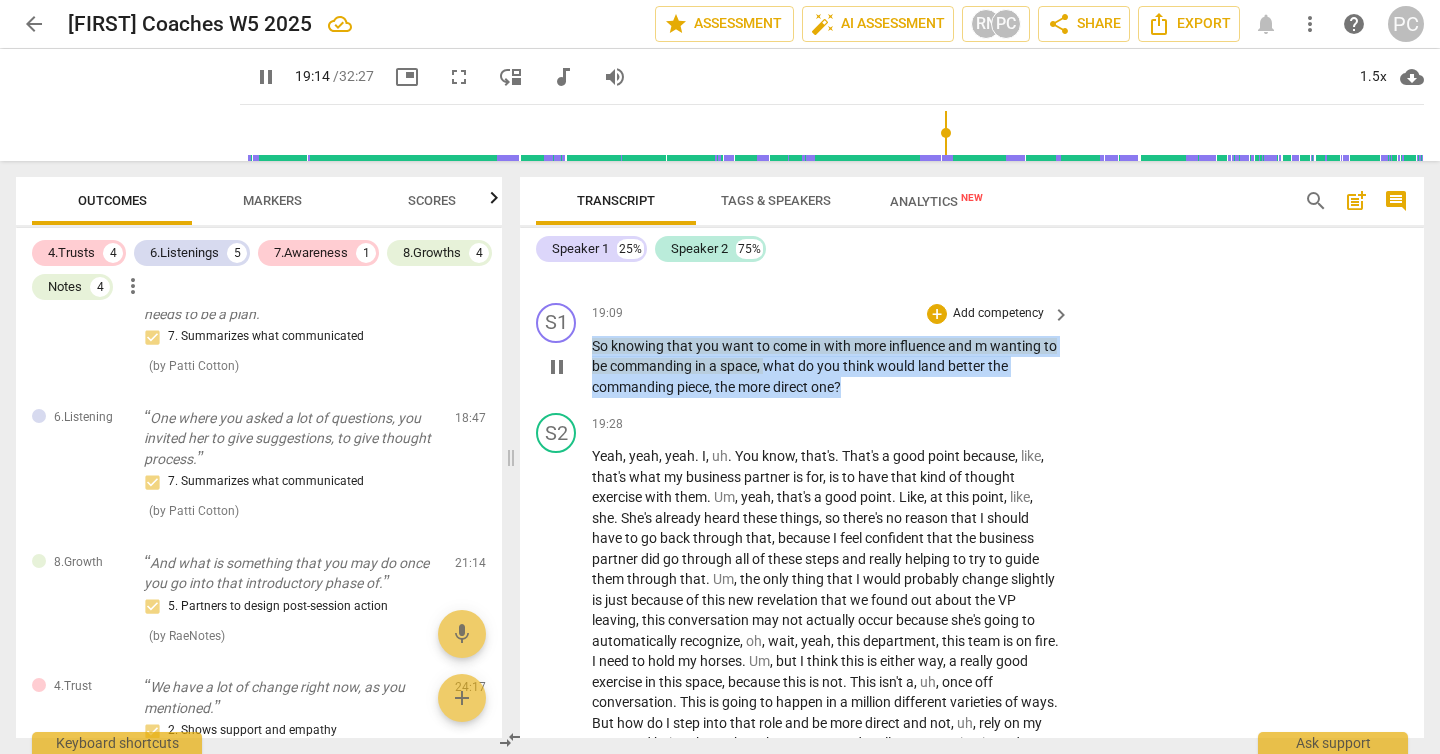 drag, startPoint x: 592, startPoint y: 388, endPoint x: 854, endPoint y: 428, distance: 265.03586 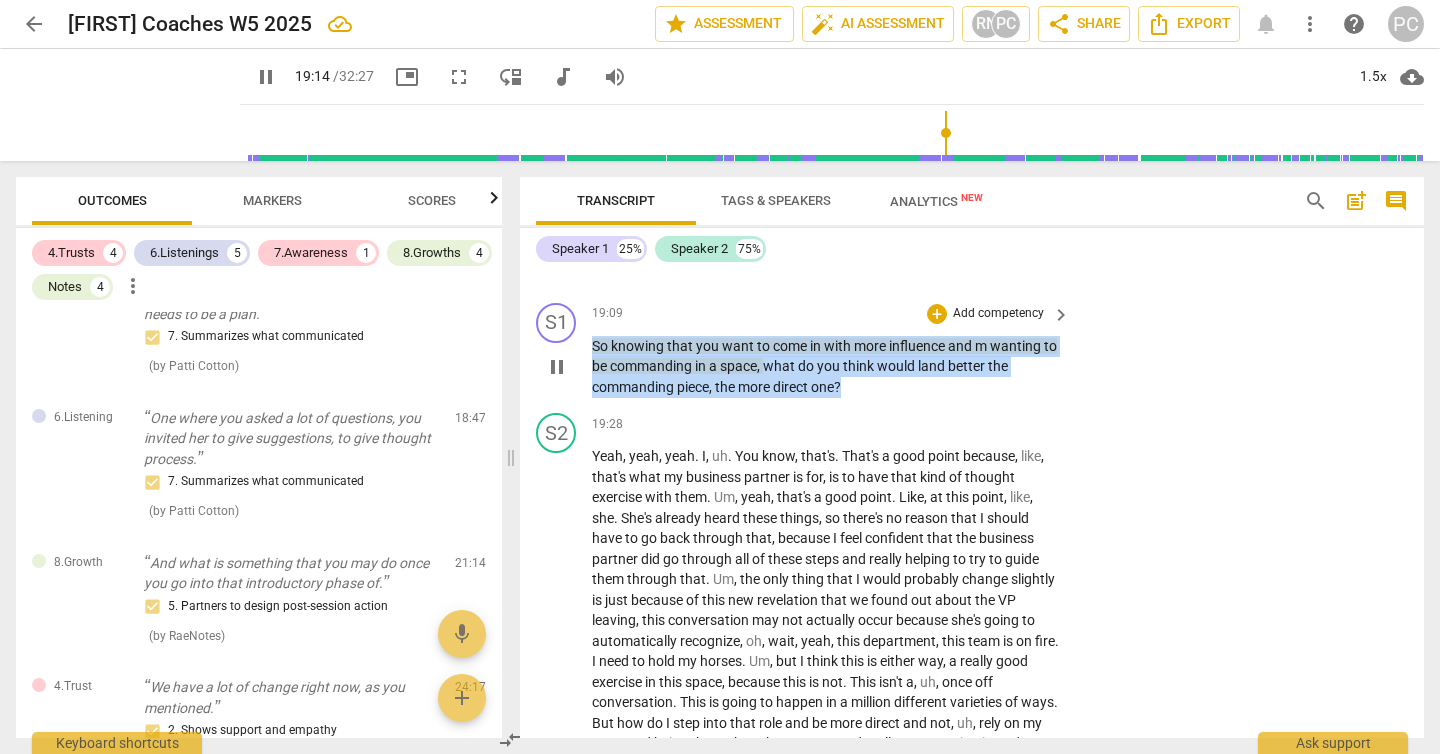 click on "So   knowing   that   you   want   to   come   in   with   more   influence   and   m   wanting   to   be   commanding   in   a   space ,   what   do   you   think   would   land   better   the   commanding   piece ,   the   more   direct   one ?" at bounding box center [826, 367] 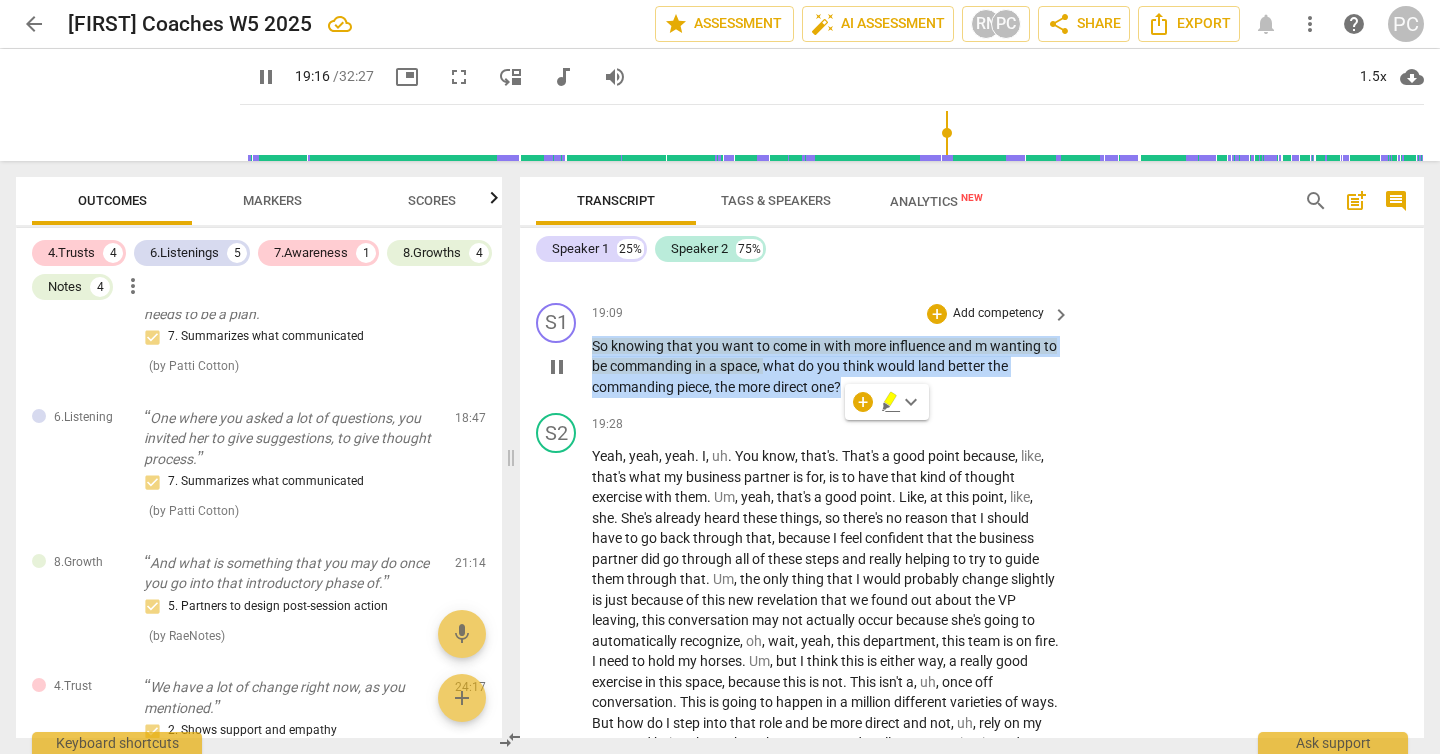 copy on "So   knowing   that   you   want   to   come   in   with   more   influence   and   m   wanting   to   be   commanding   in   a   space ,   what   do   you   think   would   land   better   the   commanding   piece ,   the   more   direct   one ?" 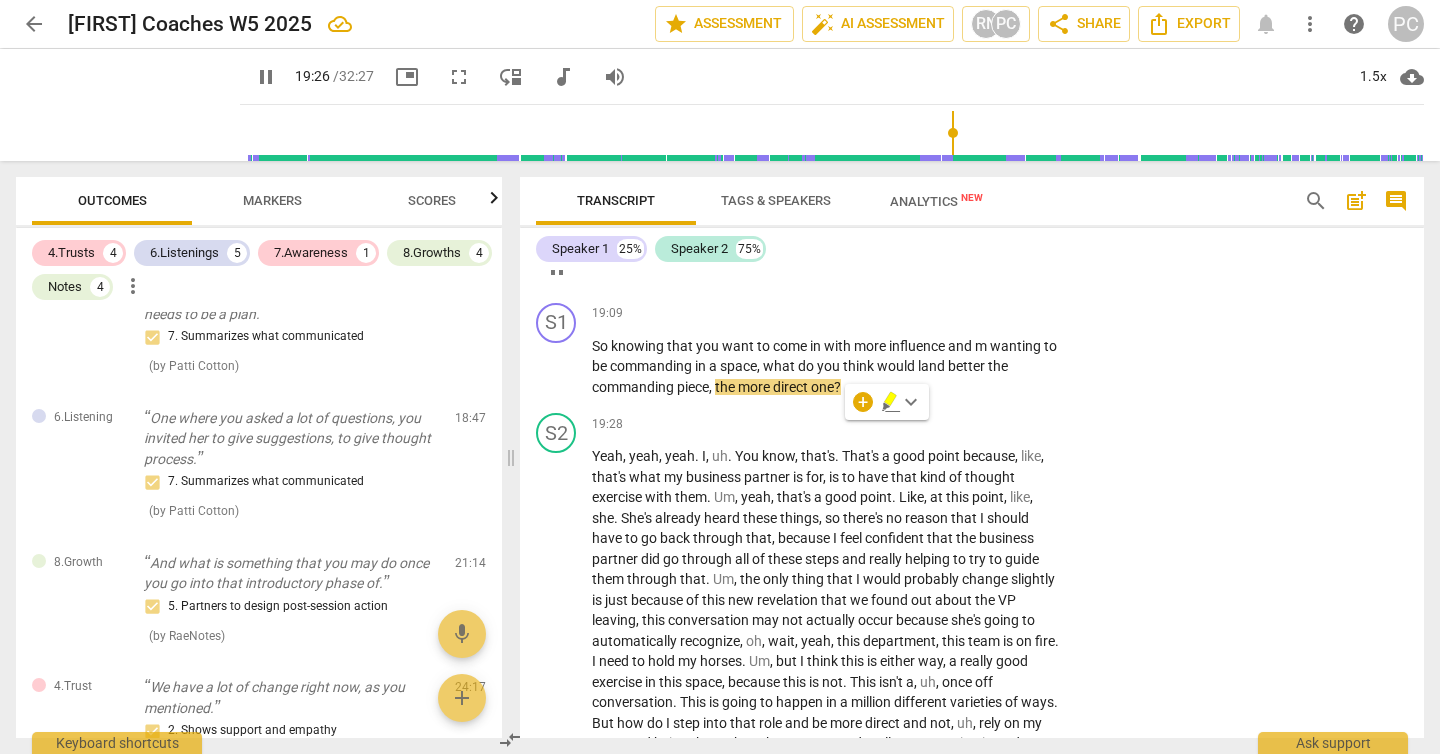 click on "Yeah ." at bounding box center (826, 258) 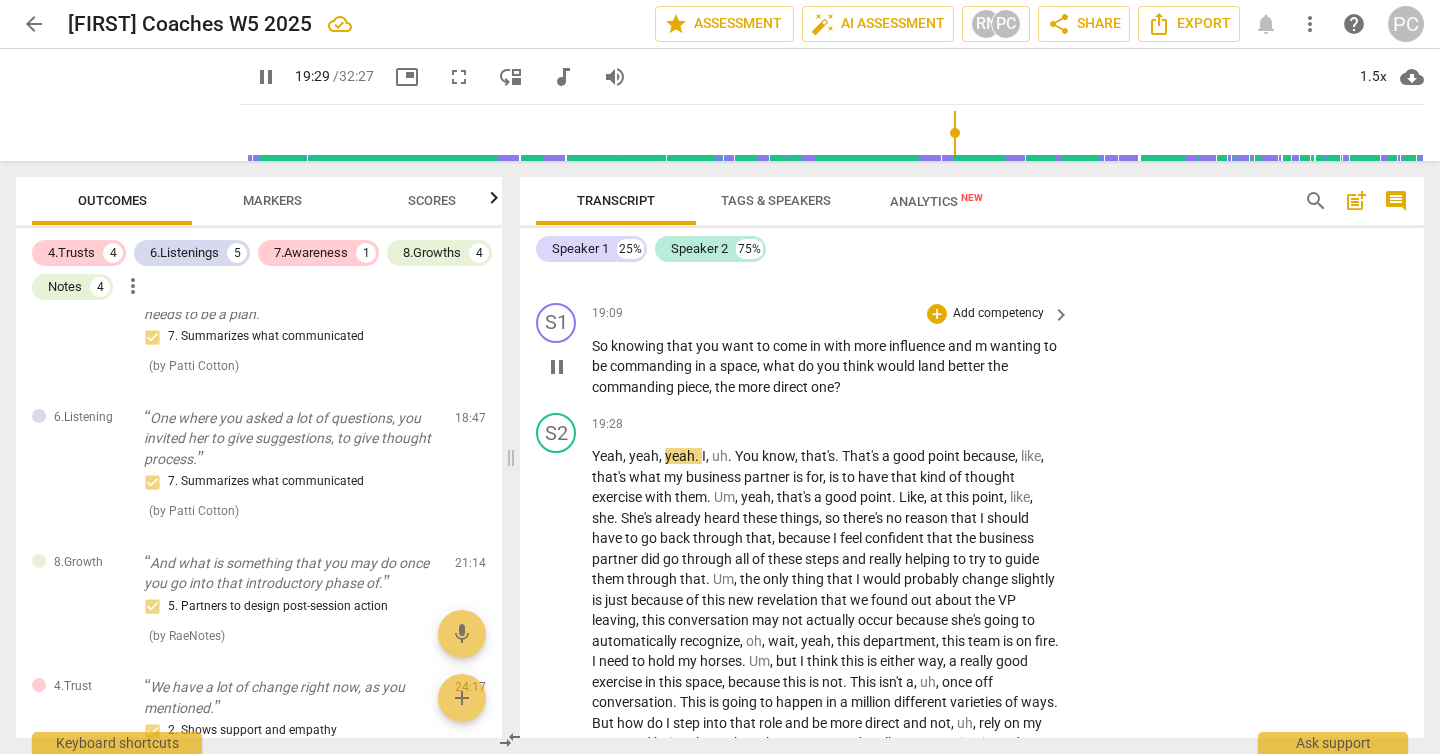 click on "better" at bounding box center [968, 366] 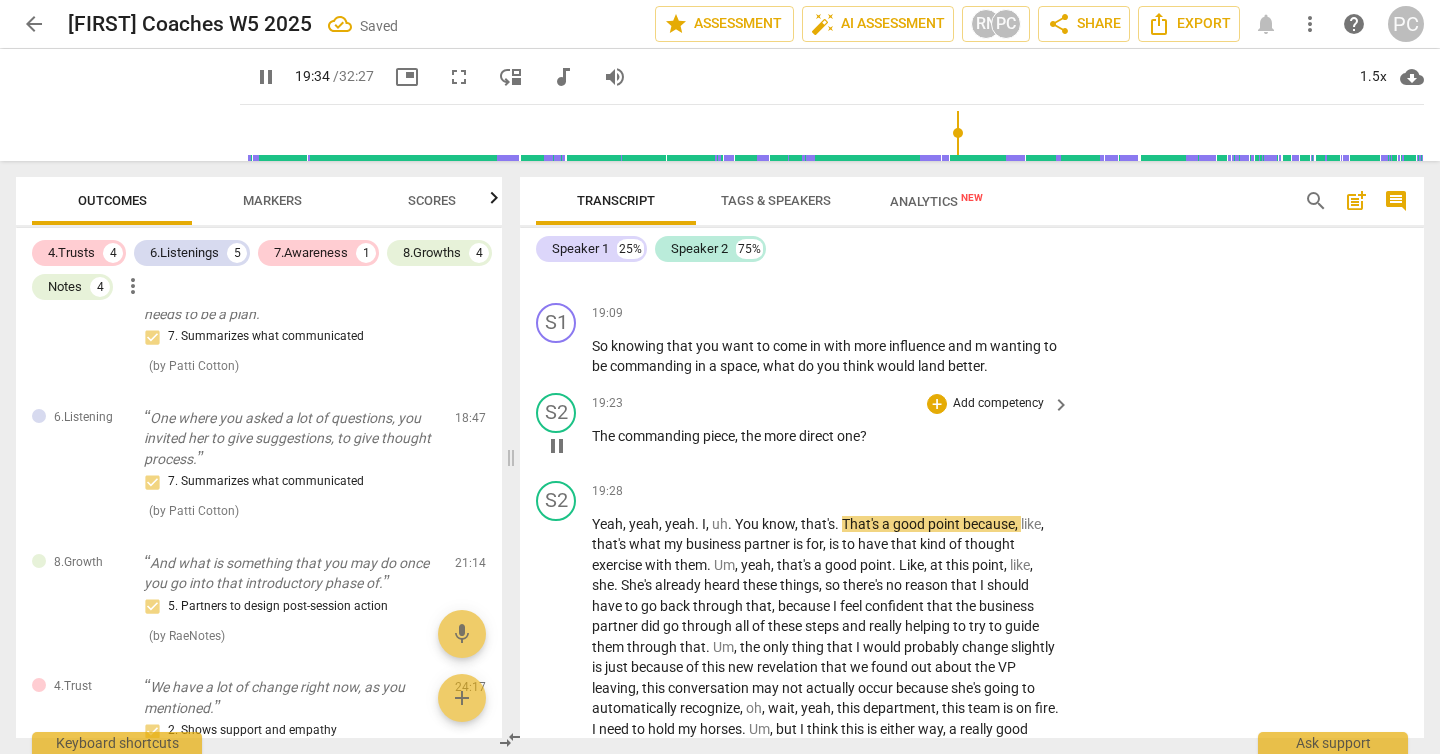 click on "the" at bounding box center [752, 436] 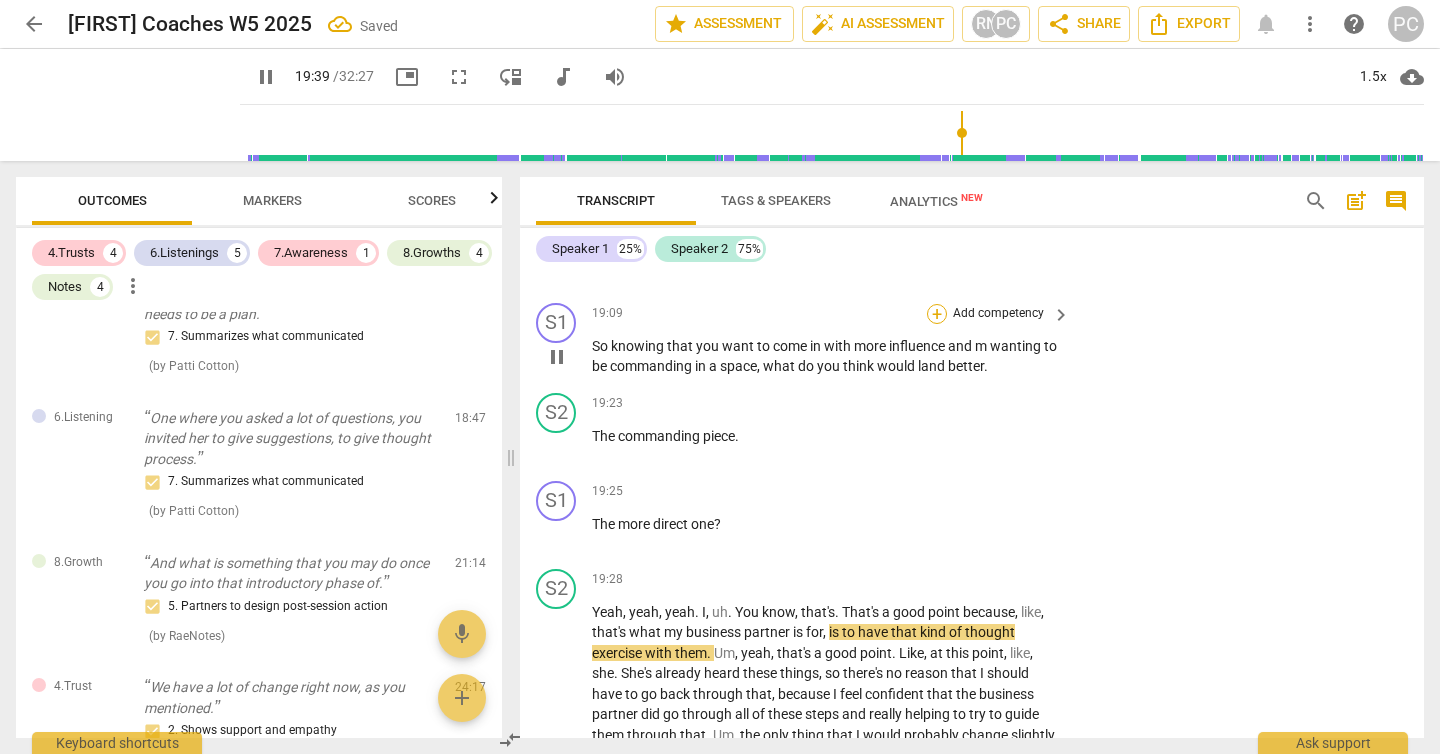 click on "+" at bounding box center [937, 314] 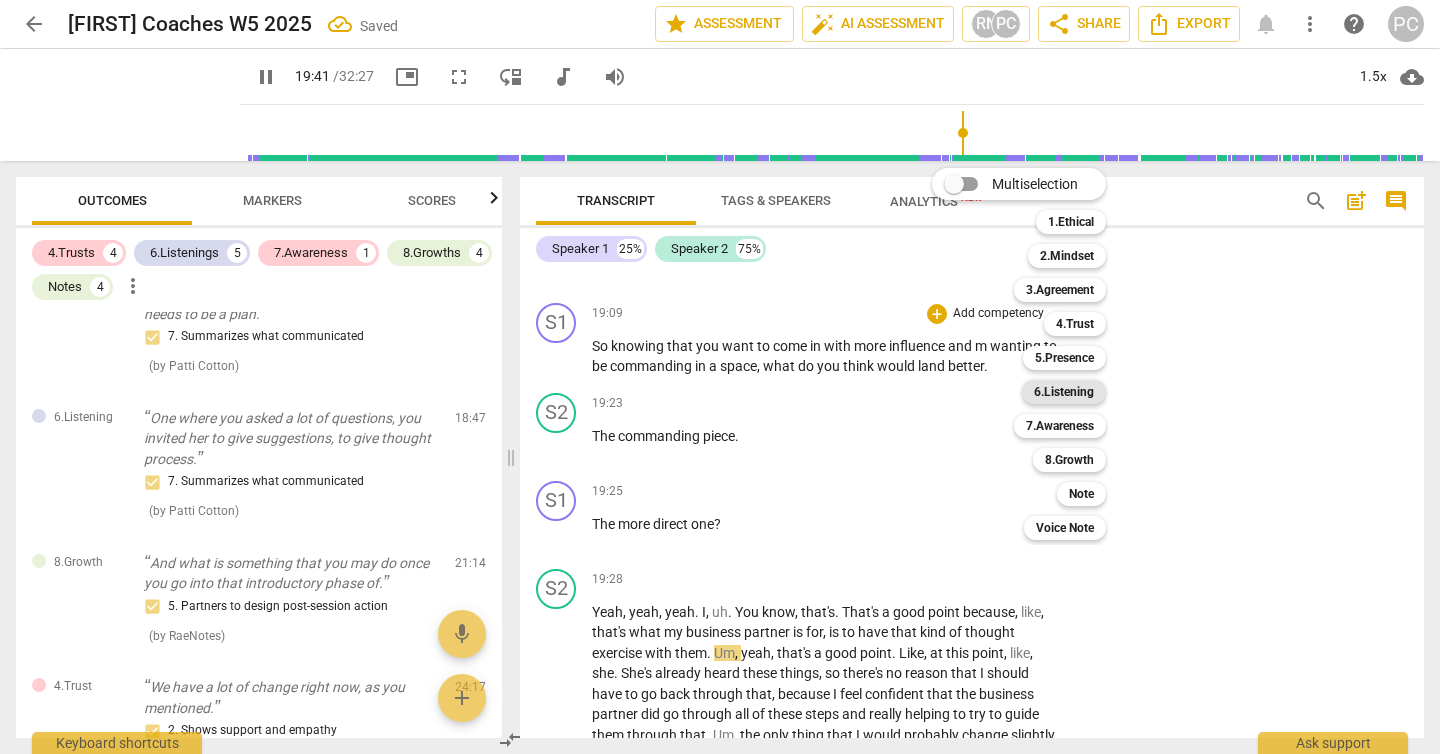 click on "6.Listening" at bounding box center [1064, 392] 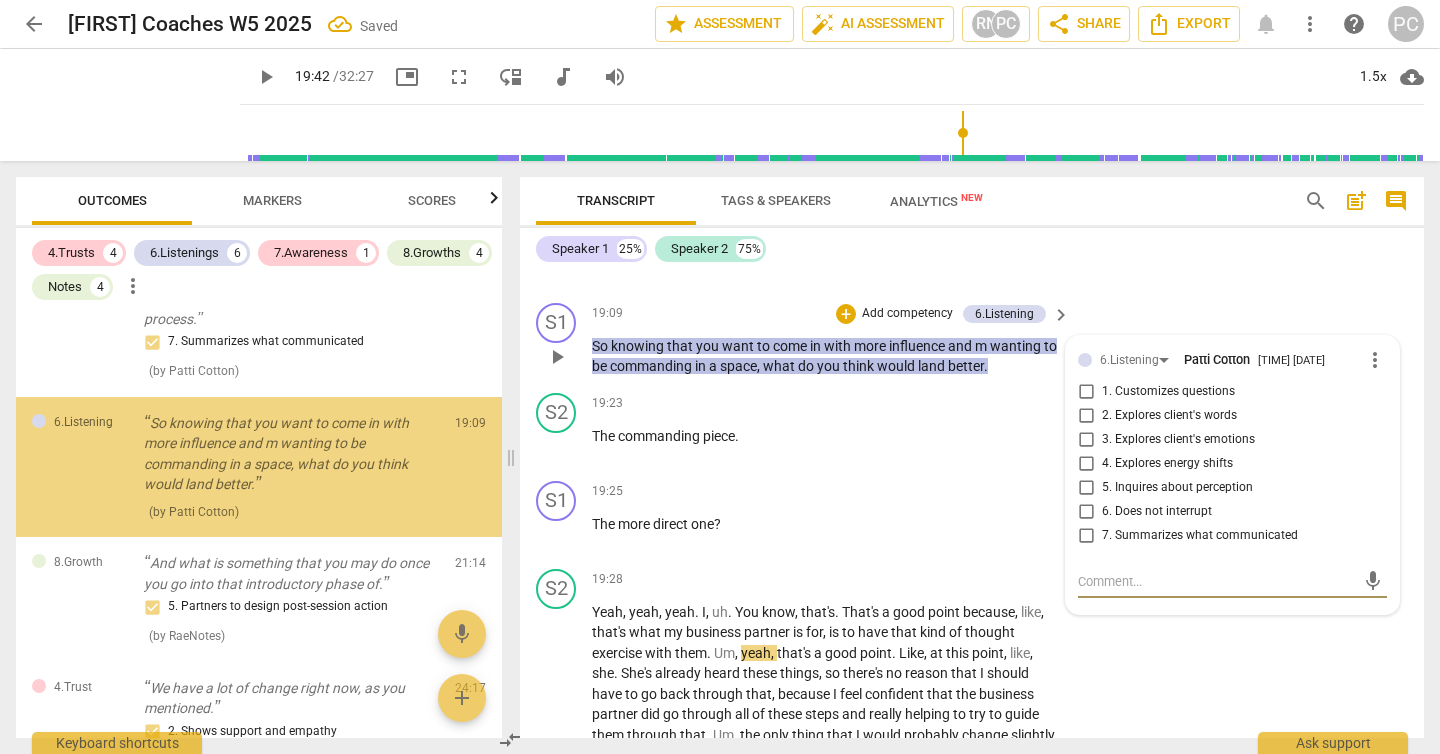 scroll, scrollTop: 2004, scrollLeft: 0, axis: vertical 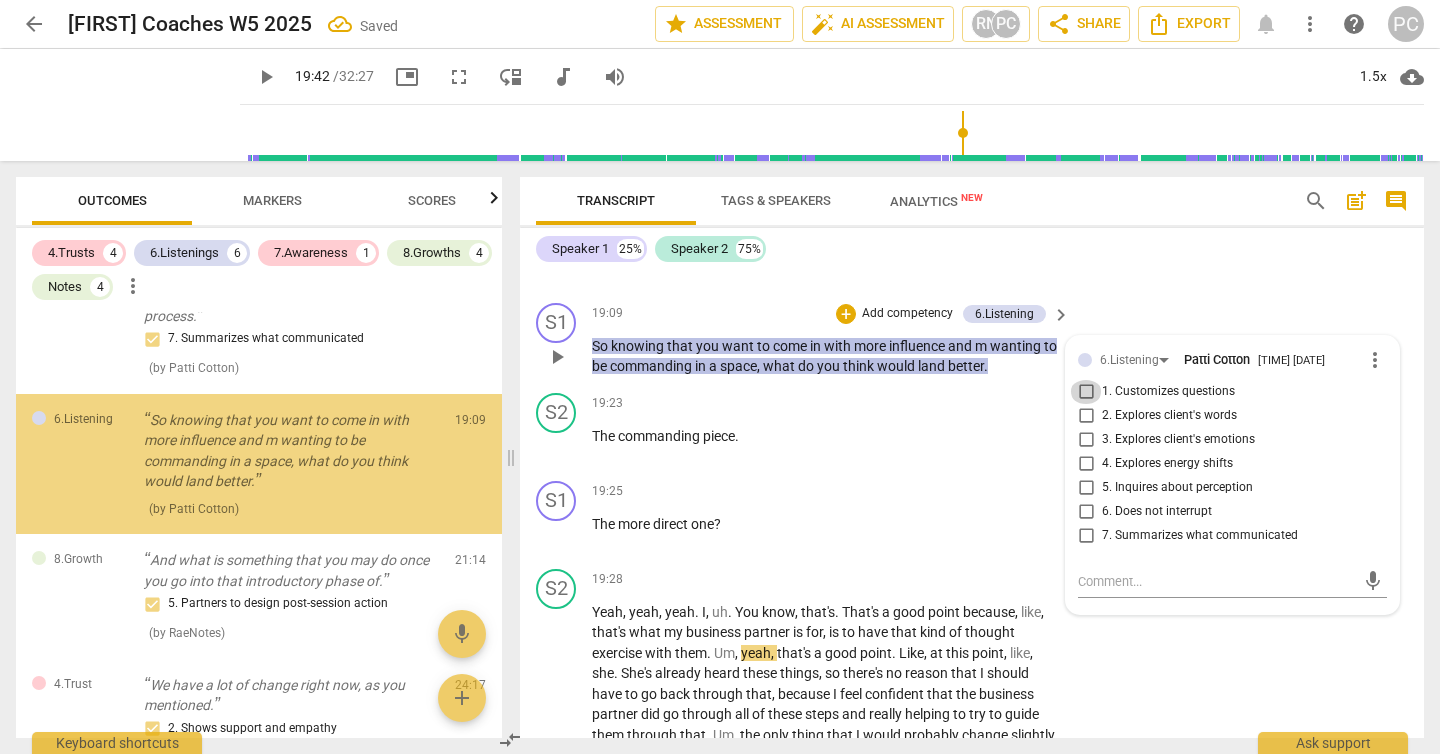 click on "1. Customizes questions" at bounding box center [1086, 392] 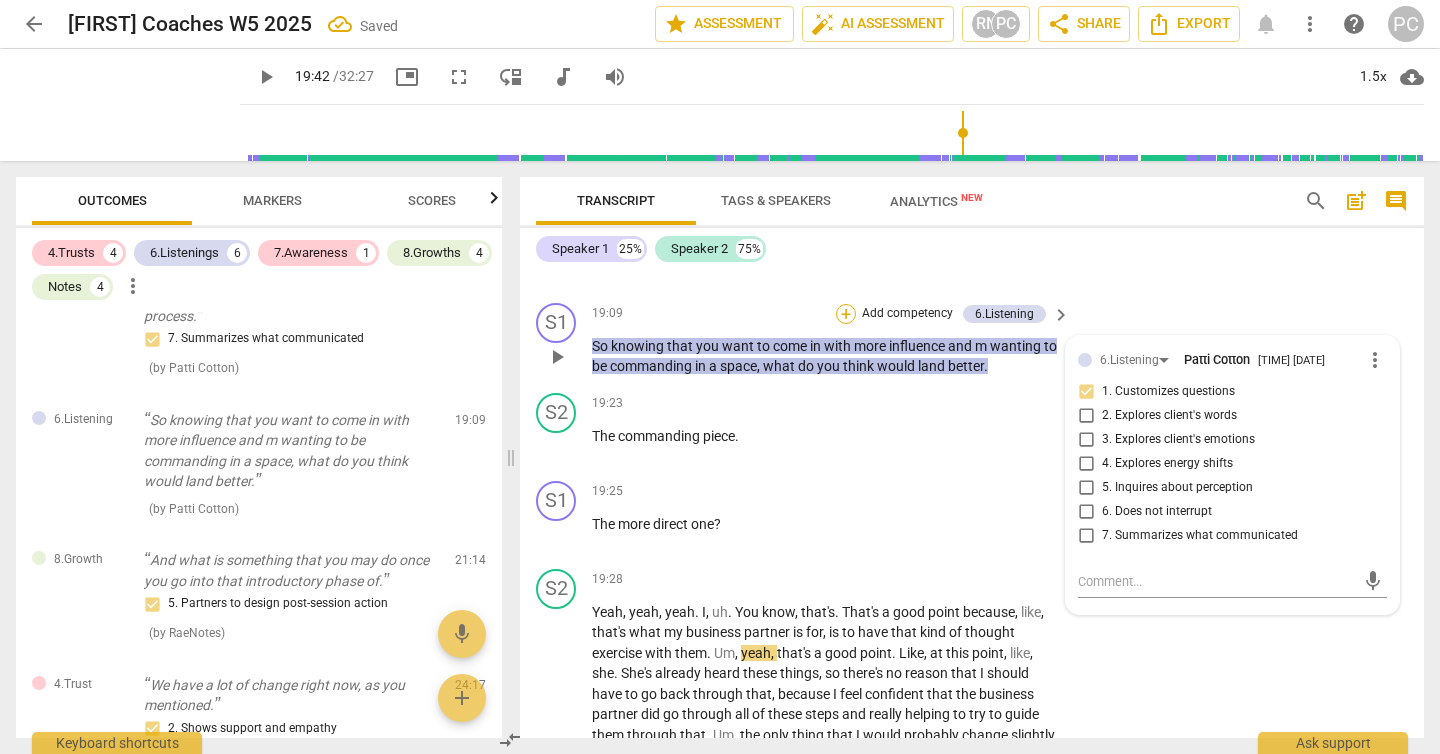 click on "+" at bounding box center [846, 314] 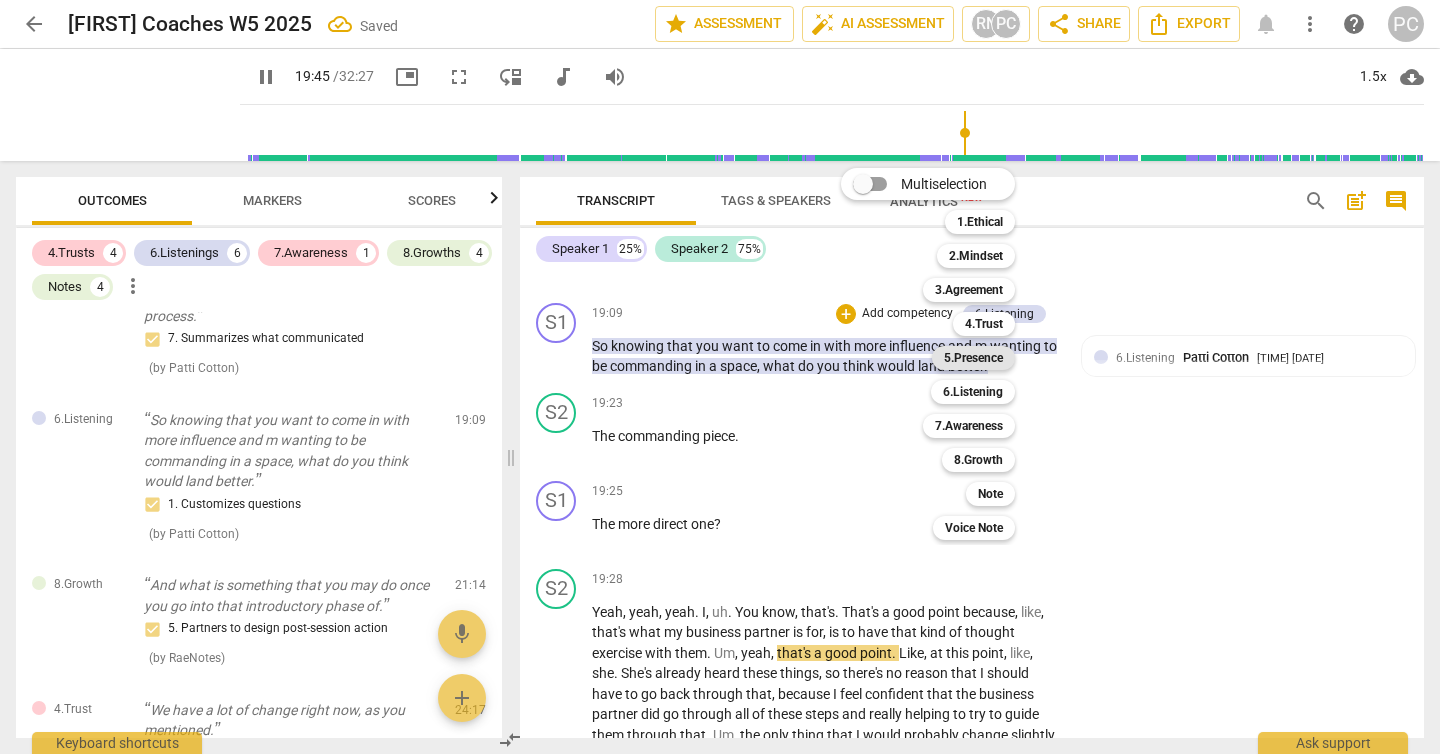 click on "5.Presence" at bounding box center (973, 358) 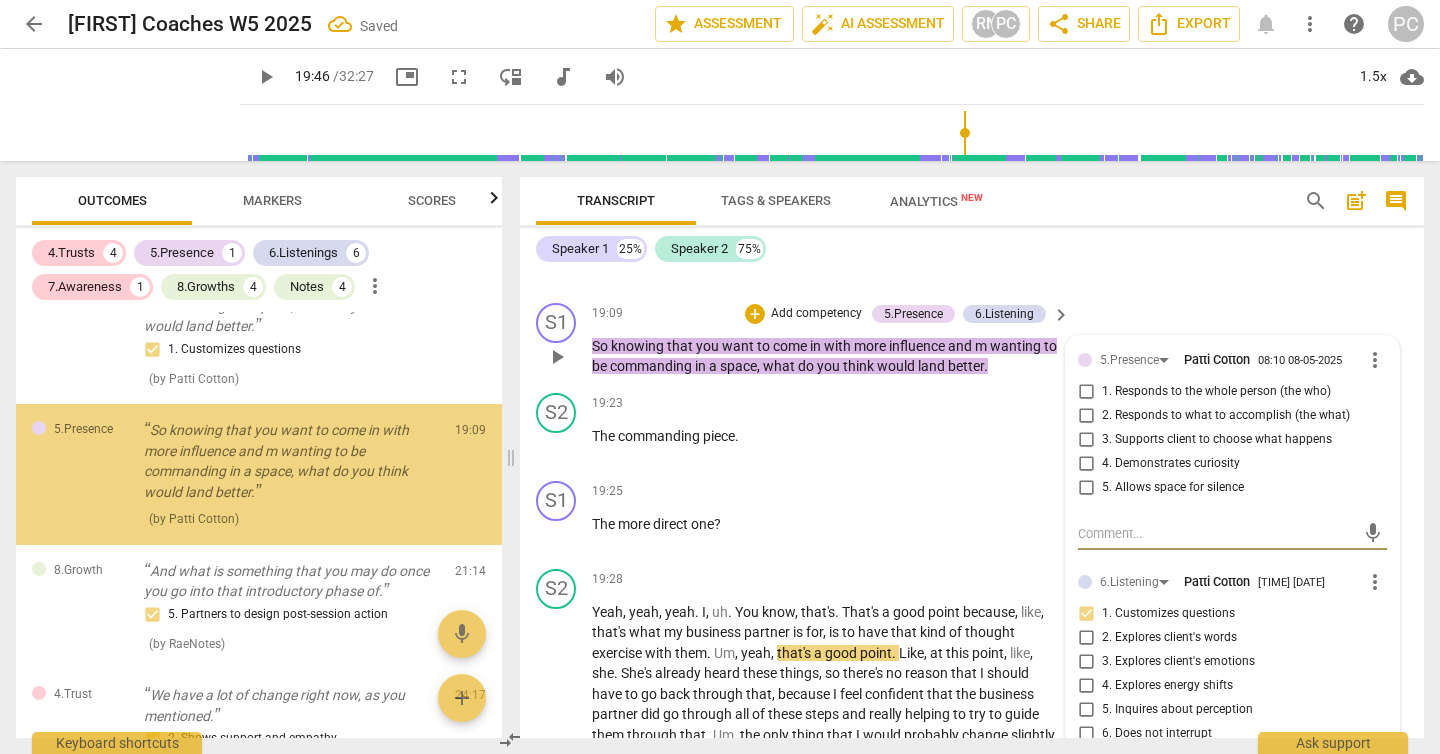 scroll, scrollTop: 2170, scrollLeft: 0, axis: vertical 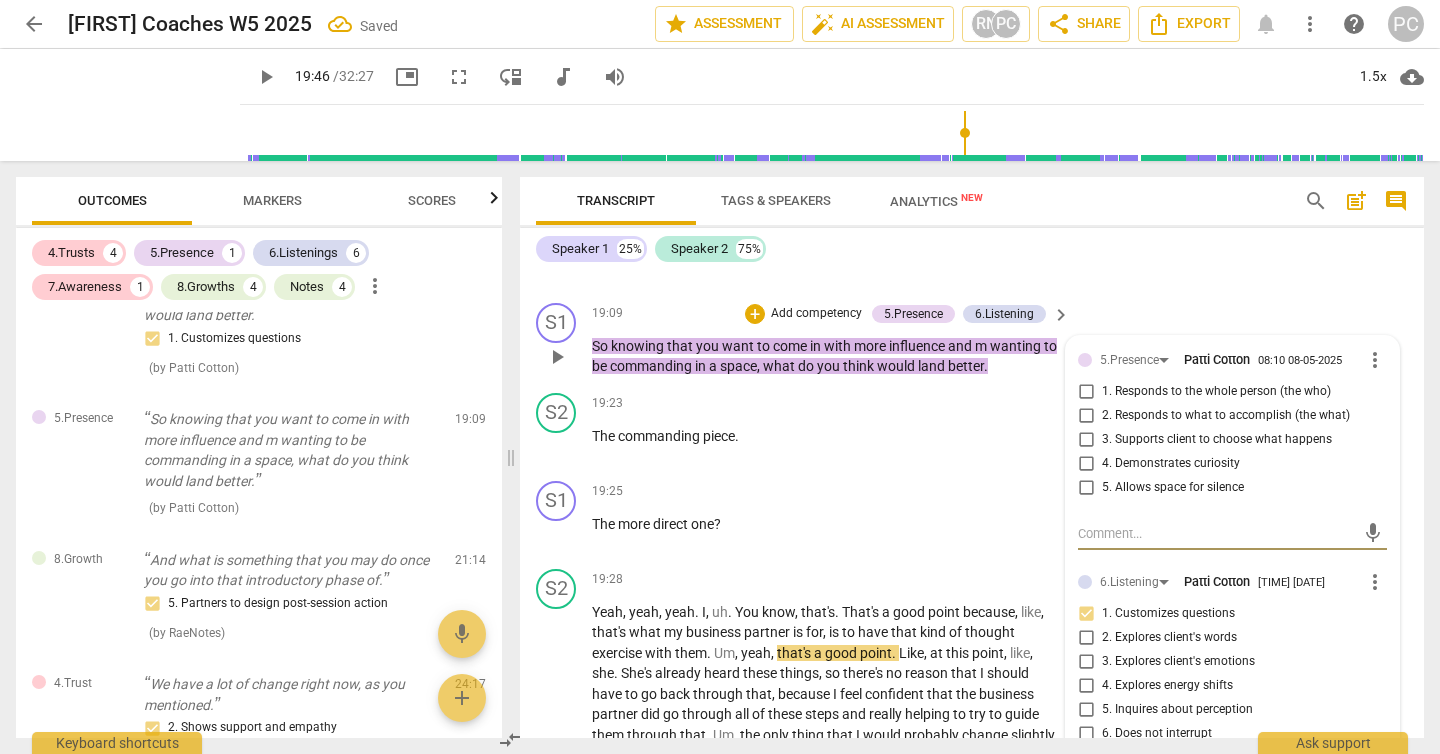click on "4. Demonstrates curiosity" at bounding box center (1086, 464) 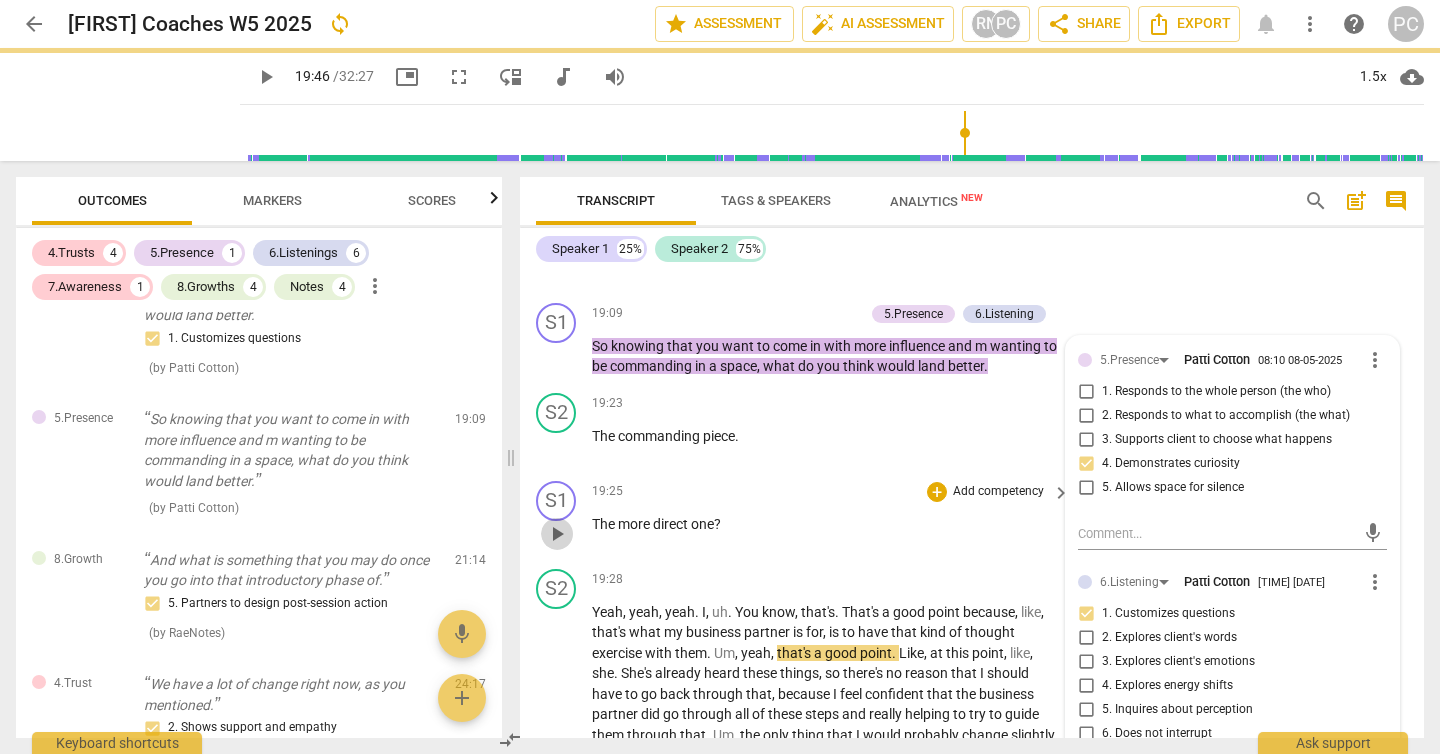 click on "play_arrow" at bounding box center (557, 534) 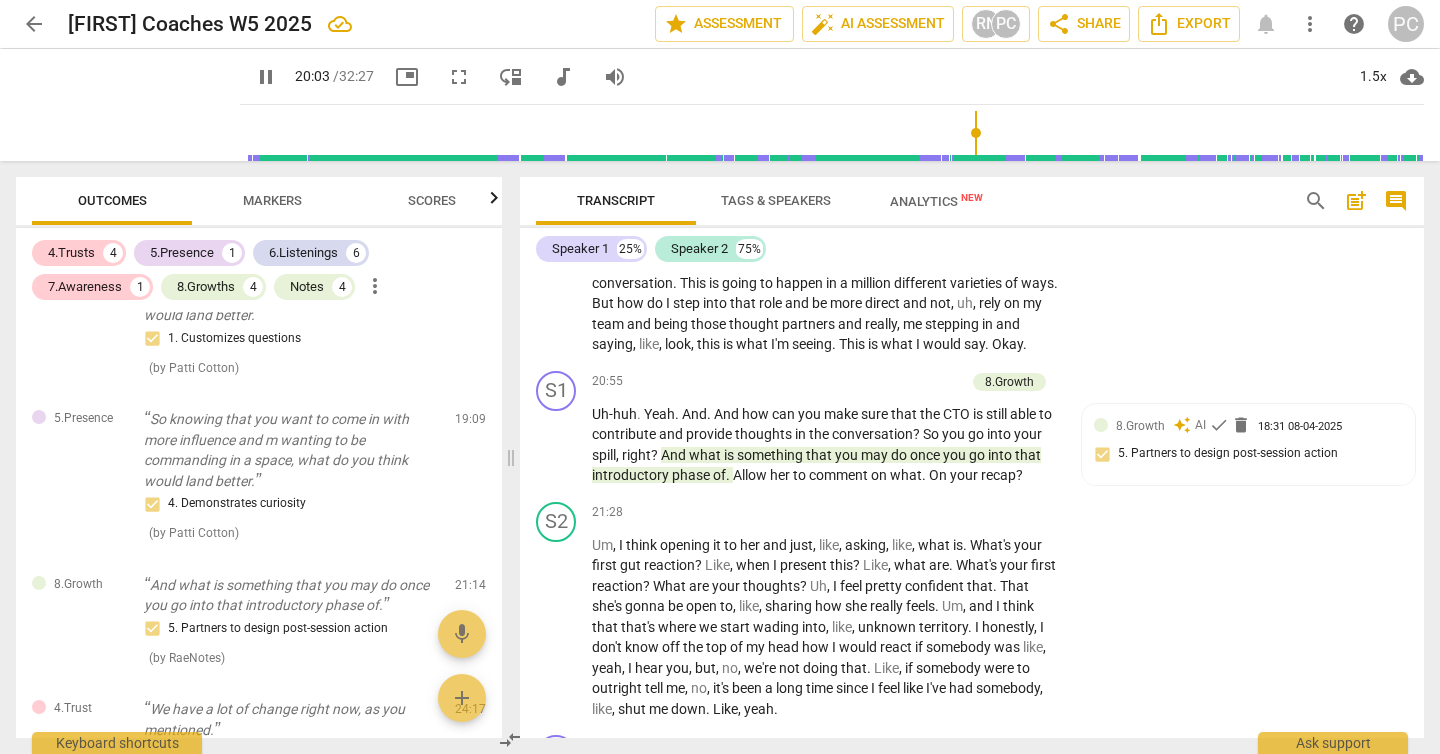 scroll, scrollTop: 6908, scrollLeft: 0, axis: vertical 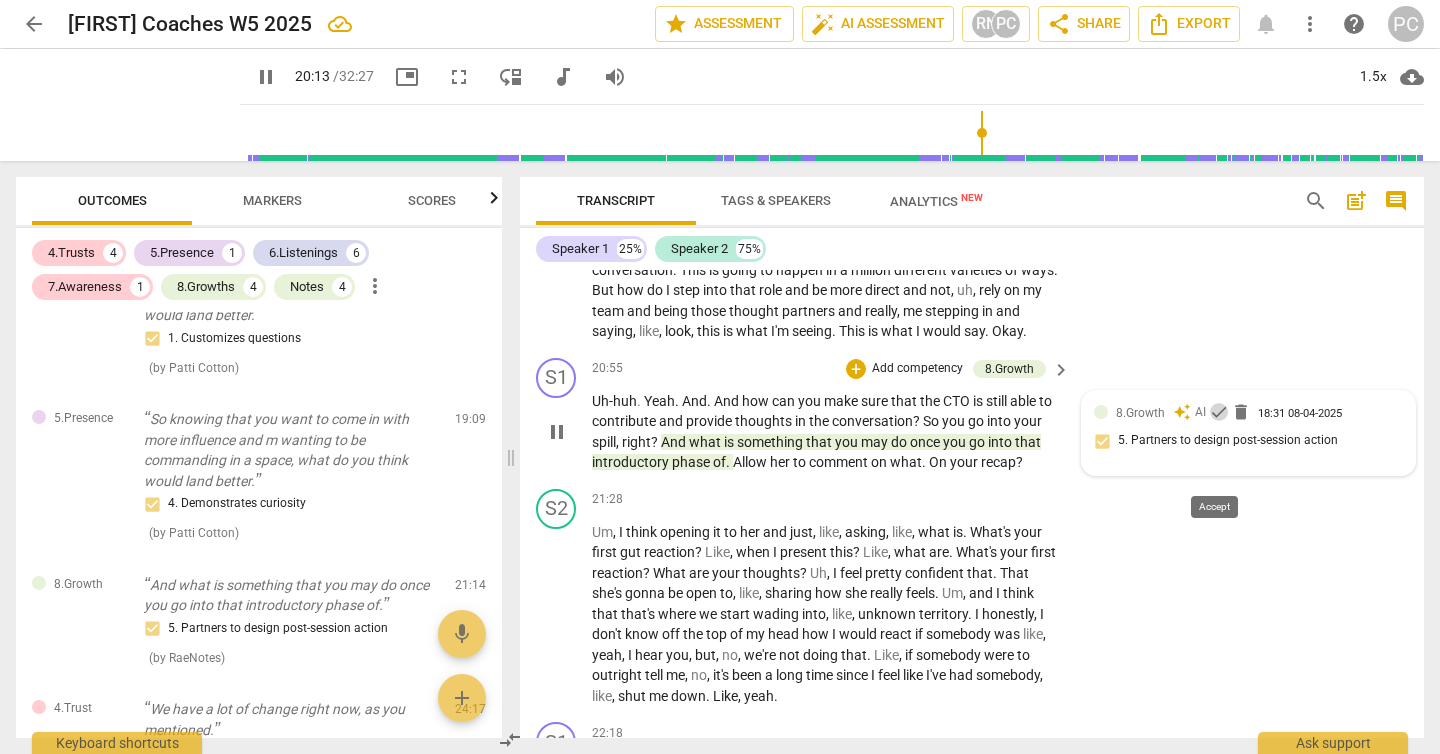 click on "check" at bounding box center (1219, 412) 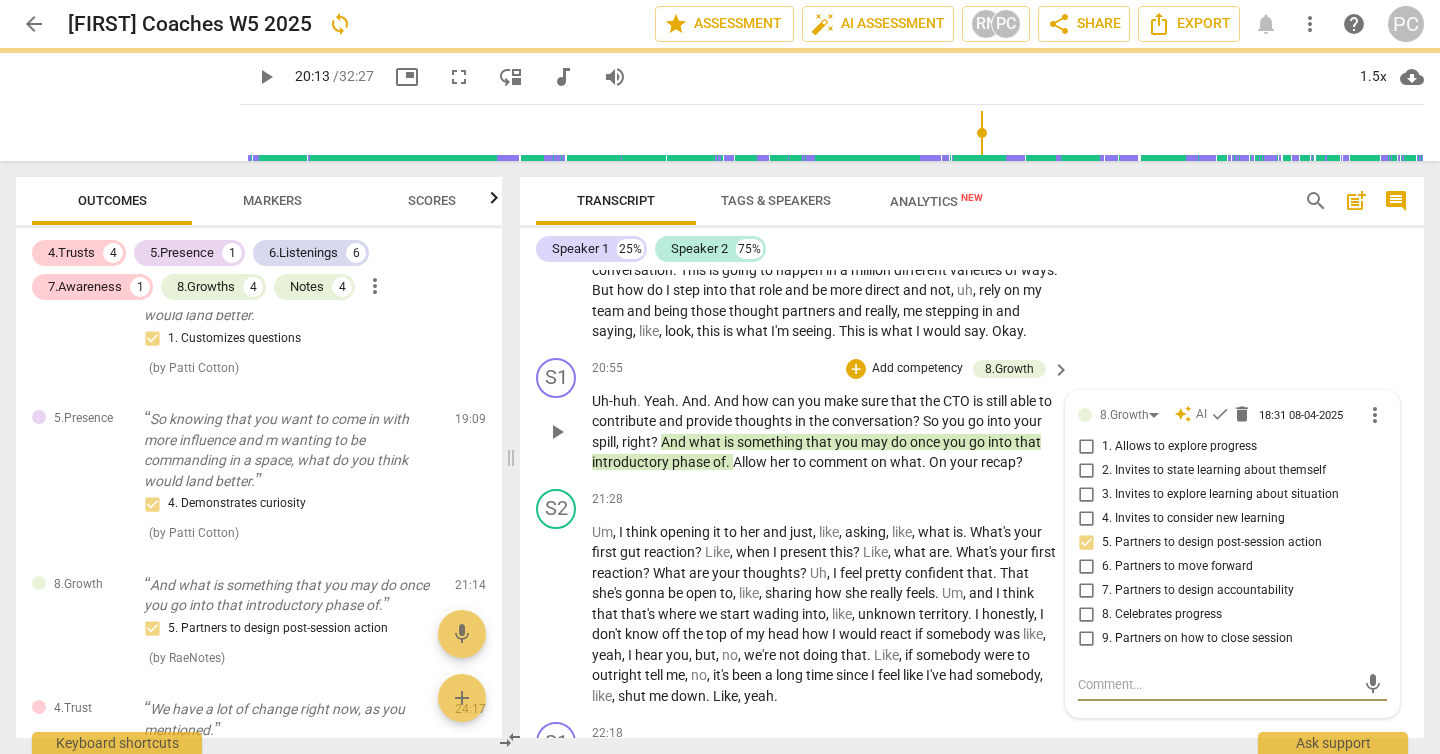 scroll, scrollTop: 6923, scrollLeft: 0, axis: vertical 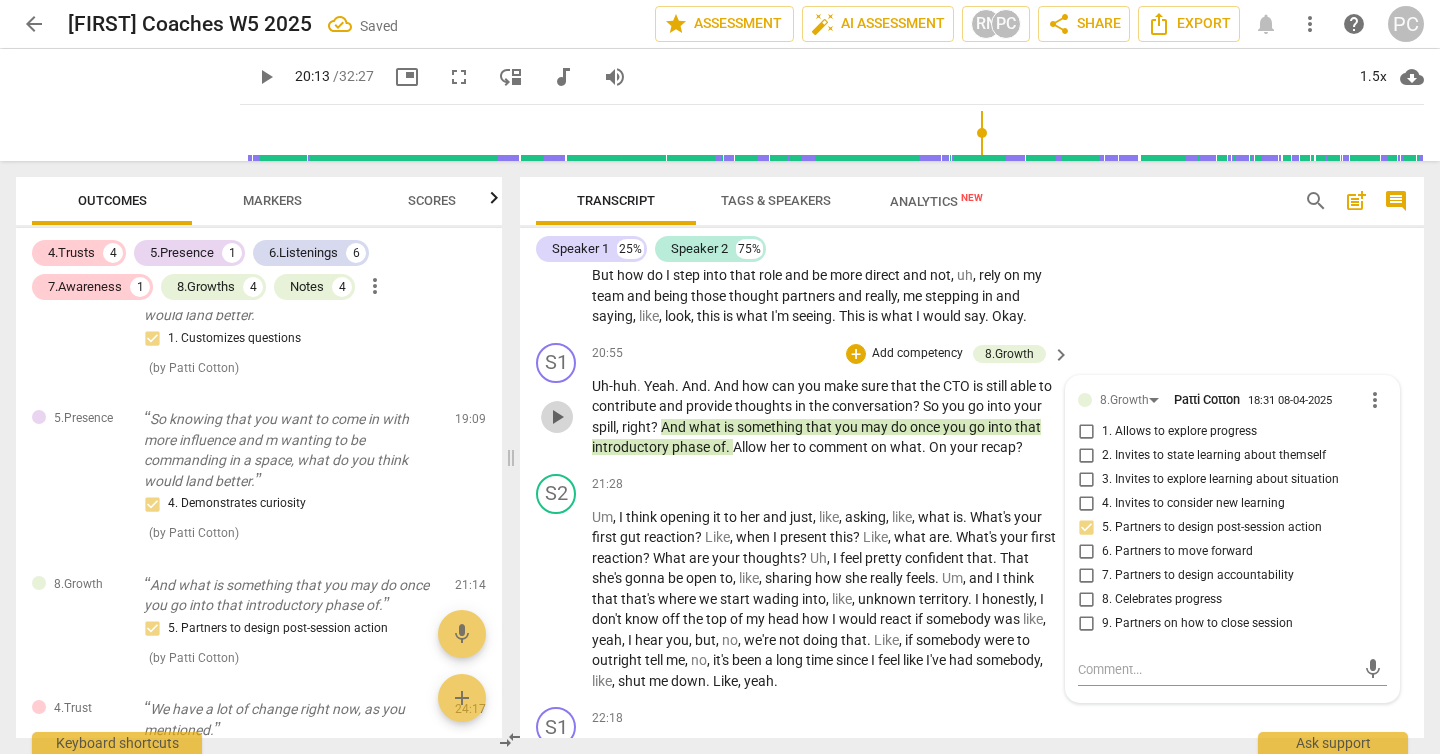 click on "play_arrow" at bounding box center [557, 417] 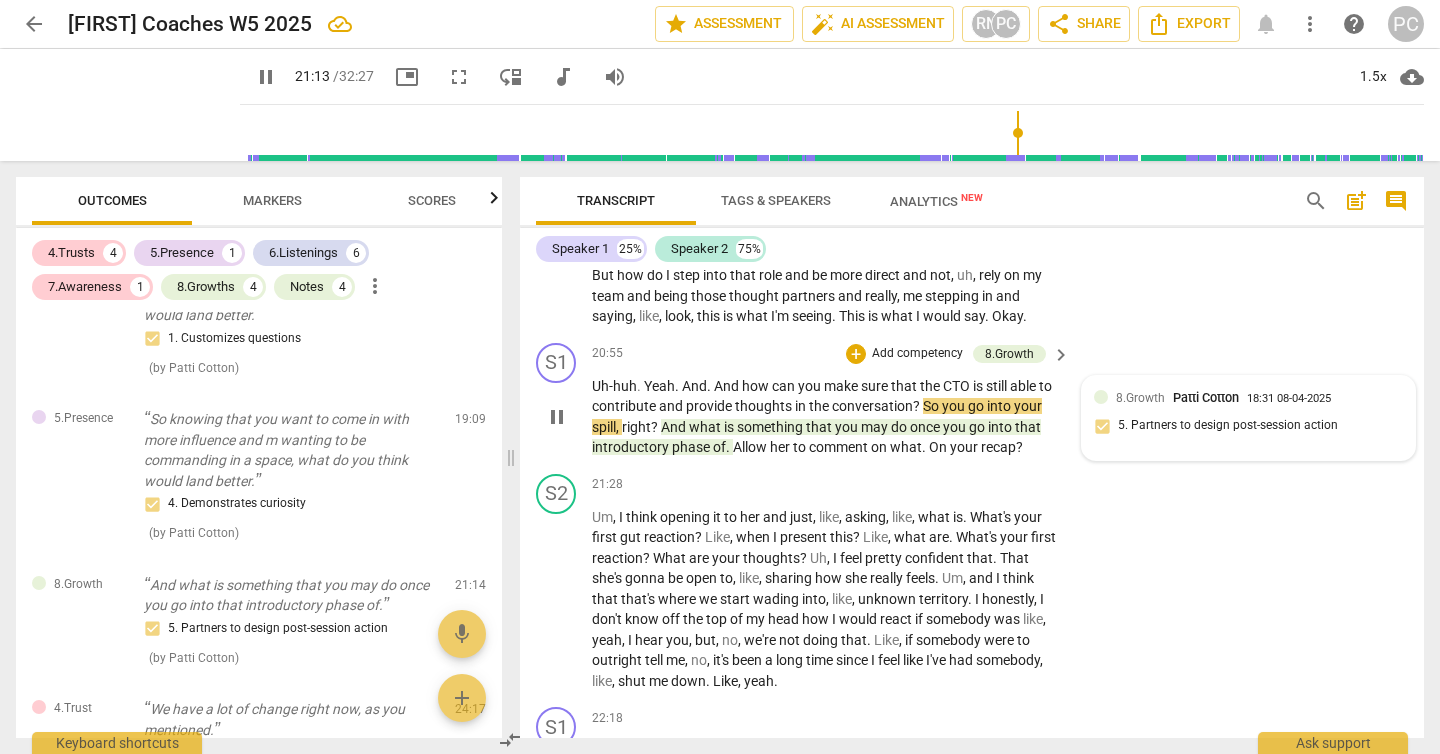 click on "spill" at bounding box center (604, 427) 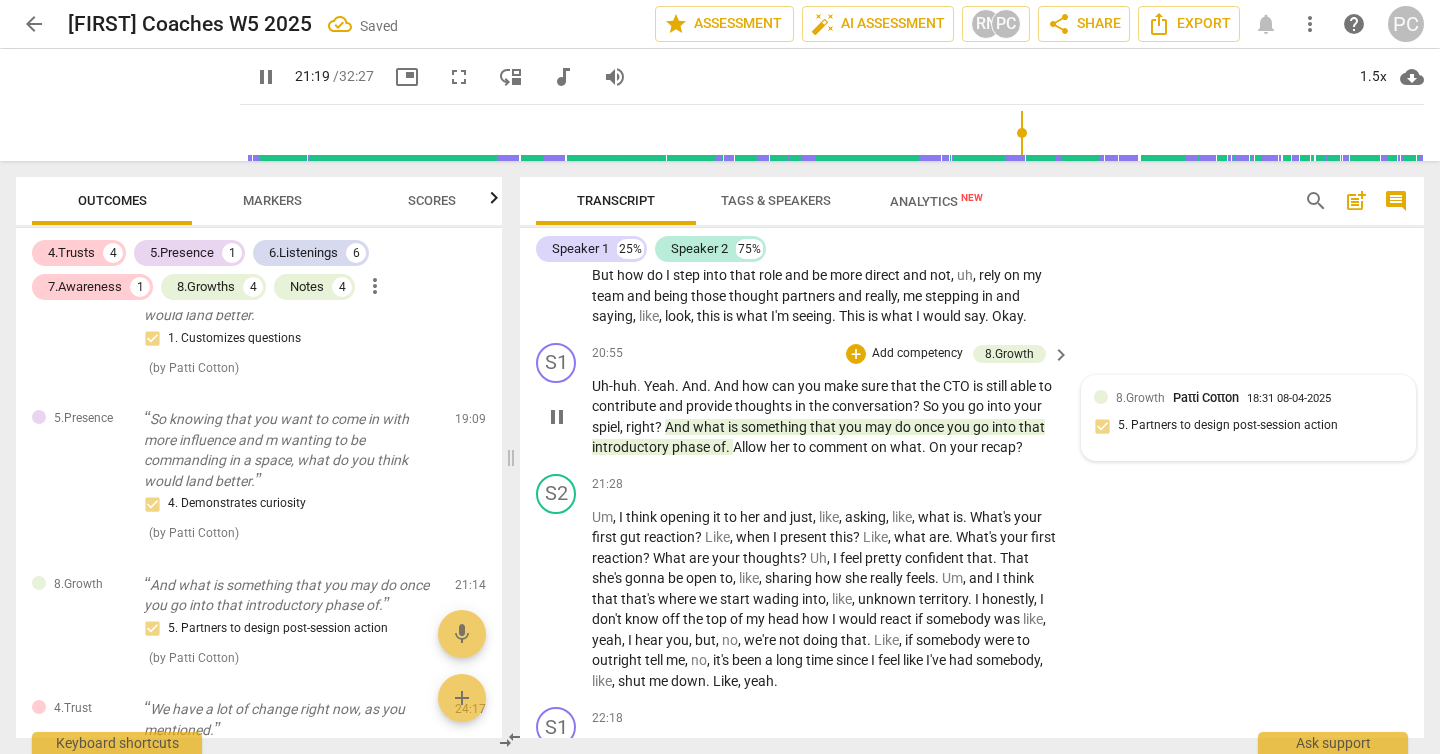 click on "S1 play_arrow pause 20:55 + Add competency 8.Growth keyboard_arrow_right Uh-huh .   Yeah .   And .   And   how   can   you   make   sure   that   the   CTO   is   still   able   to   contribute   and   provide   thoughts   in   the   conversation ?   So   you   go   into   your   spiel ,   right ?   And   what   is   something   that   you   may   do   once   you   go   into   that   introductory   phase   of .   Allow   her   to   comment   on   what .   On   your   recap ? 8.Growth Patti Cotton 18:31 08-04-2025 5. Partners to design post-session action" at bounding box center [972, 400] 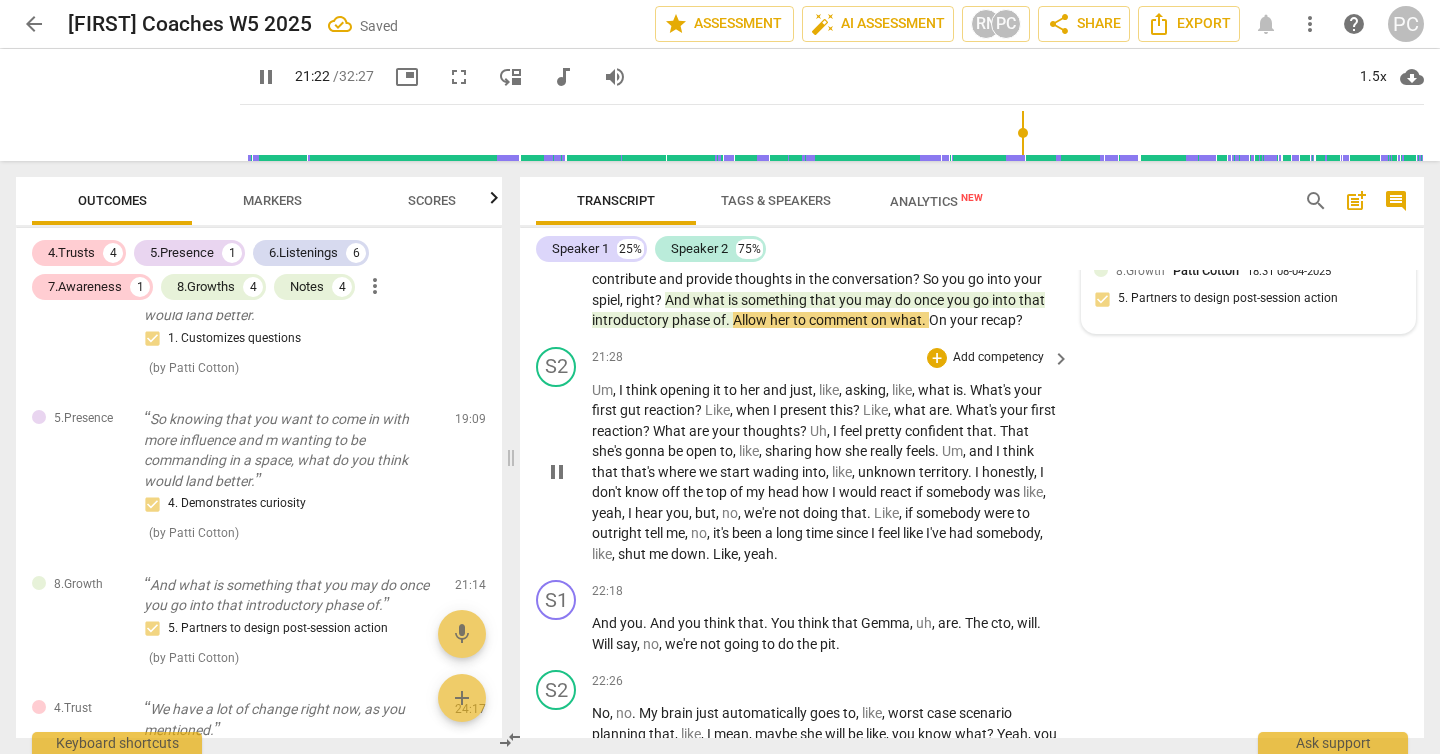 scroll, scrollTop: 7081, scrollLeft: 0, axis: vertical 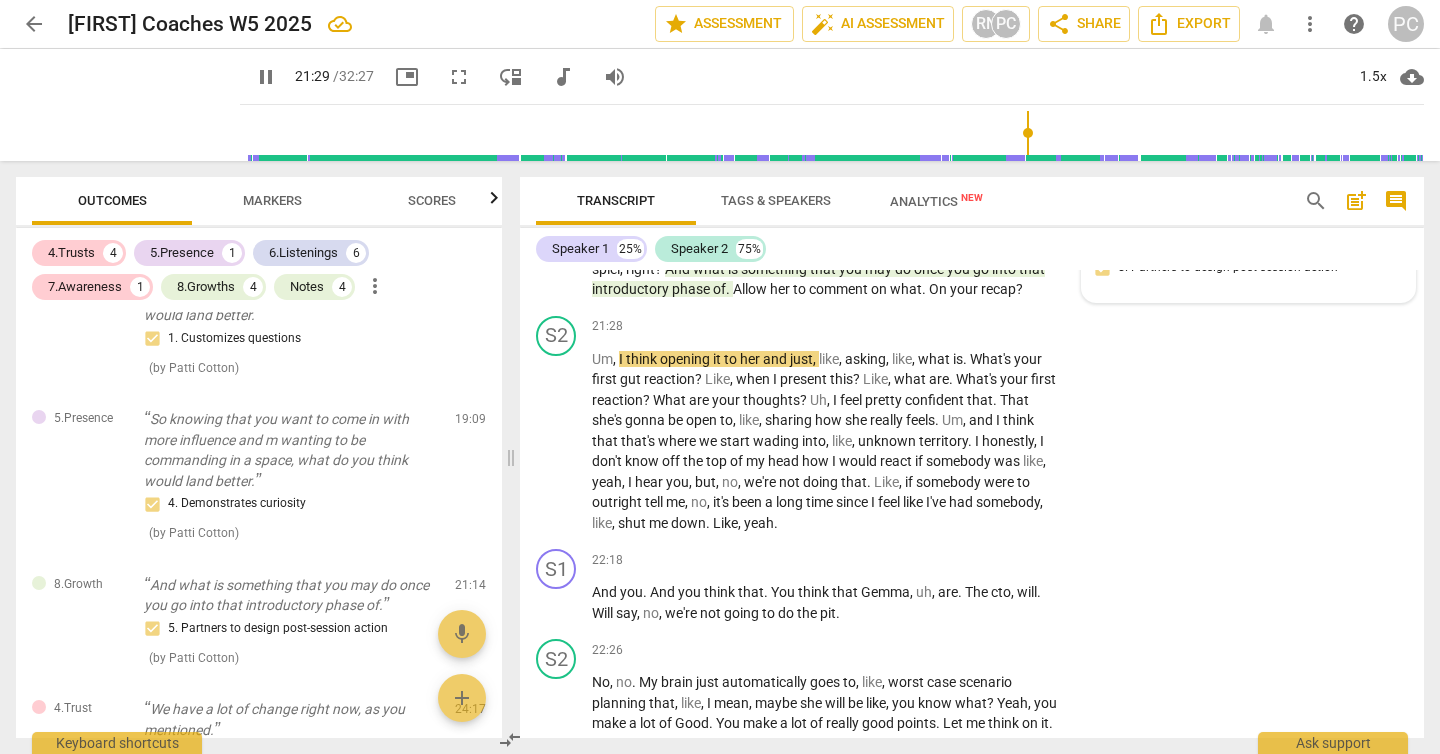 click on "8.Growth Patti [LAST] 18:31 08-04-2025 5. Partners to design post-session action" at bounding box center (1248, 260) 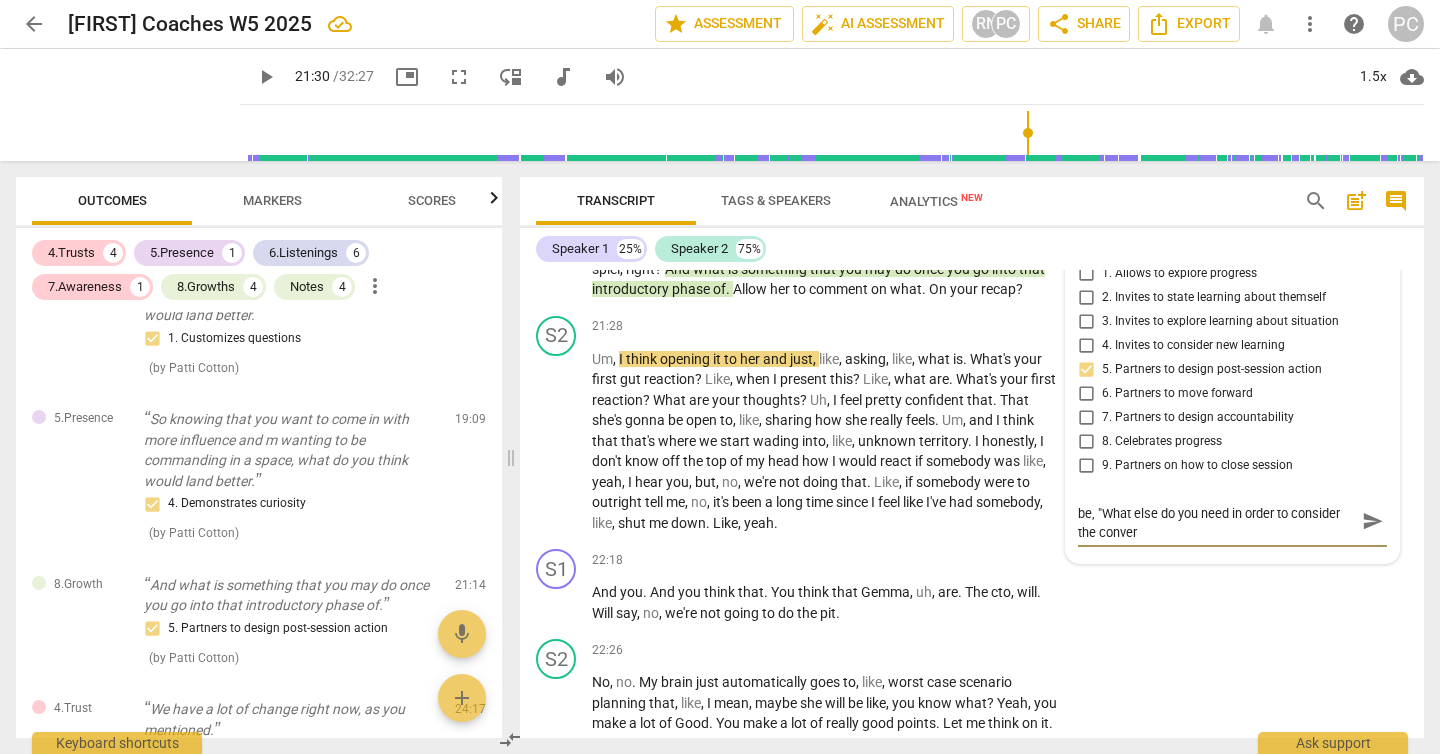 scroll, scrollTop: 0, scrollLeft: 0, axis: both 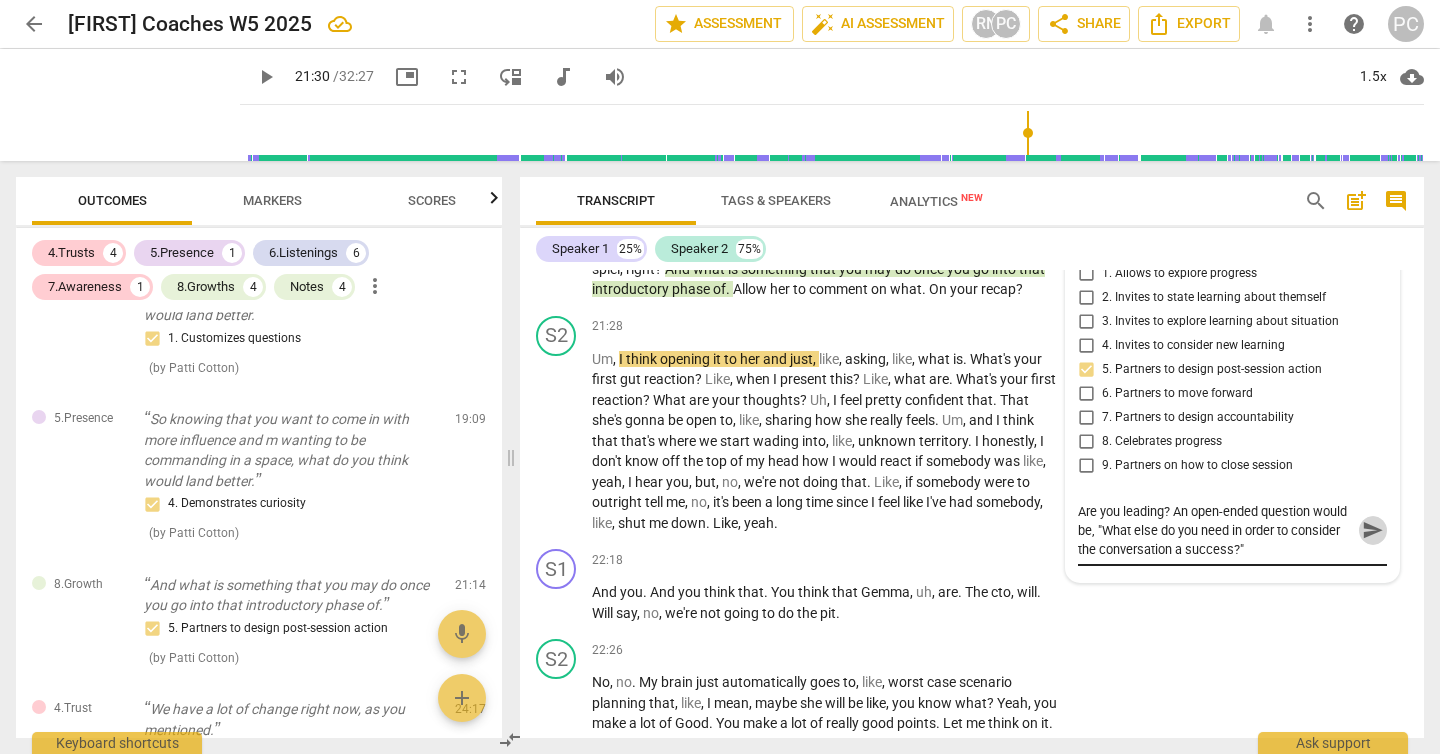click on "send" at bounding box center [1373, 530] 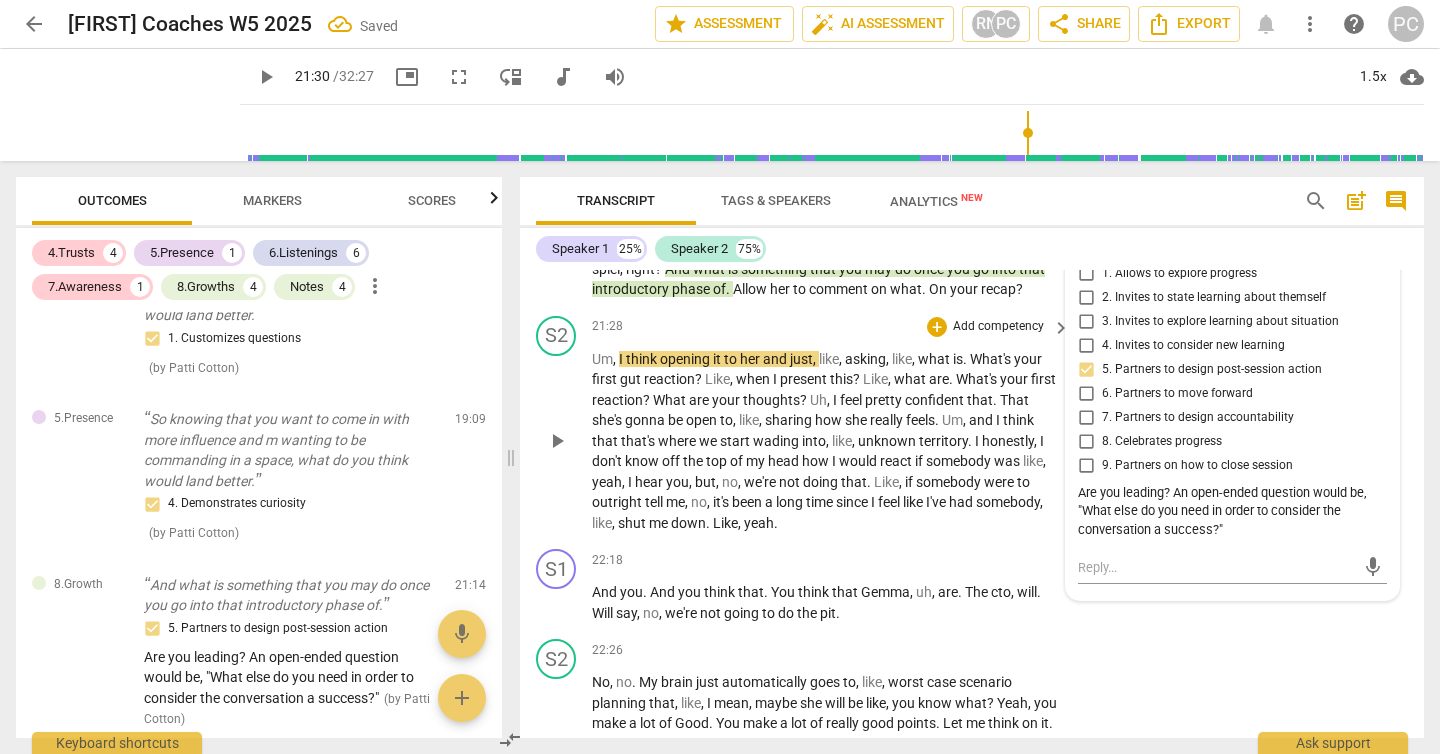 click on "play_arrow" at bounding box center [557, 441] 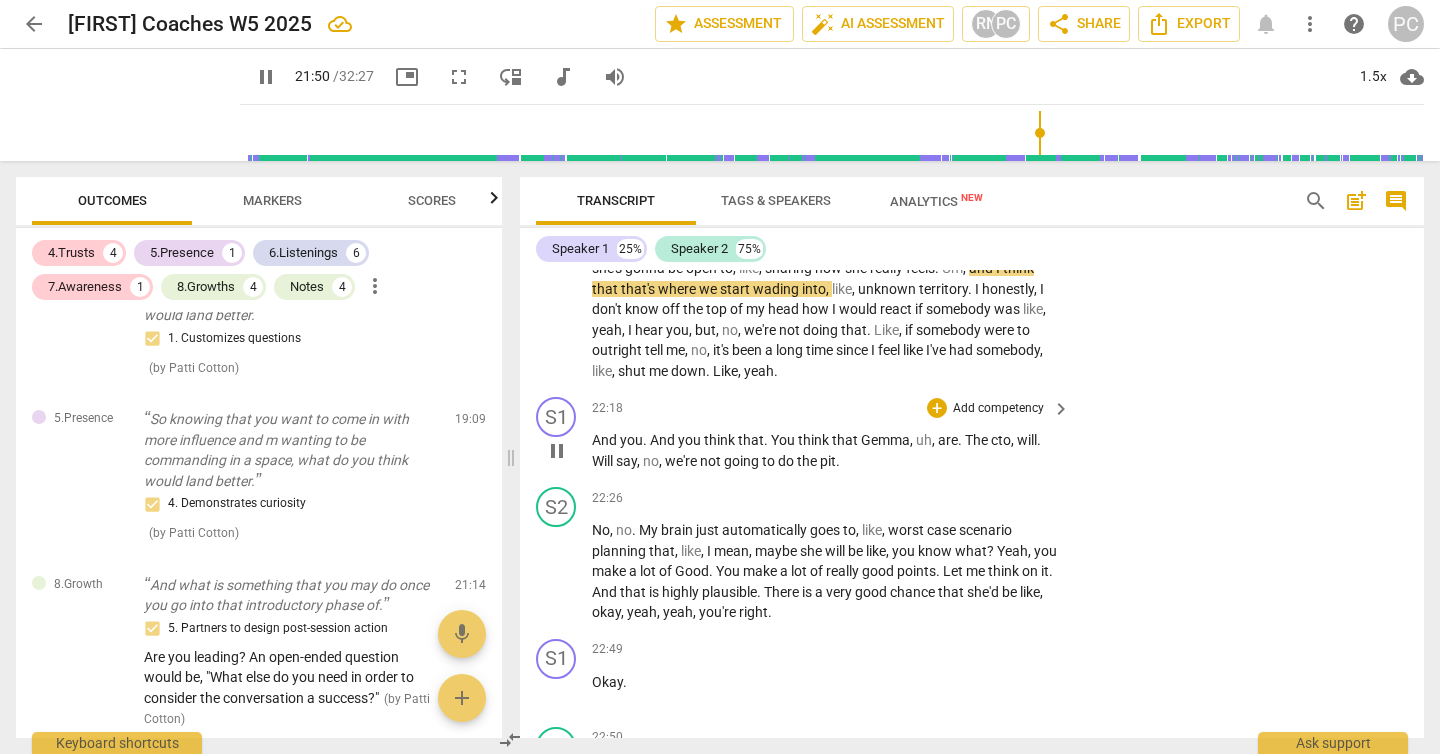 scroll, scrollTop: 7234, scrollLeft: 0, axis: vertical 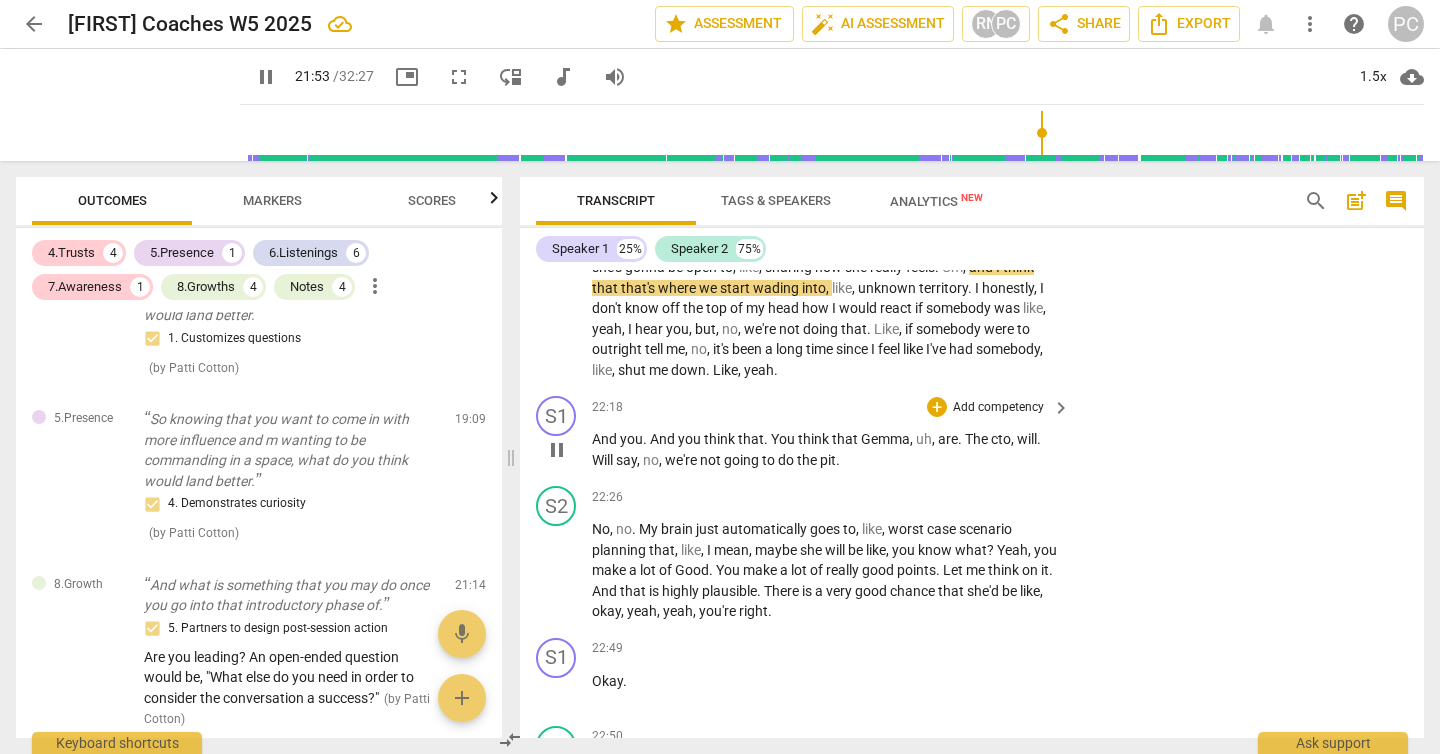 click on "." at bounding box center [838, 460] 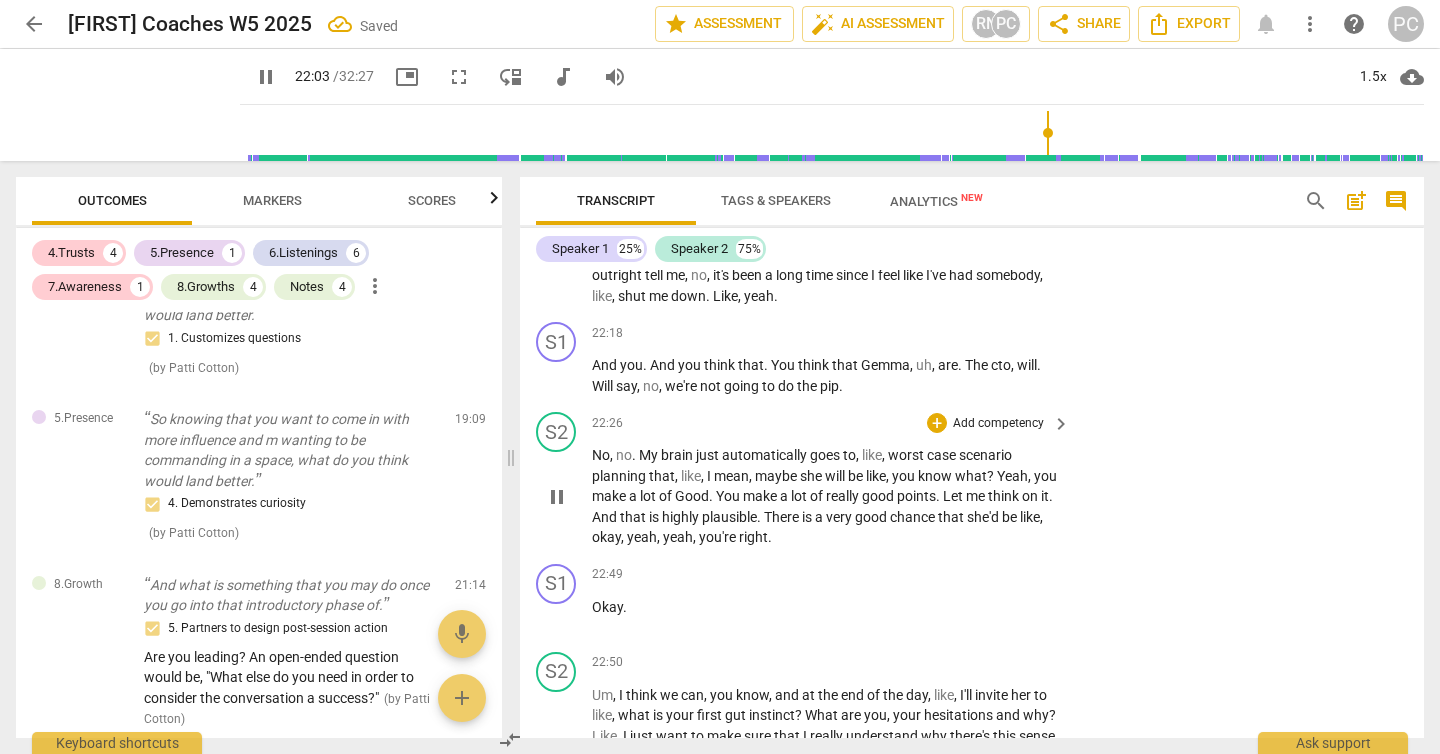 scroll, scrollTop: 7318, scrollLeft: 0, axis: vertical 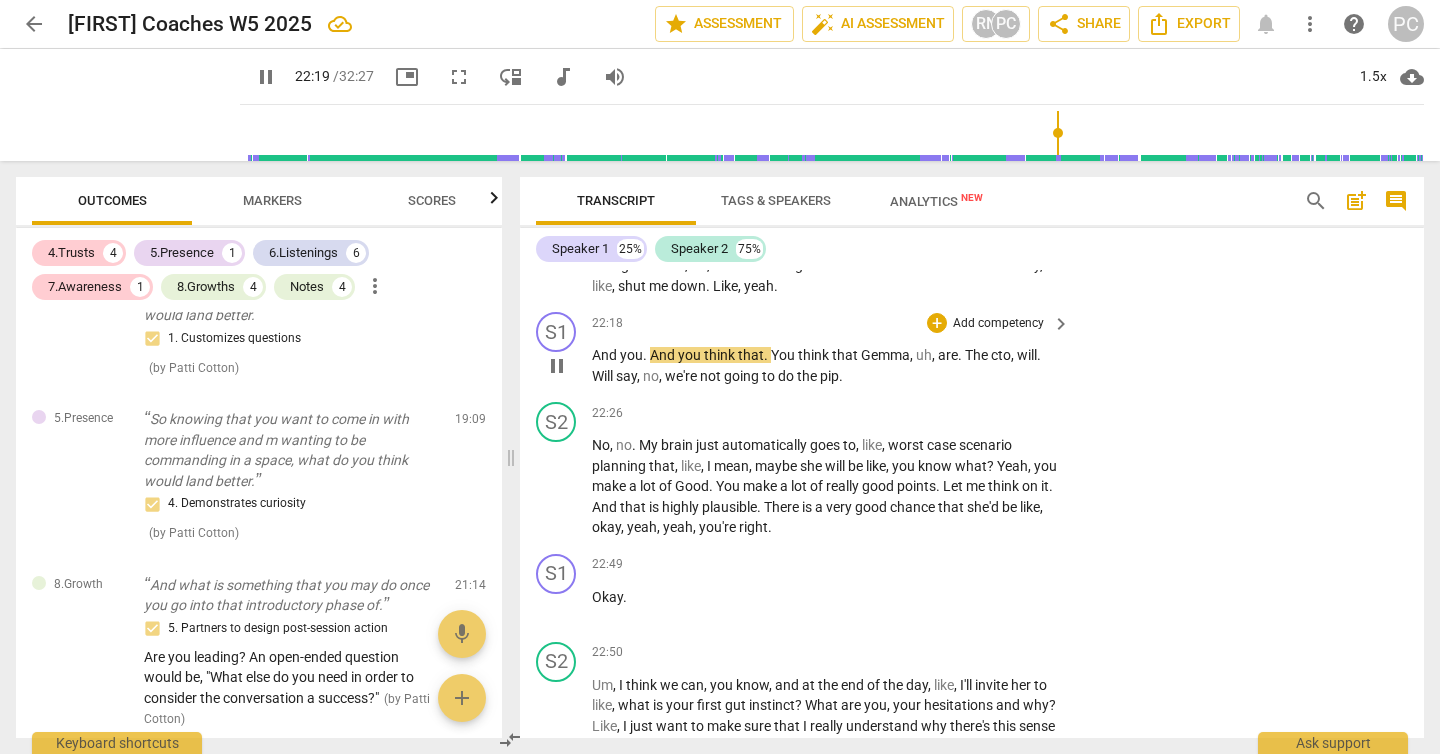 click on "," at bounding box center [1014, 355] 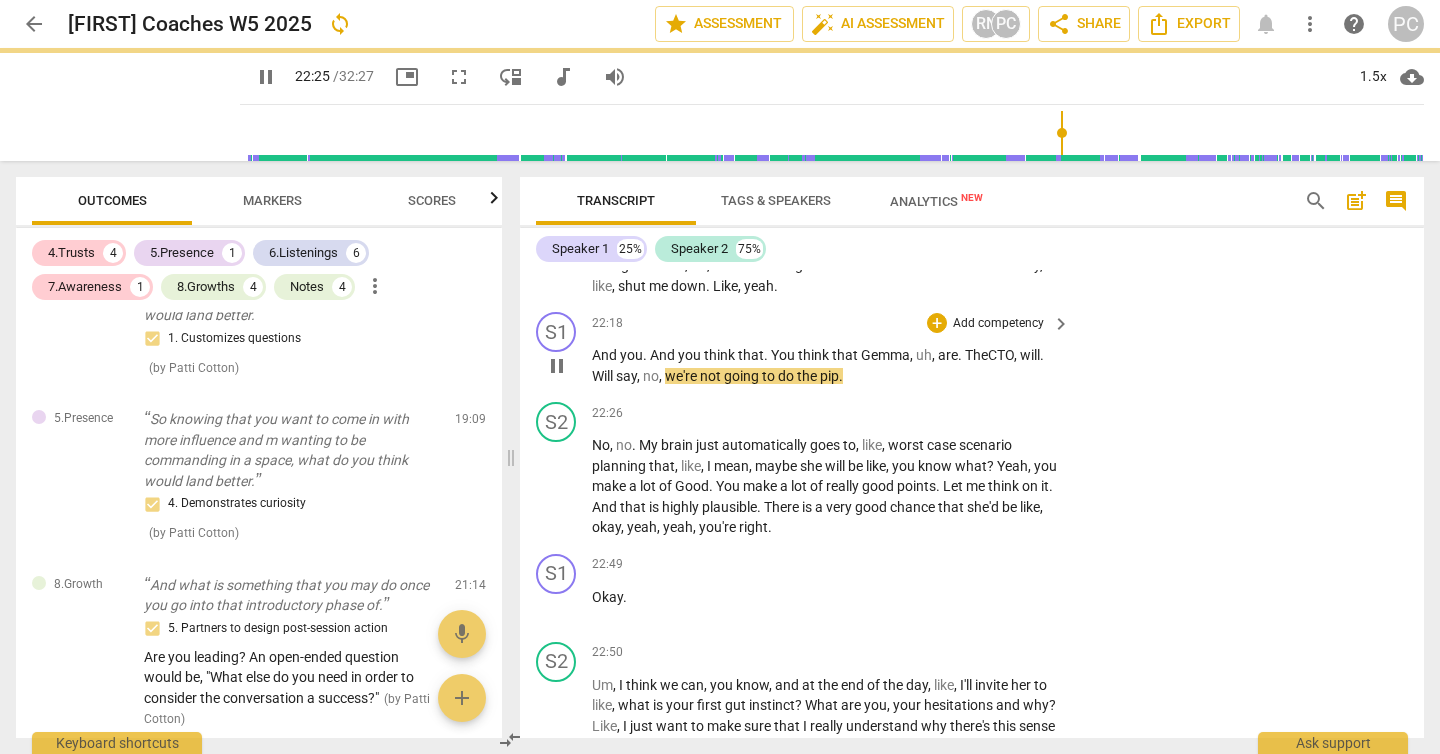 click on "And   you .   And   you   think   that .   You   think   that   [NAME],   uh ,   are .   The  CTO ,   will .   Will   say ,   no ,   we're   not   going   to   do   the   pip ." at bounding box center (826, 365) 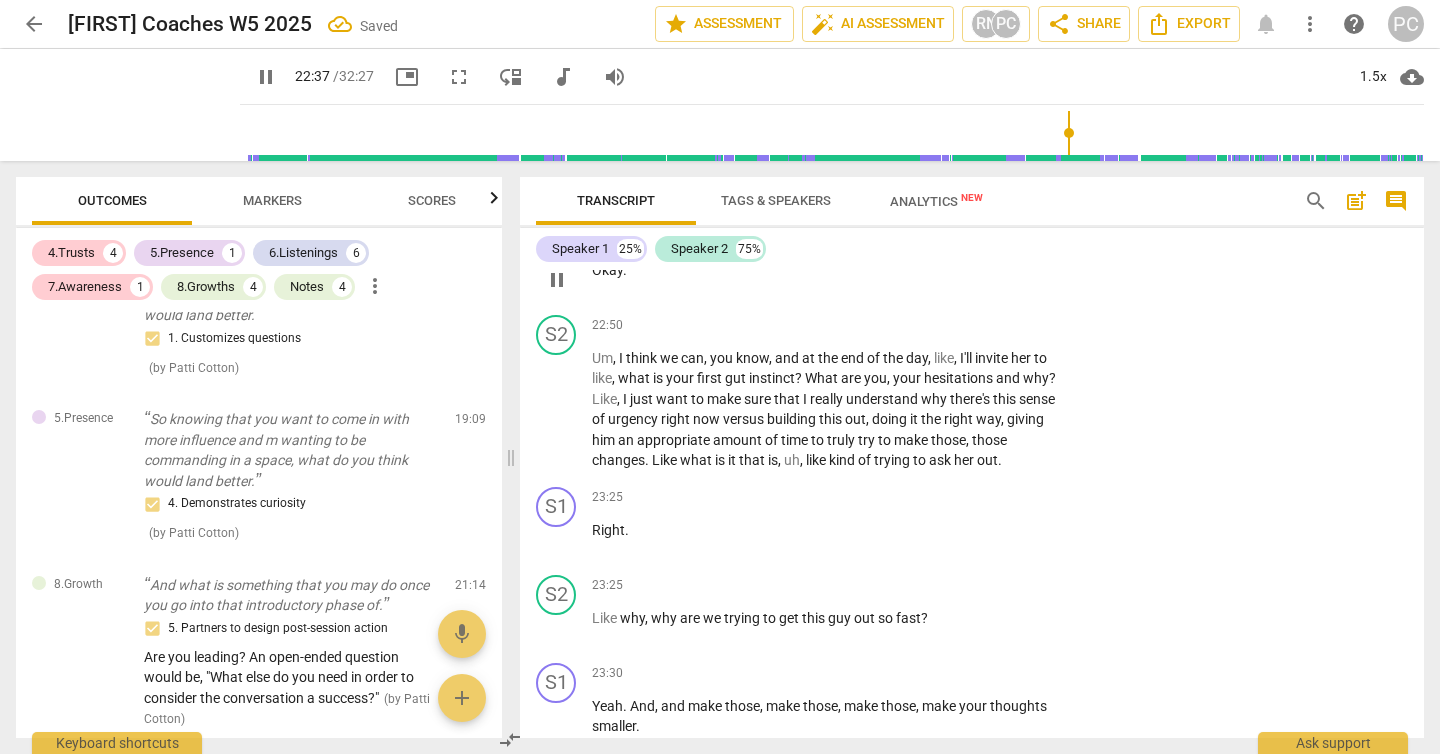 scroll, scrollTop: 7687, scrollLeft: 0, axis: vertical 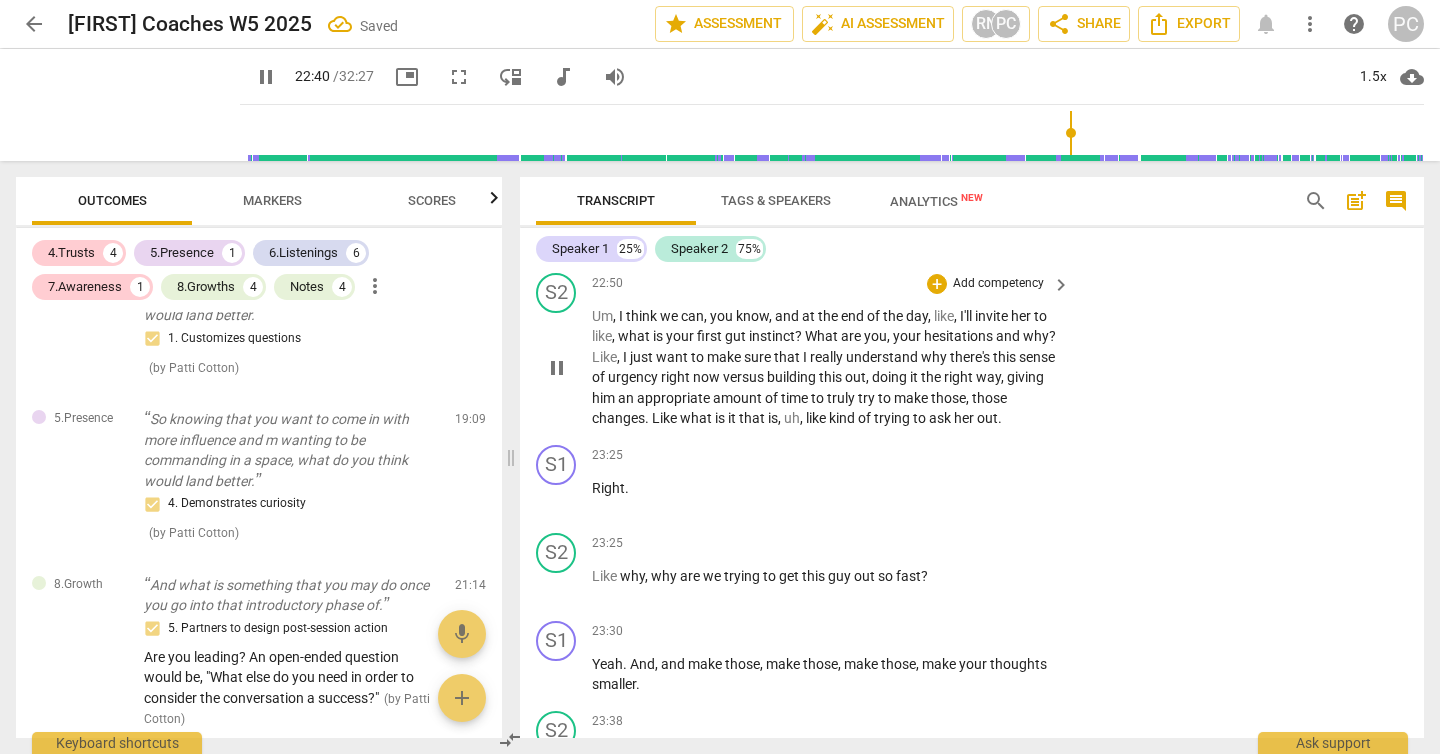 click on "pause" at bounding box center [557, 368] 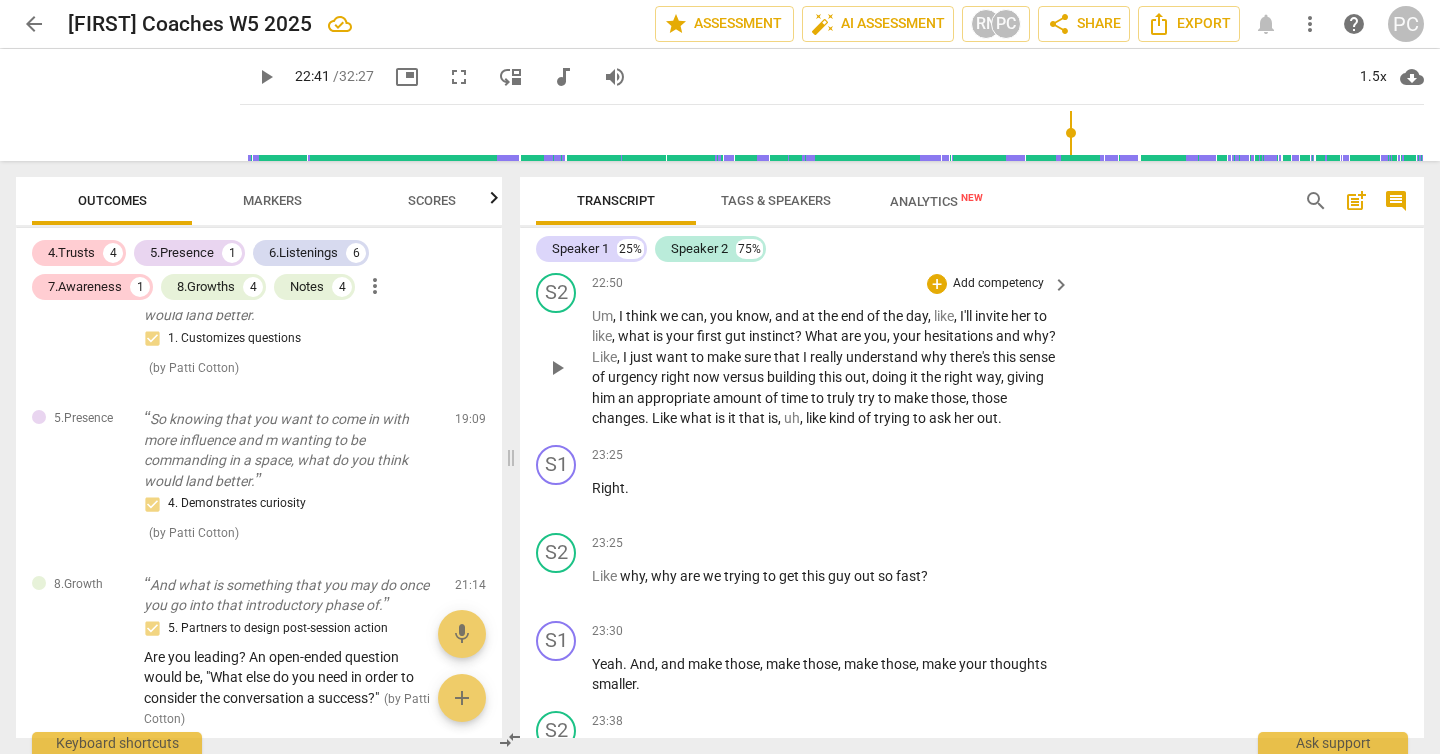 click on "play_arrow" at bounding box center [557, 368] 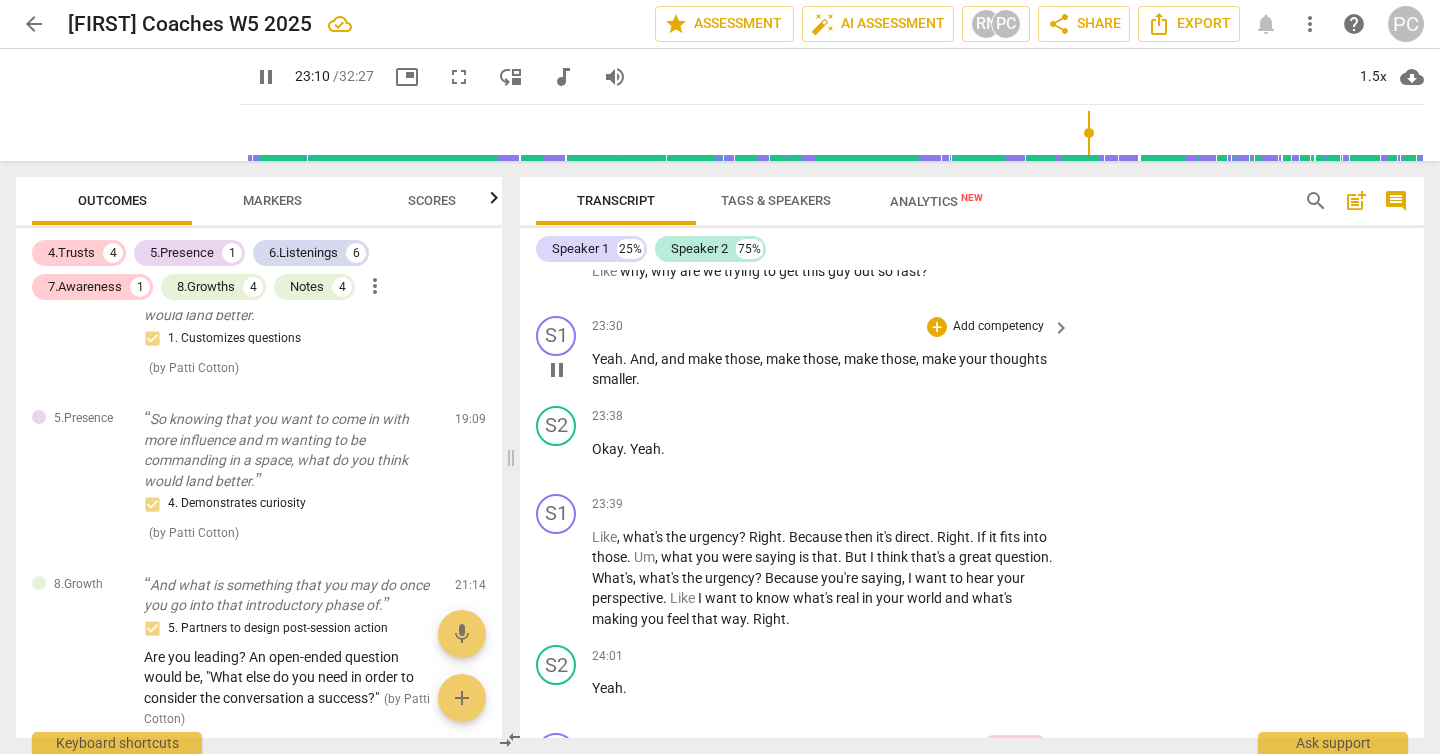 scroll, scrollTop: 7999, scrollLeft: 0, axis: vertical 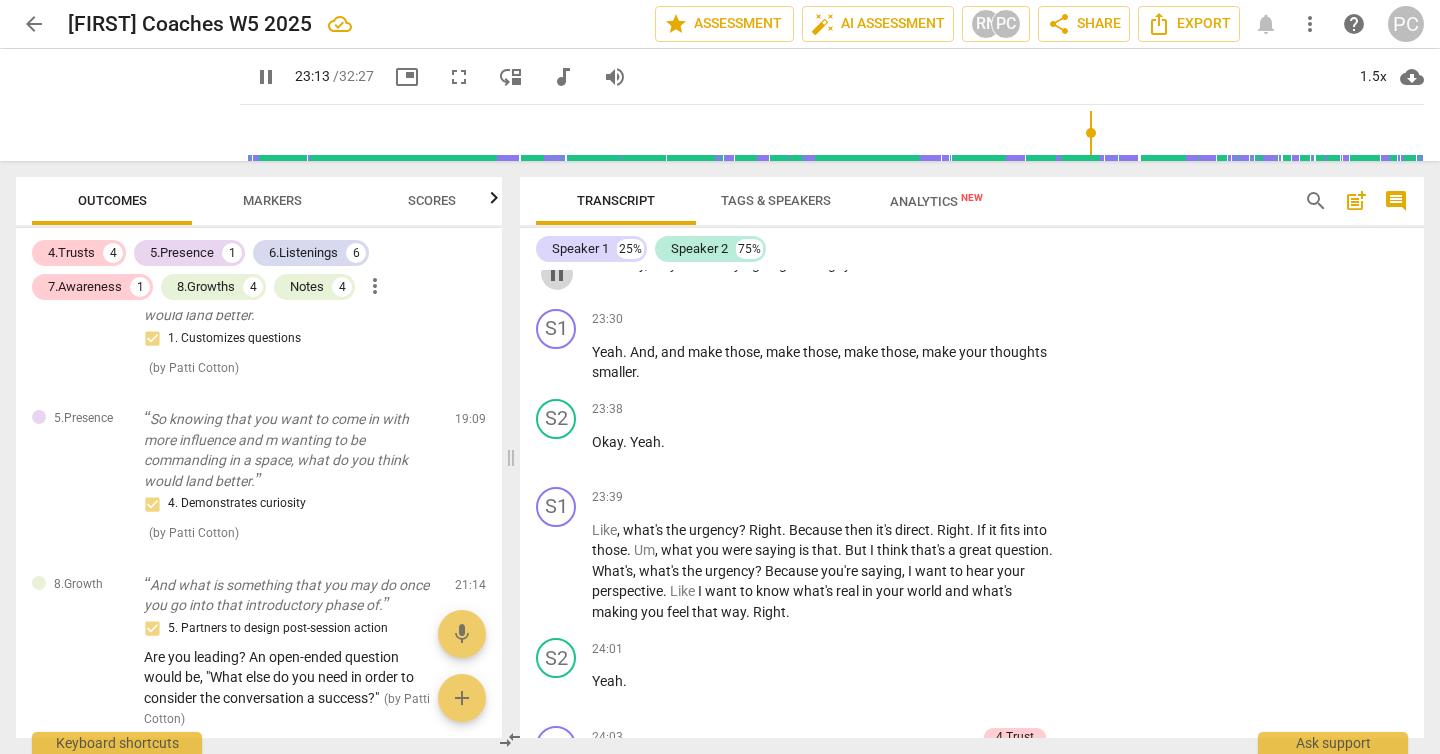 click on "pause" at bounding box center (557, 274) 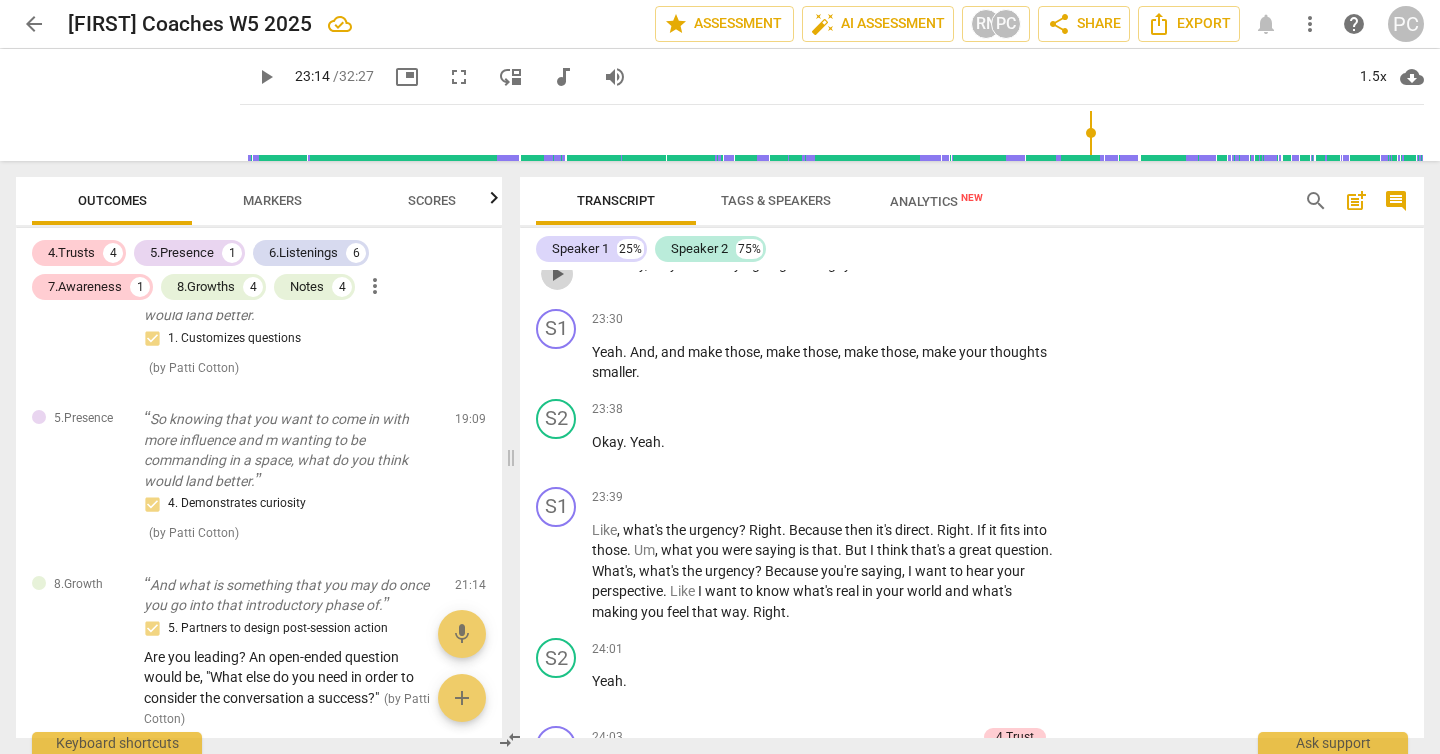 click on "play_arrow" at bounding box center [557, 274] 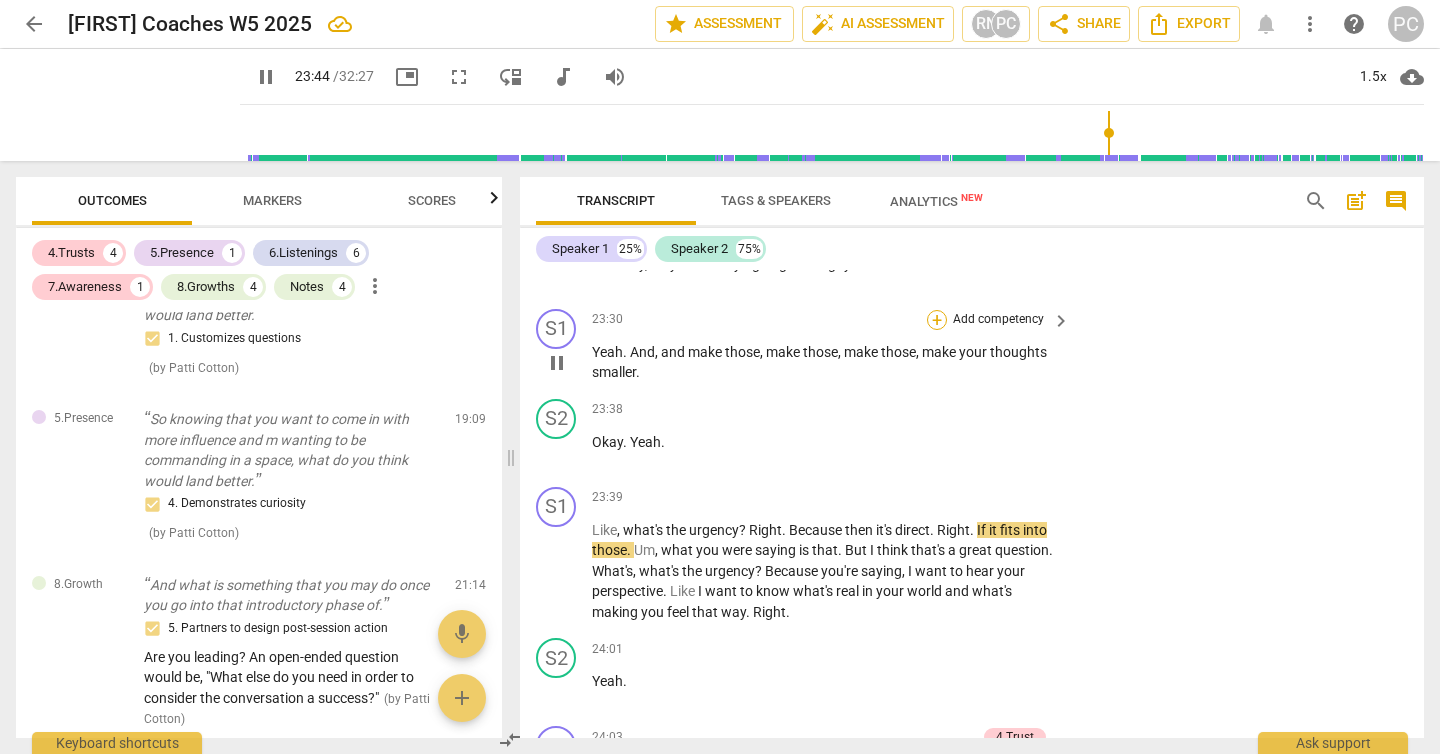 click on "+" at bounding box center (937, 320) 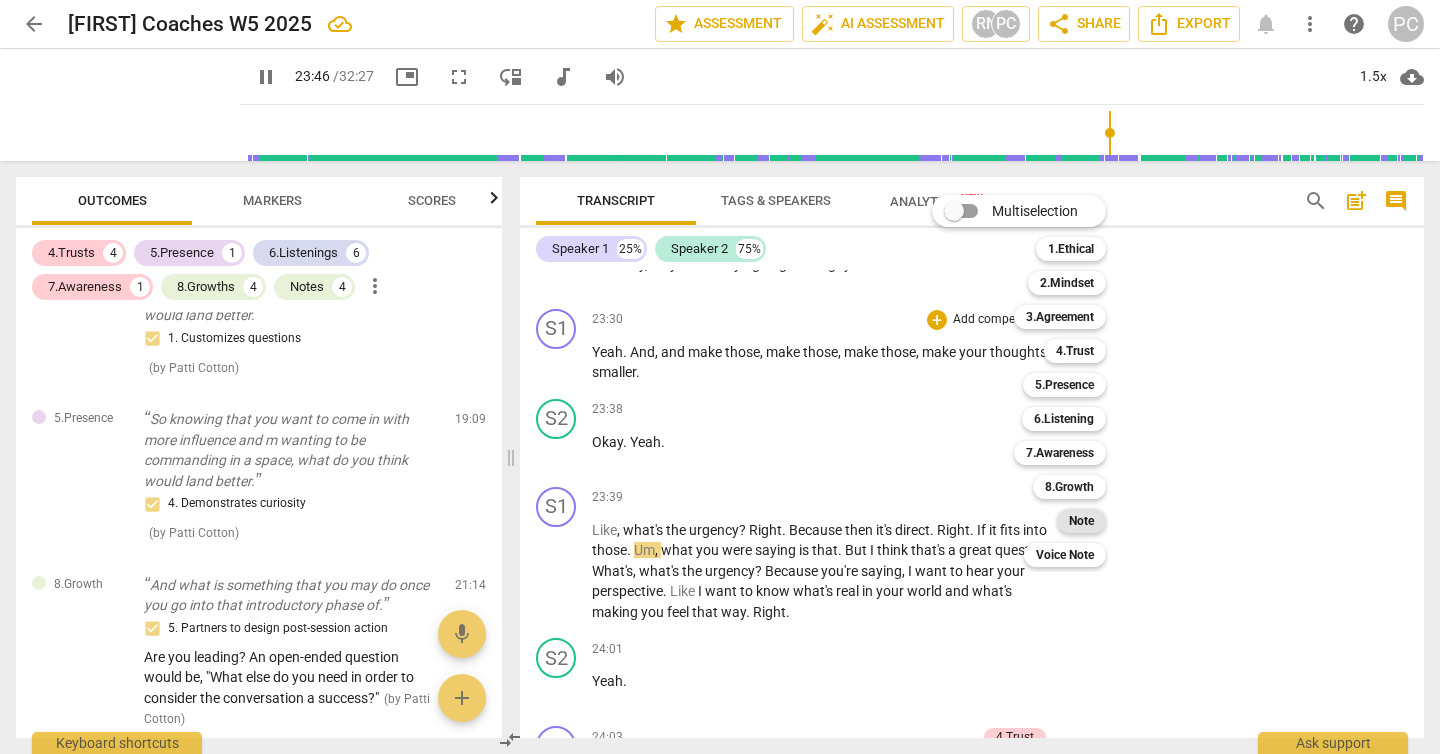 click on "Note" at bounding box center (1081, 521) 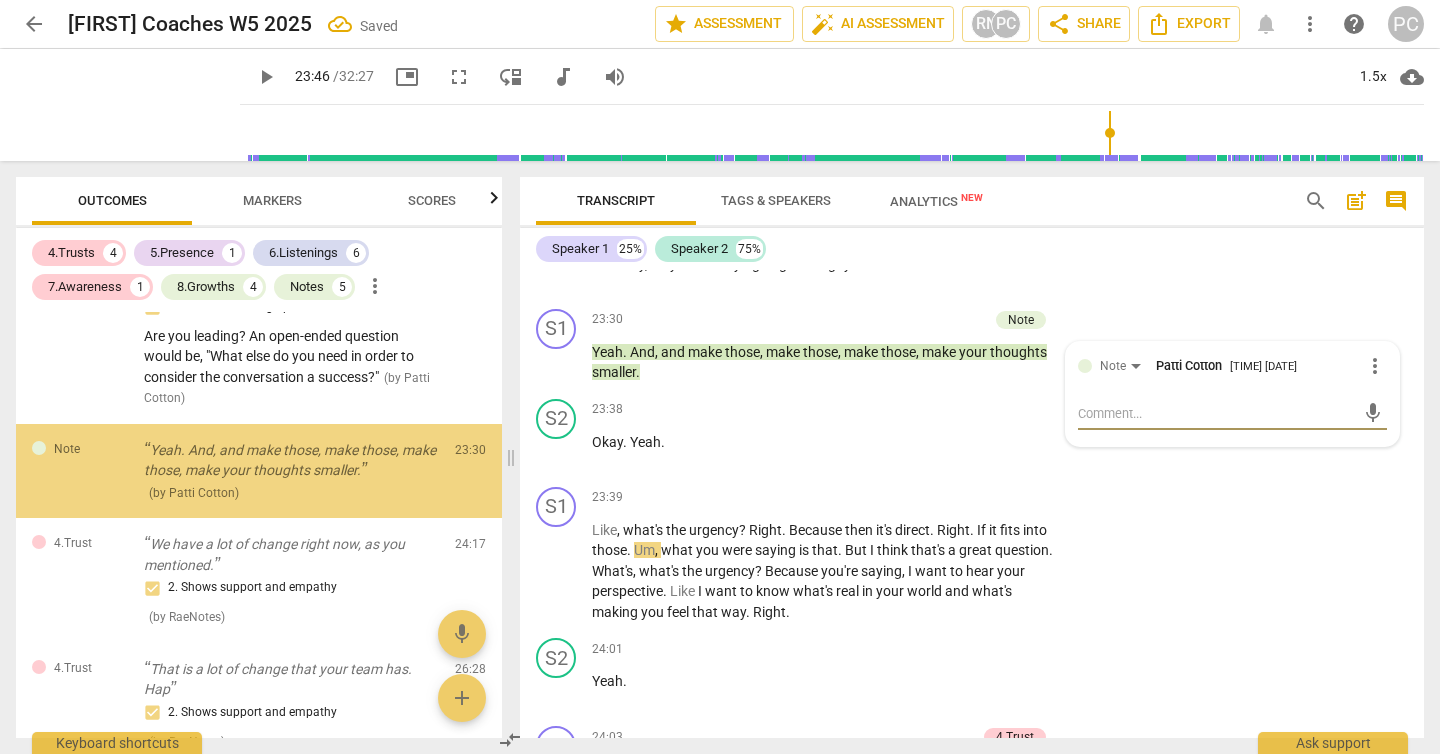 scroll, scrollTop: 2498, scrollLeft: 0, axis: vertical 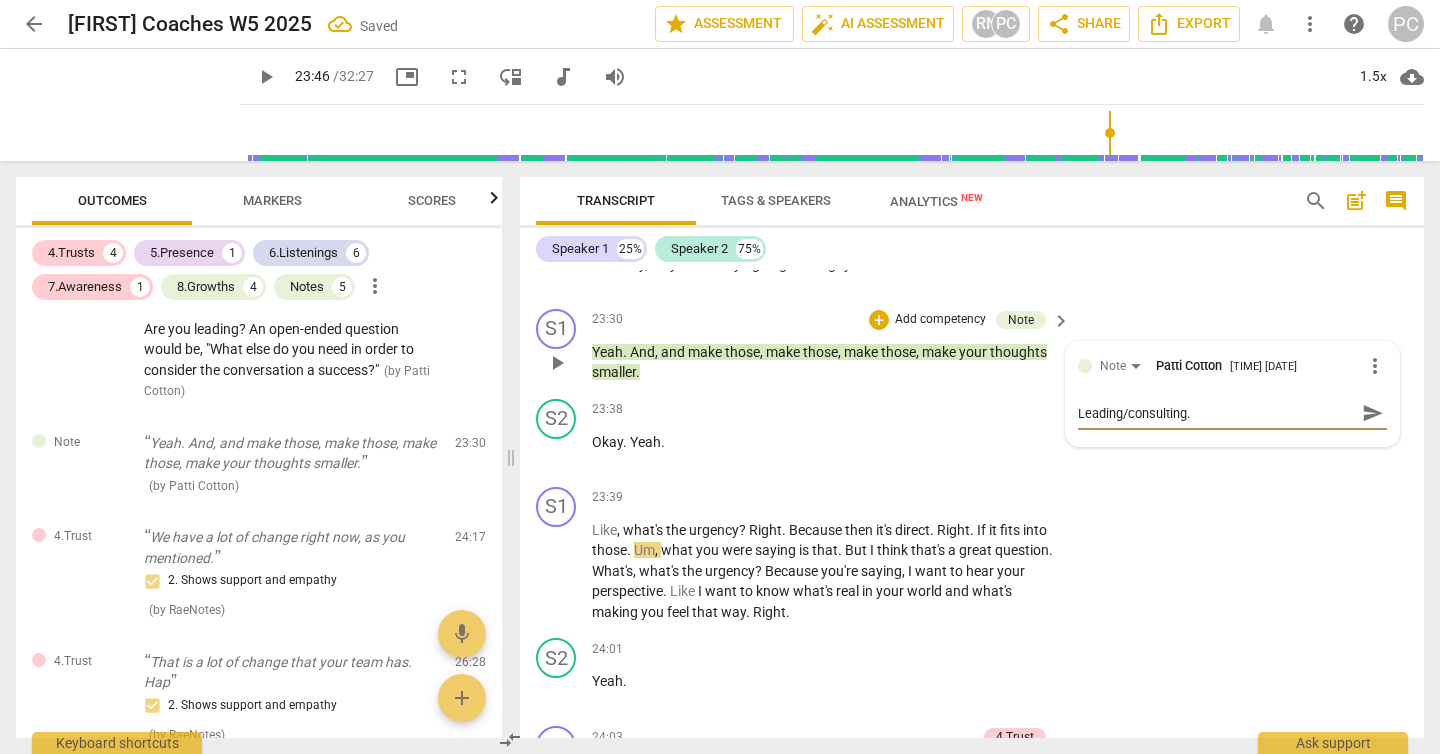 click on "send" at bounding box center (1373, 413) 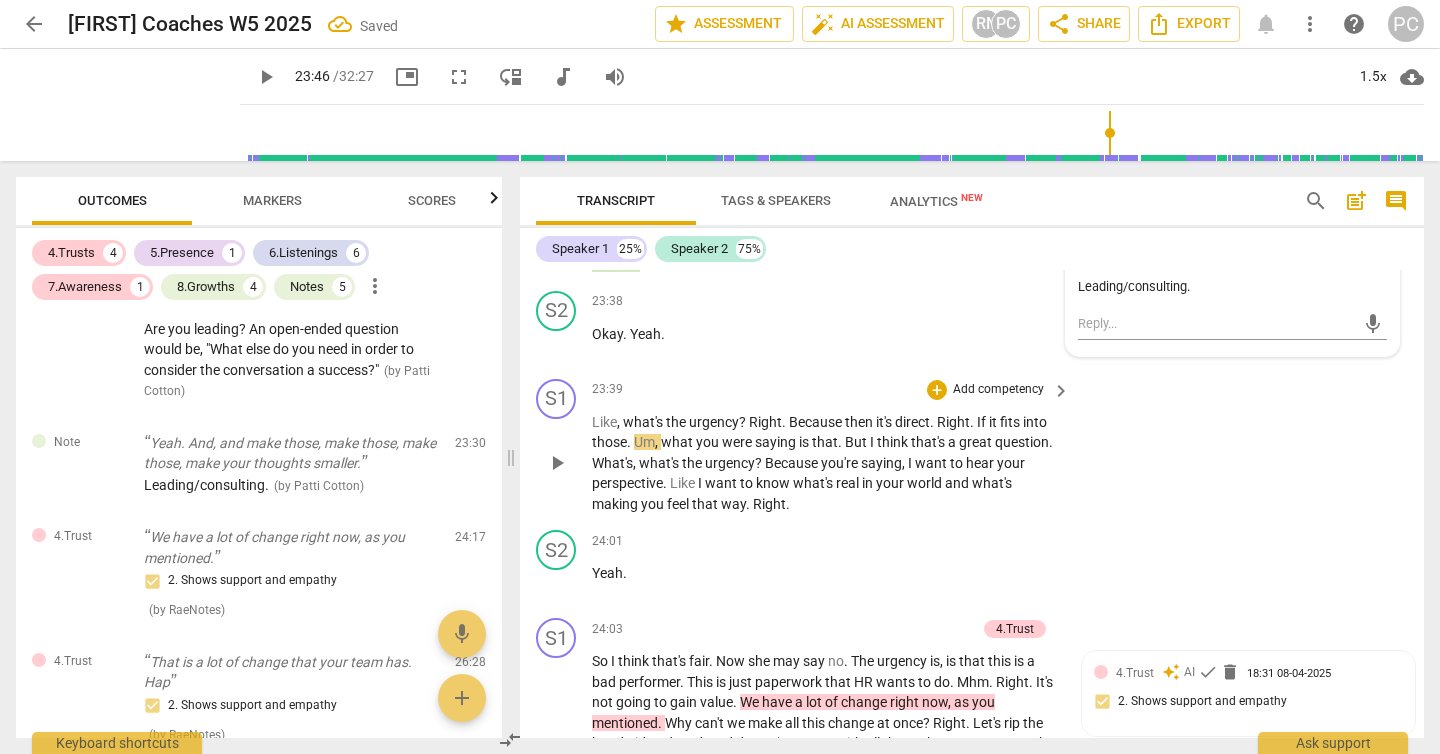 scroll, scrollTop: 8114, scrollLeft: 0, axis: vertical 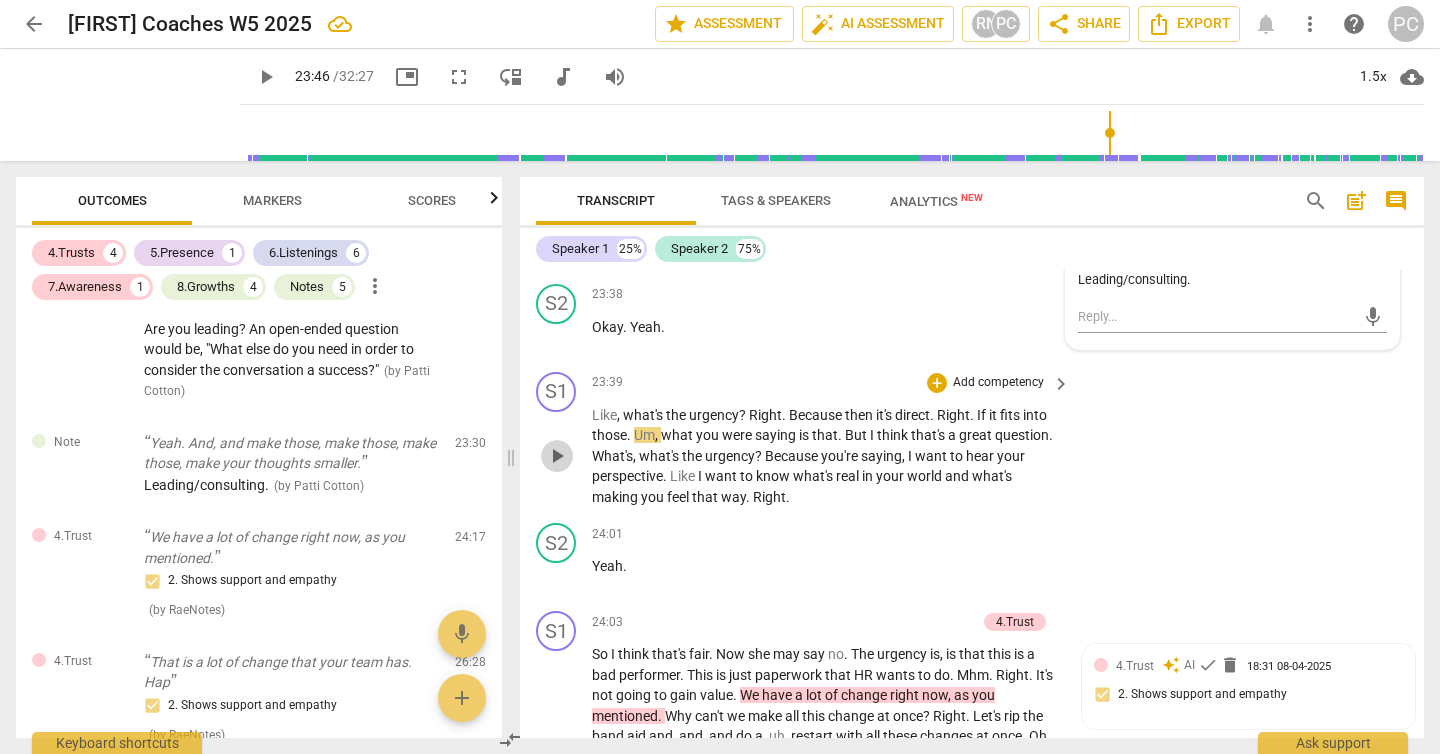 click on "play_arrow" at bounding box center (557, 456) 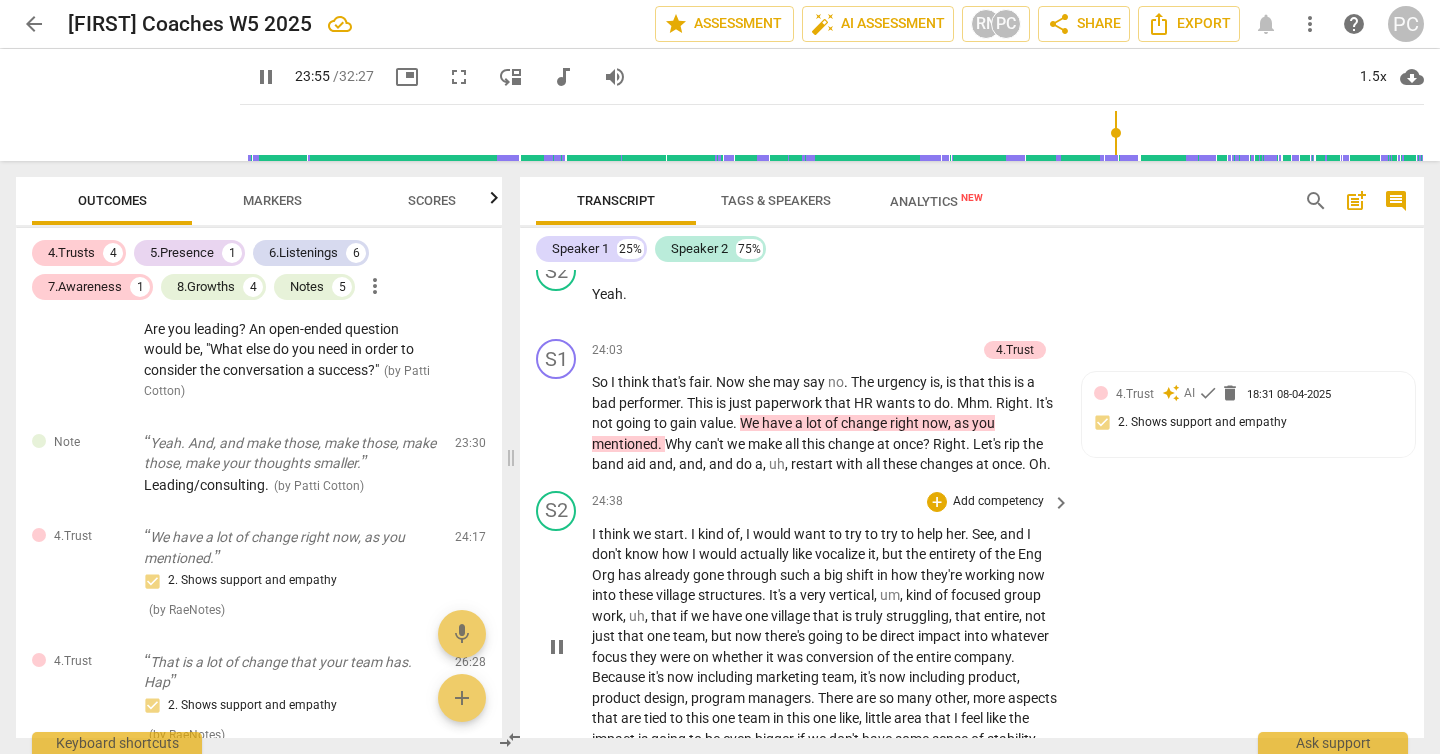 scroll, scrollTop: 8388, scrollLeft: 0, axis: vertical 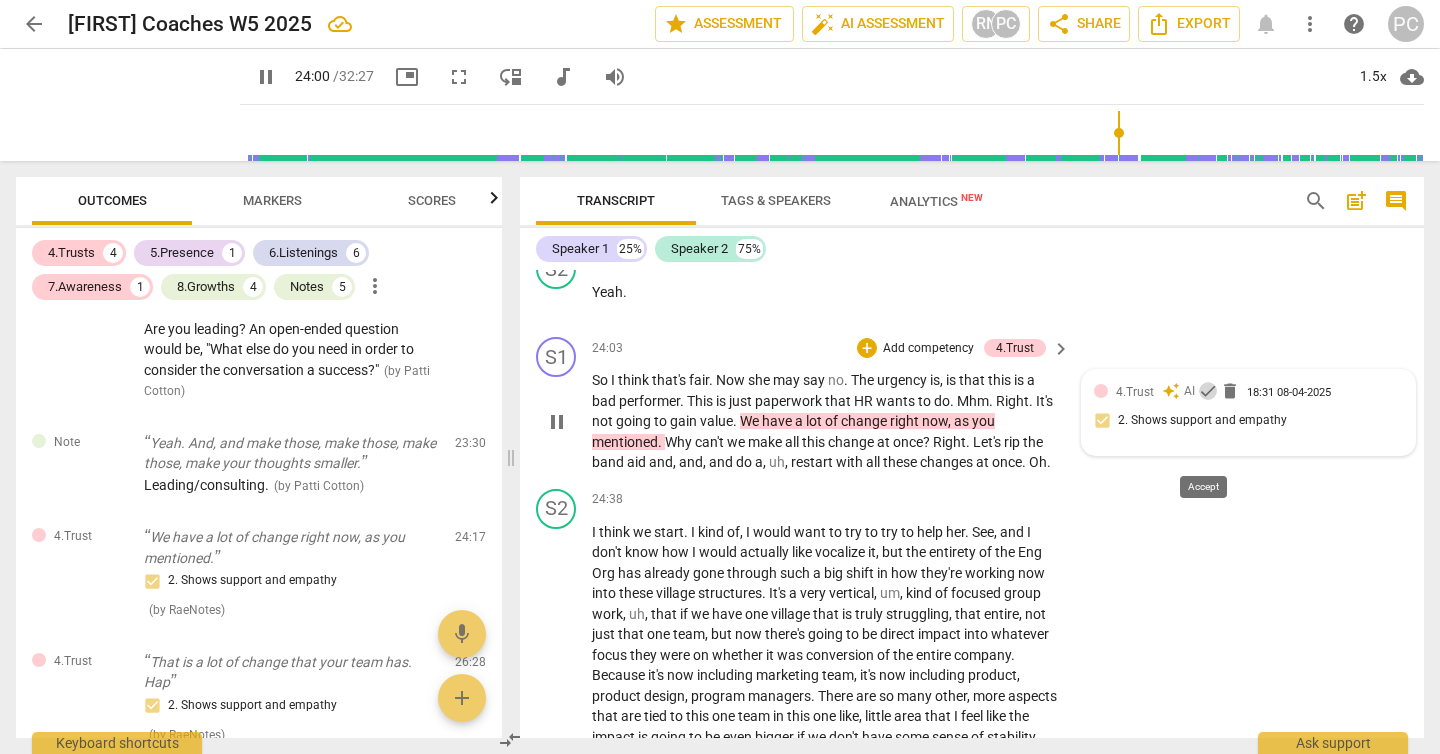 click on "check" at bounding box center [1208, 391] 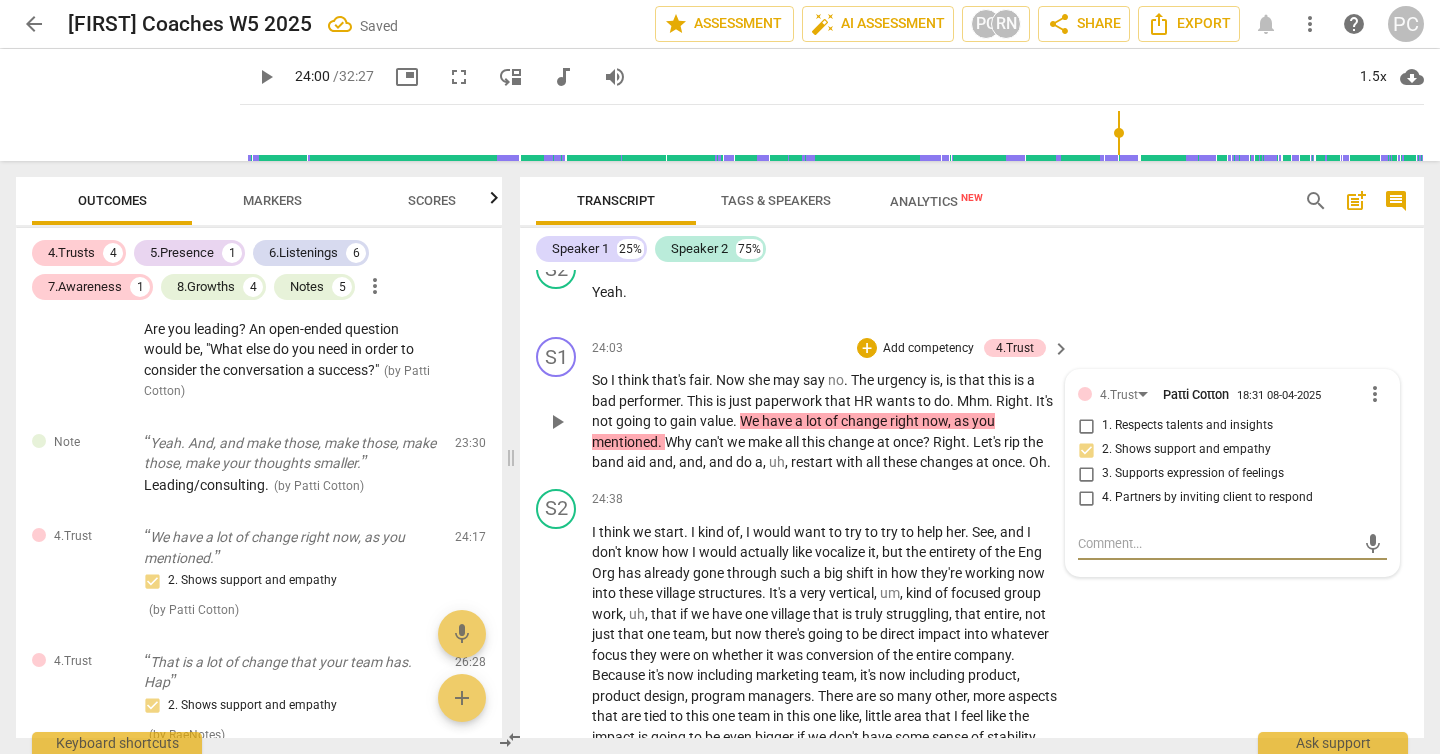 click on "play_arrow" at bounding box center (557, 422) 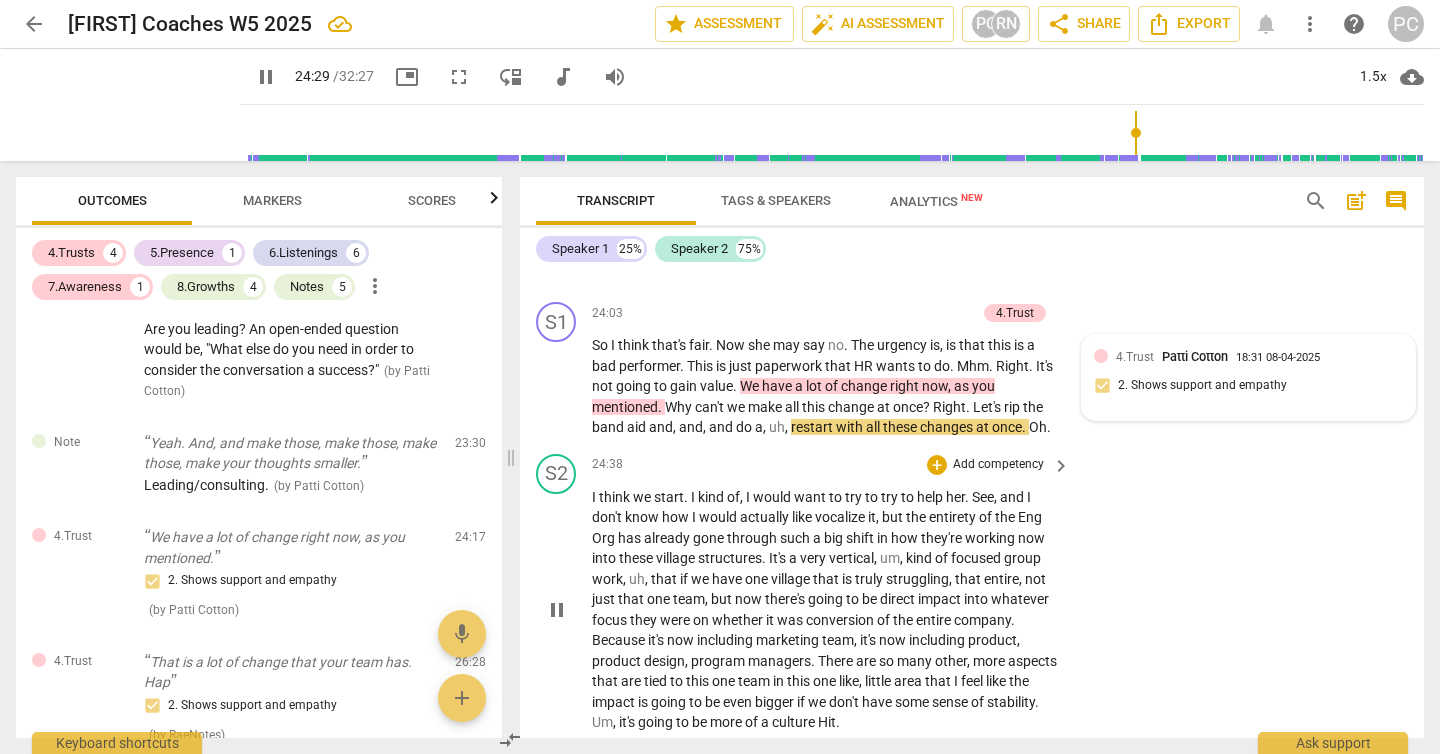 scroll, scrollTop: 8439, scrollLeft: 0, axis: vertical 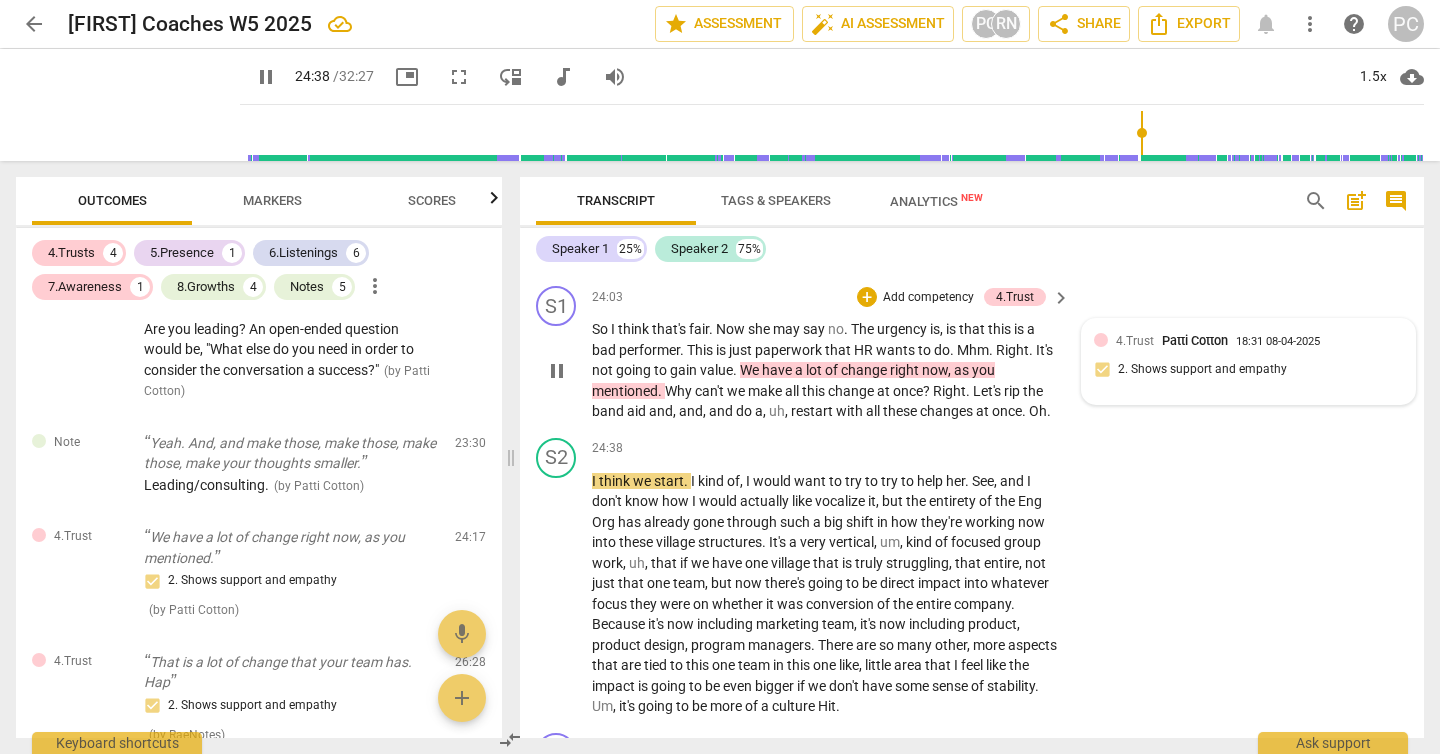 click on "Oh" at bounding box center [1038, 411] 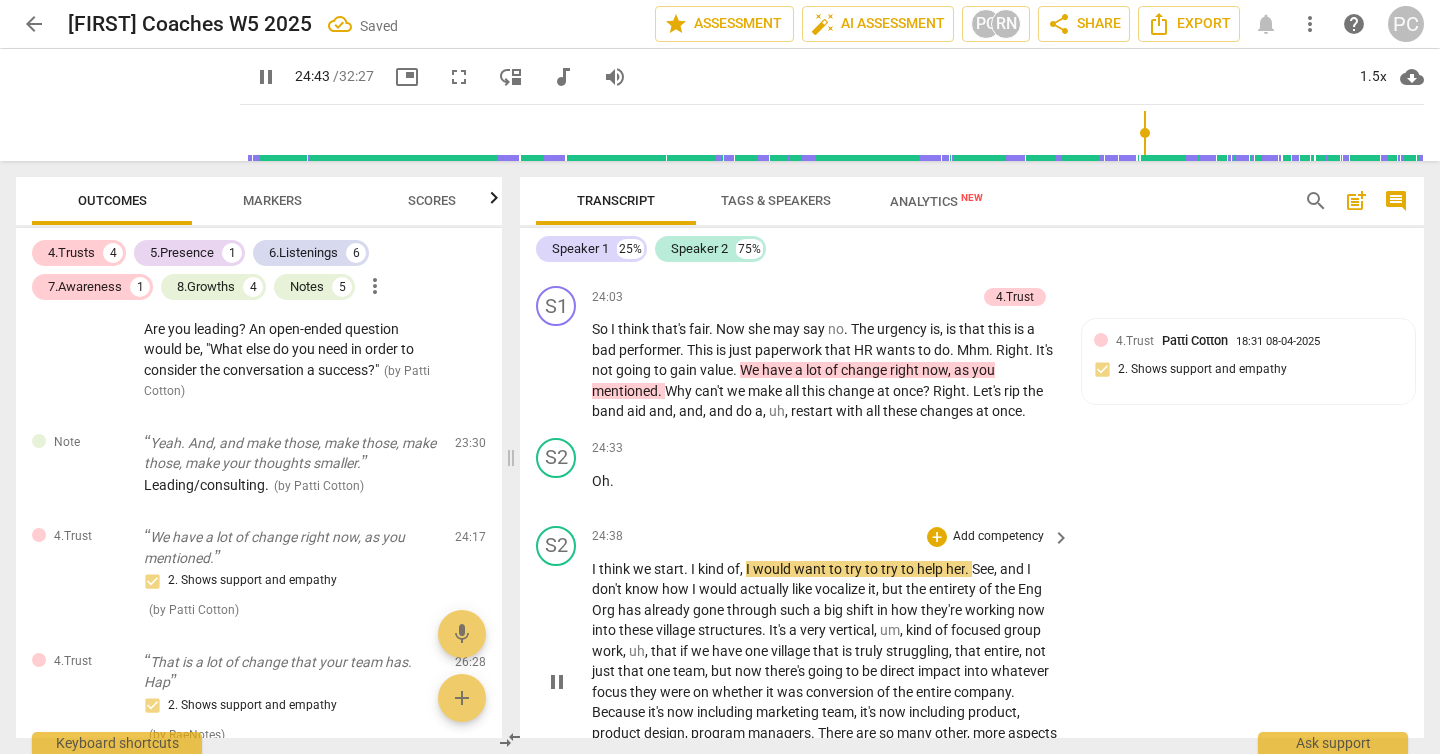click on "I" at bounding box center (595, 569) 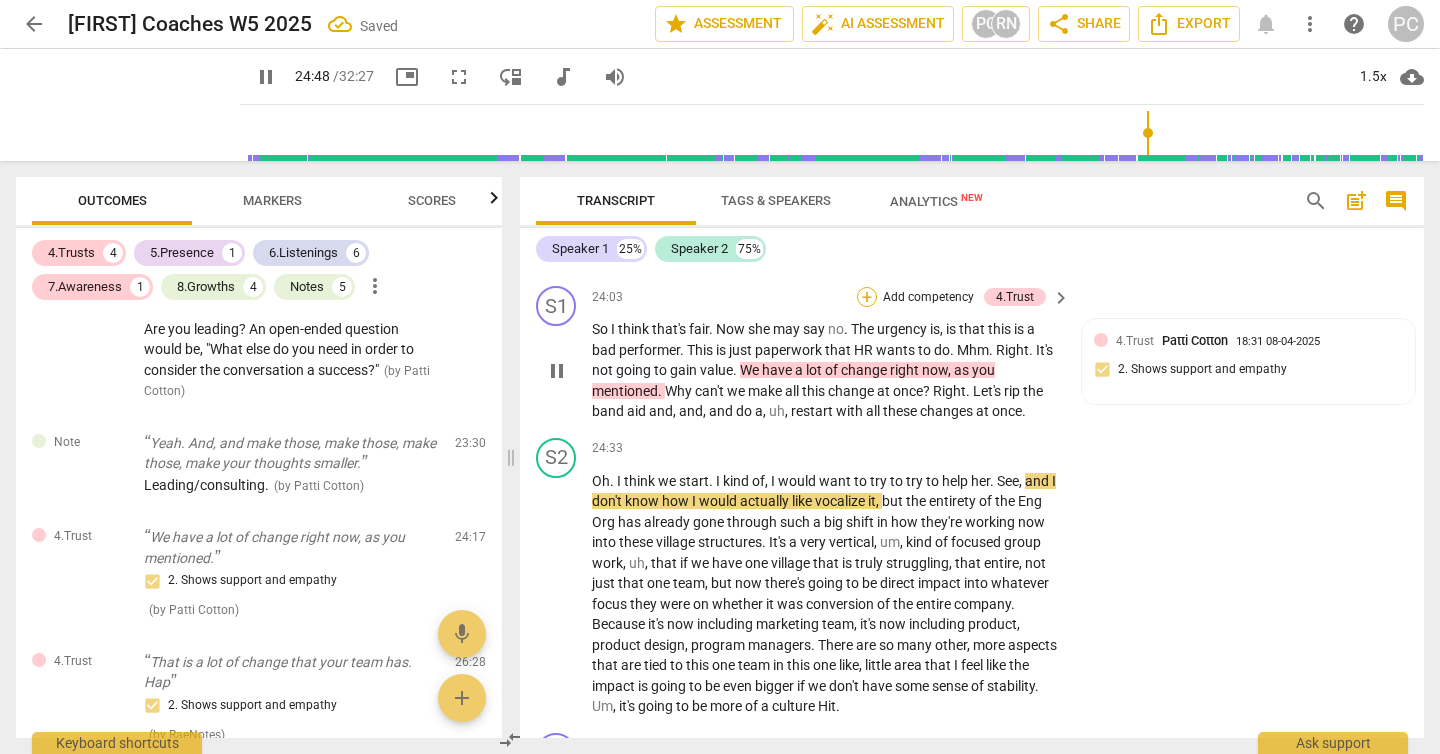 click on "+" at bounding box center (867, 297) 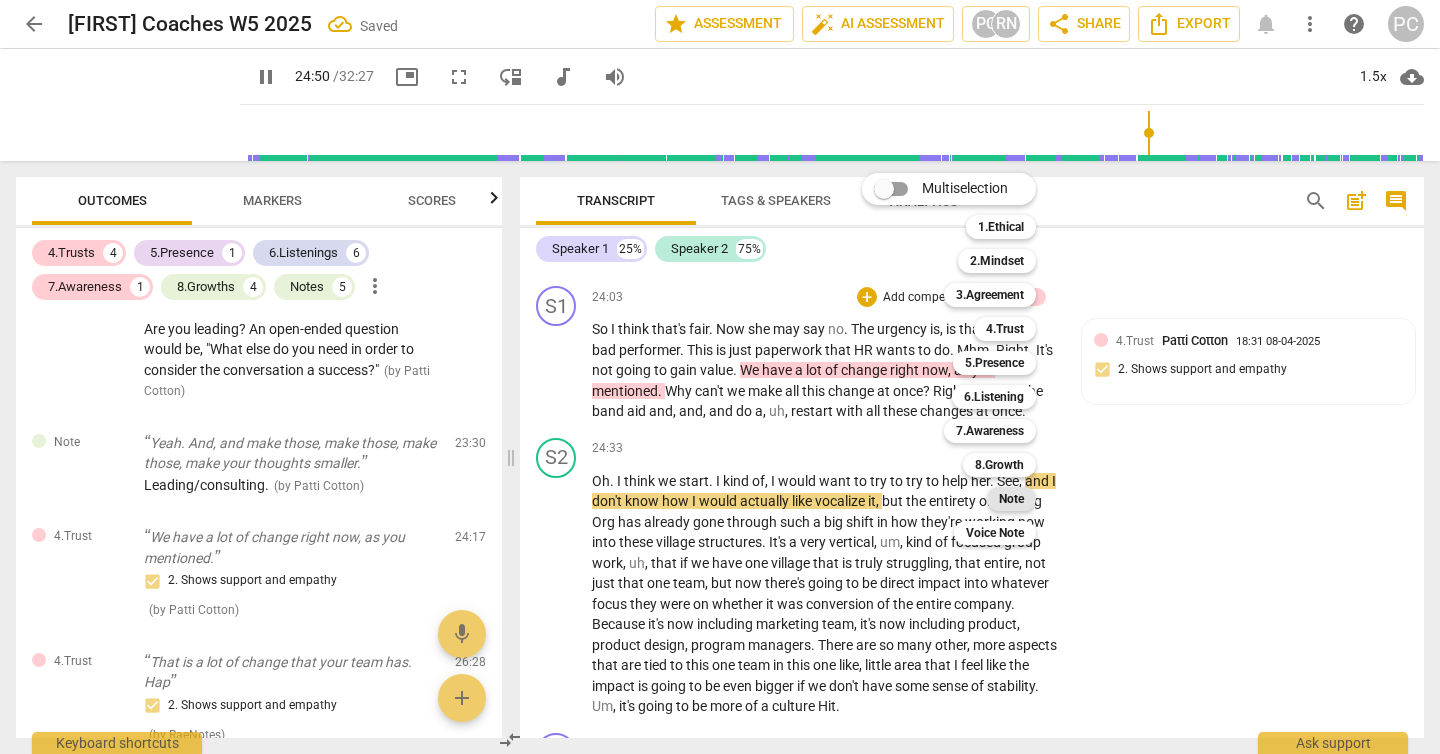click on "Note" at bounding box center [1011, 499] 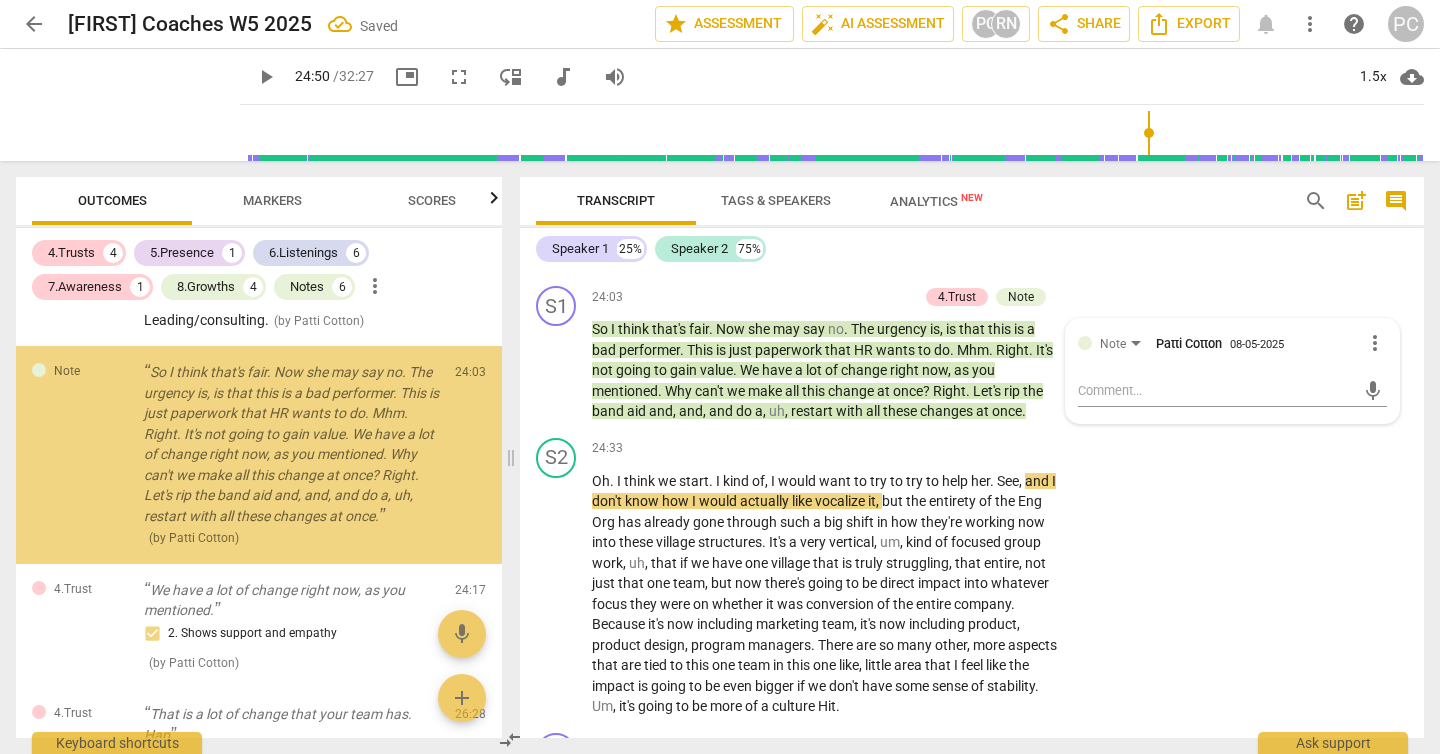 scroll, scrollTop: 2664, scrollLeft: 0, axis: vertical 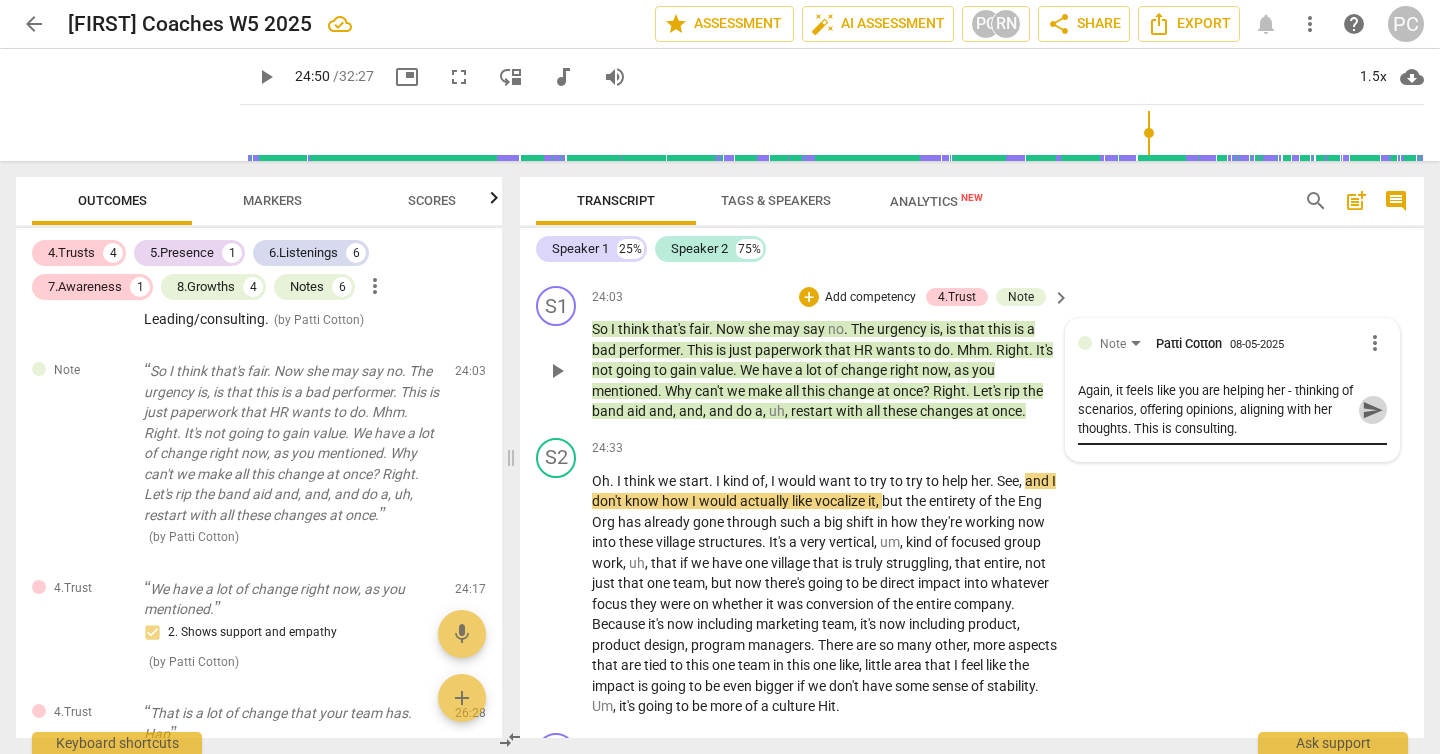 click on "send" at bounding box center [1373, 410] 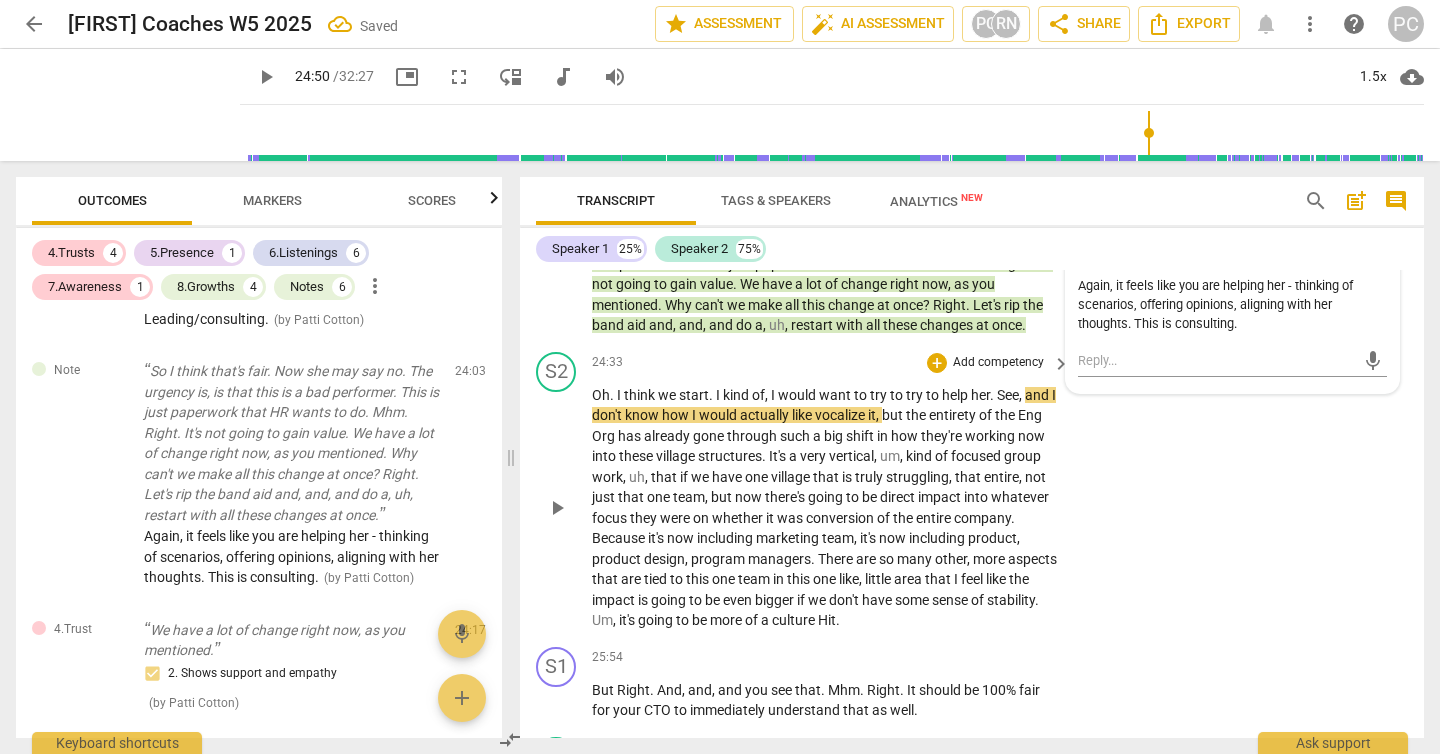 scroll, scrollTop: 8547, scrollLeft: 0, axis: vertical 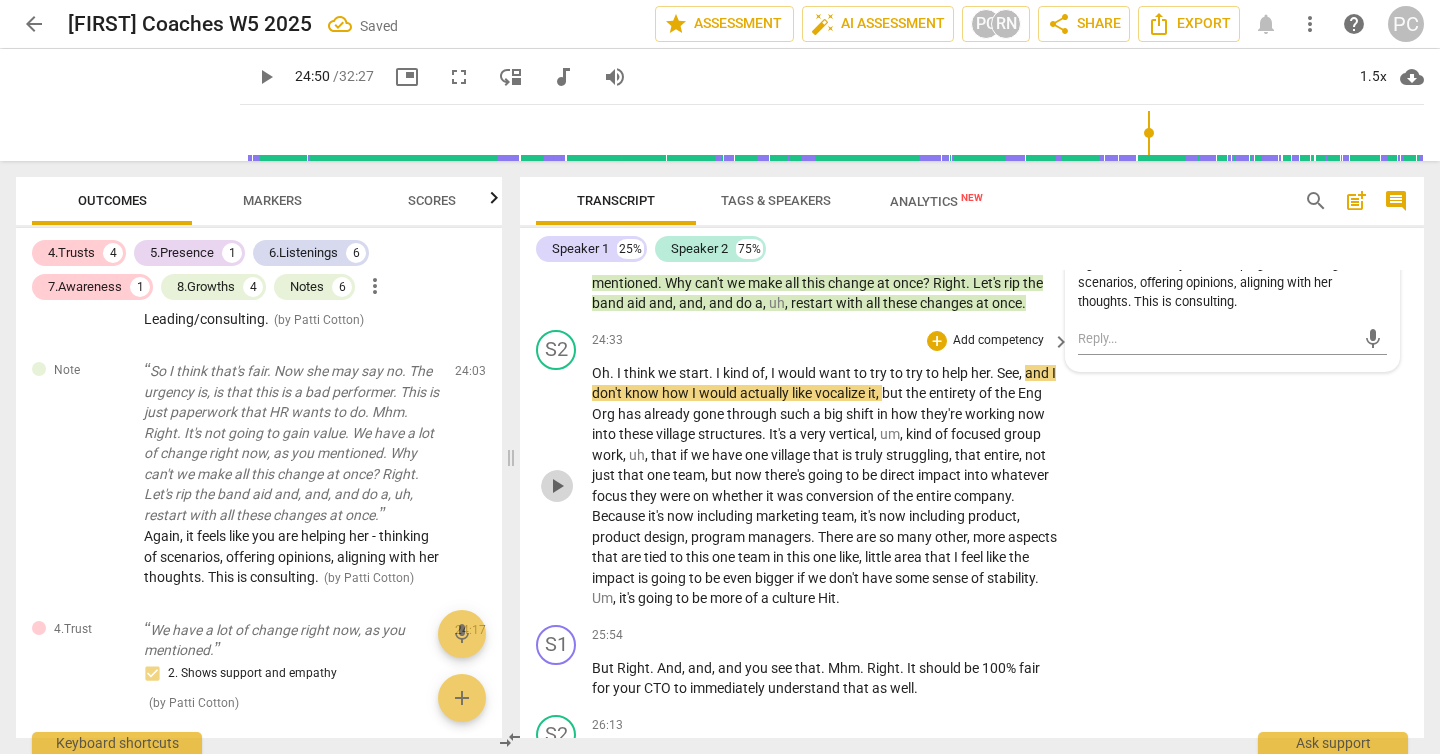 click on "play_arrow" at bounding box center [557, 486] 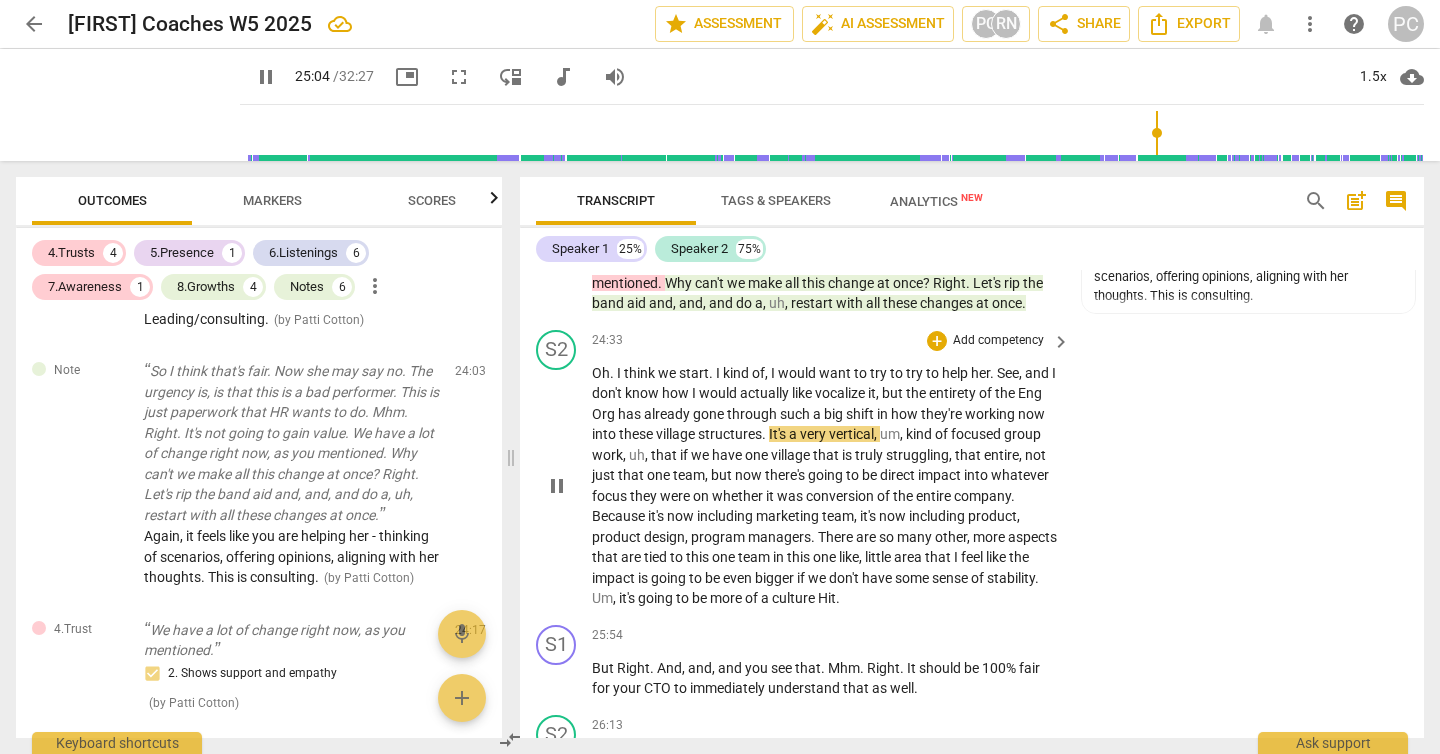click on "Eng" at bounding box center [1030, 393] 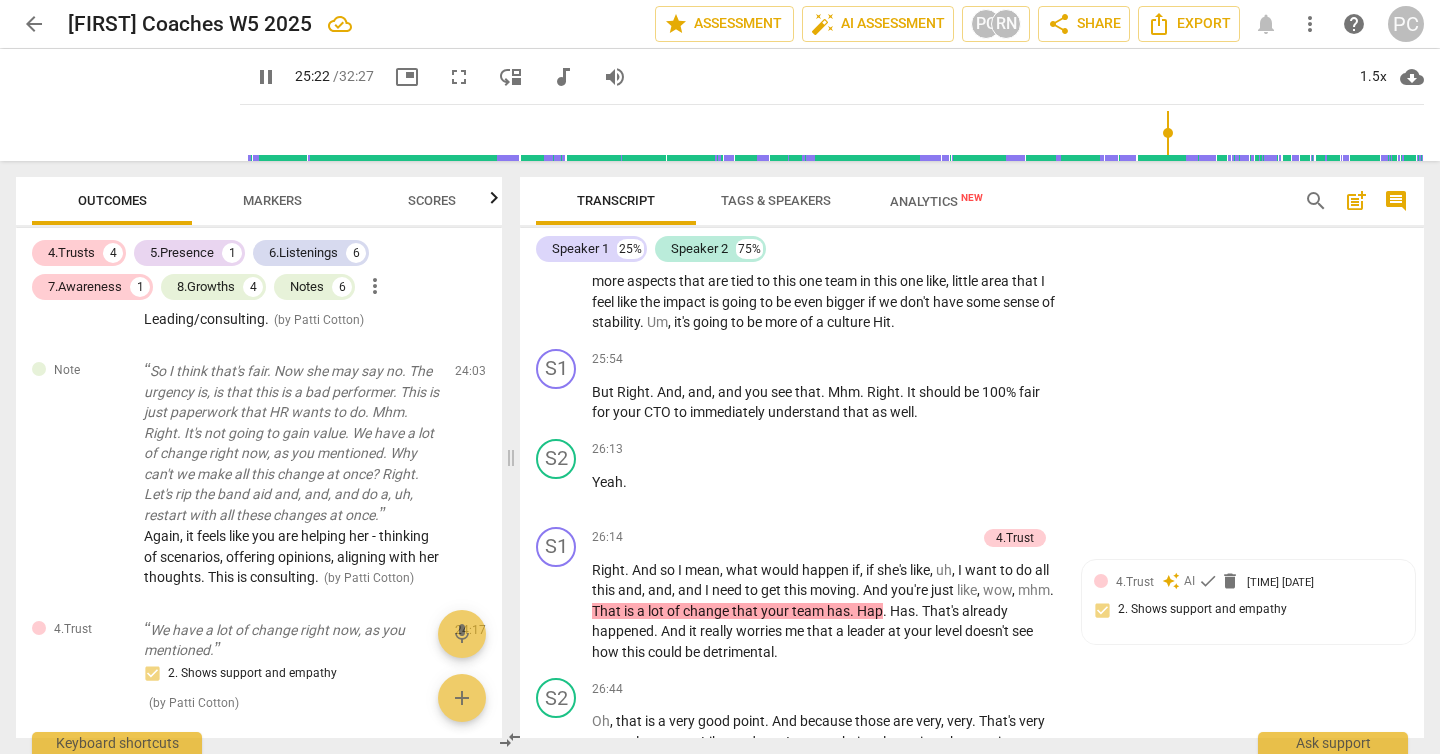 scroll, scrollTop: 8827, scrollLeft: 0, axis: vertical 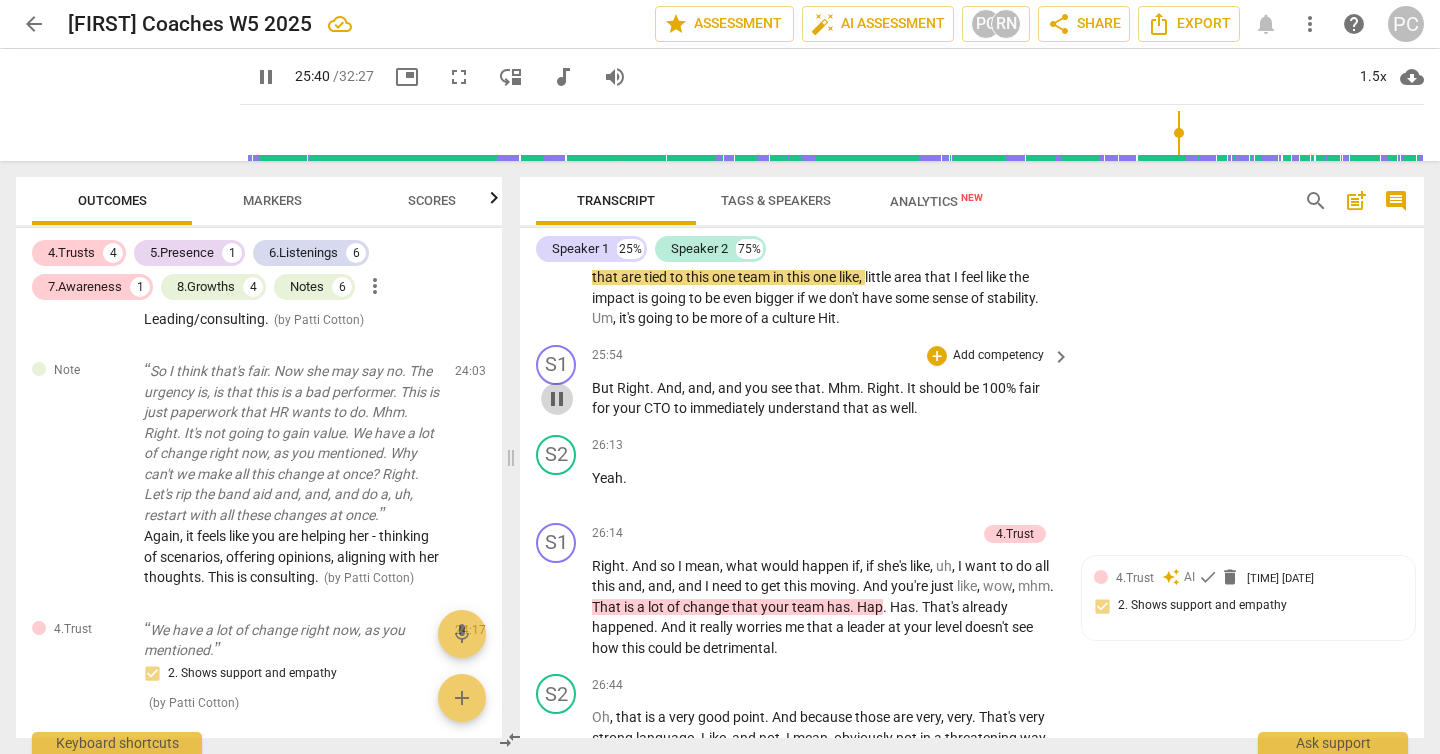 click on "pause" at bounding box center [557, 399] 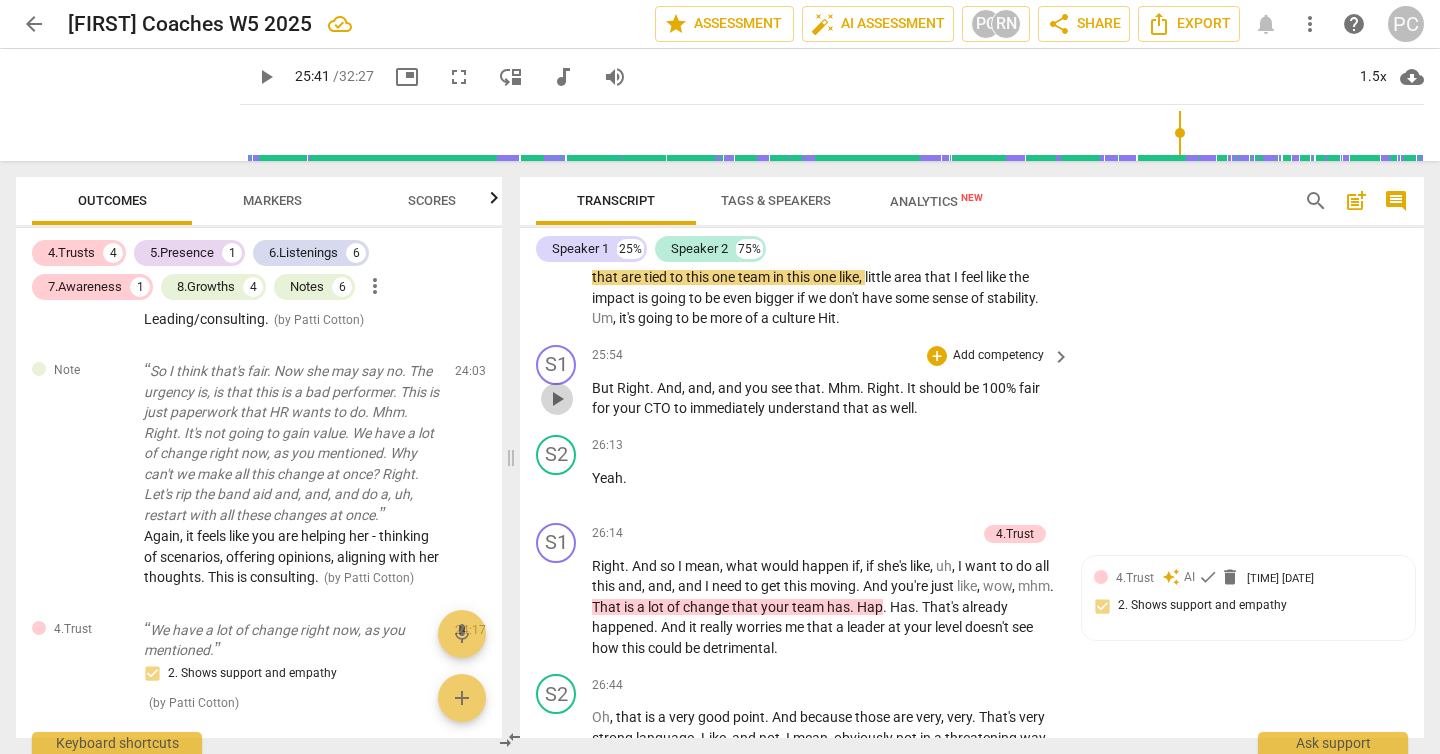 click on "play_arrow" at bounding box center (557, 399) 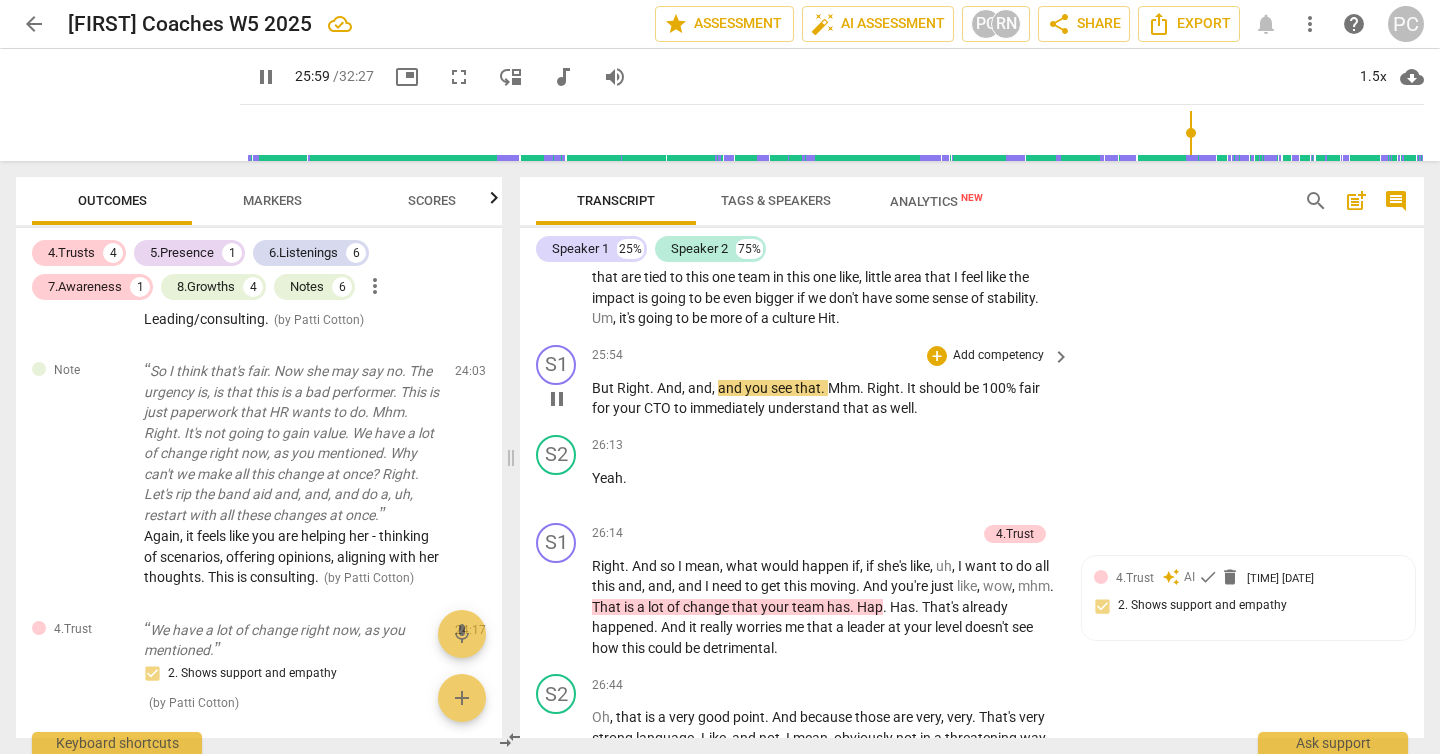 click on "Right" at bounding box center (633, 388) 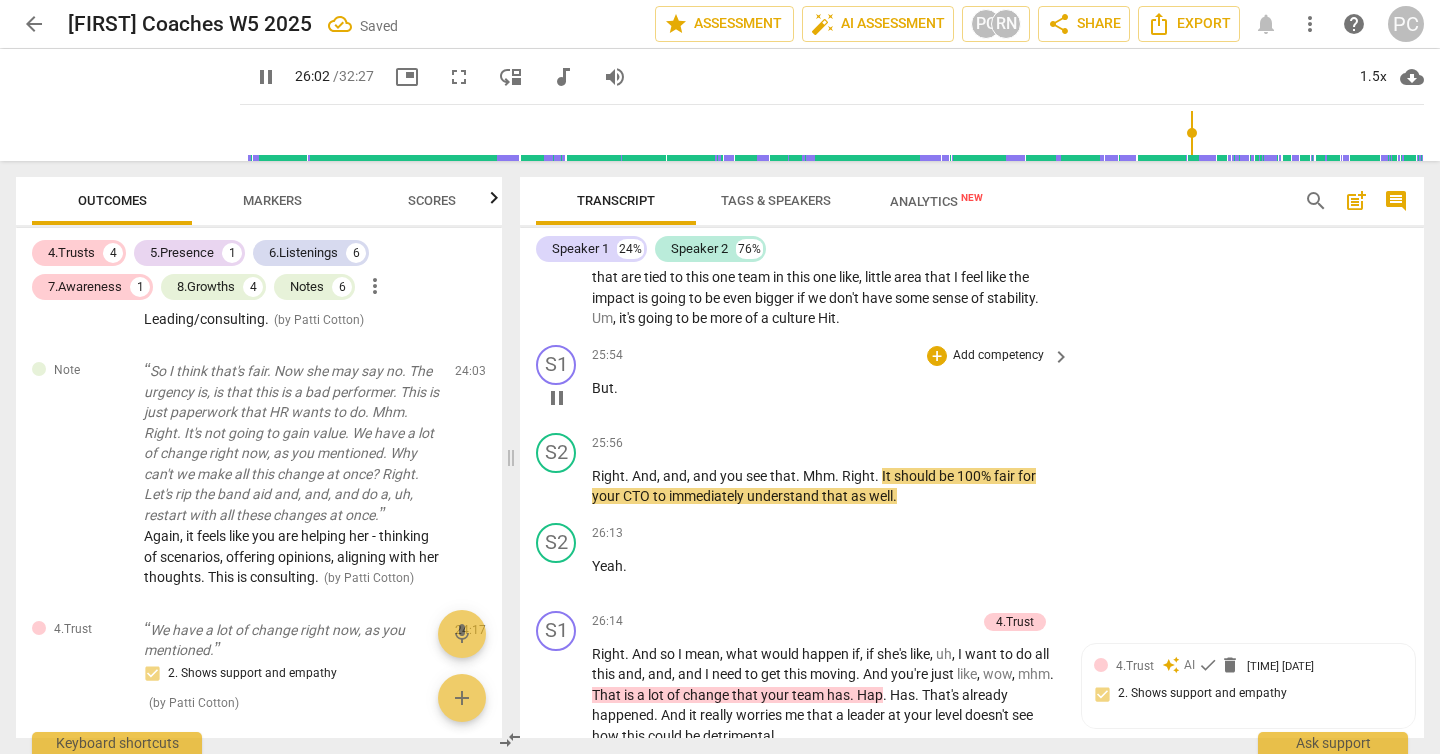 click on "But" at bounding box center [603, 388] 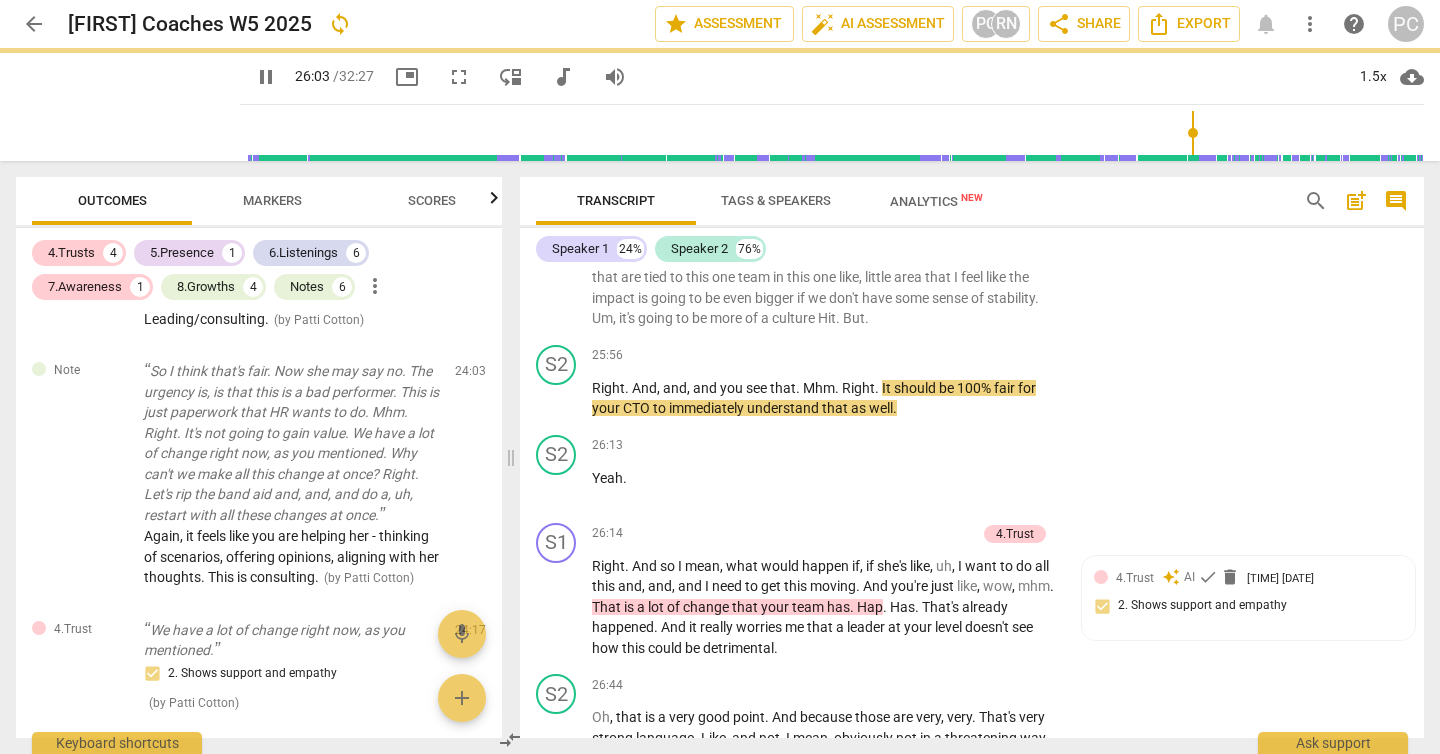 scroll, scrollTop: 8739, scrollLeft: 0, axis: vertical 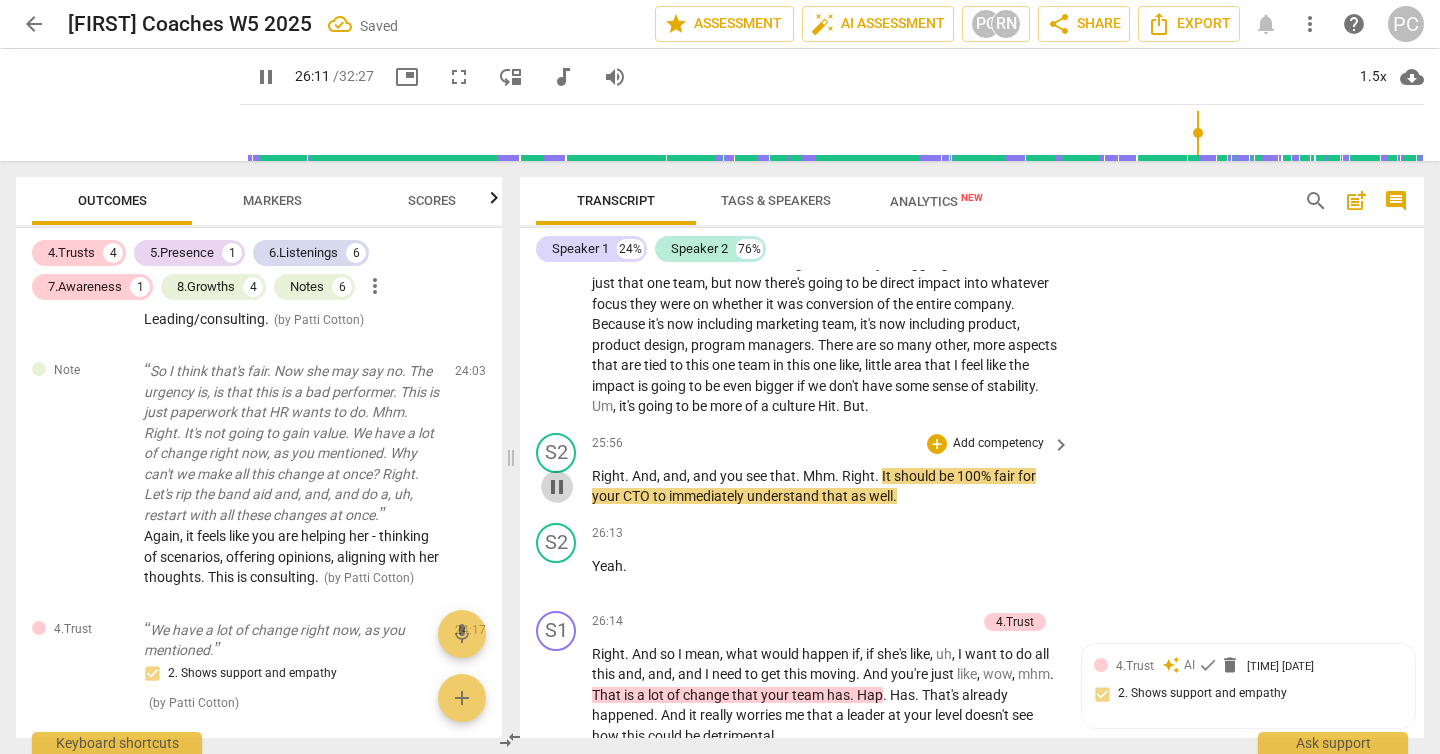 click on "pause" at bounding box center [557, 487] 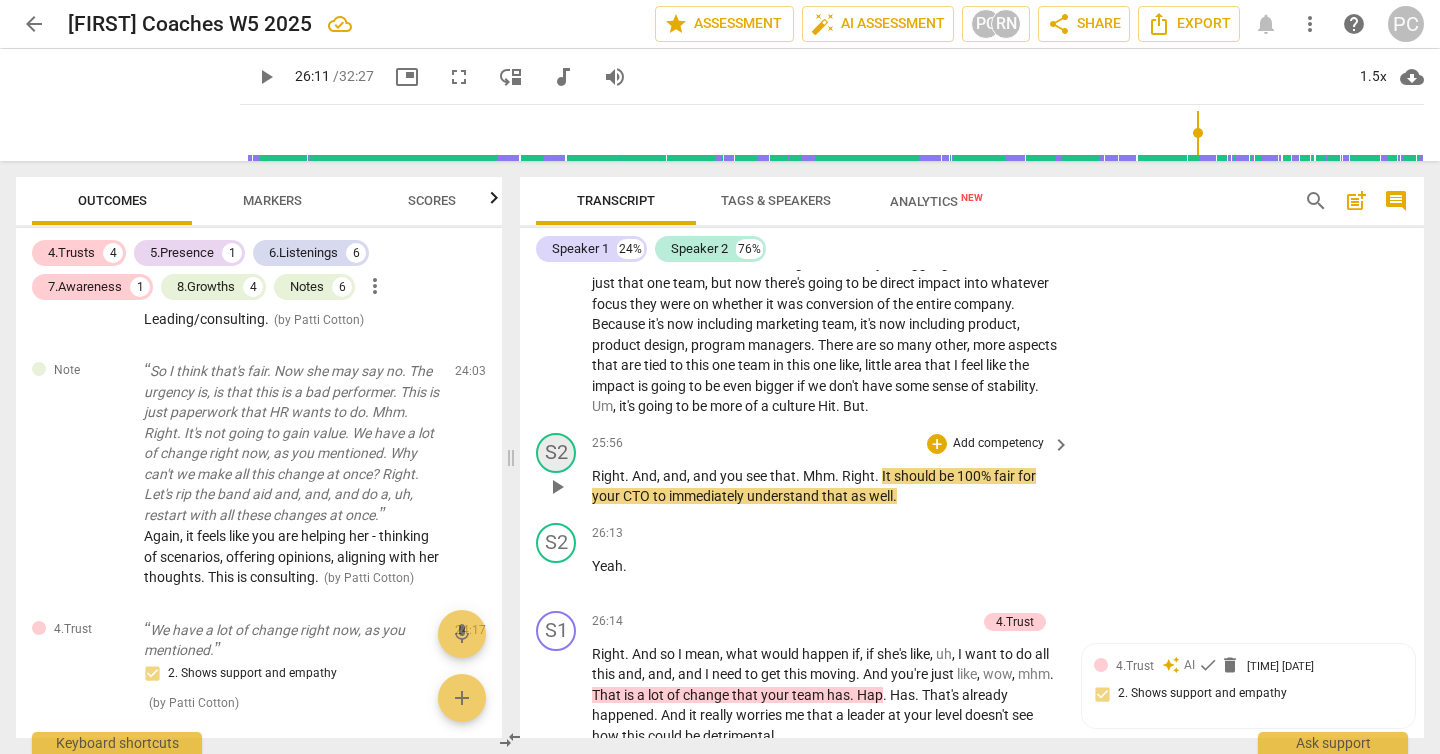 click on "S2" at bounding box center [556, 453] 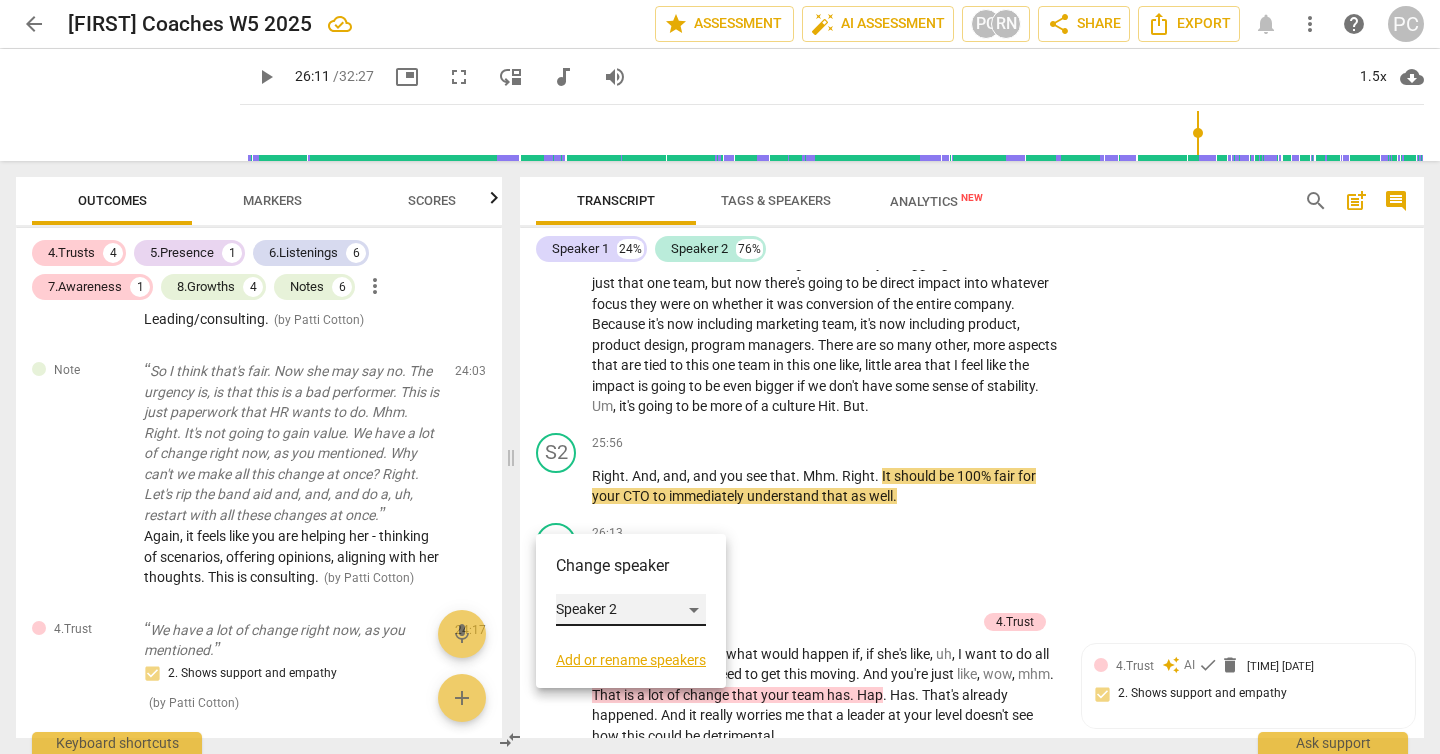 click on "Speaker 2" at bounding box center (631, 610) 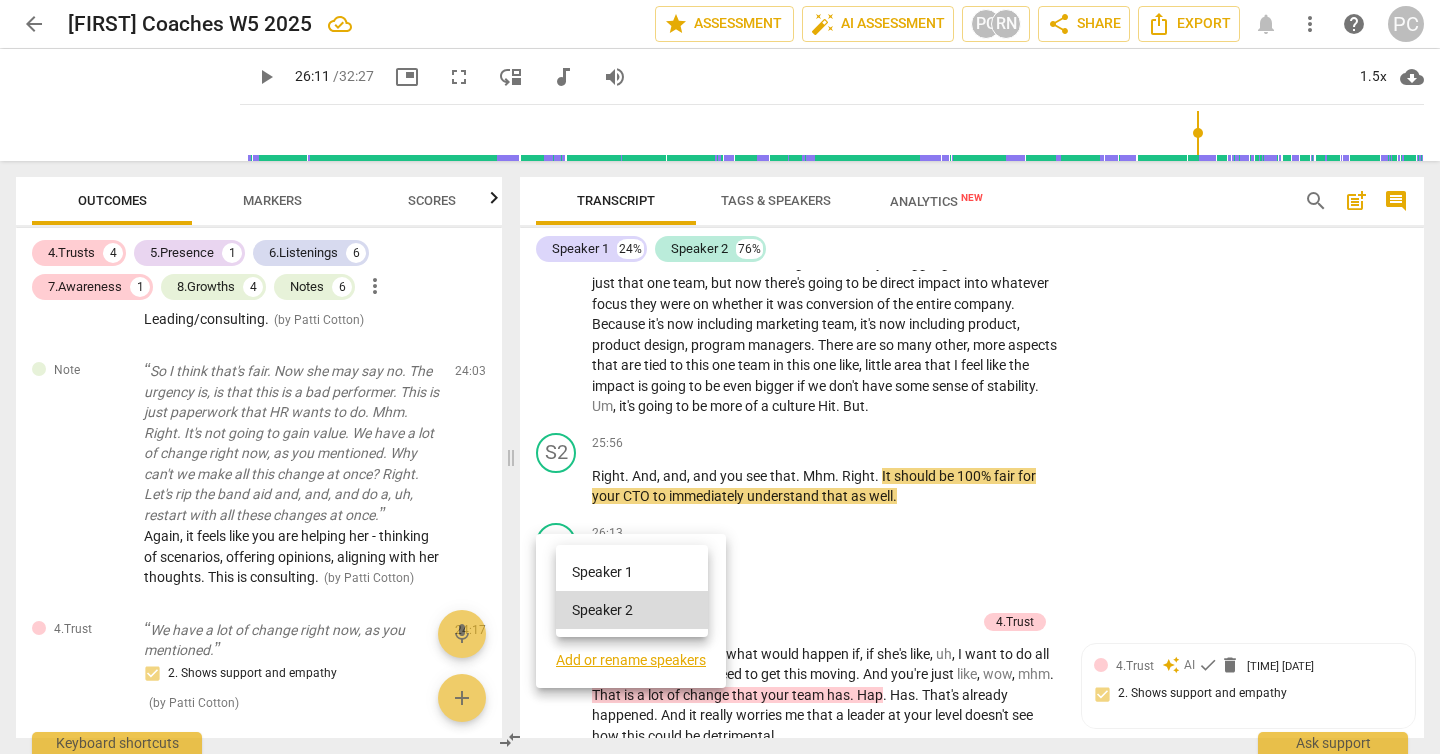 click on "Speaker 1" at bounding box center [632, 572] 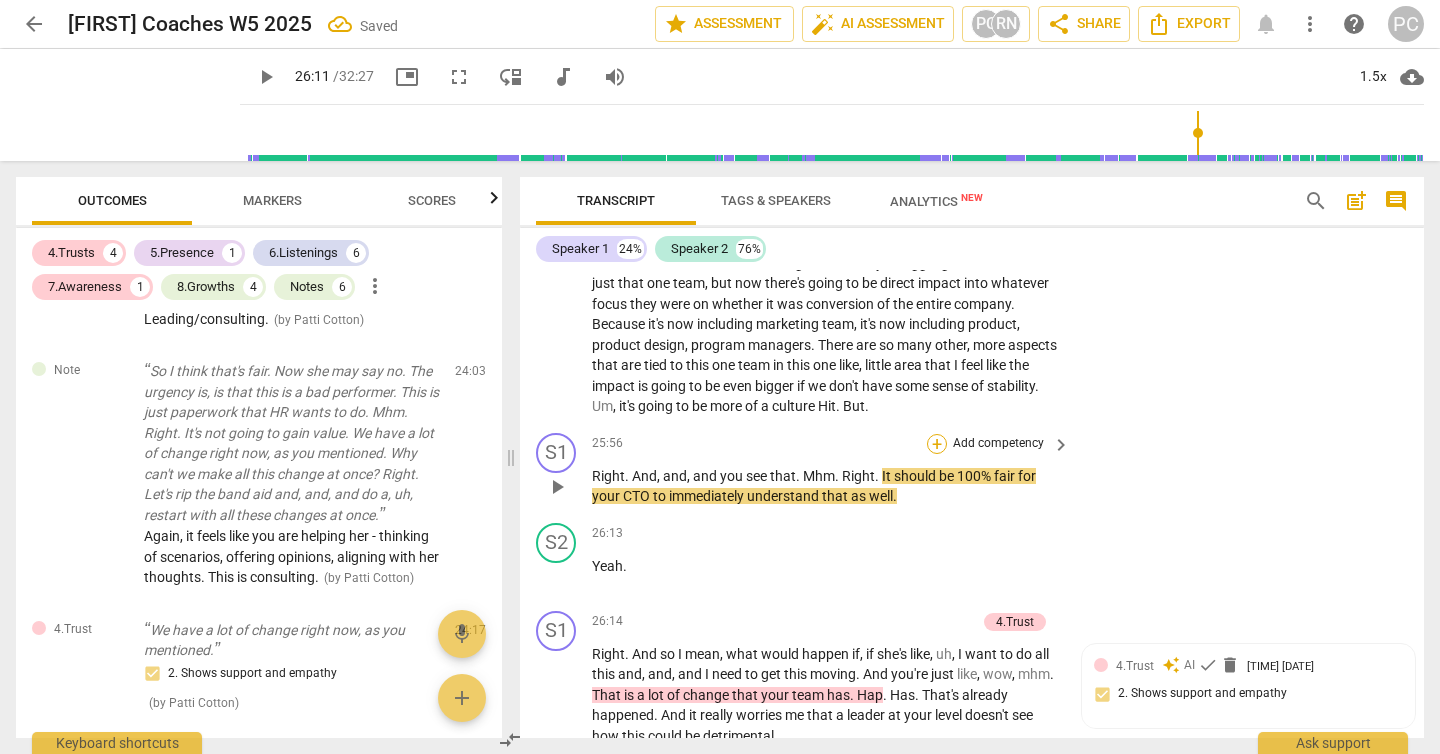 click on "+" at bounding box center (937, 444) 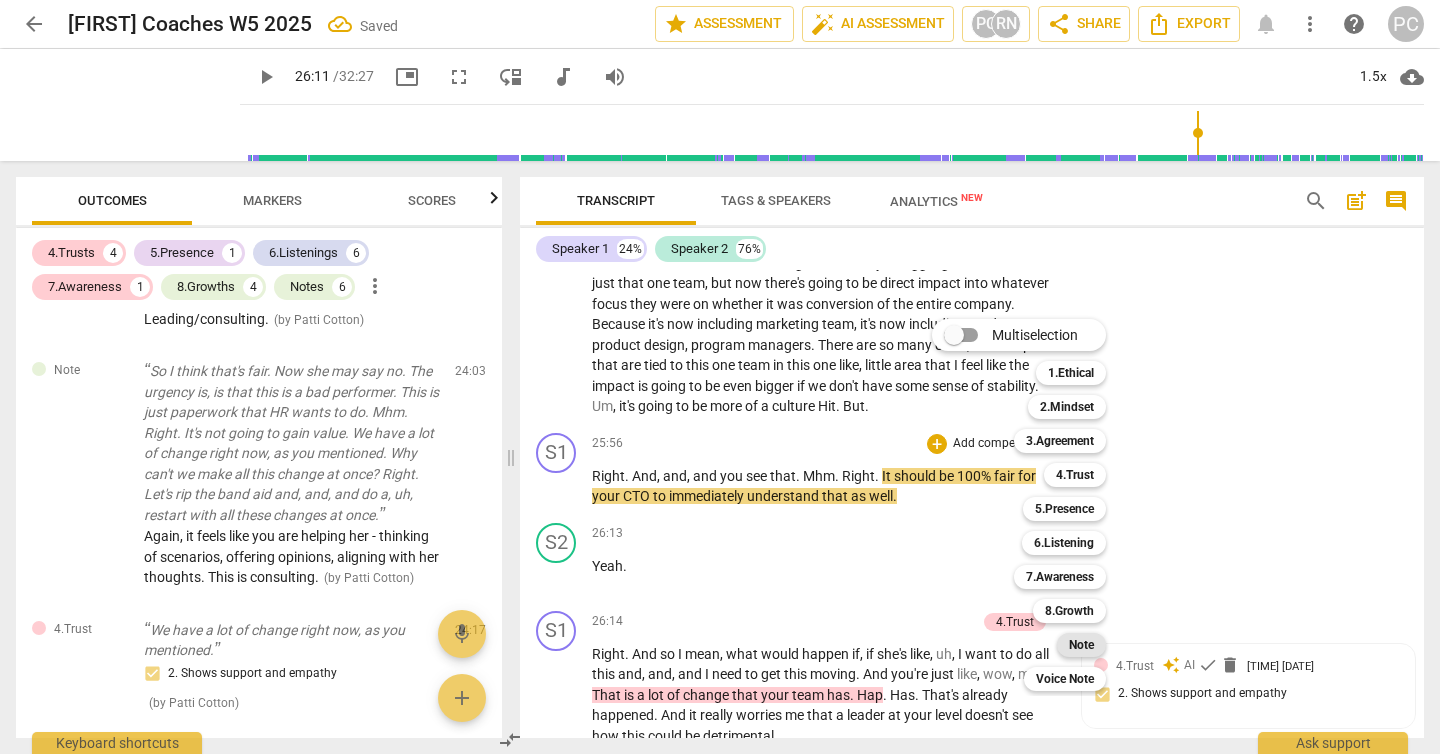click on "Note" at bounding box center [1081, 645] 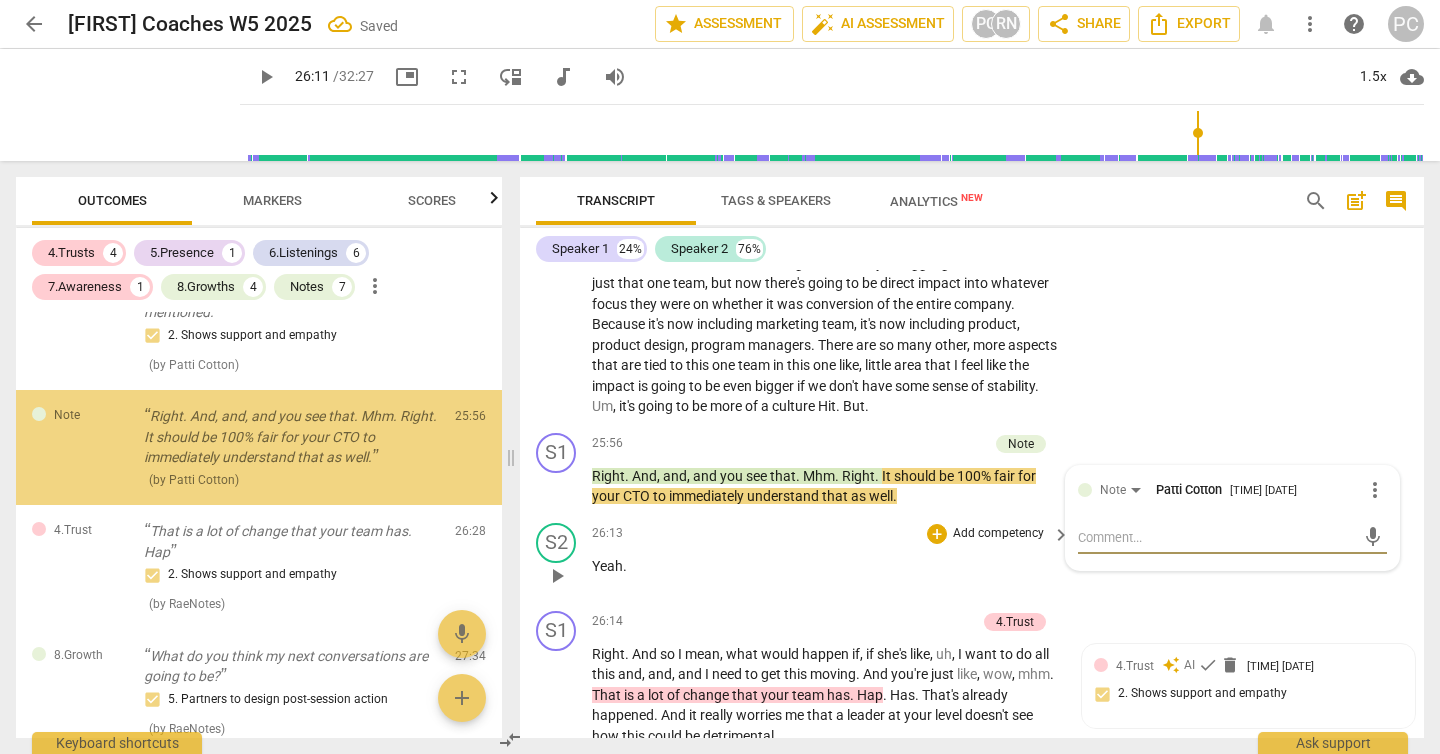 scroll, scrollTop: 3027, scrollLeft: 0, axis: vertical 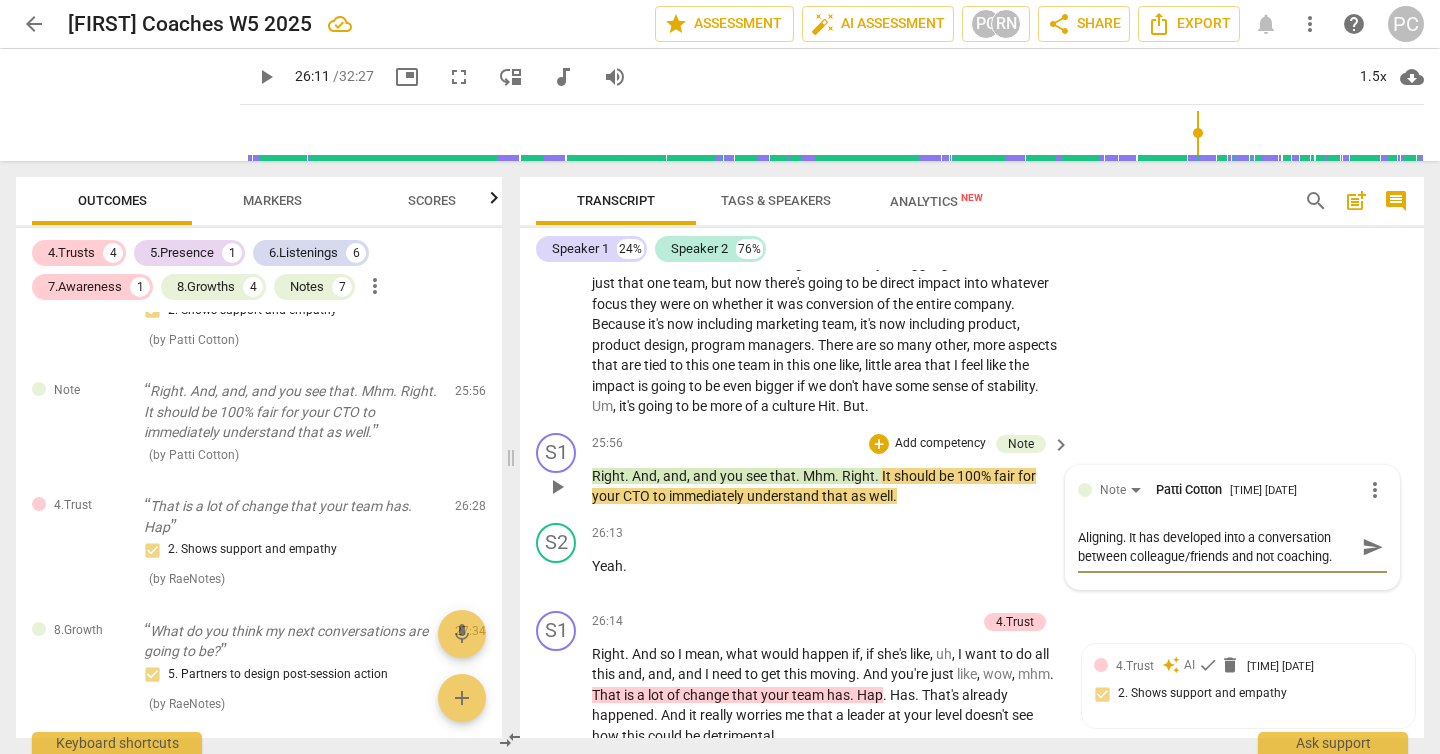 click on "Aligning. It has developed into a conversation between colleague/friends and not coaching." at bounding box center [1216, 547] 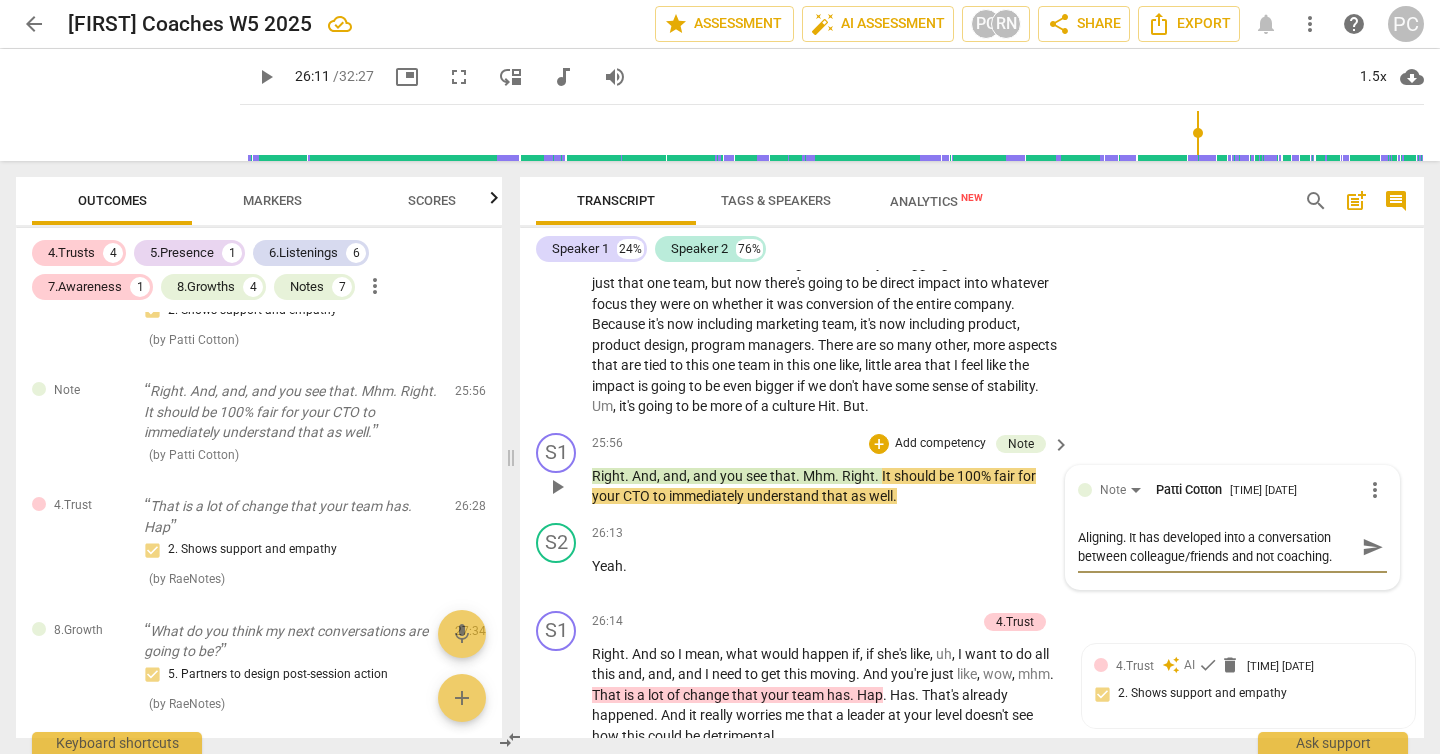 click on "send" at bounding box center [1373, 547] 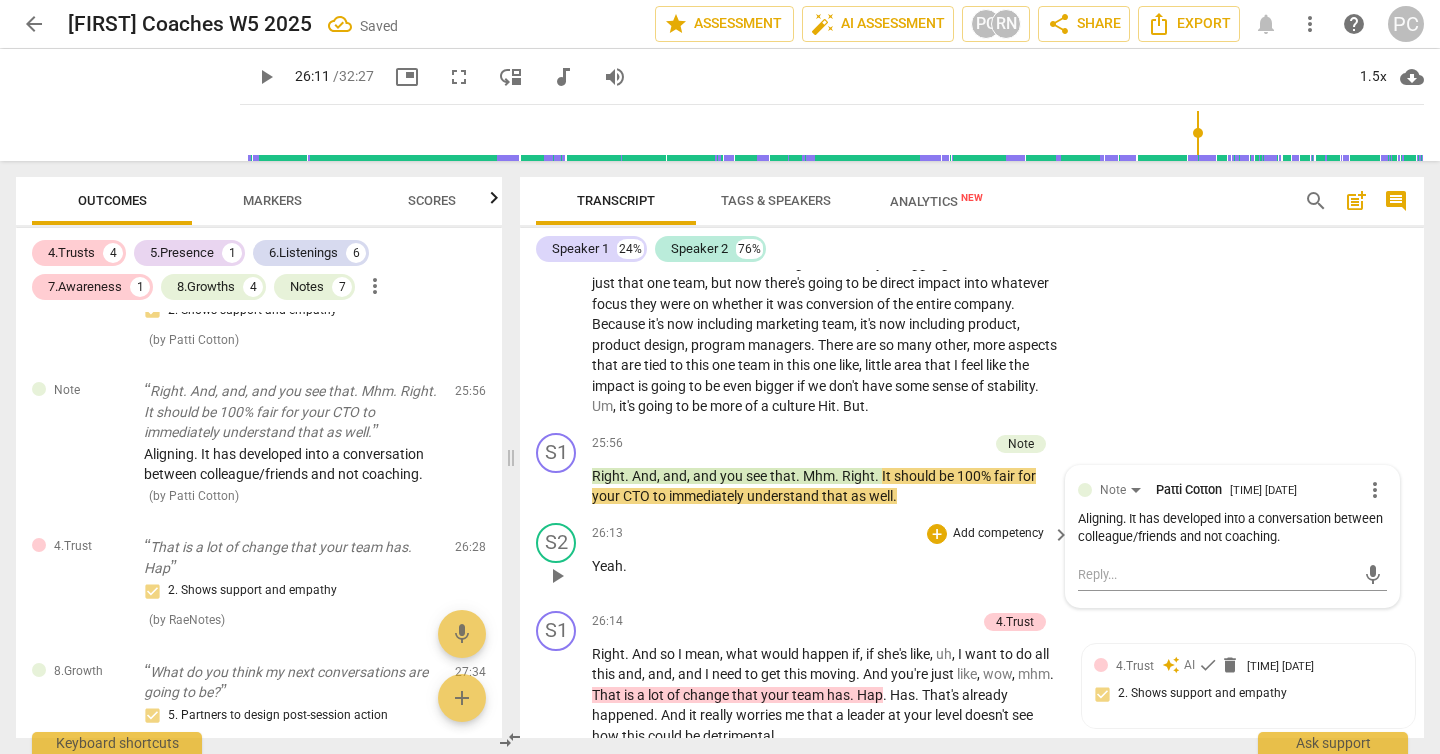 click on "play_arrow" at bounding box center (557, 576) 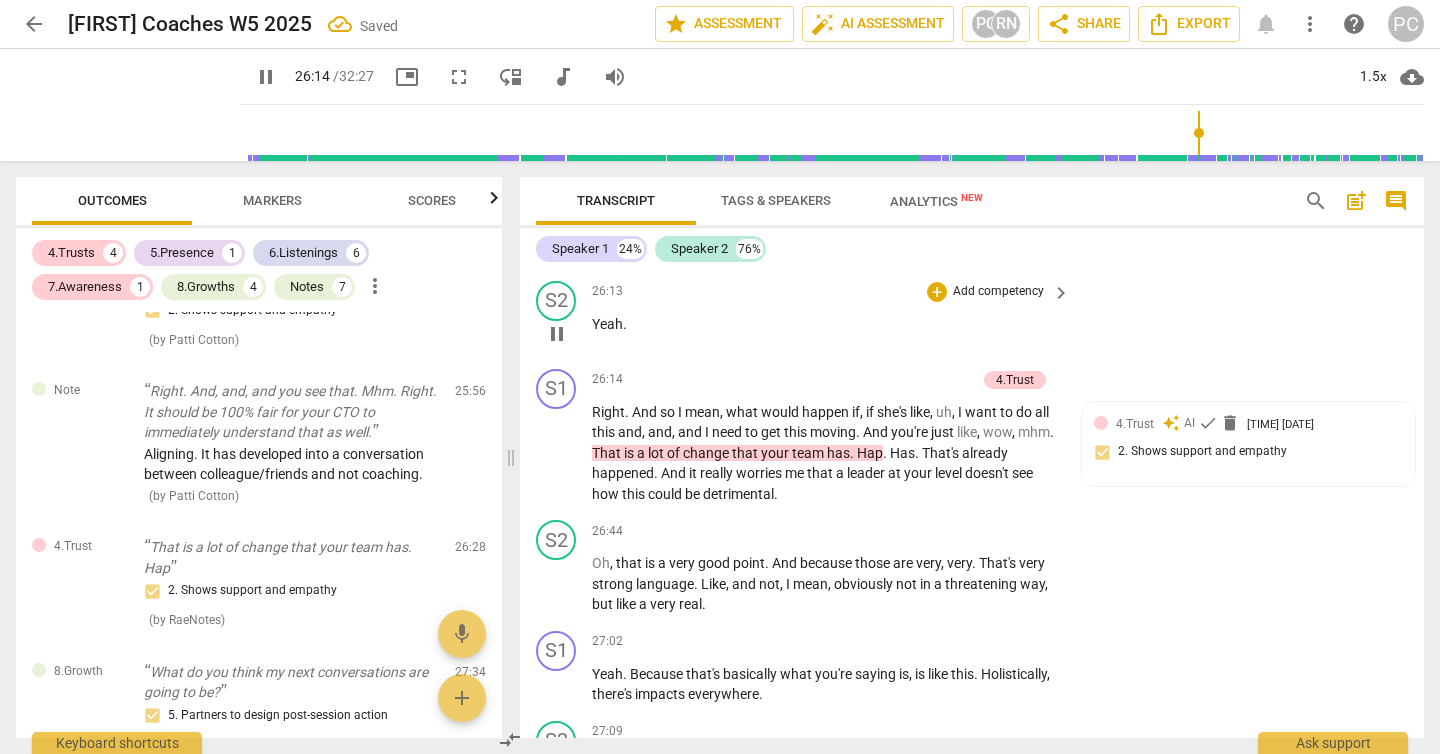 scroll, scrollTop: 8984, scrollLeft: 0, axis: vertical 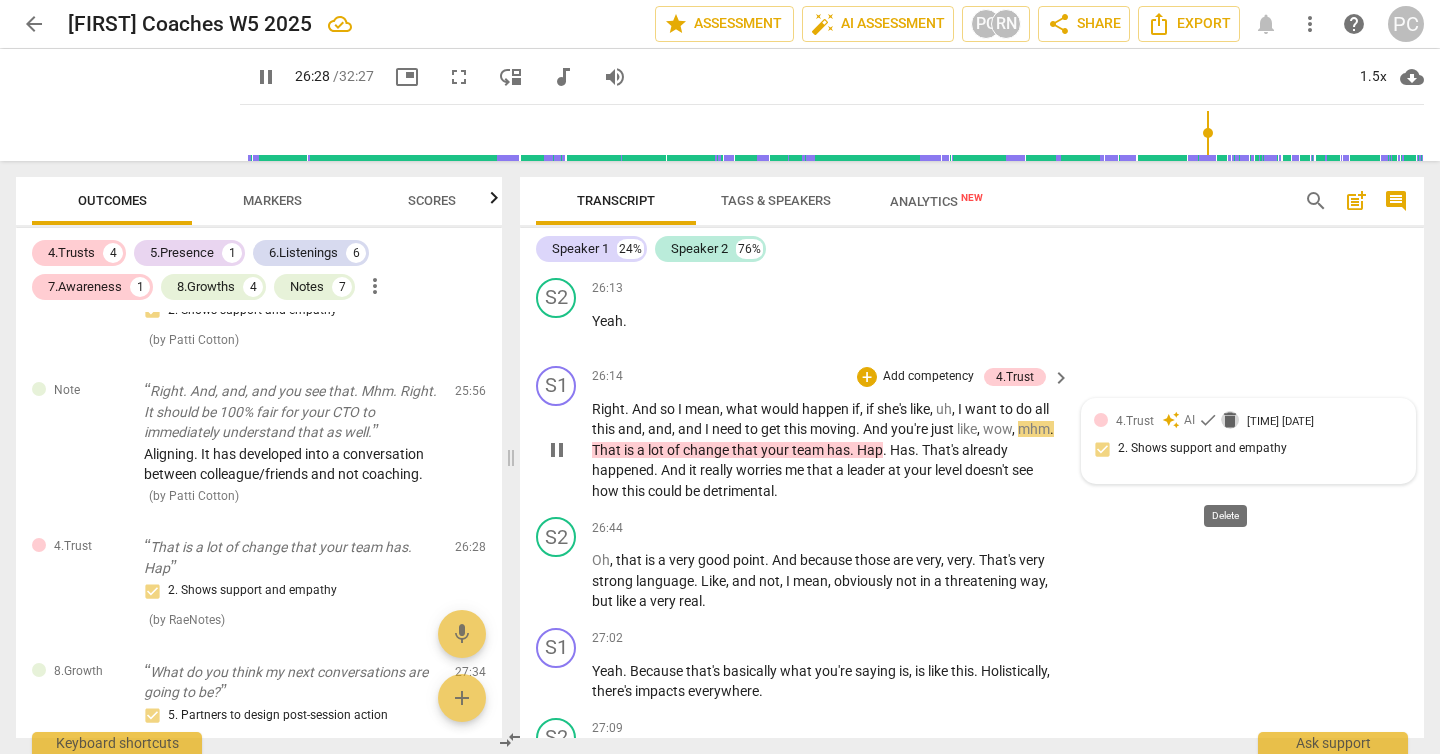 click on "delete" at bounding box center (1230, 420) 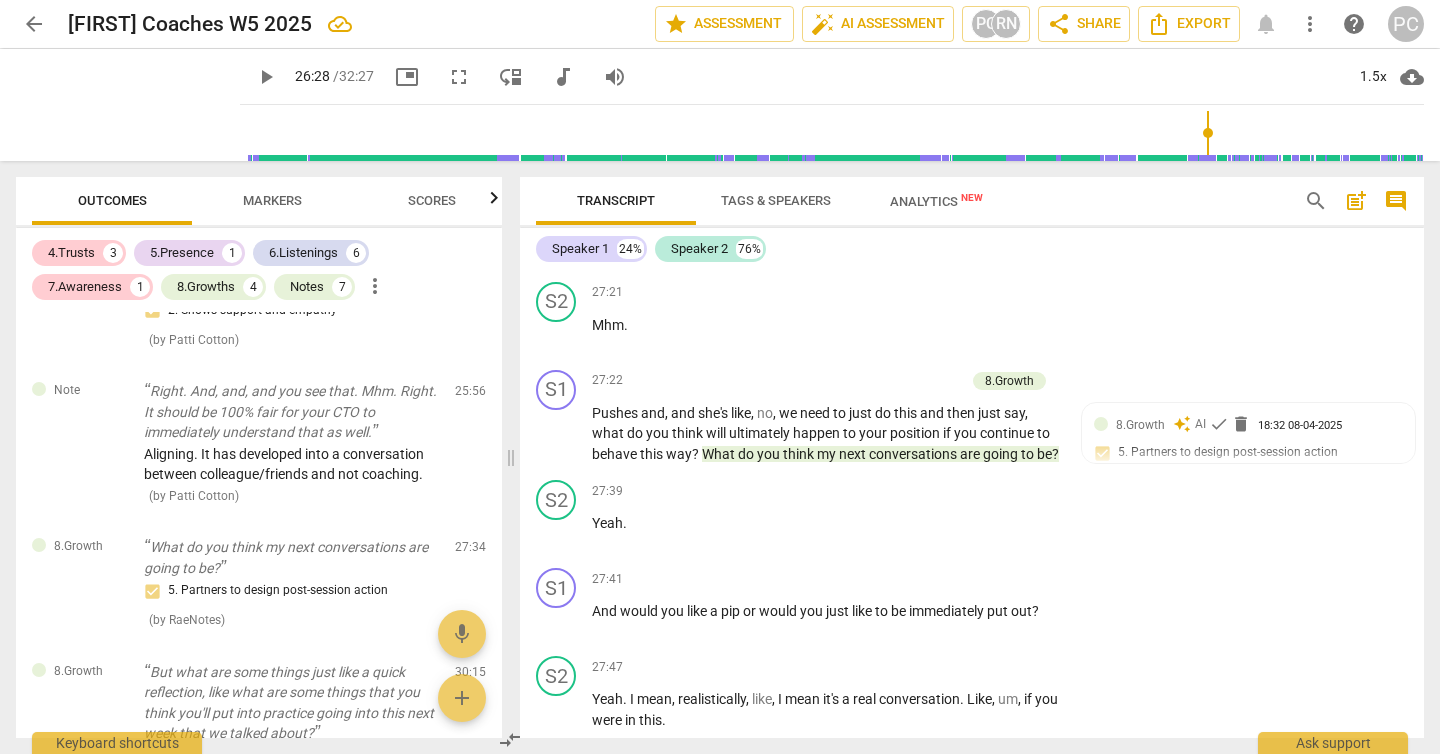 scroll, scrollTop: 9776, scrollLeft: 0, axis: vertical 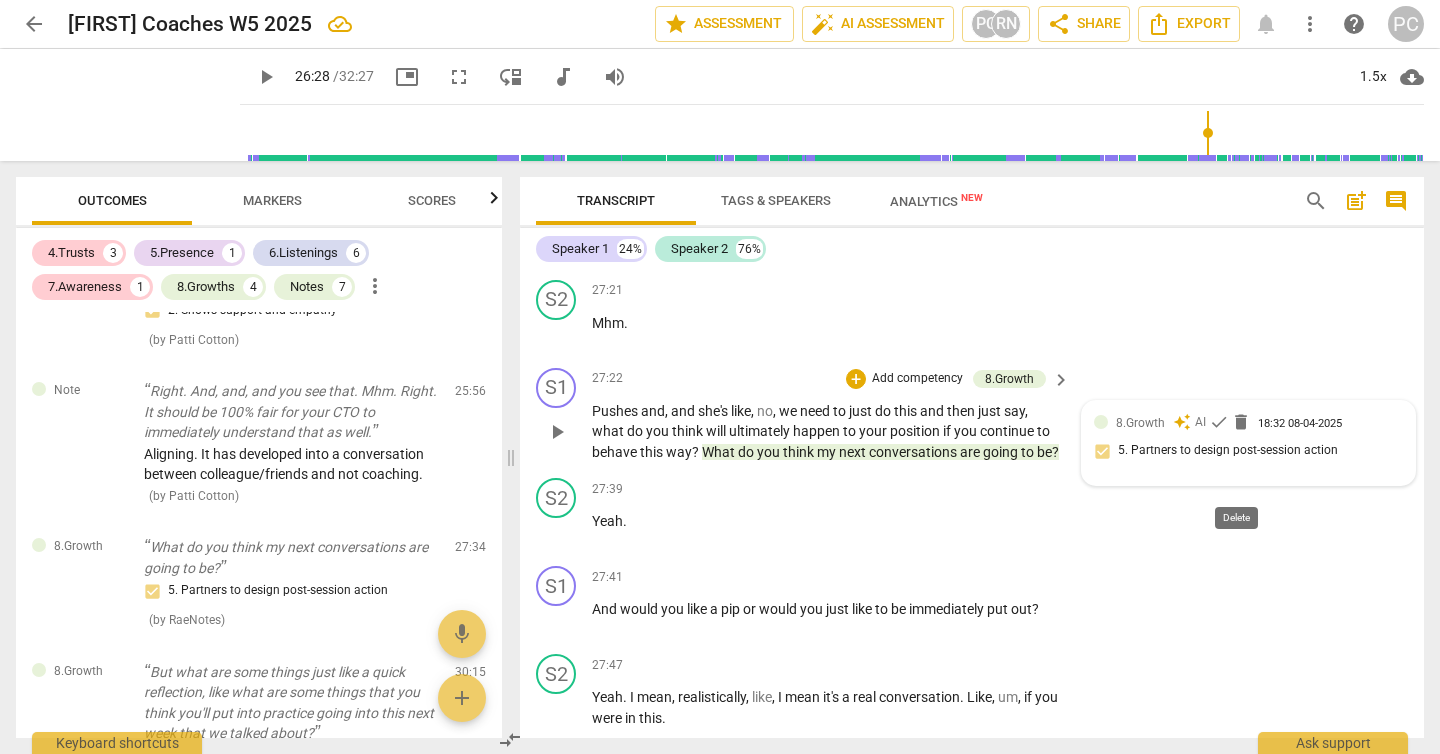 click on "delete" at bounding box center (1241, 422) 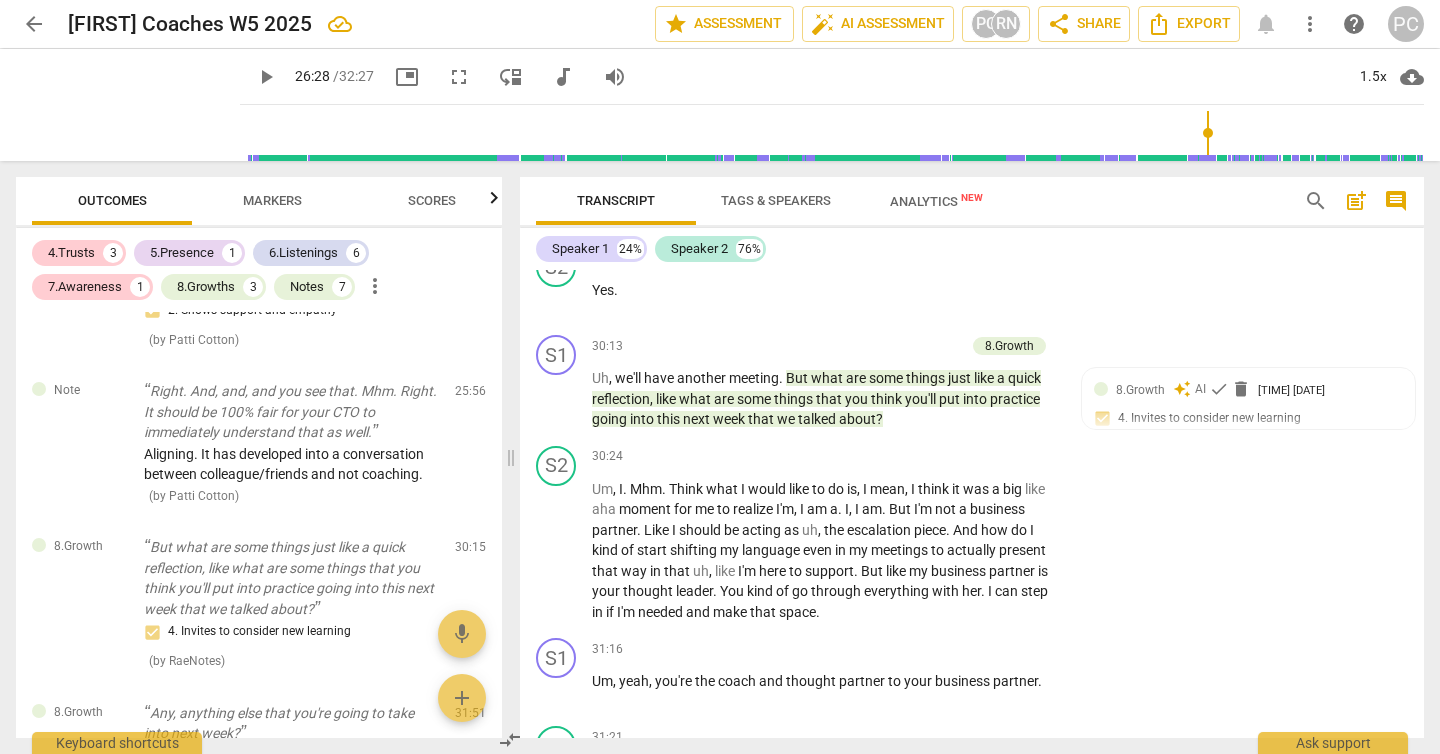scroll, scrollTop: 11905, scrollLeft: 0, axis: vertical 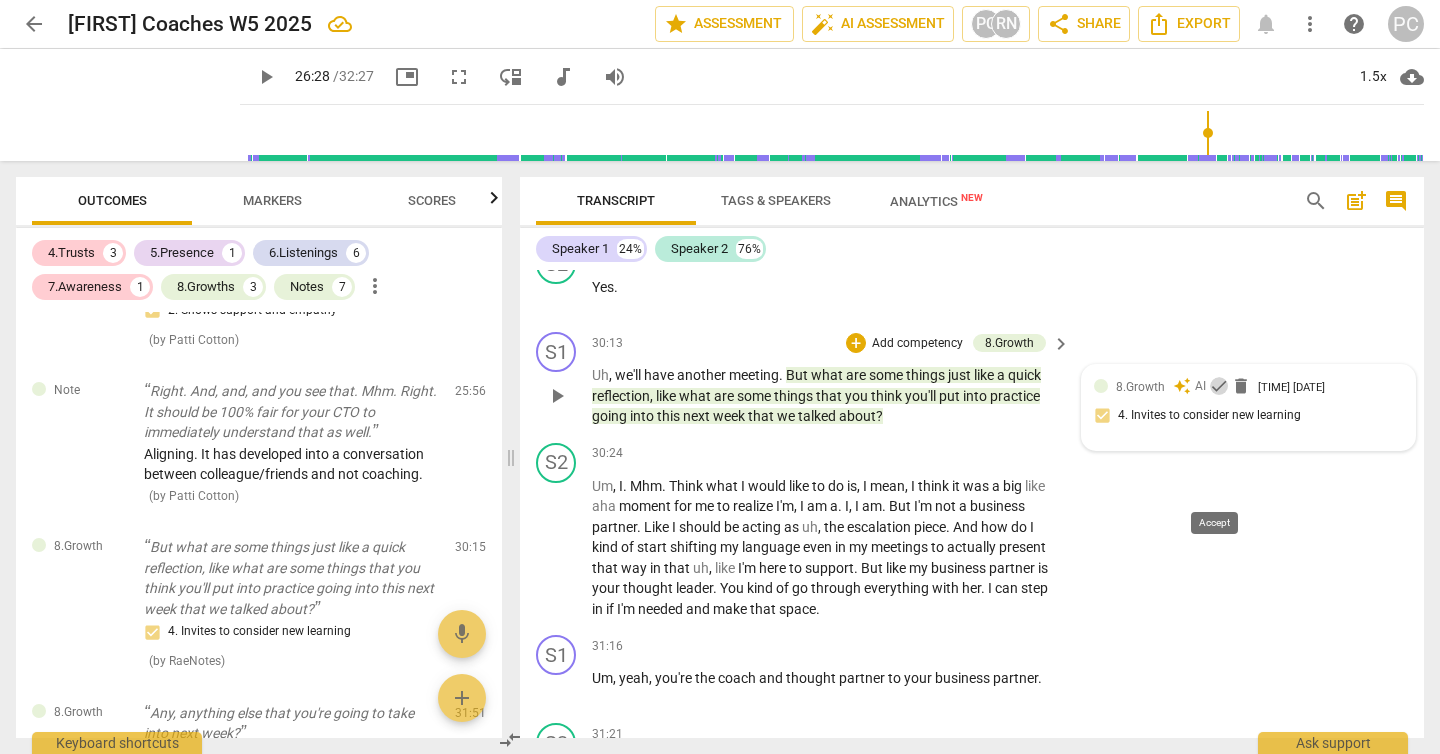 click on "check" at bounding box center (1219, 386) 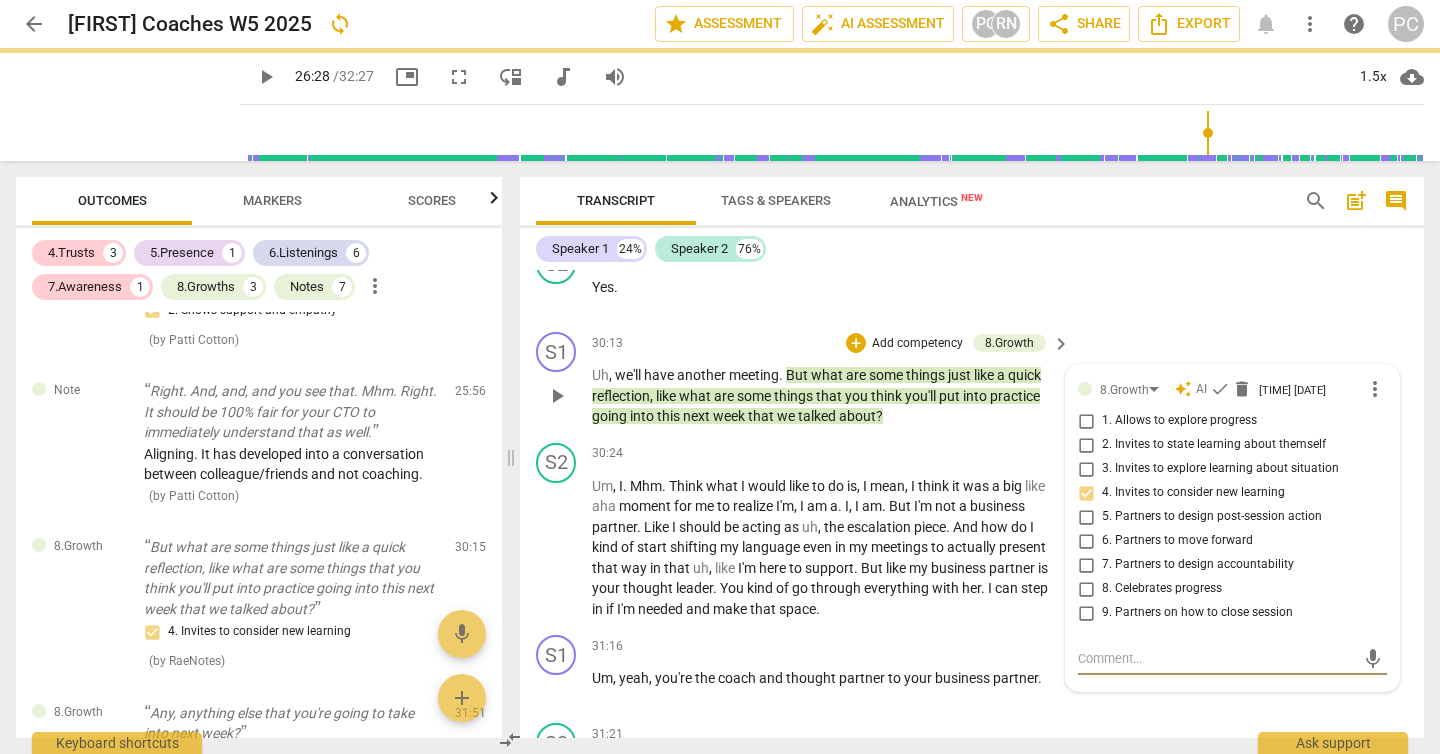 scroll, scrollTop: 12162, scrollLeft: 0, axis: vertical 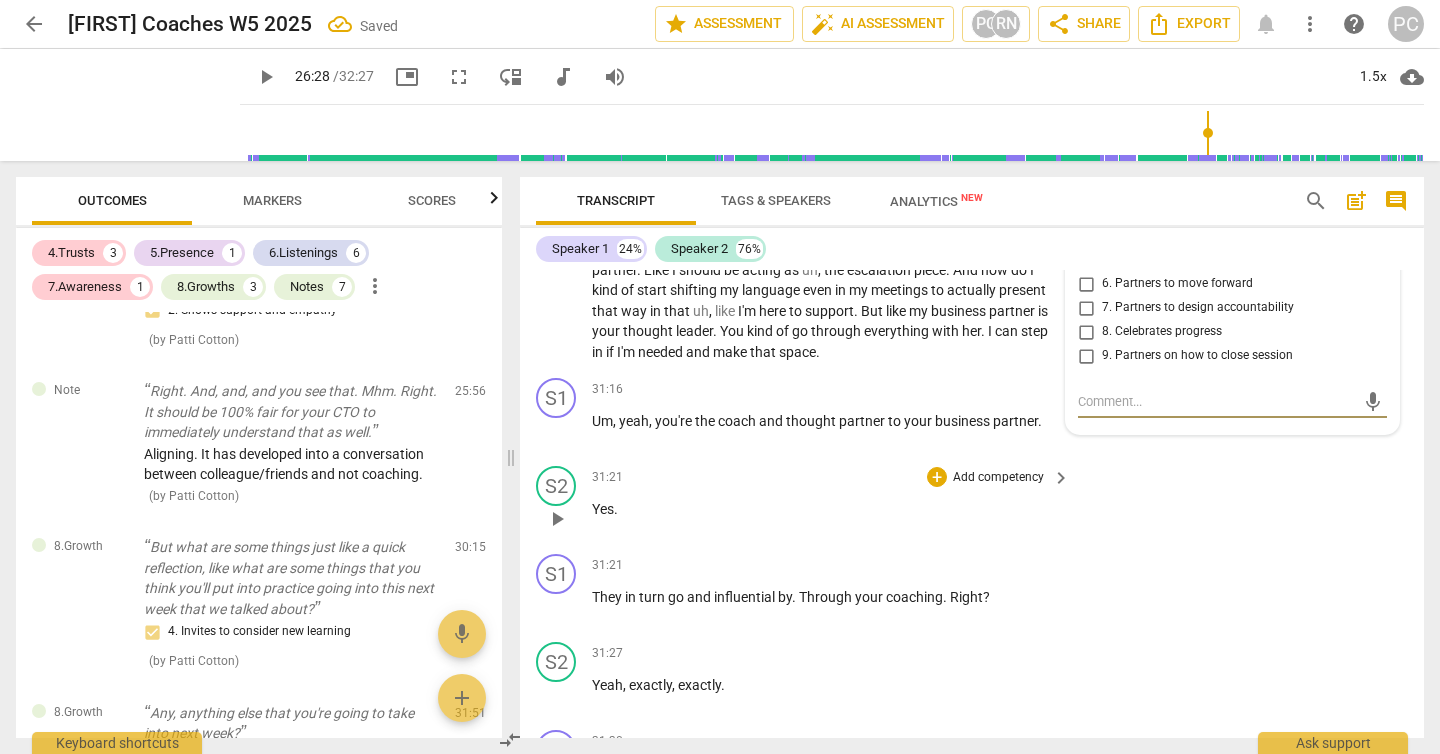 click on "S2 play_arrow pause 31:21 + Add competency keyboard_arrow_right Yes ." at bounding box center (972, 502) 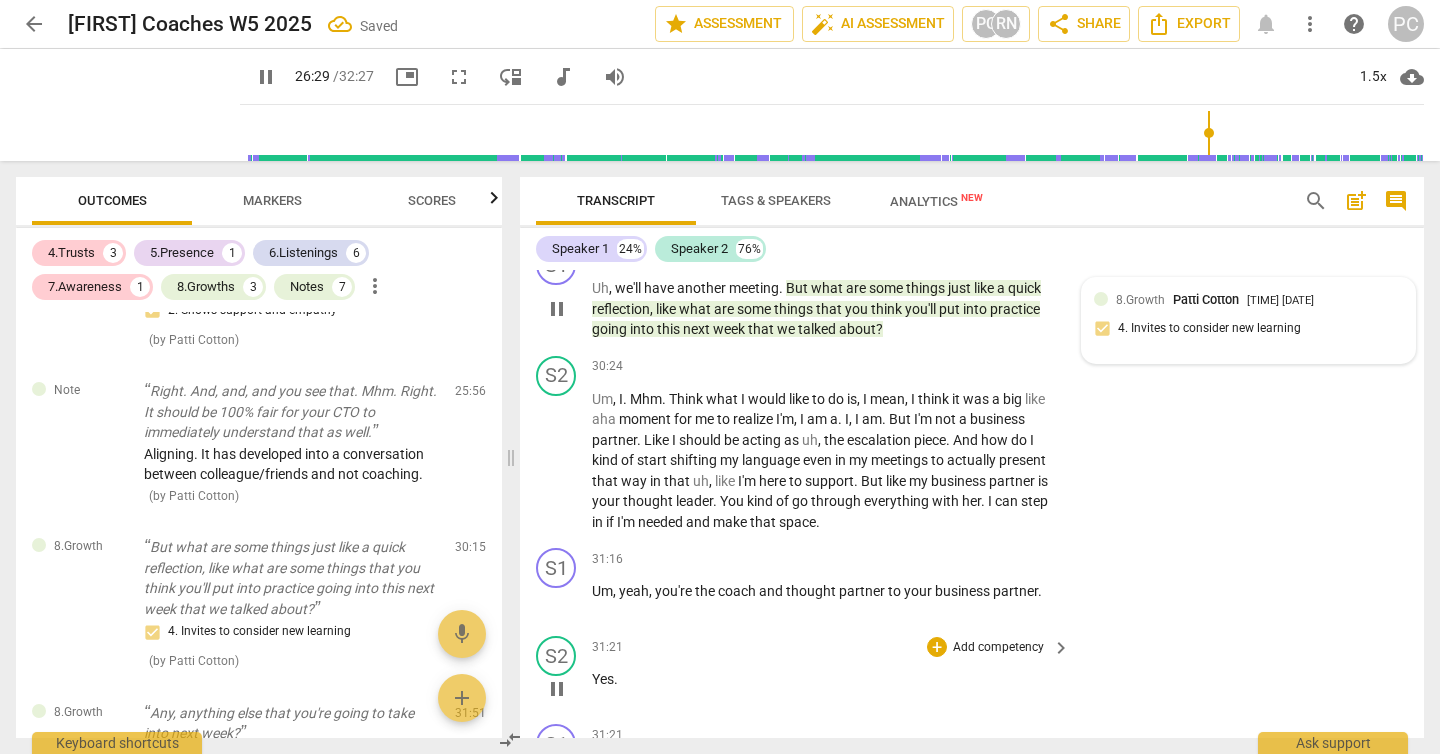 scroll, scrollTop: 11986, scrollLeft: 0, axis: vertical 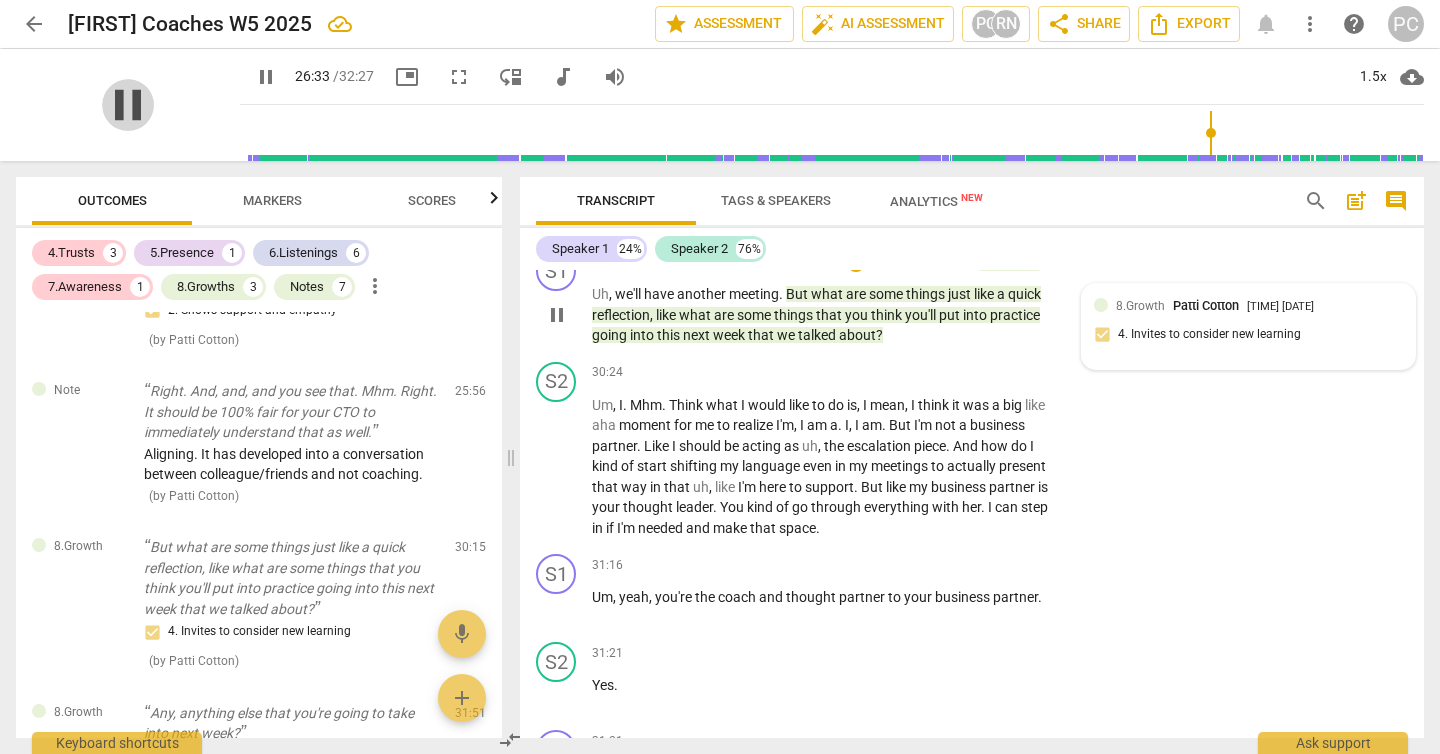 click on "pause" at bounding box center (128, 105) 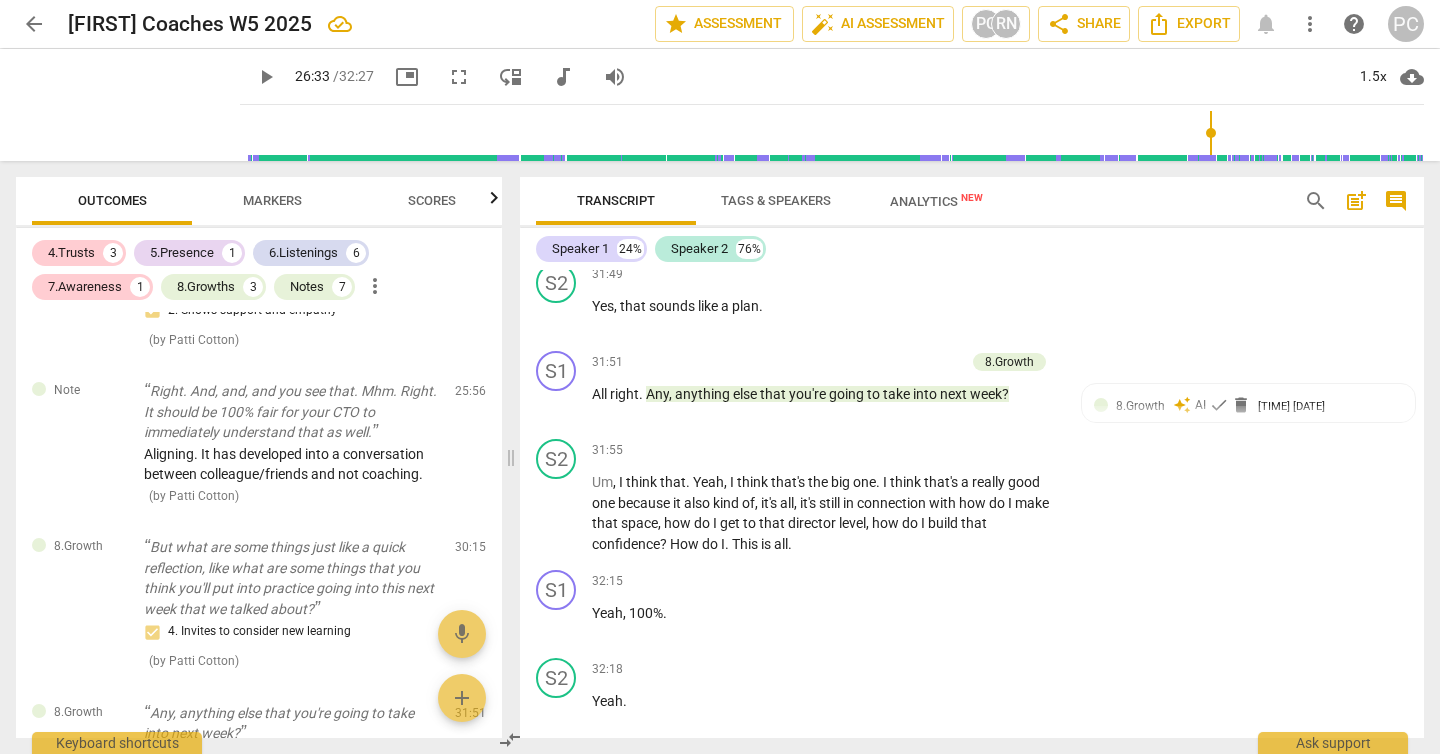 scroll, scrollTop: 13074, scrollLeft: 0, axis: vertical 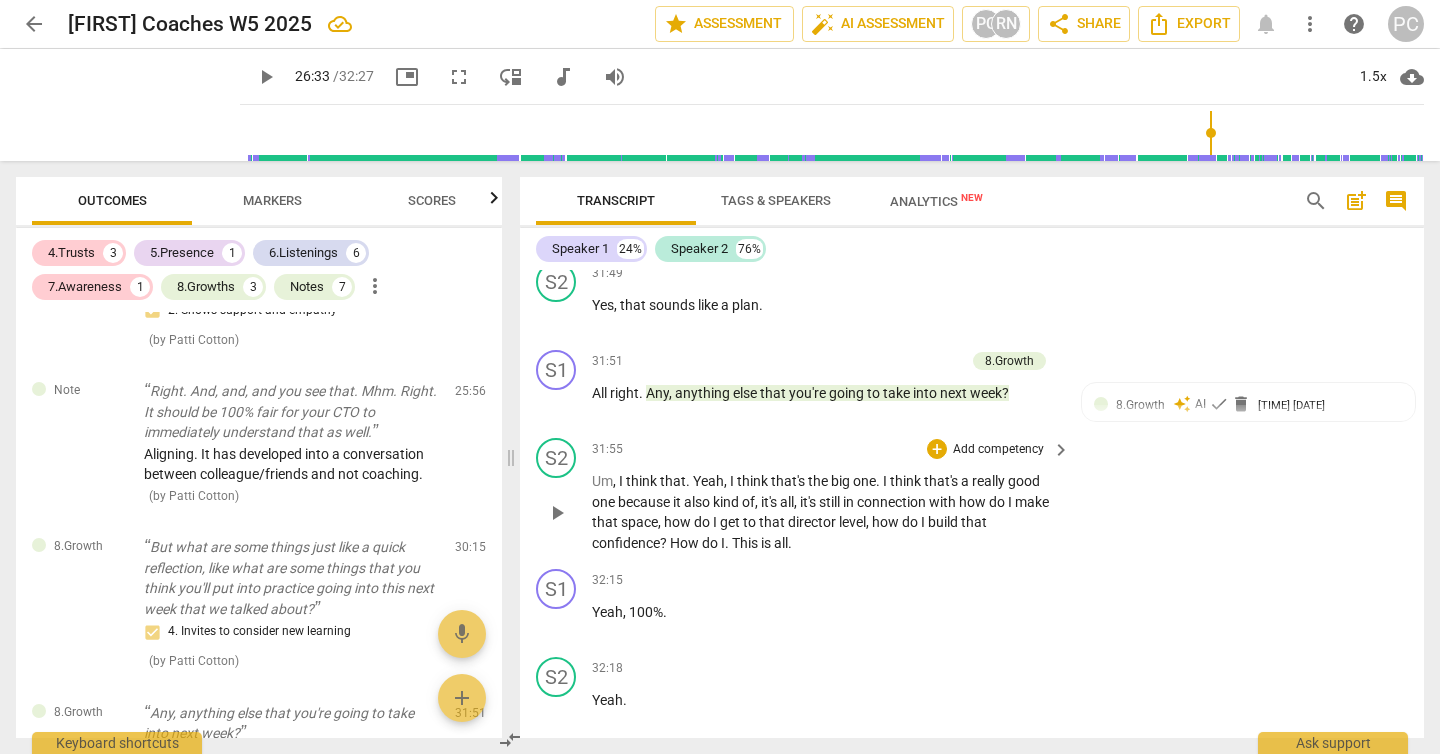 click on "S2 play_arrow pause 31:55 + Add competency keyboard_arrow_right Um ,   I   think   that .   Yeah ,   I   think   that's   the   big   one .   I   think   that's   a   really   good   one   because   it   also   kind   of ,   it's   all ,   it's   still   in   connection   with   how   do   I   make   that   space ,   how   do   I   get   to   that   director   level ,   how   do   I   build   that   confidence ?   How   do   I .   This   is   all ." at bounding box center (972, 495) 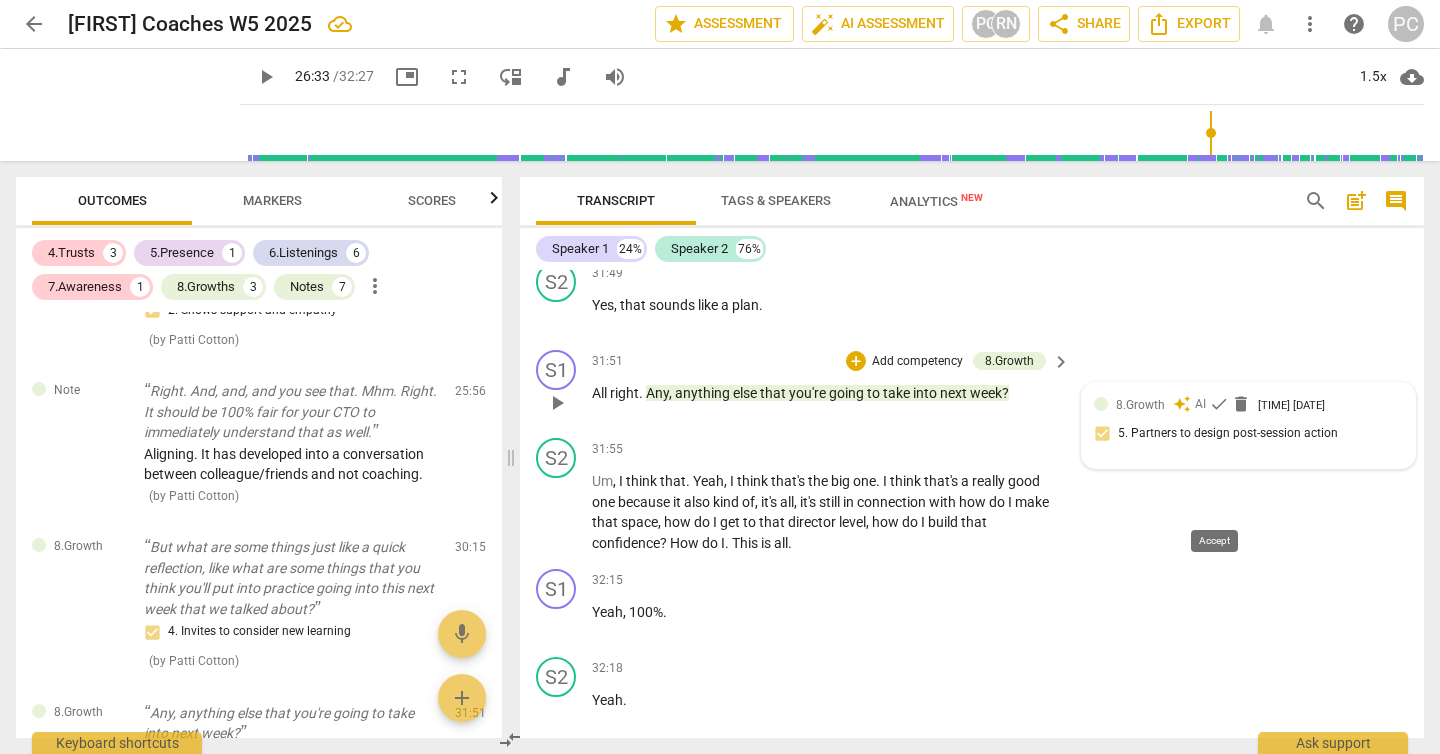 click on "check" at bounding box center (1219, 404) 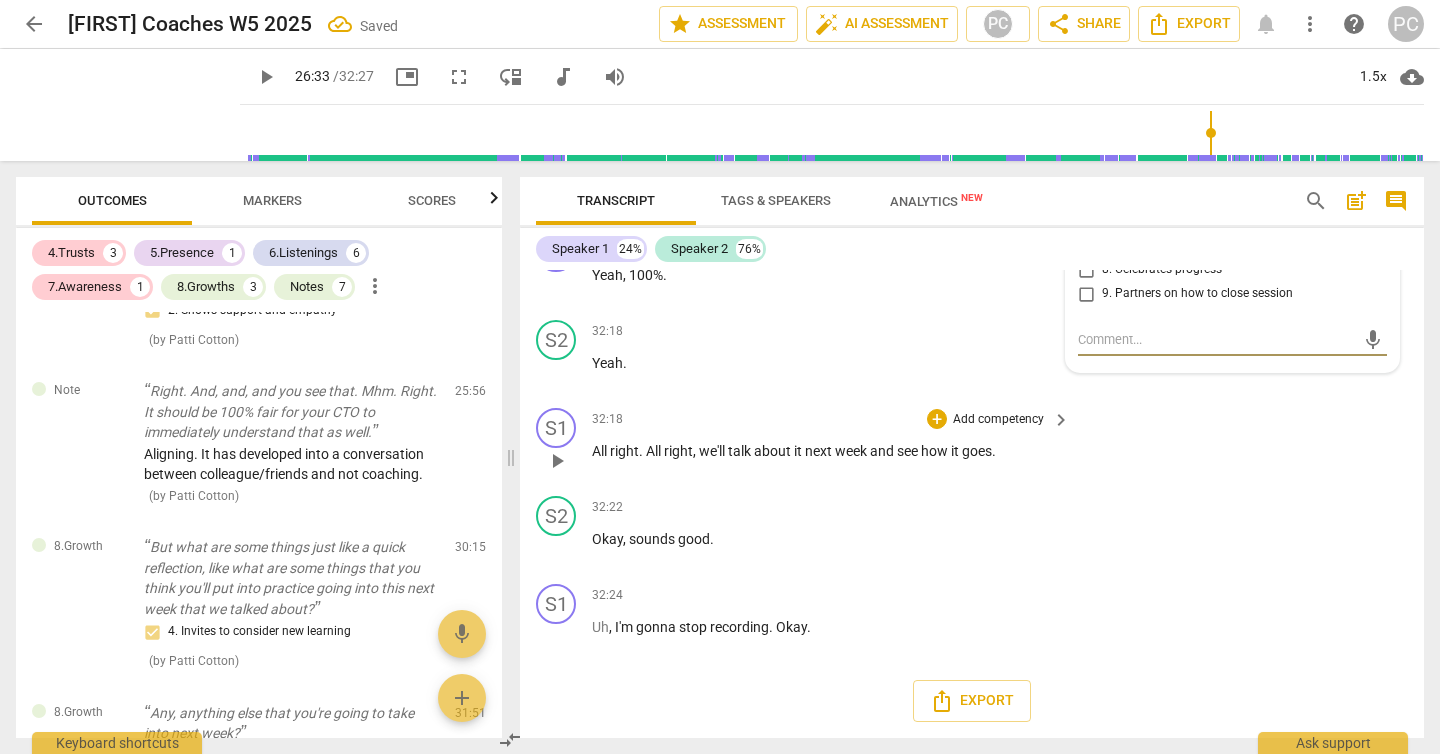 scroll, scrollTop: 13513, scrollLeft: 0, axis: vertical 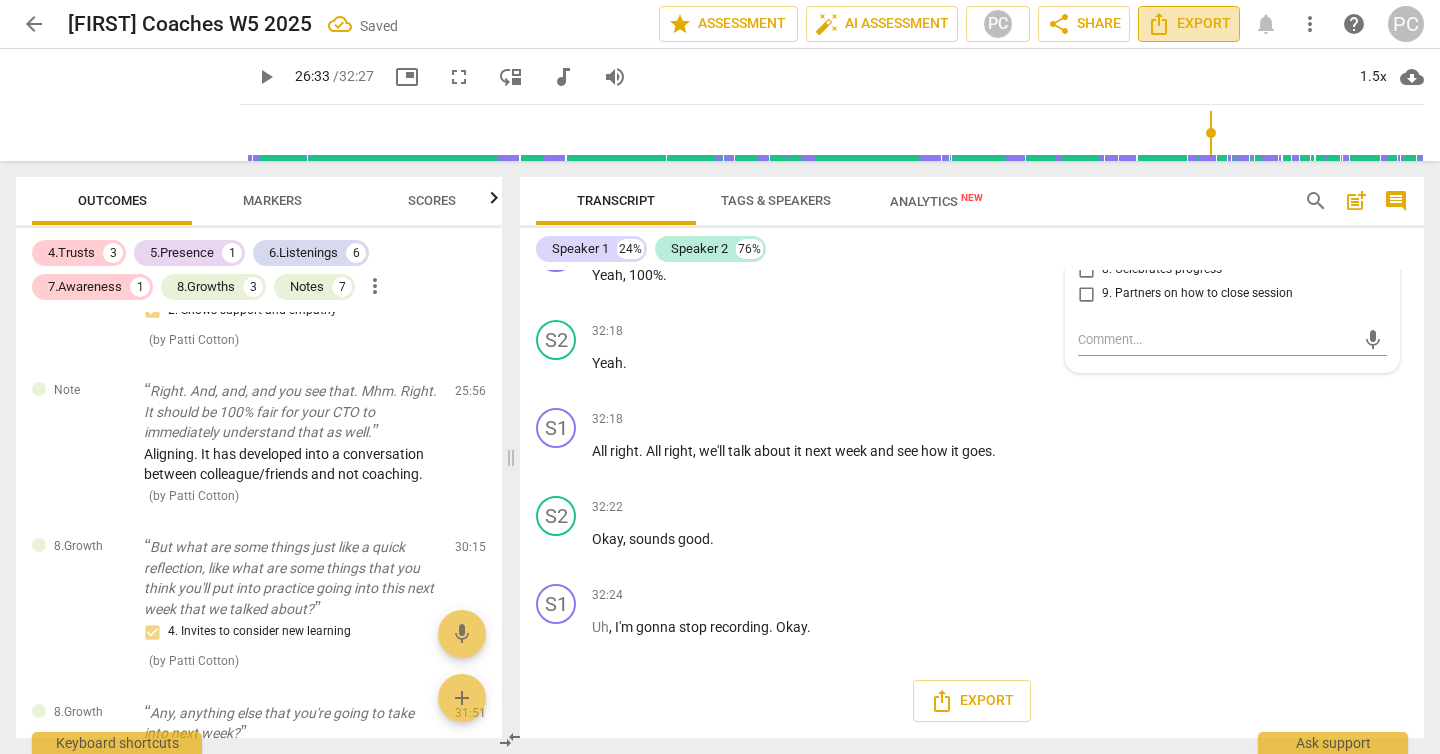click on "Export" at bounding box center [1189, 24] 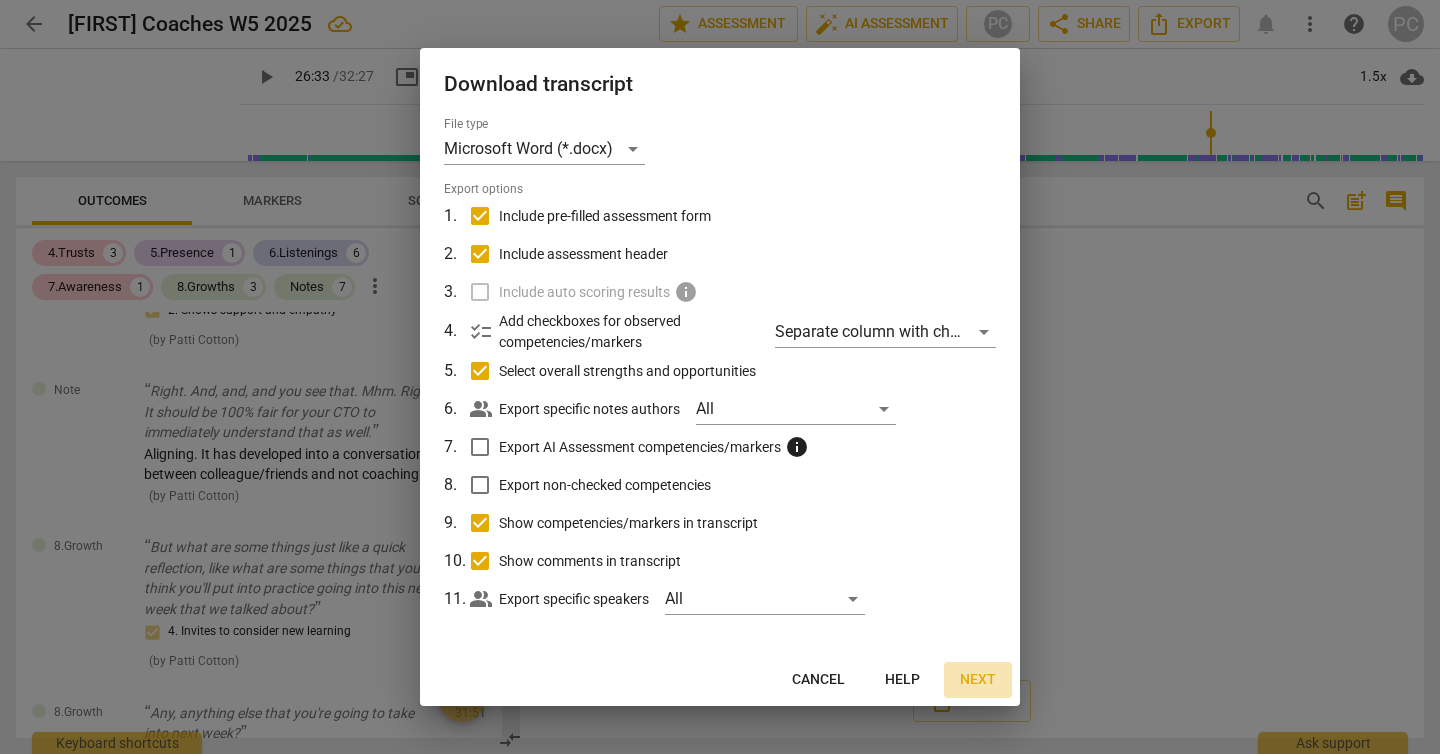 click on "Next" at bounding box center (978, 680) 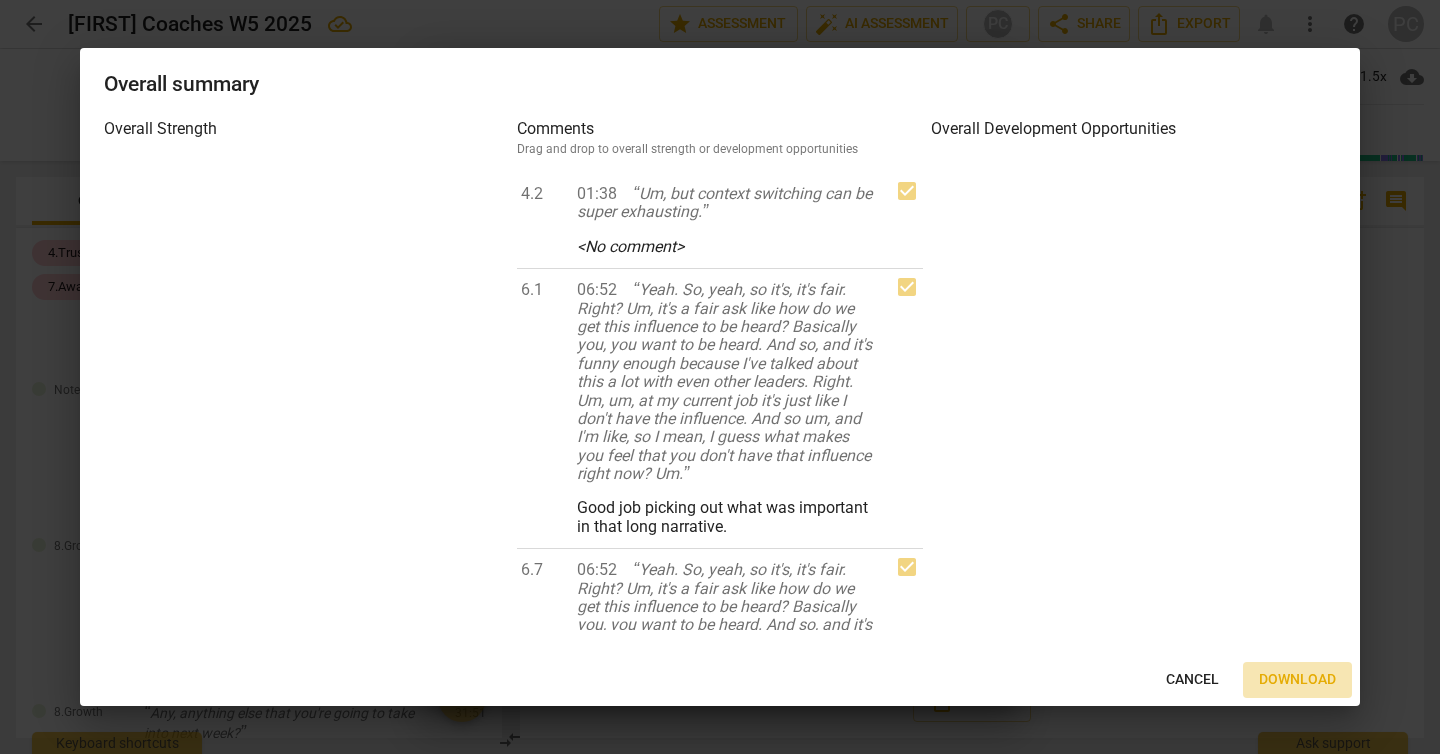 click on "Download" at bounding box center (1297, 680) 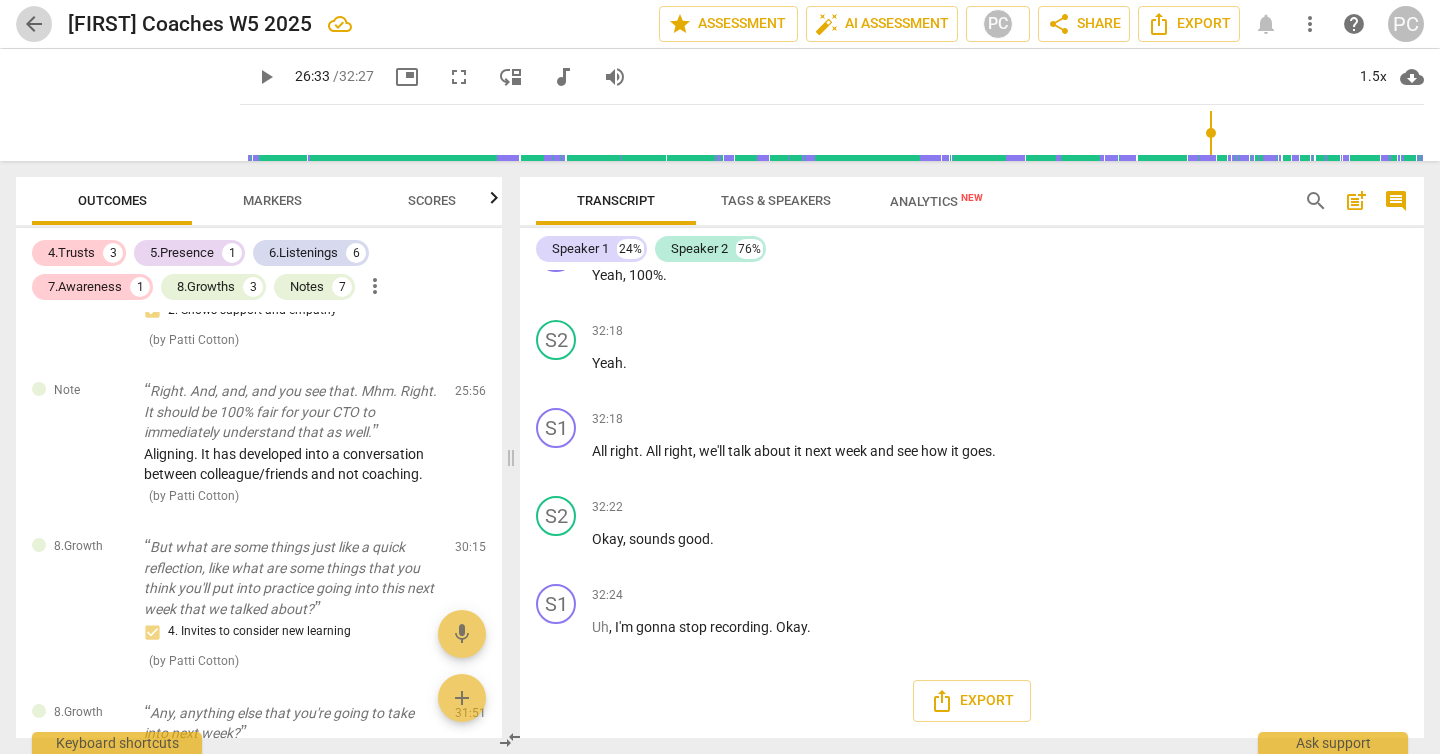 click on "arrow_back" at bounding box center [34, 24] 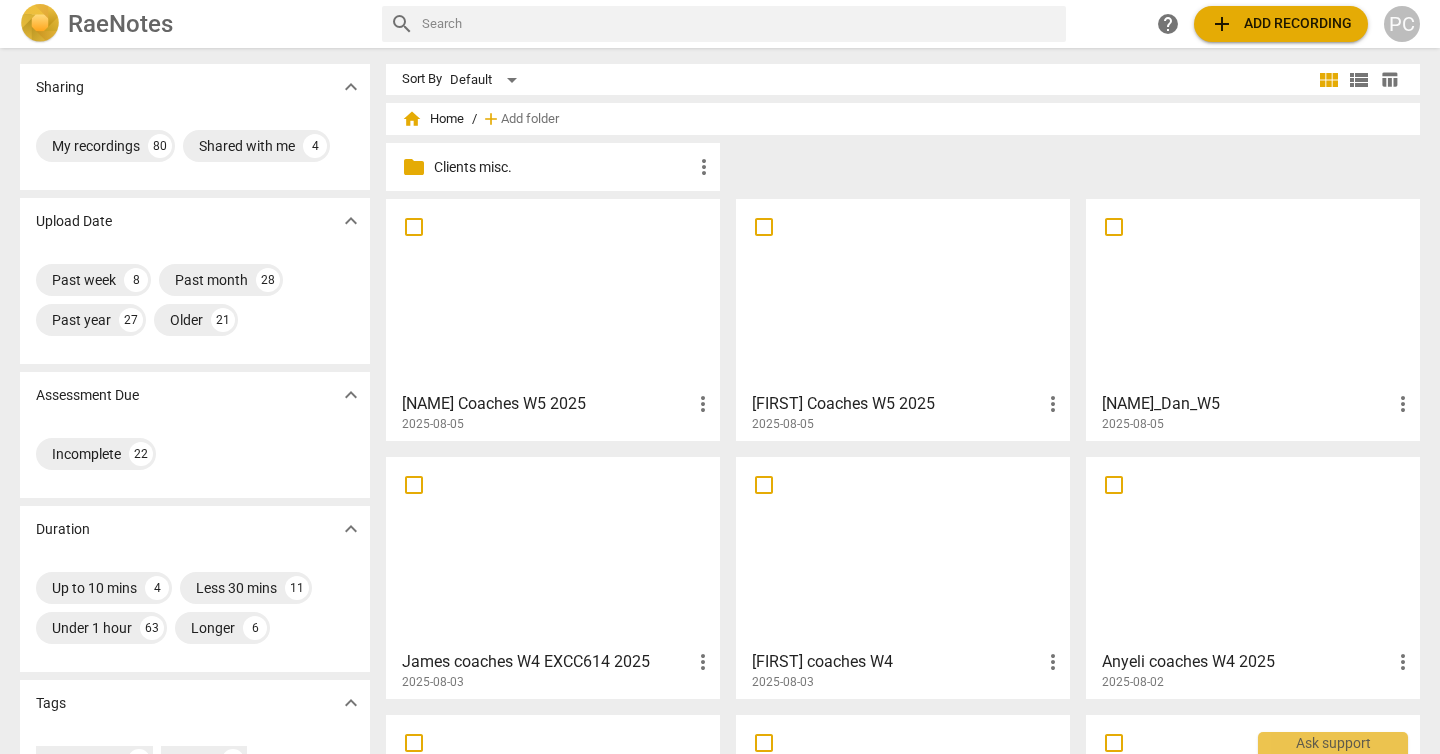 click at bounding box center (553, 294) 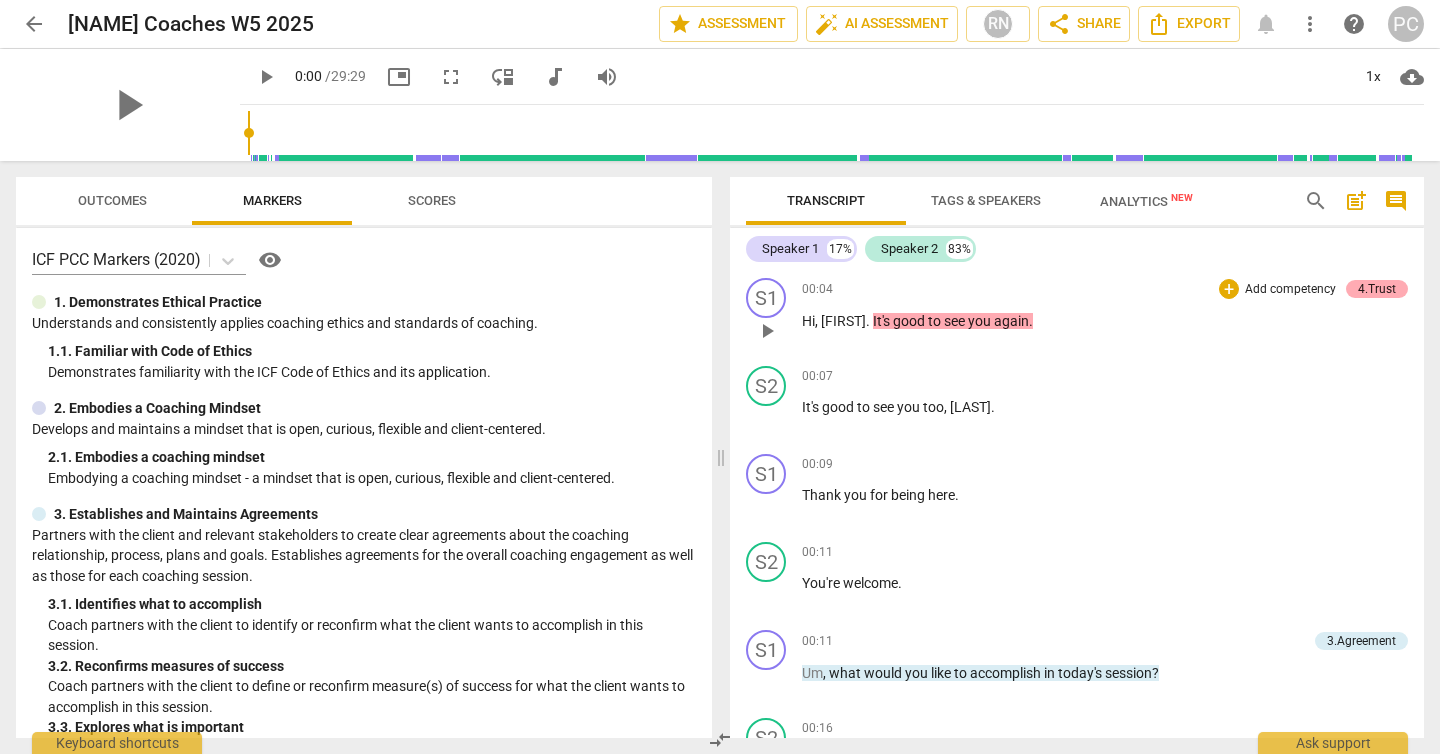 click on "4.Trust" at bounding box center [1377, 289] 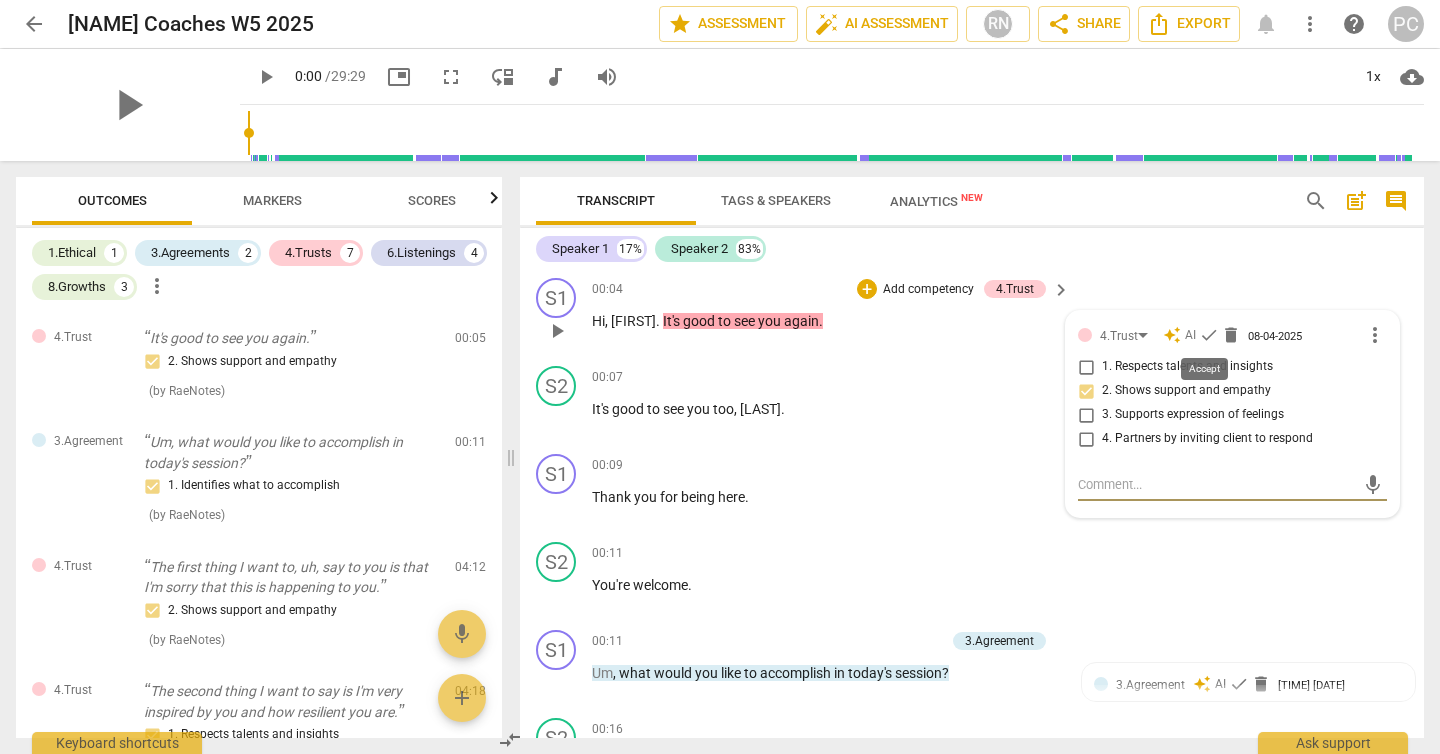 click on "check" at bounding box center [1209, 335] 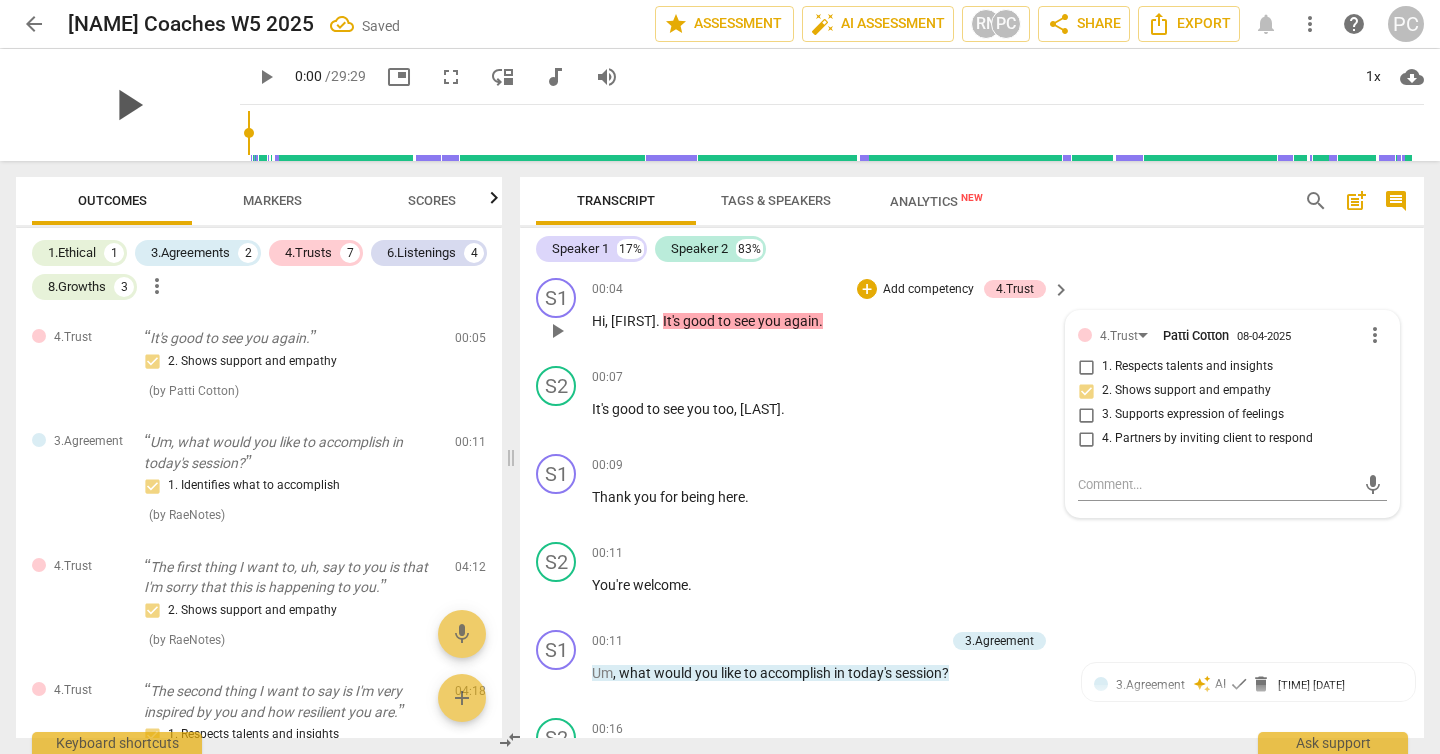 click on "play_arrow" at bounding box center (128, 105) 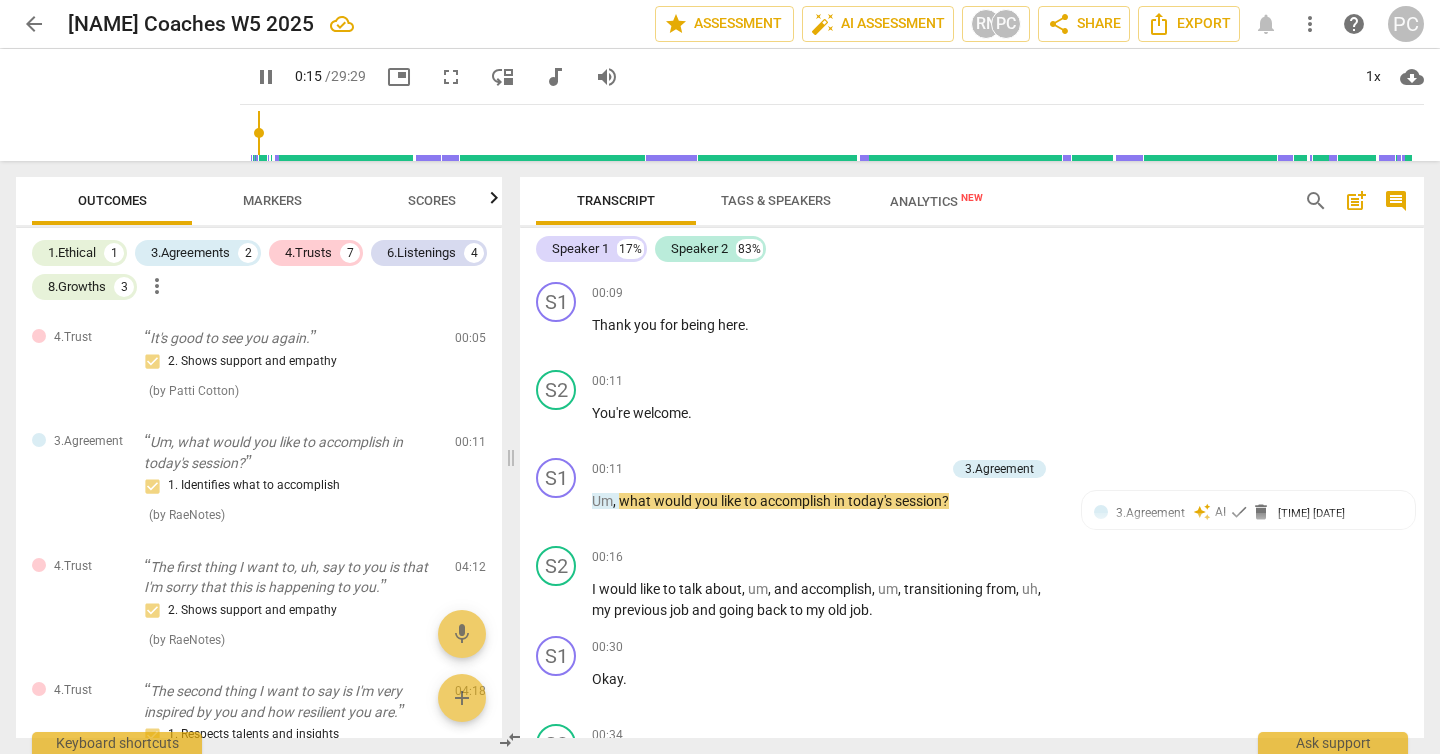 scroll, scrollTop: 191, scrollLeft: 0, axis: vertical 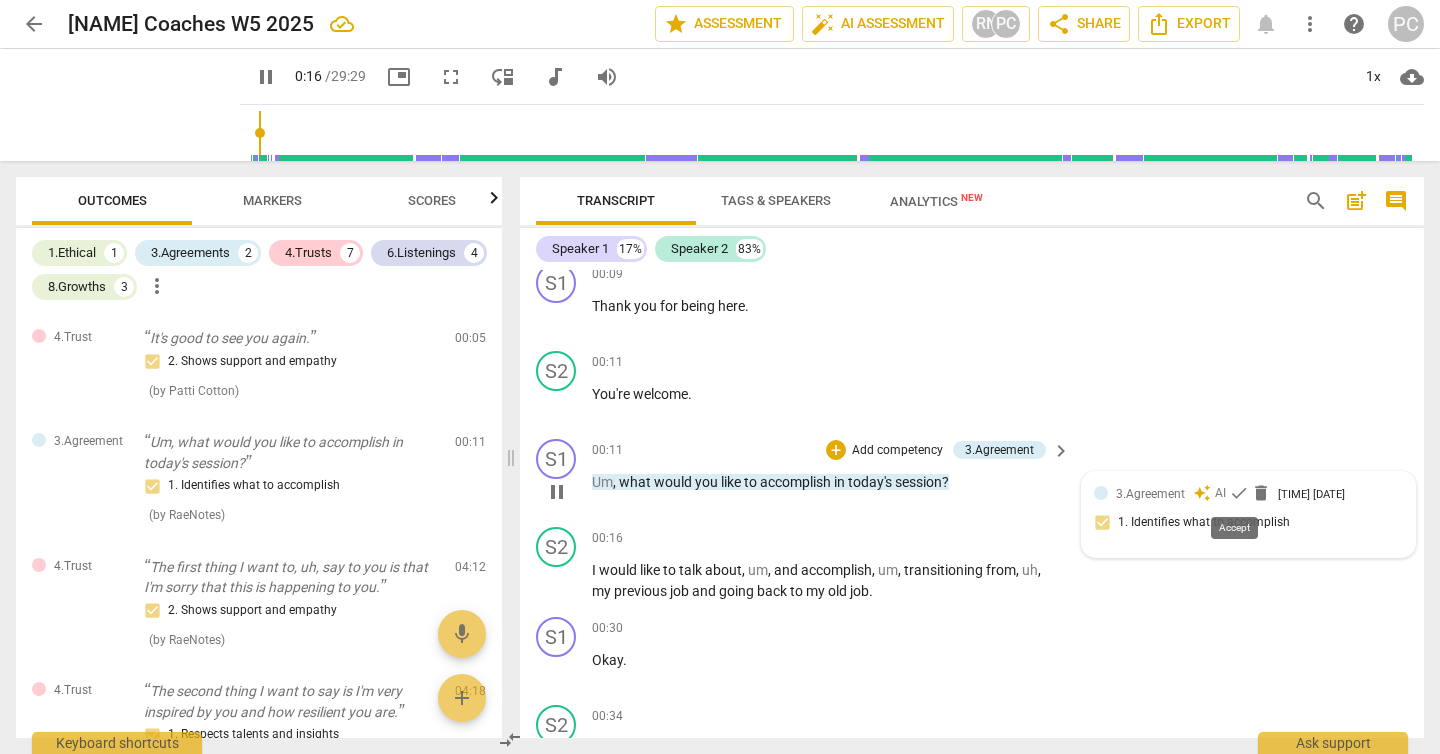 click on "check" at bounding box center (1239, 493) 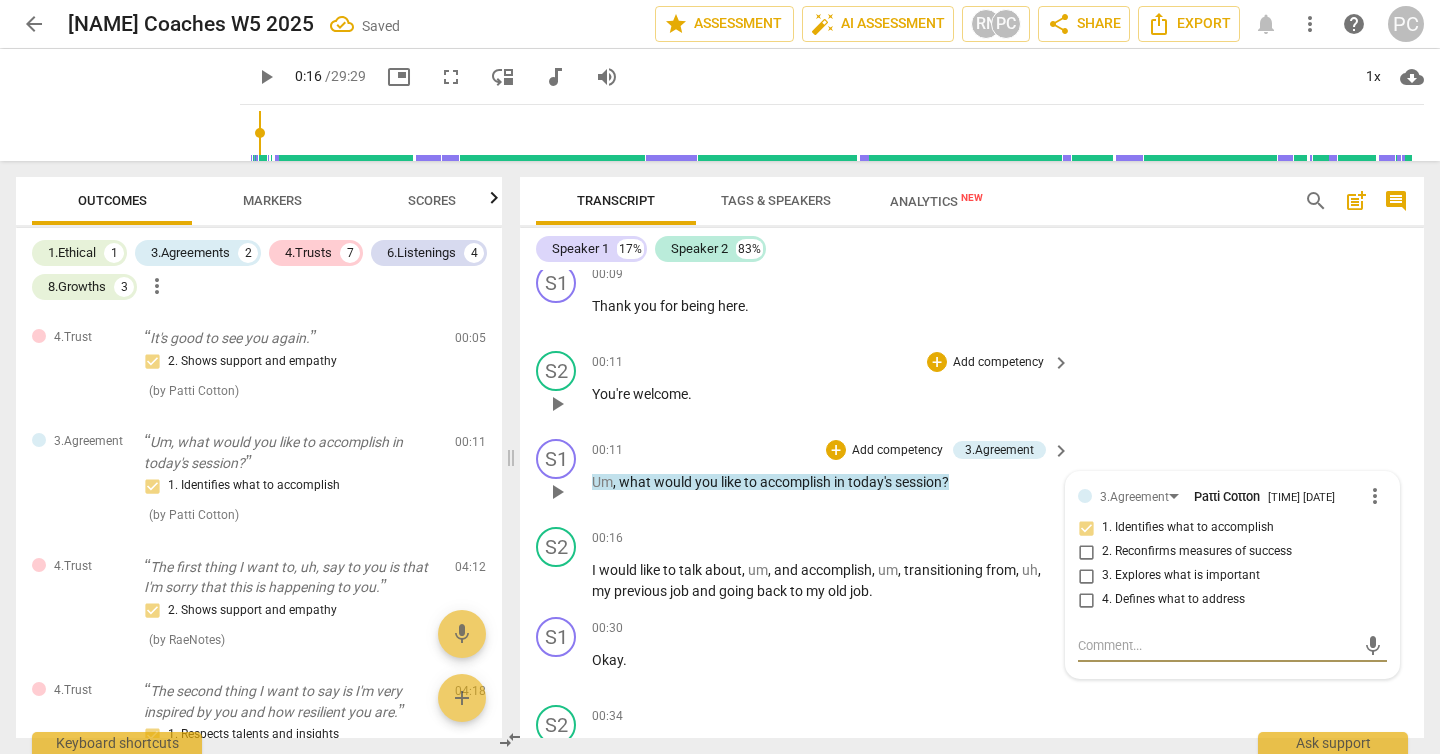click on "S2 play_arrow pause 00:11 + Add competency keyboard_arrow_right You're welcome ." at bounding box center [972, 387] 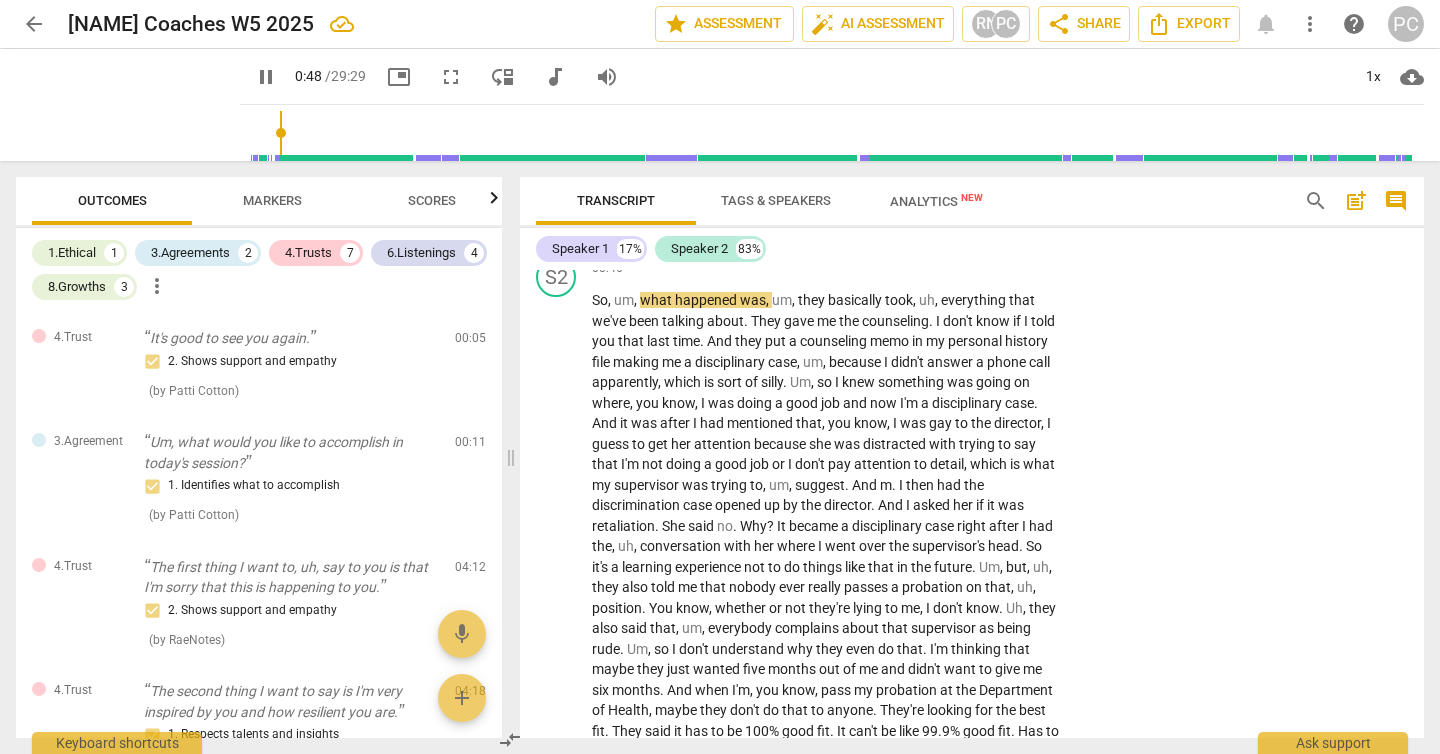 scroll, scrollTop: 819, scrollLeft: 0, axis: vertical 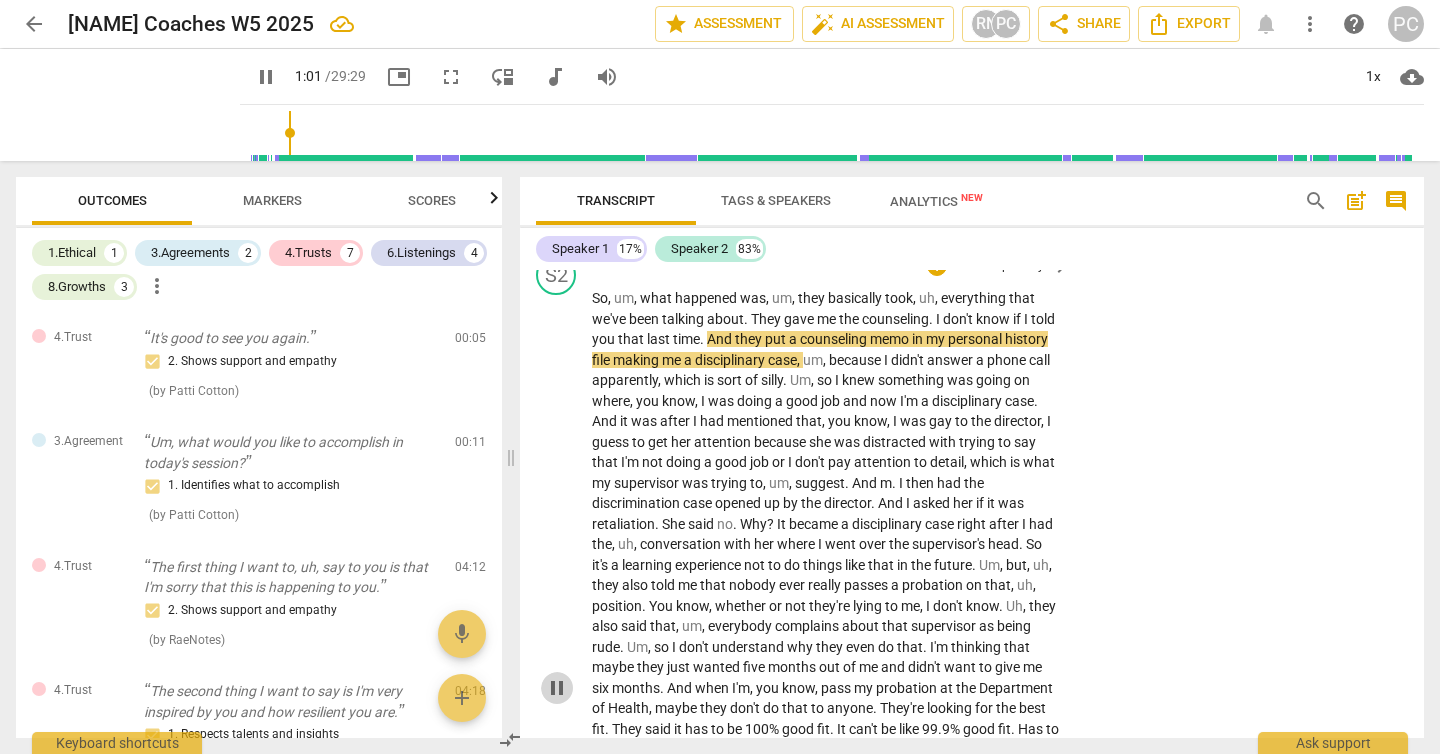 click on "pause" at bounding box center (557, 688) 